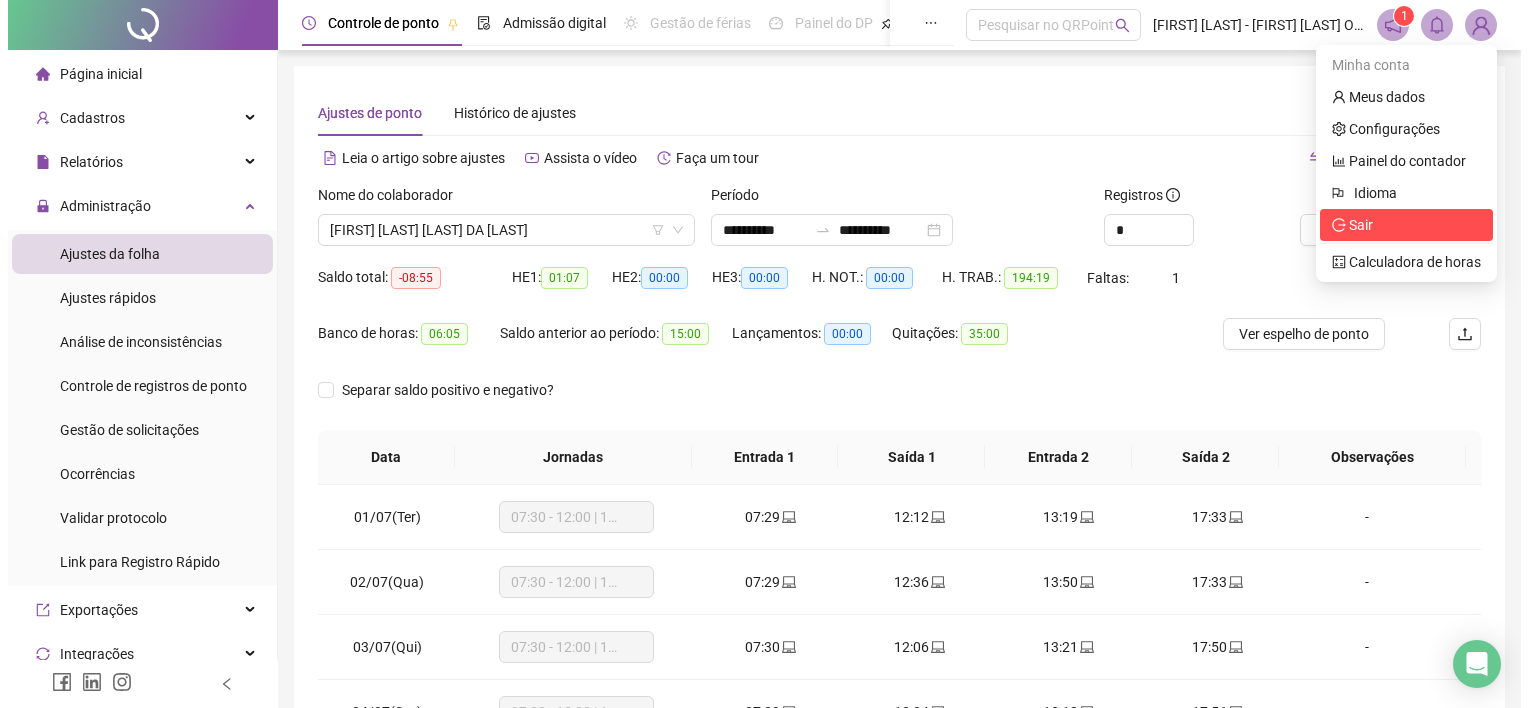 scroll, scrollTop: 0, scrollLeft: 0, axis: both 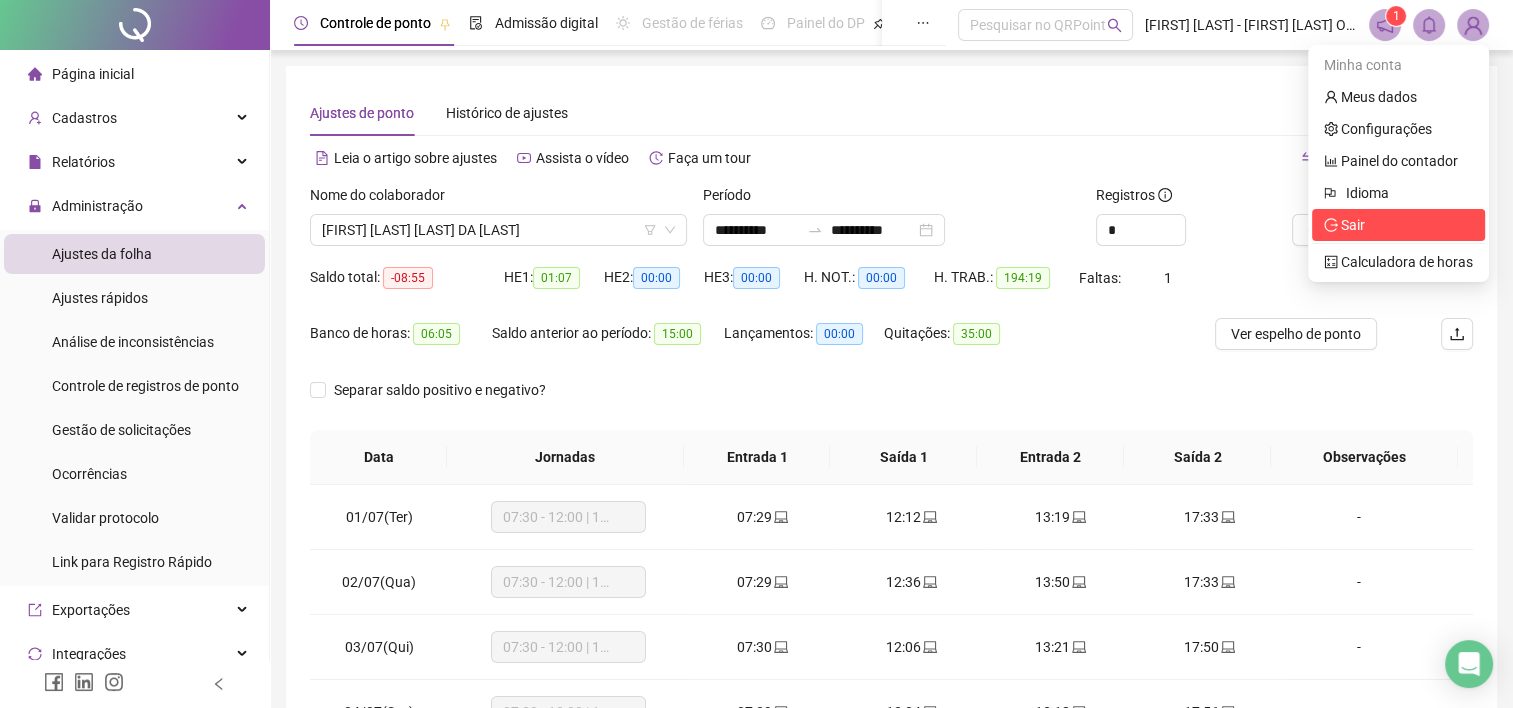 click on "Sair" at bounding box center [1398, 225] 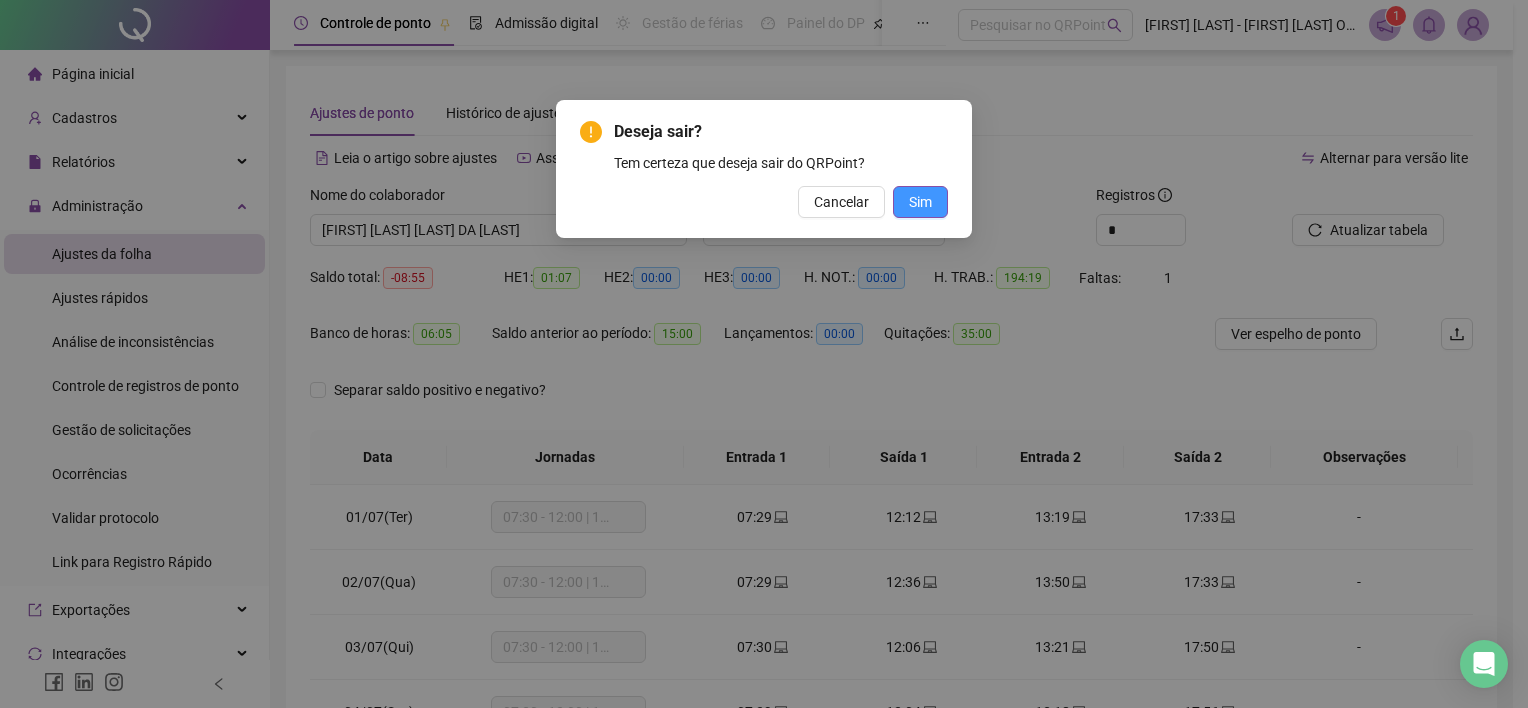 click on "Sim" at bounding box center (920, 202) 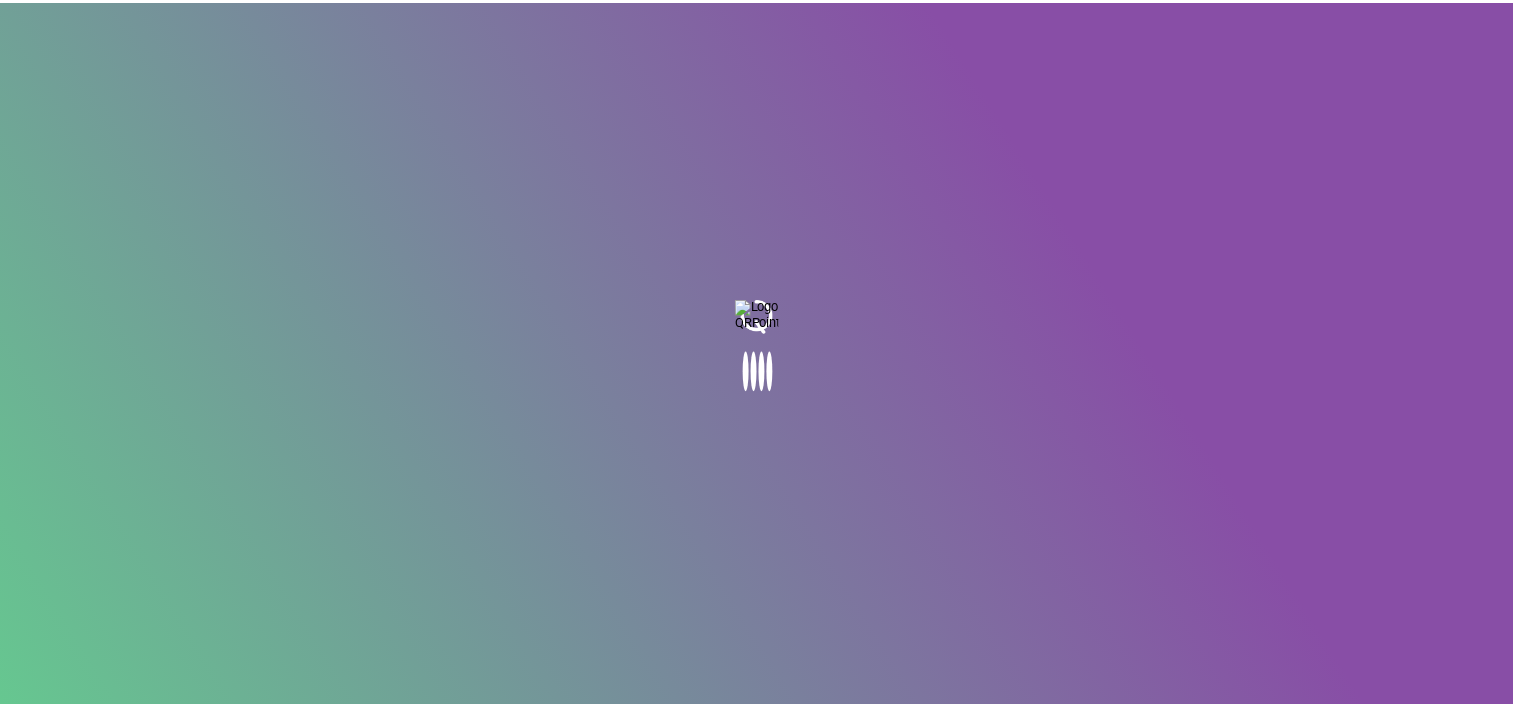 scroll, scrollTop: 0, scrollLeft: 0, axis: both 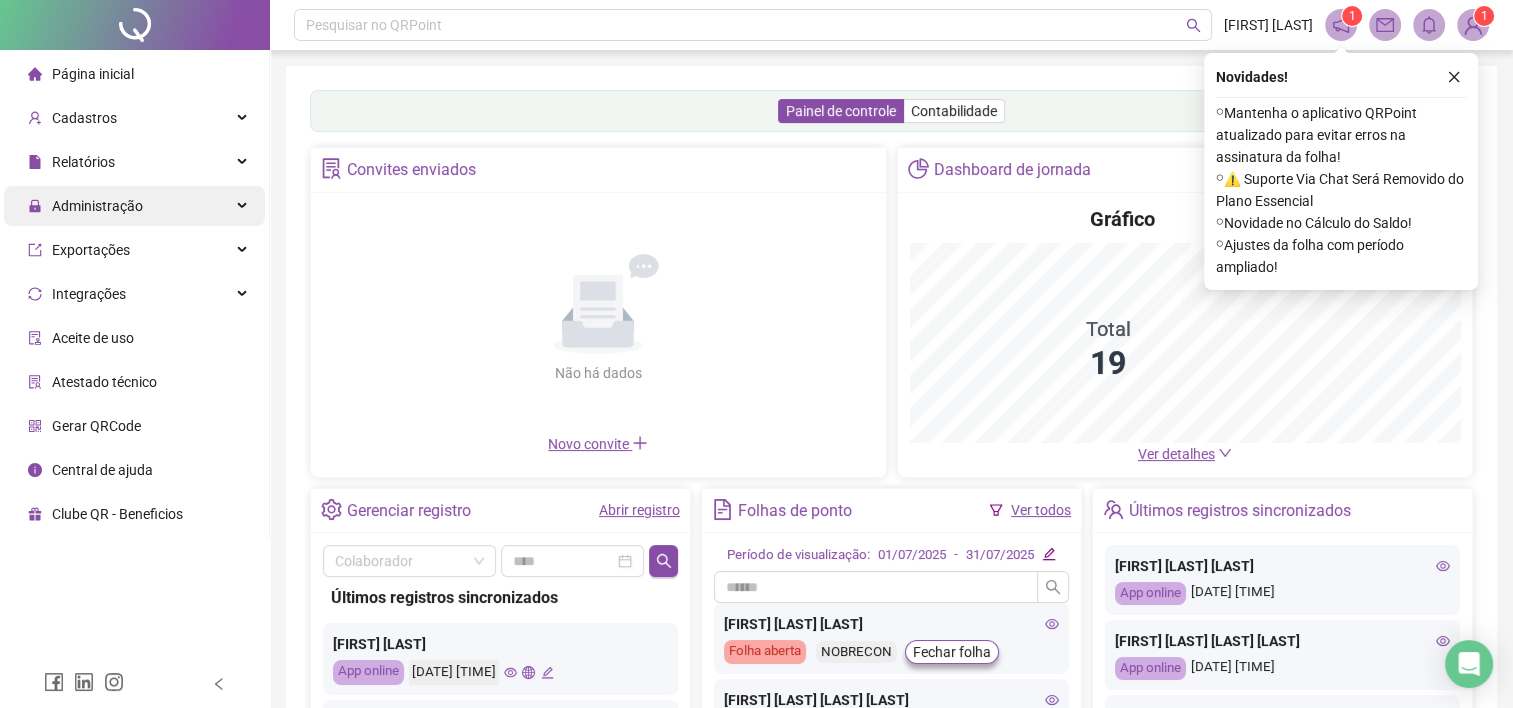click on "Administração" at bounding box center [85, 206] 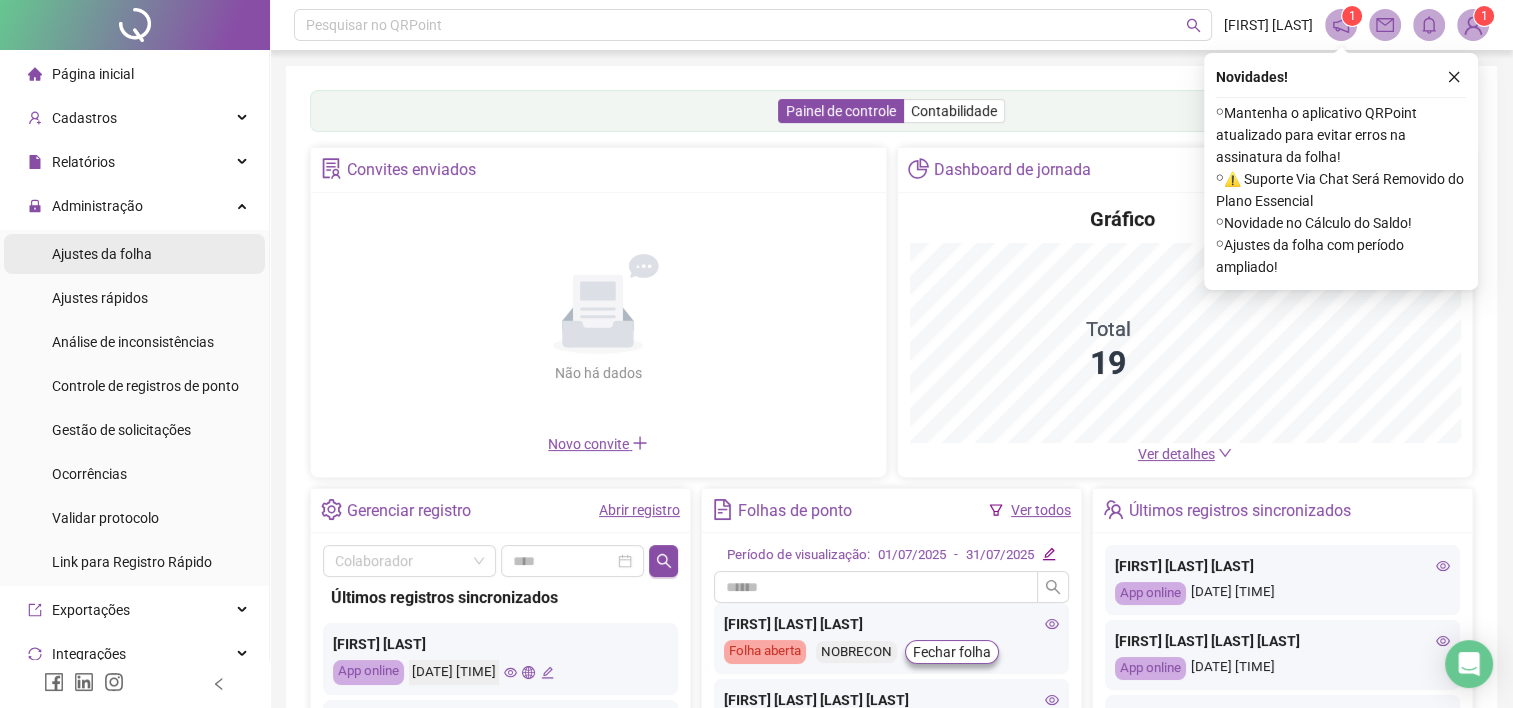 click on "Ajustes da folha" at bounding box center (102, 254) 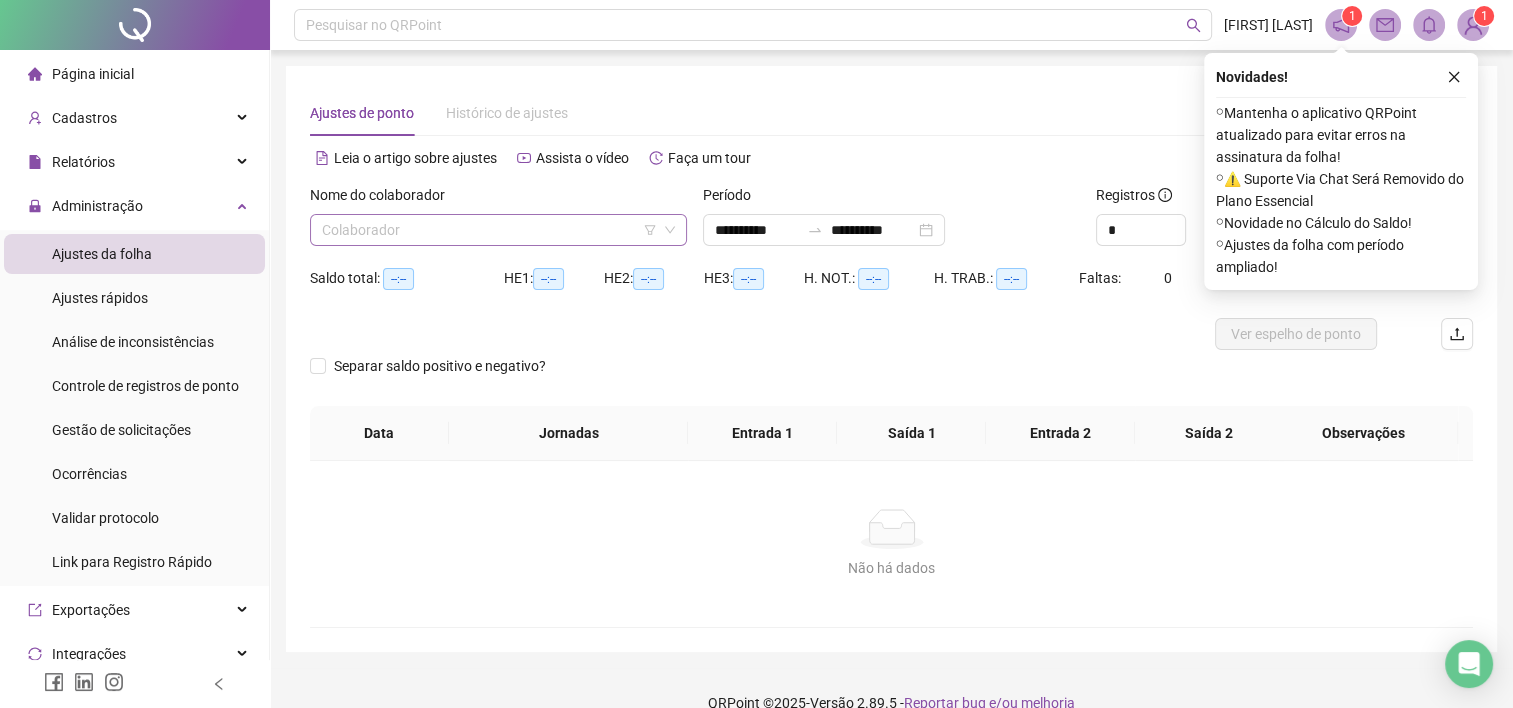 click at bounding box center [489, 230] 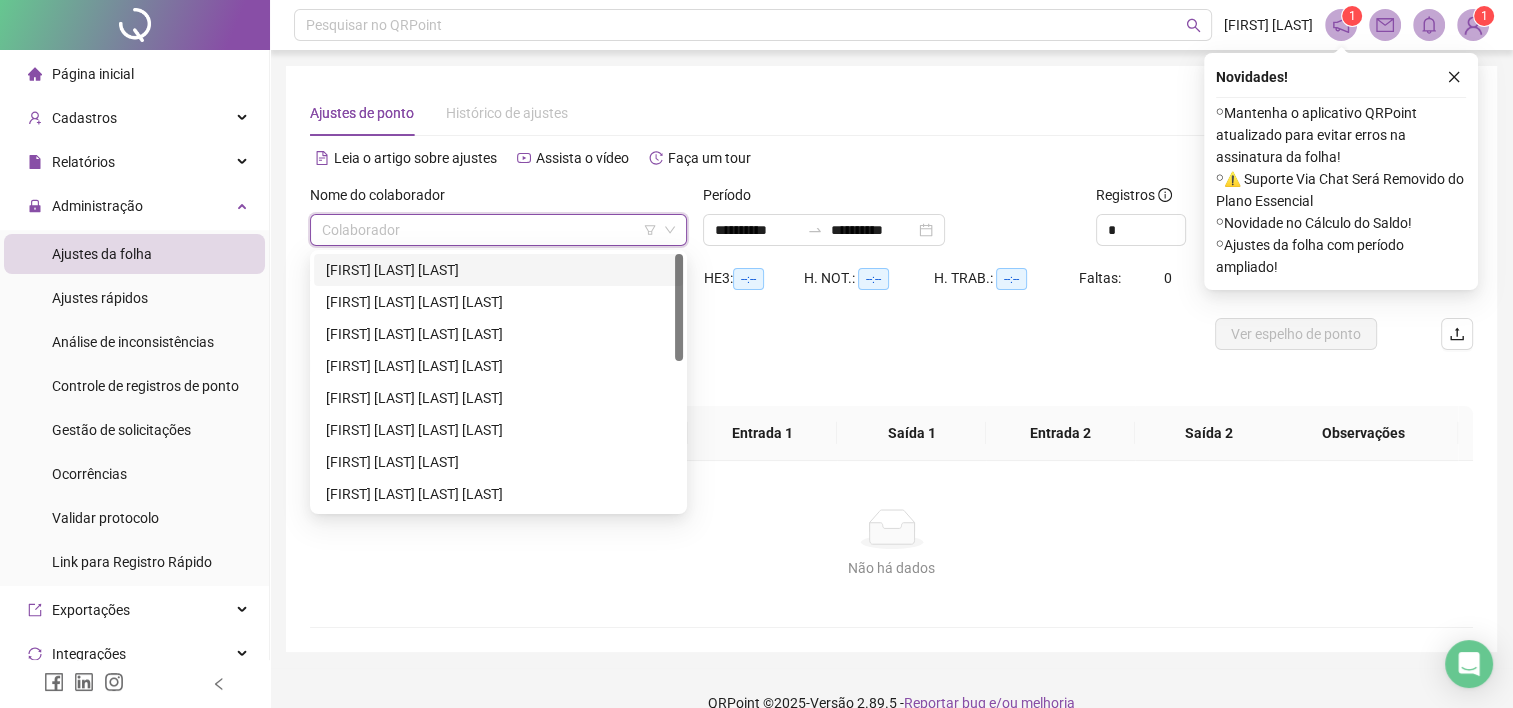 click on "[FIRST] [LAST]" at bounding box center [498, 270] 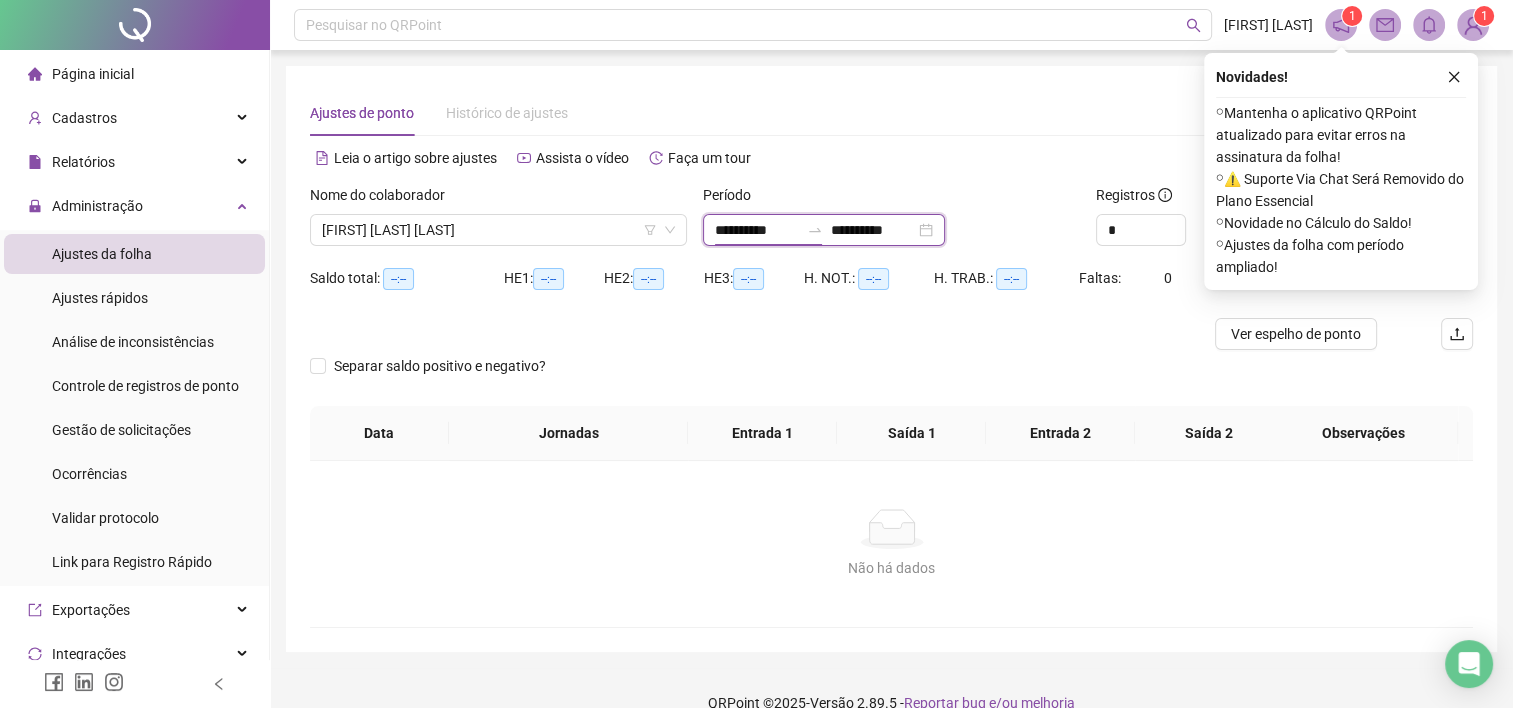 click on "**********" at bounding box center (757, 230) 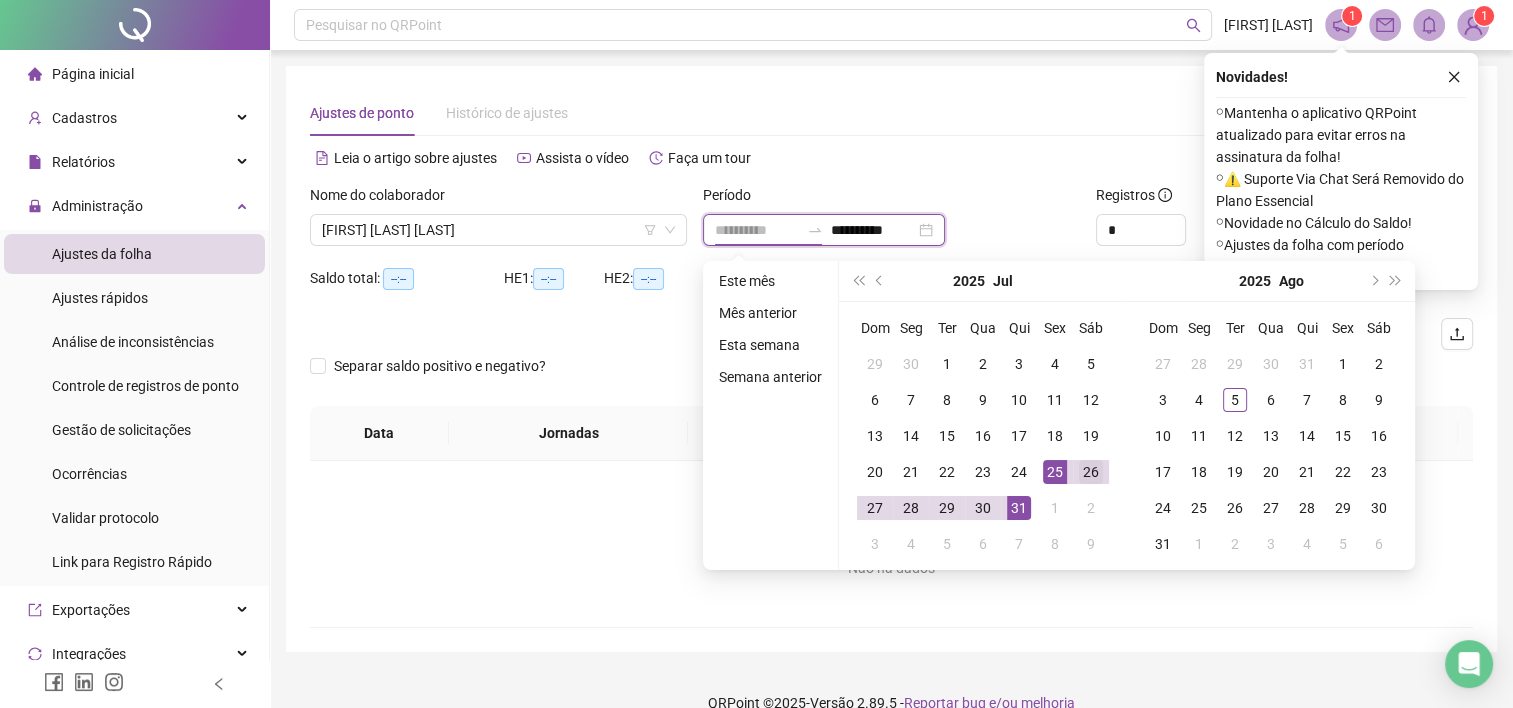 type on "**********" 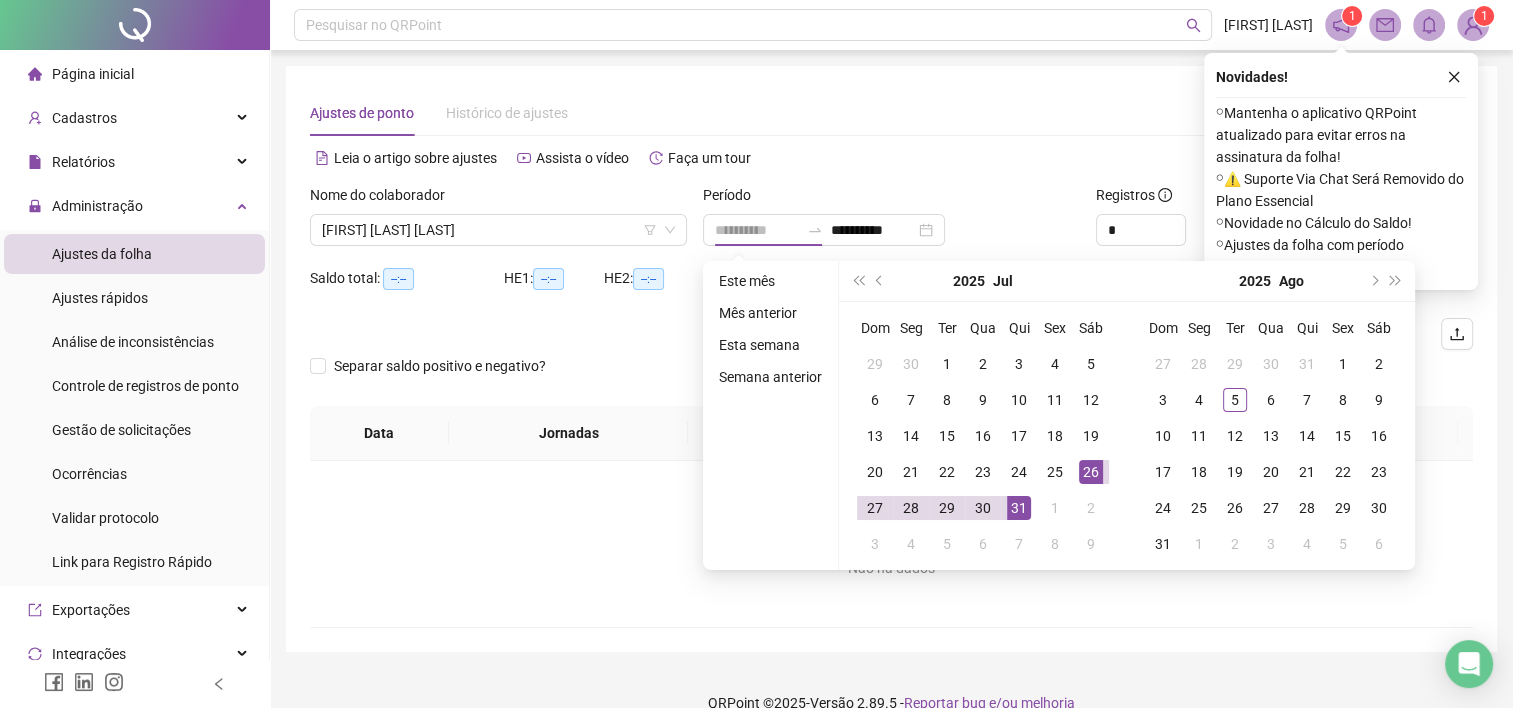 click on "26" at bounding box center [1091, 472] 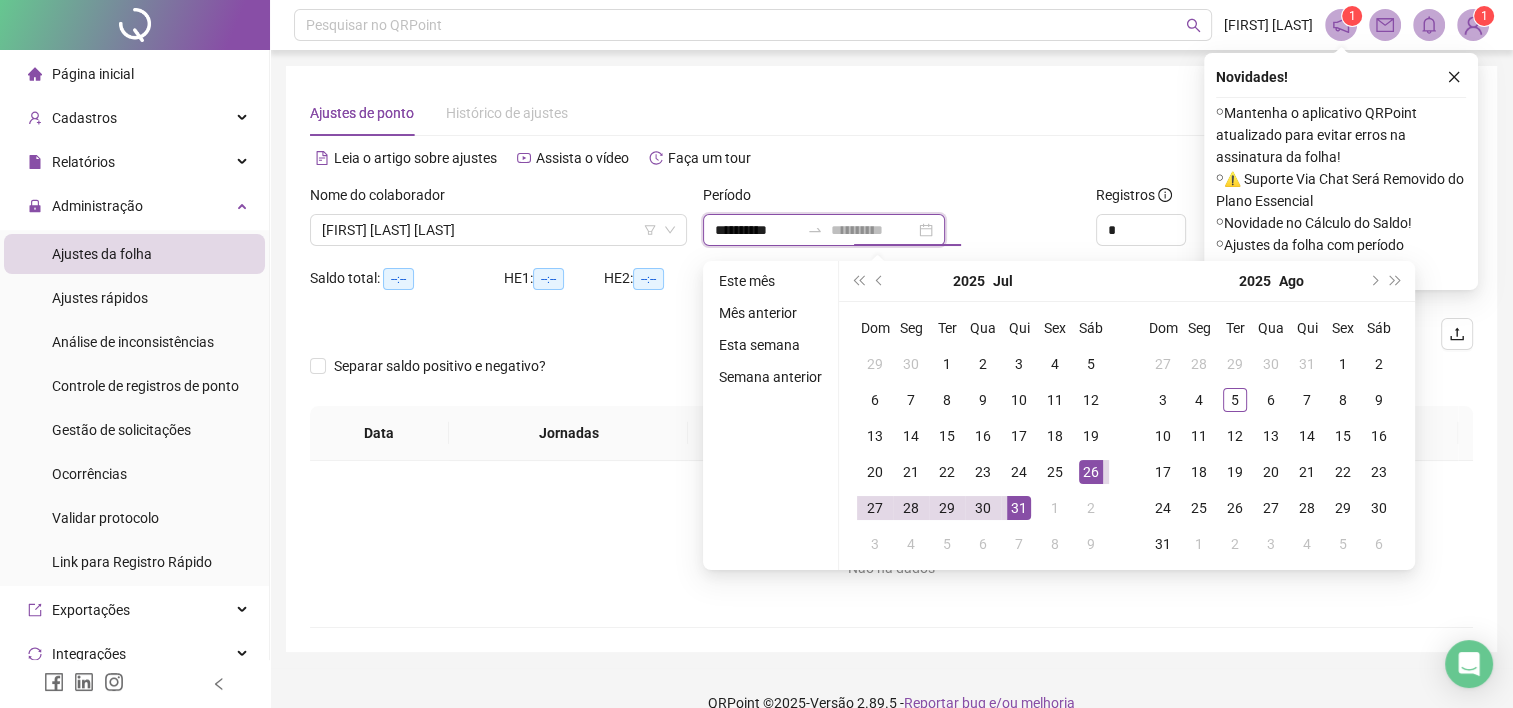 type on "**********" 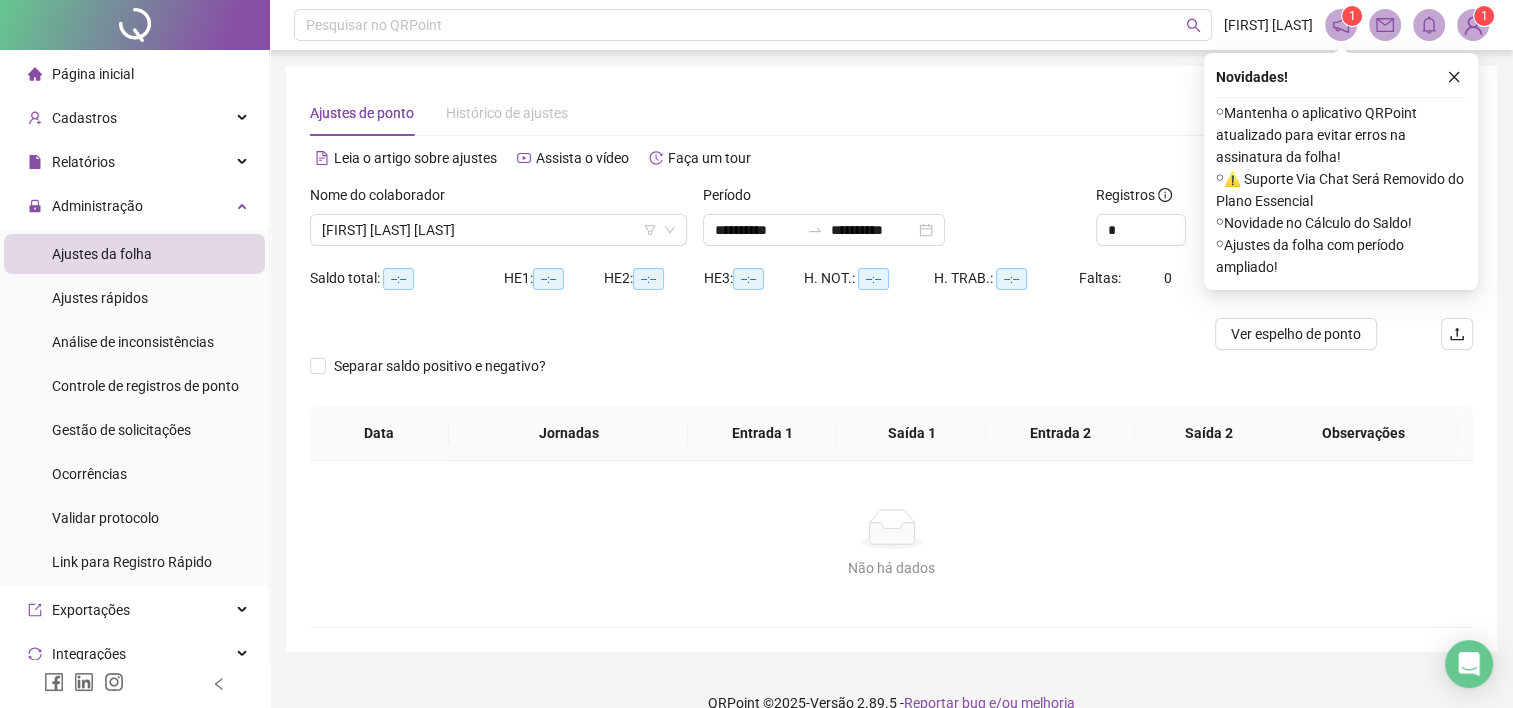 click on "Alternar para versão lite" at bounding box center [1183, 168] 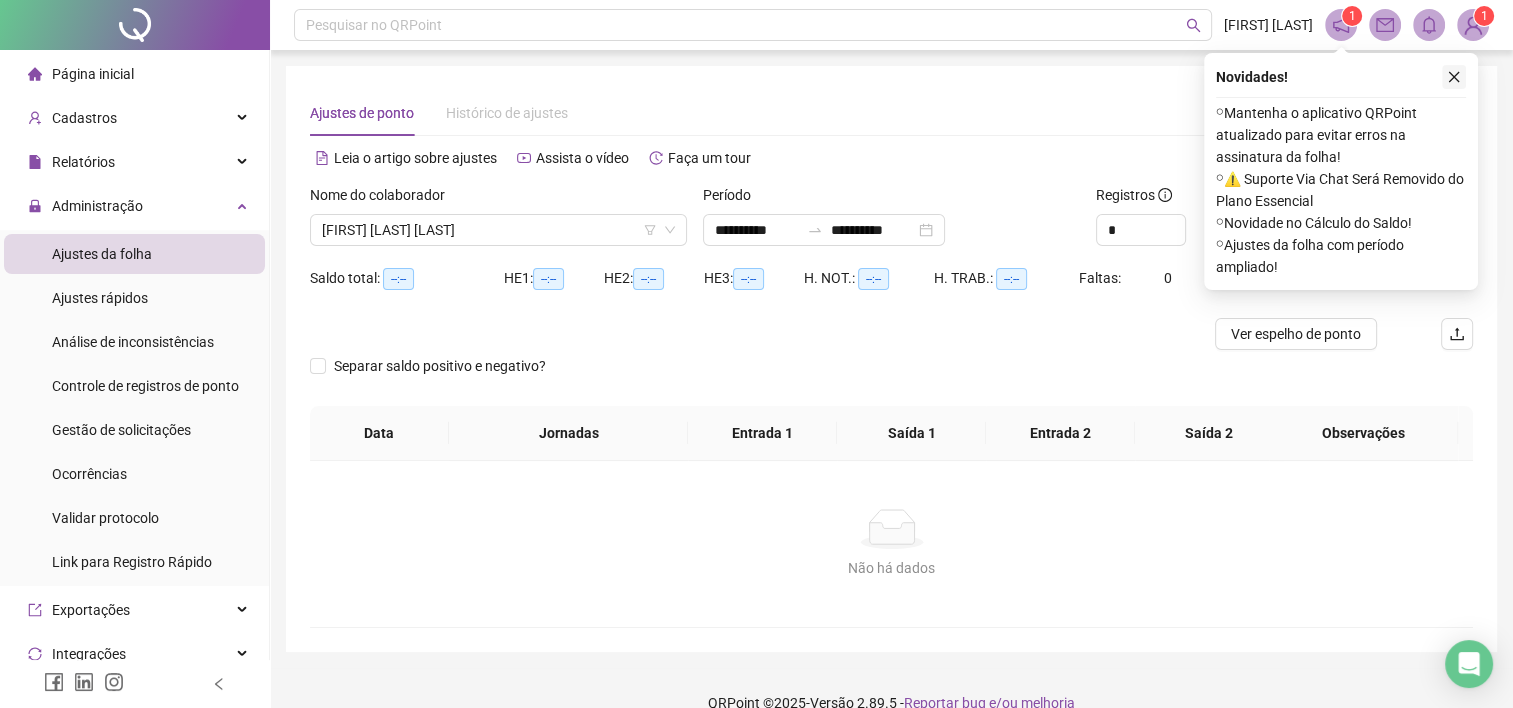 click 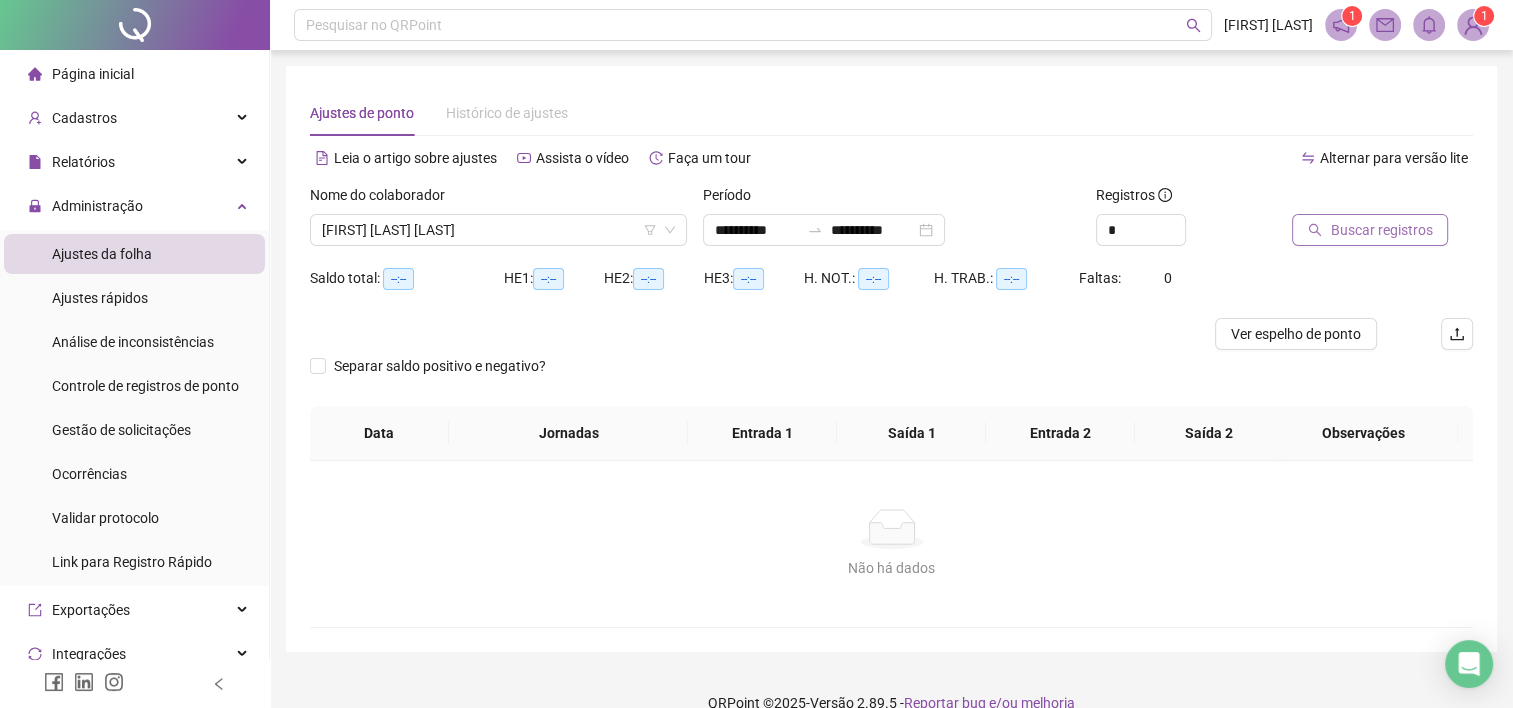 click on "Buscar registros" at bounding box center [1381, 230] 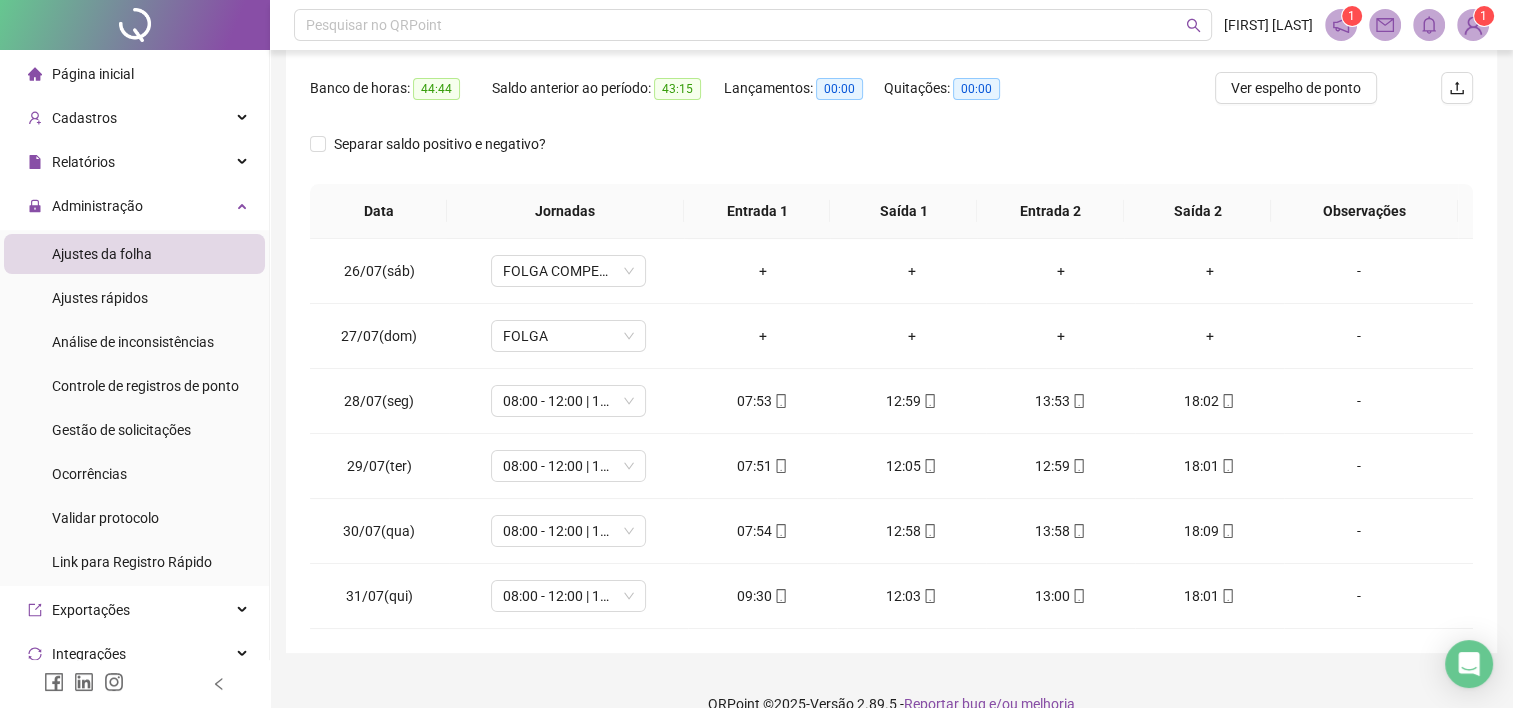 scroll, scrollTop: 249, scrollLeft: 0, axis: vertical 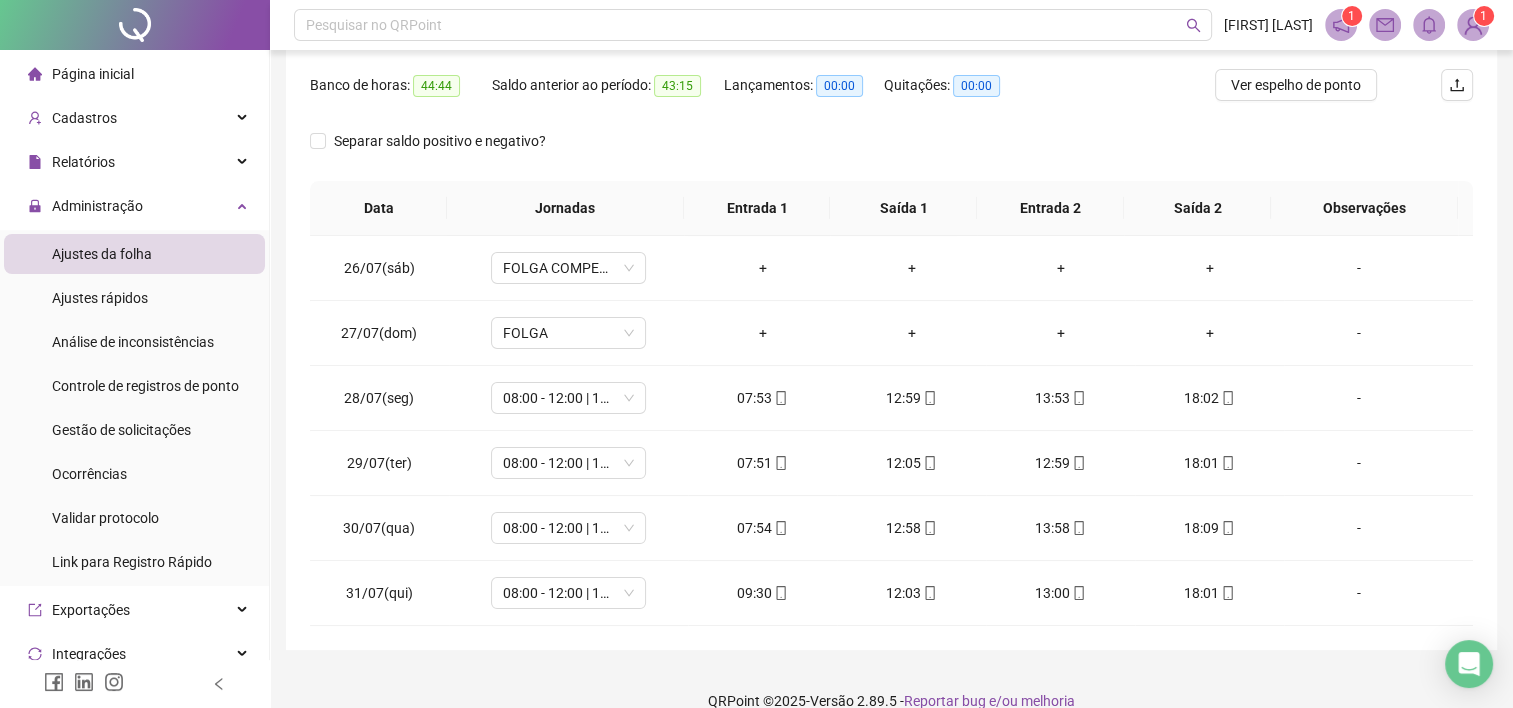 click on "**********" at bounding box center [891, 243] 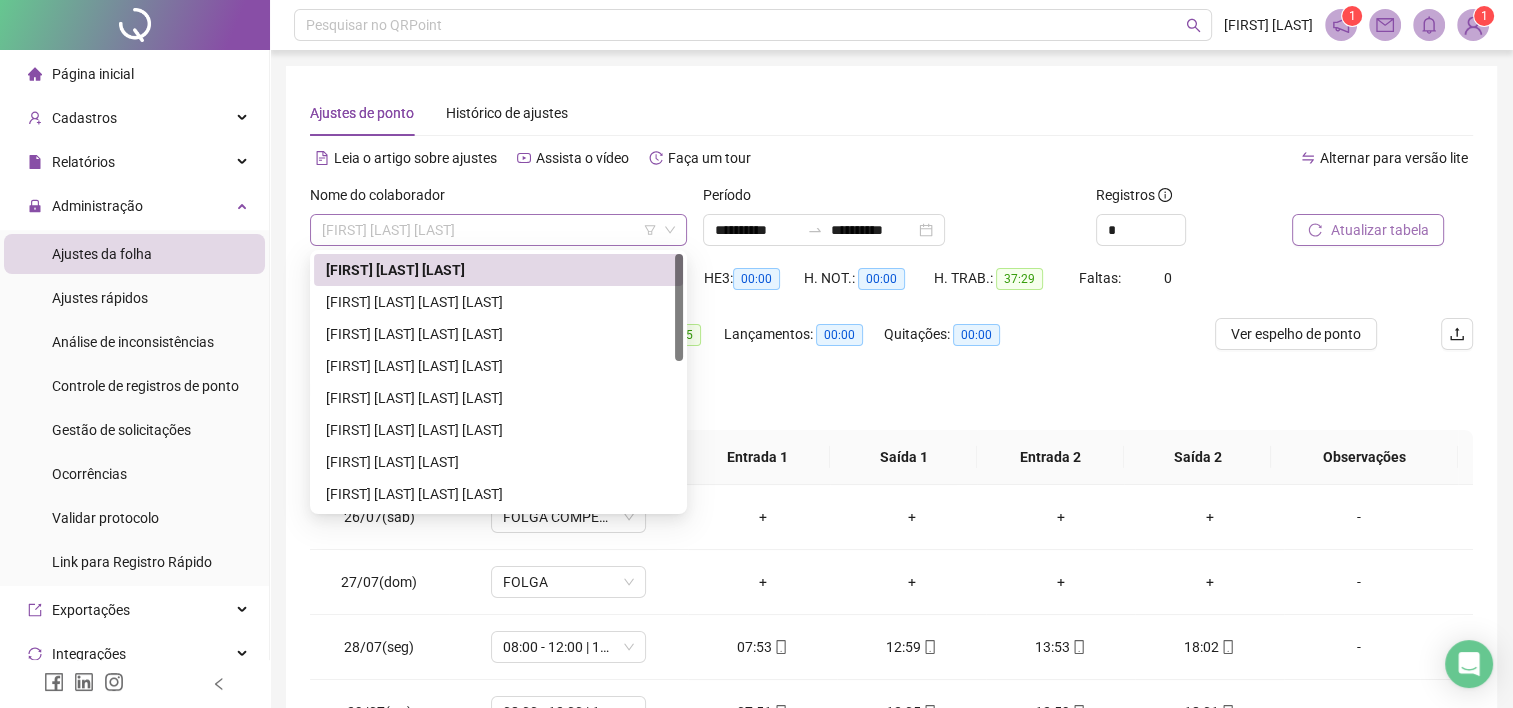 click on "[FIRST] [LAST]" at bounding box center (498, 230) 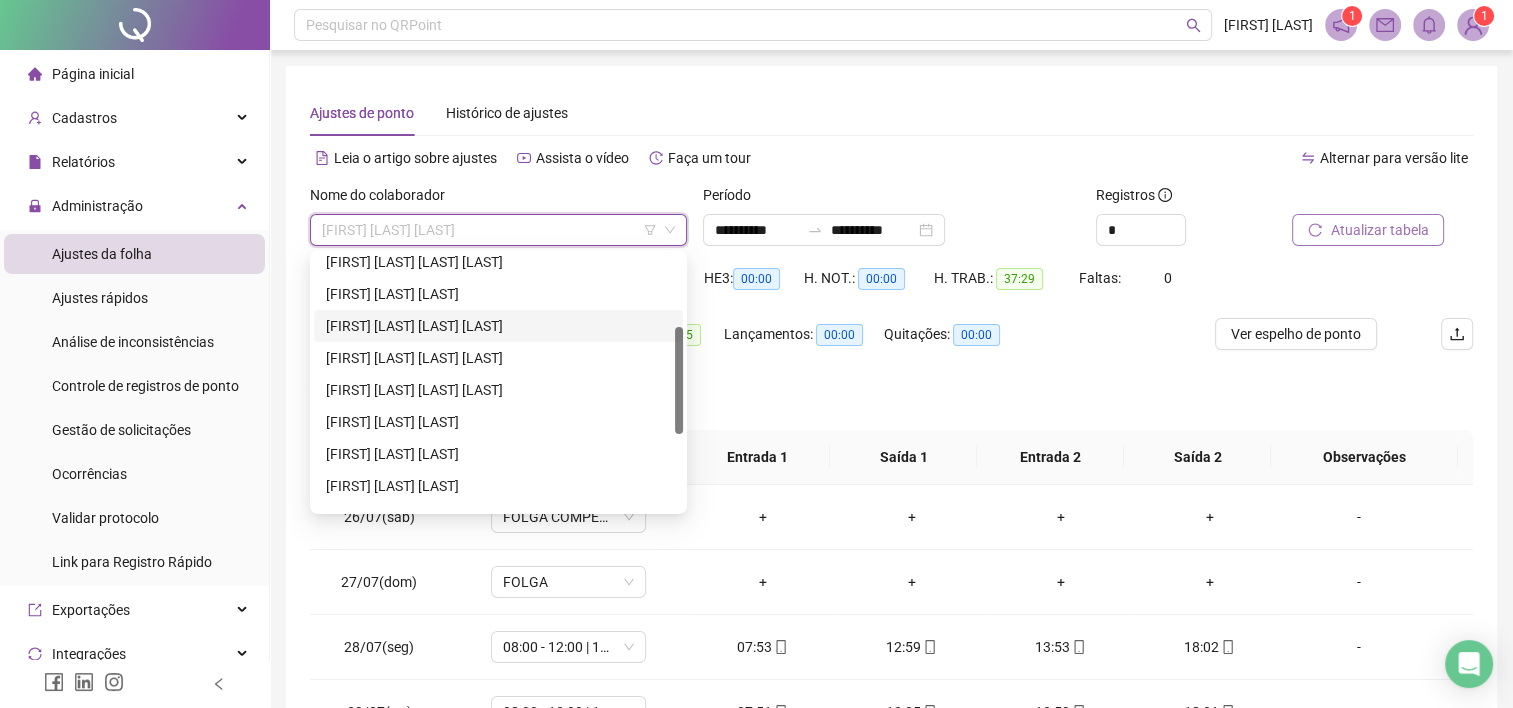 scroll, scrollTop: 194, scrollLeft: 0, axis: vertical 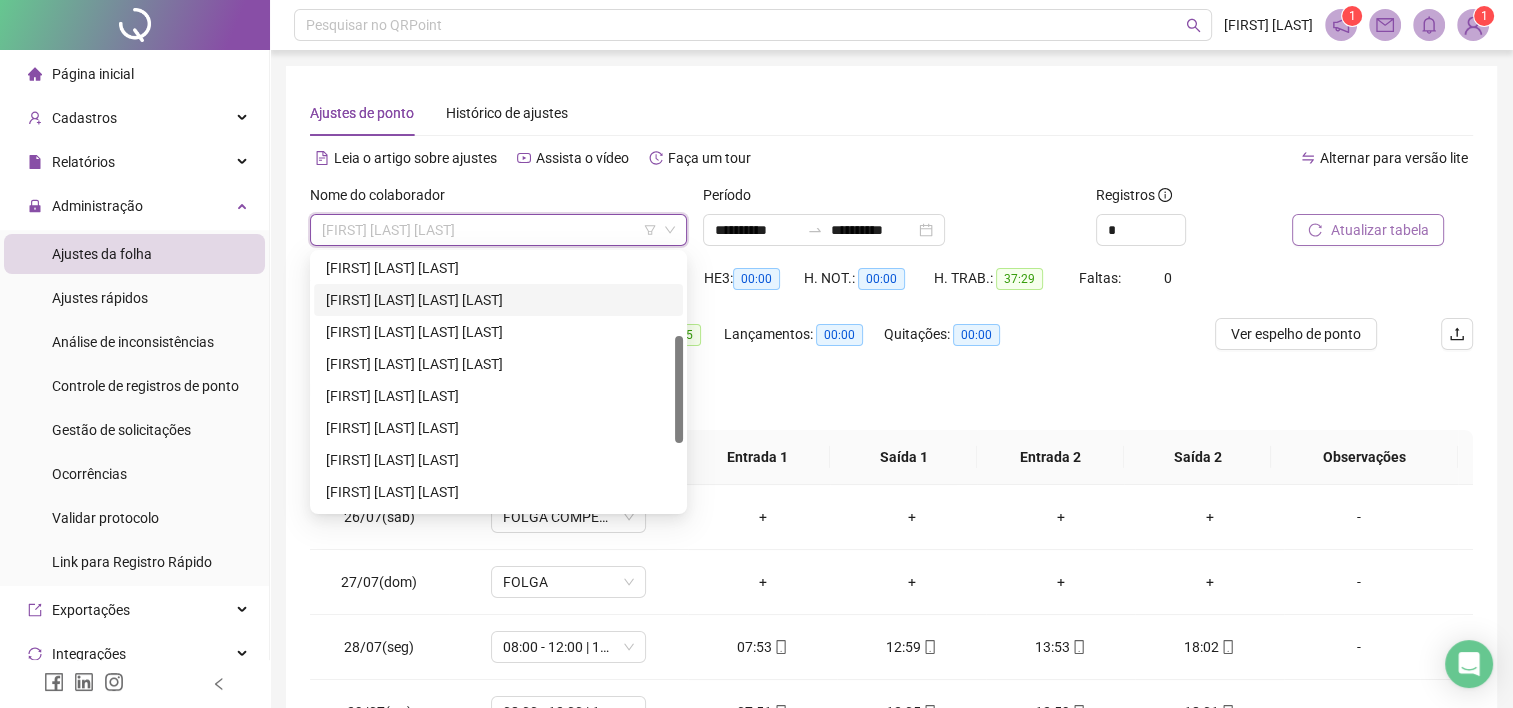 drag, startPoint x: 679, startPoint y: 309, endPoint x: 683, endPoint y: 391, distance: 82.0975 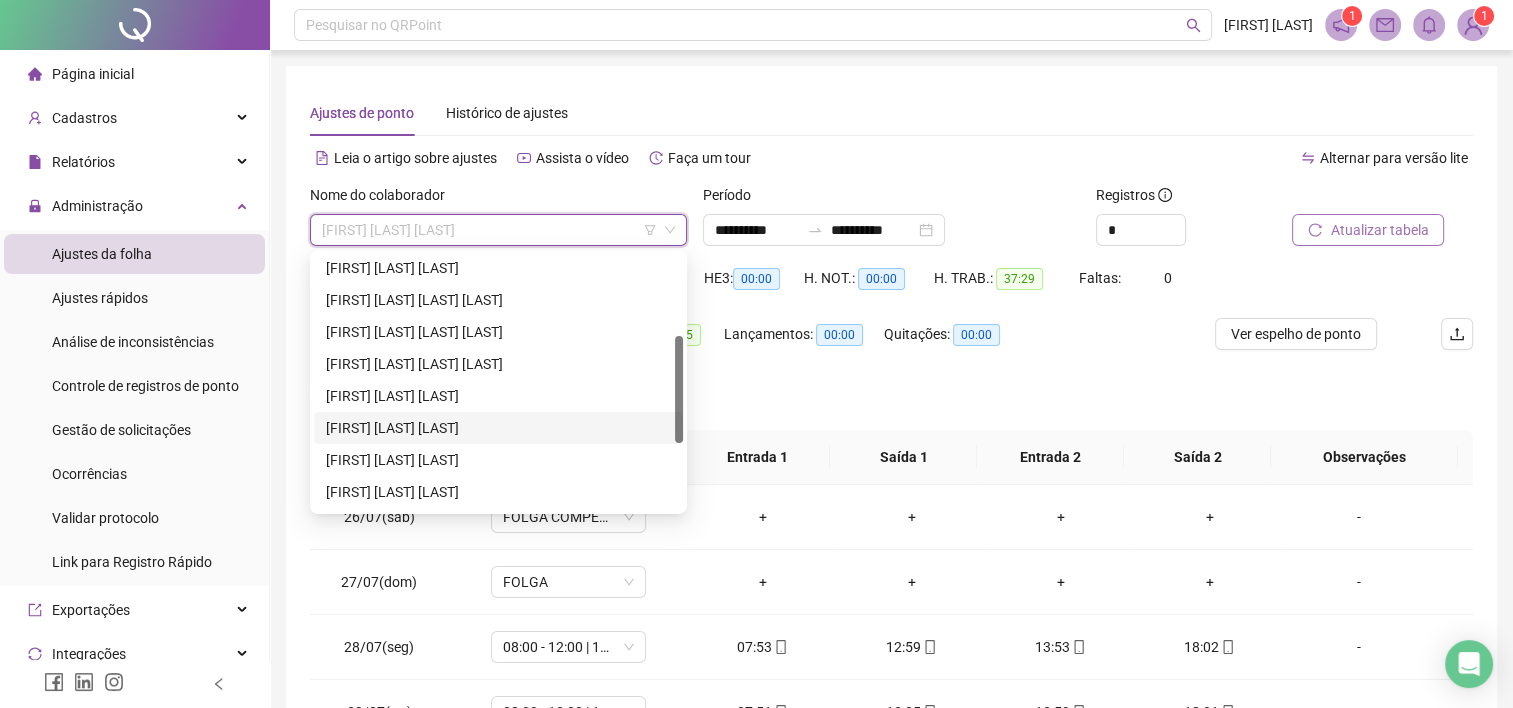 click on "[FIRST] [LAST]" at bounding box center (498, 428) 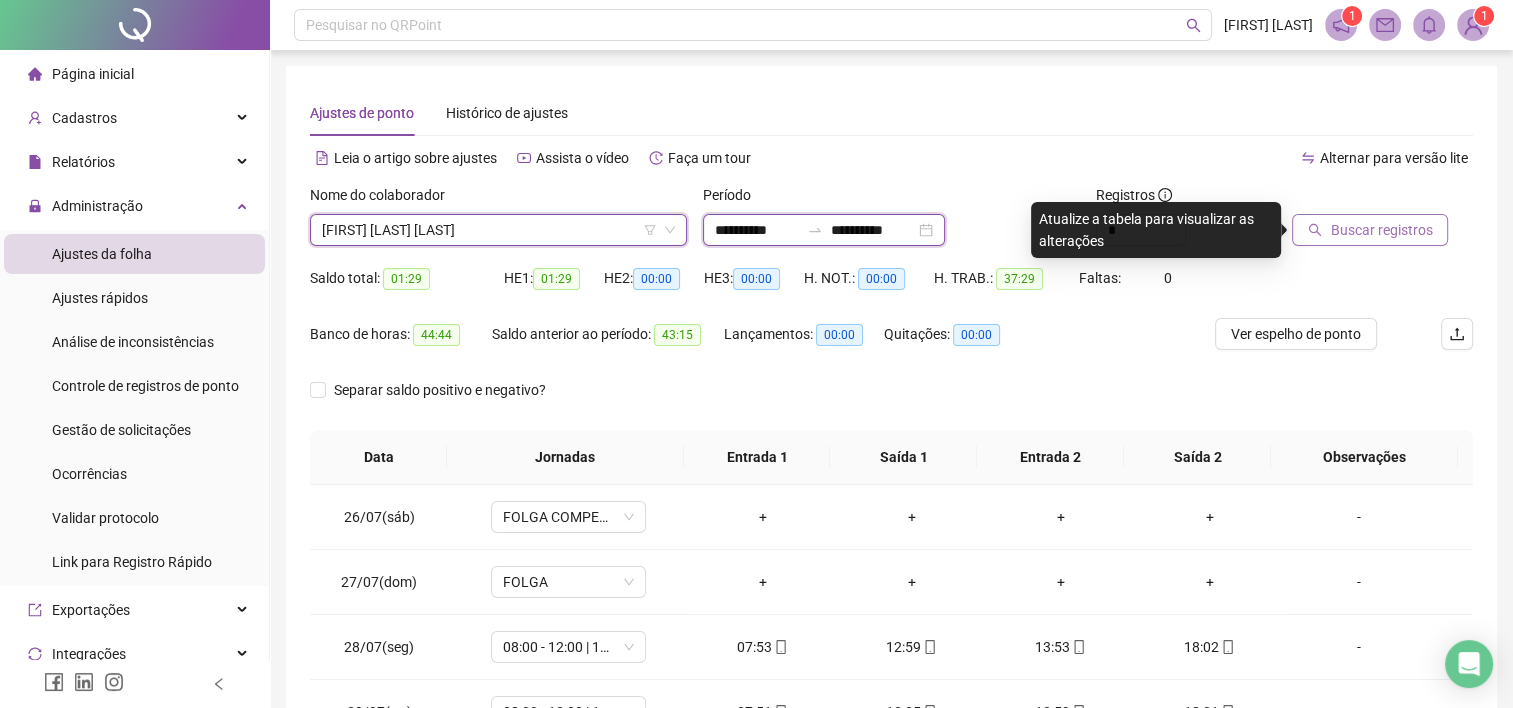 click on "**********" at bounding box center [757, 230] 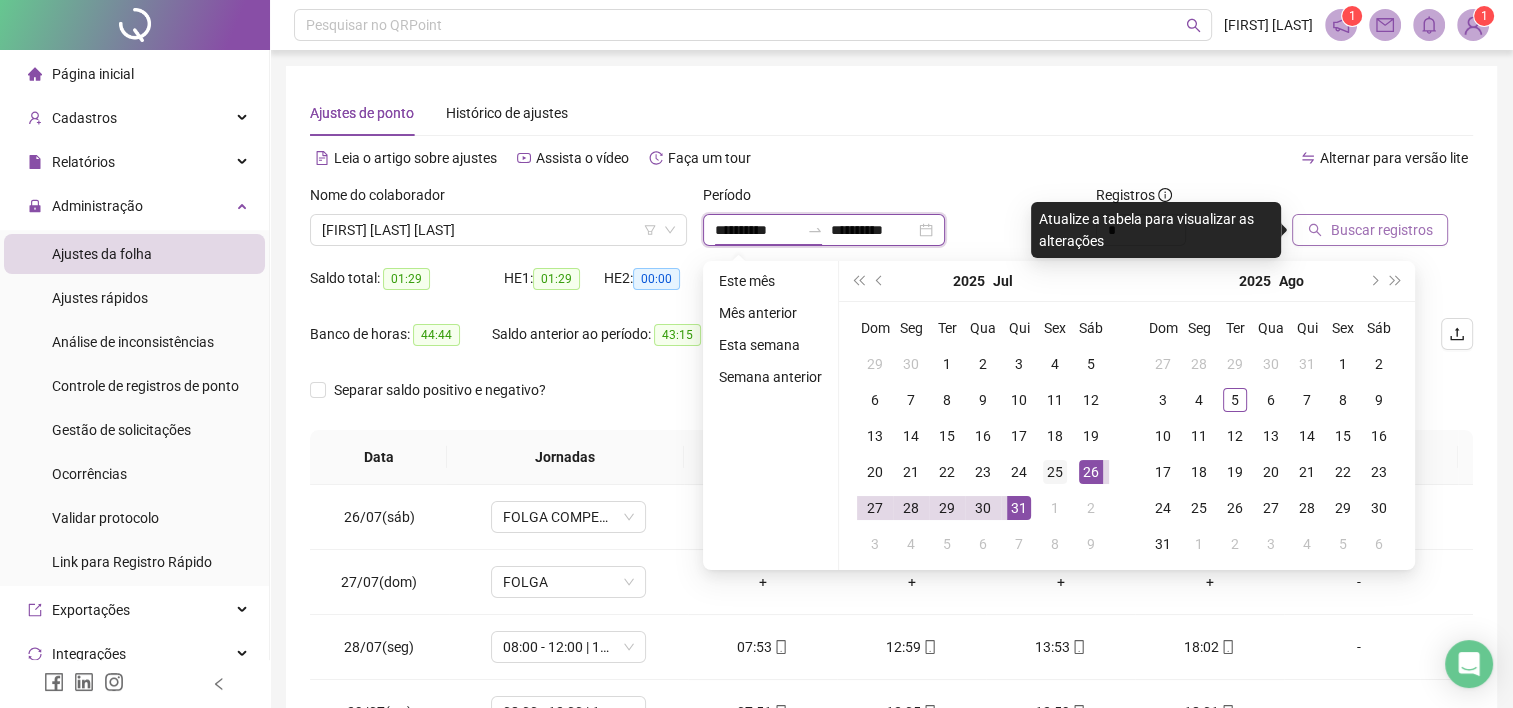 type on "**********" 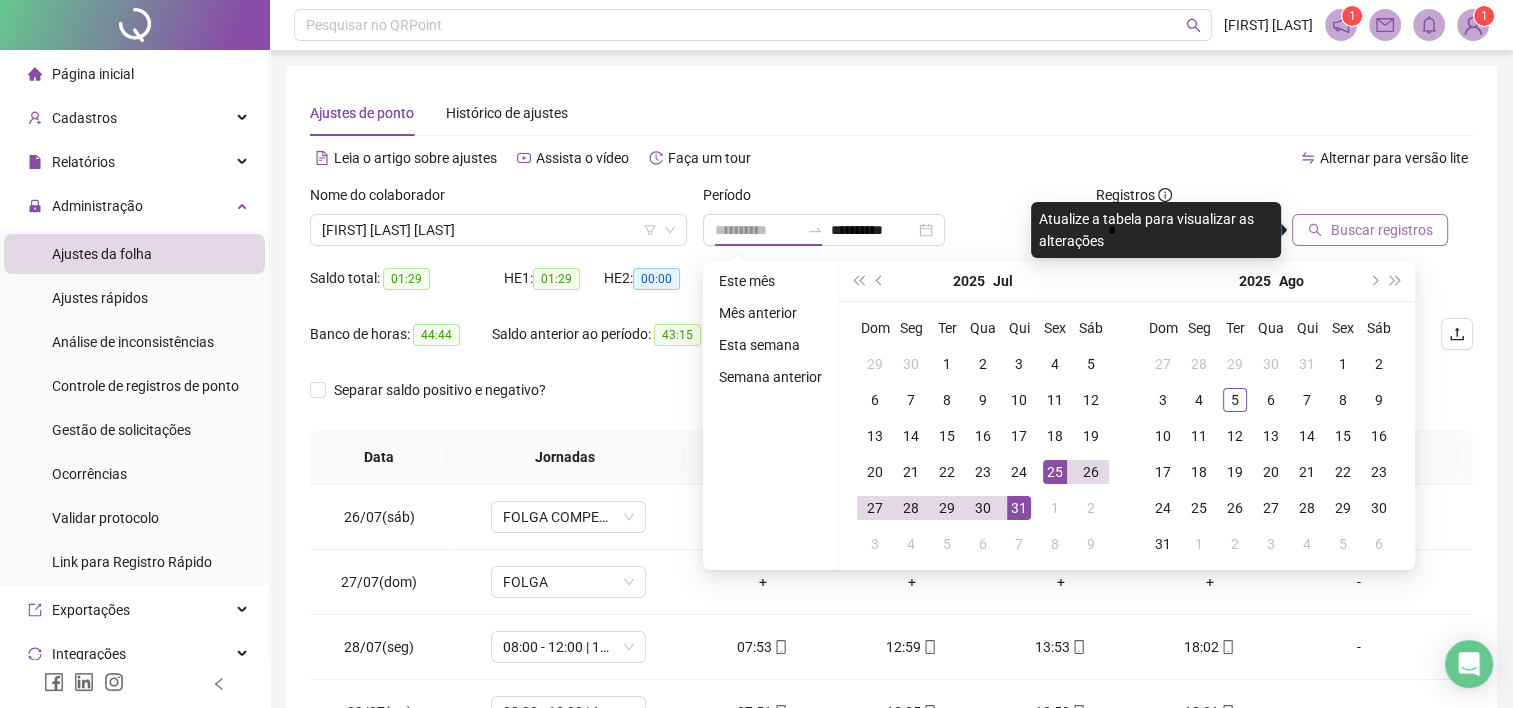 click on "25" at bounding box center (1055, 472) 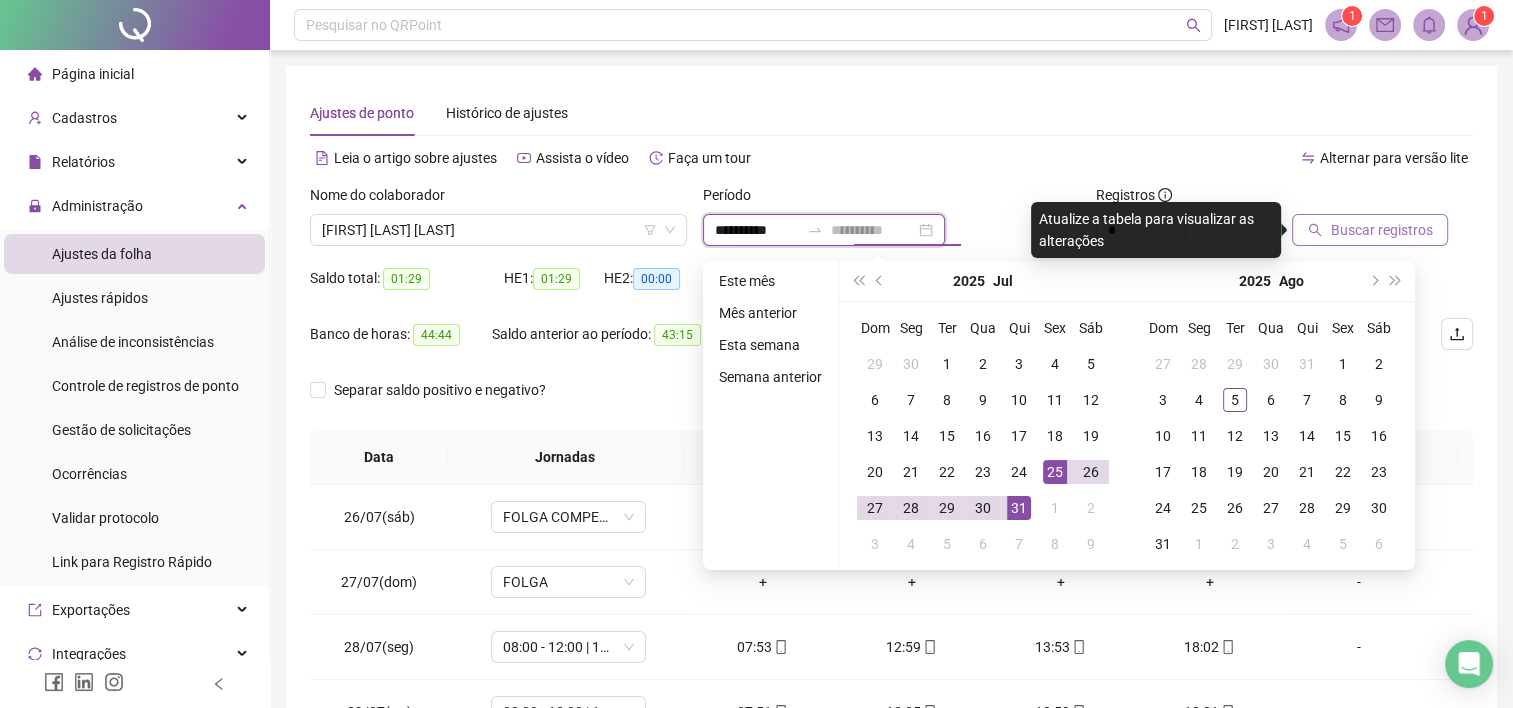 type on "**********" 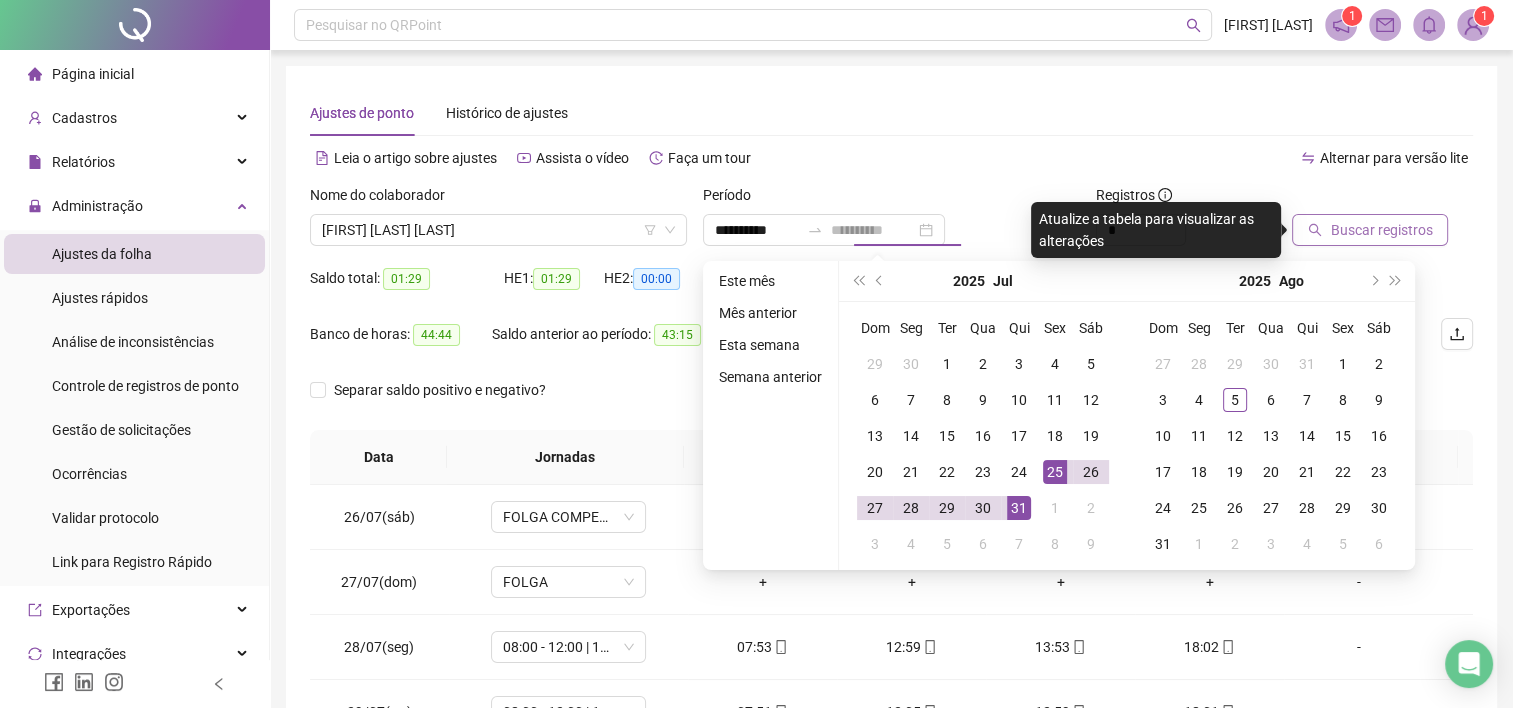 click on "31" at bounding box center [1019, 508] 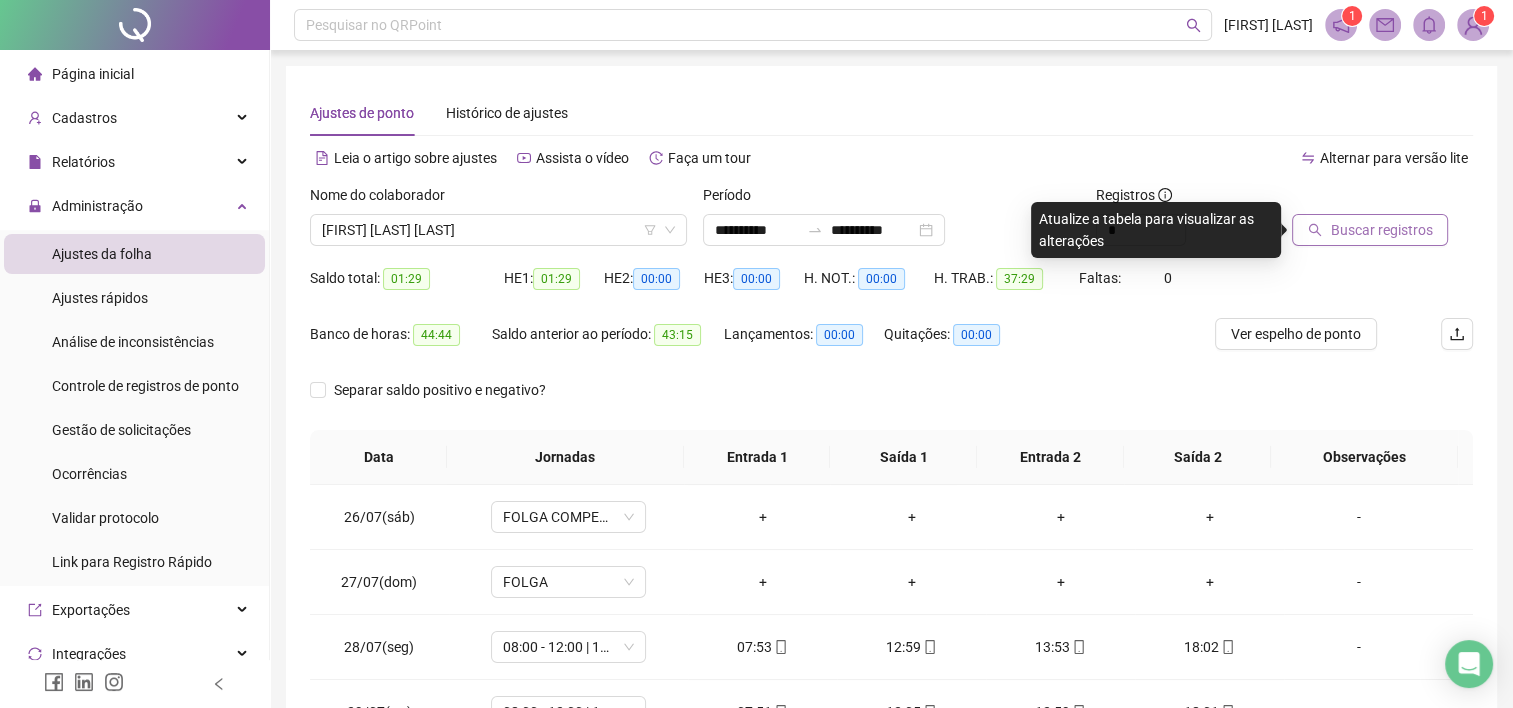 click on "Buscar registros" at bounding box center [1381, 230] 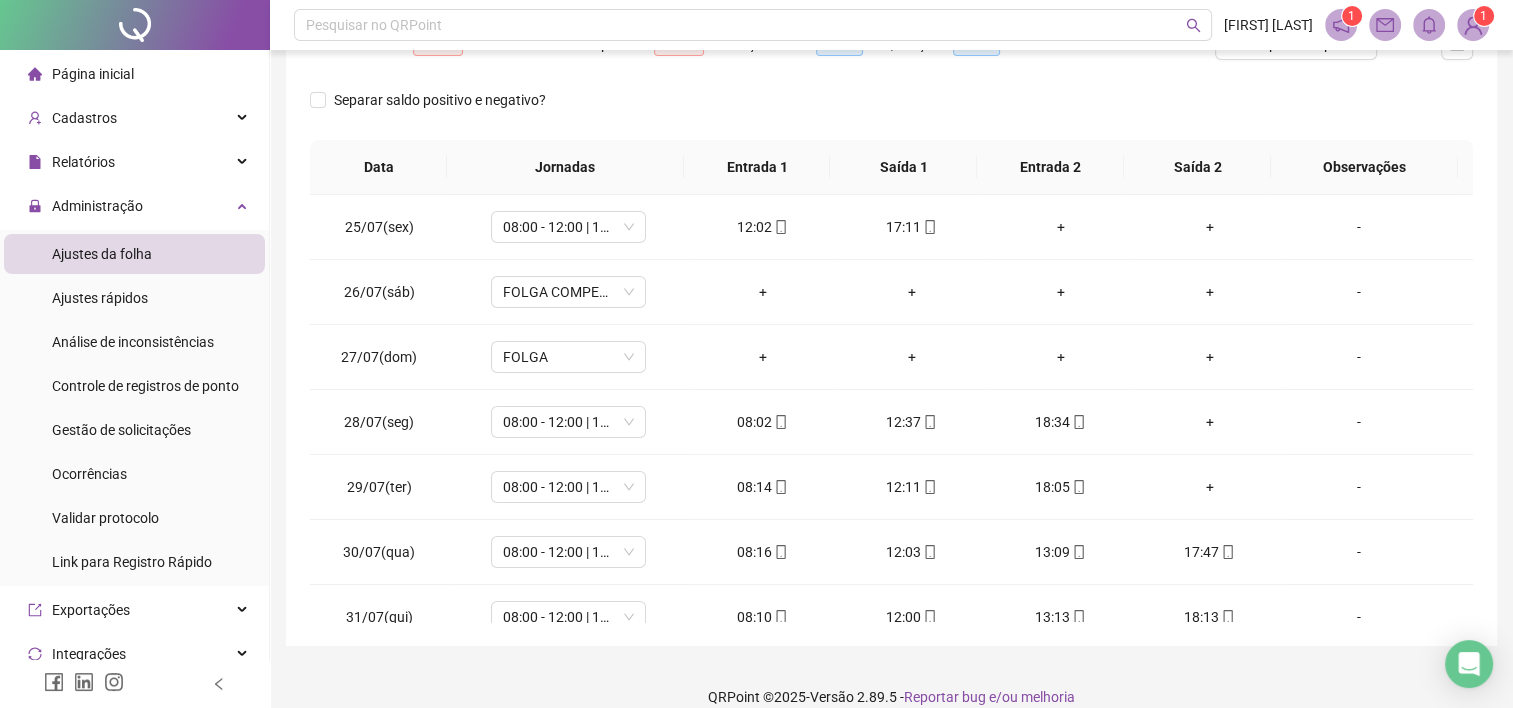 scroll, scrollTop: 291, scrollLeft: 0, axis: vertical 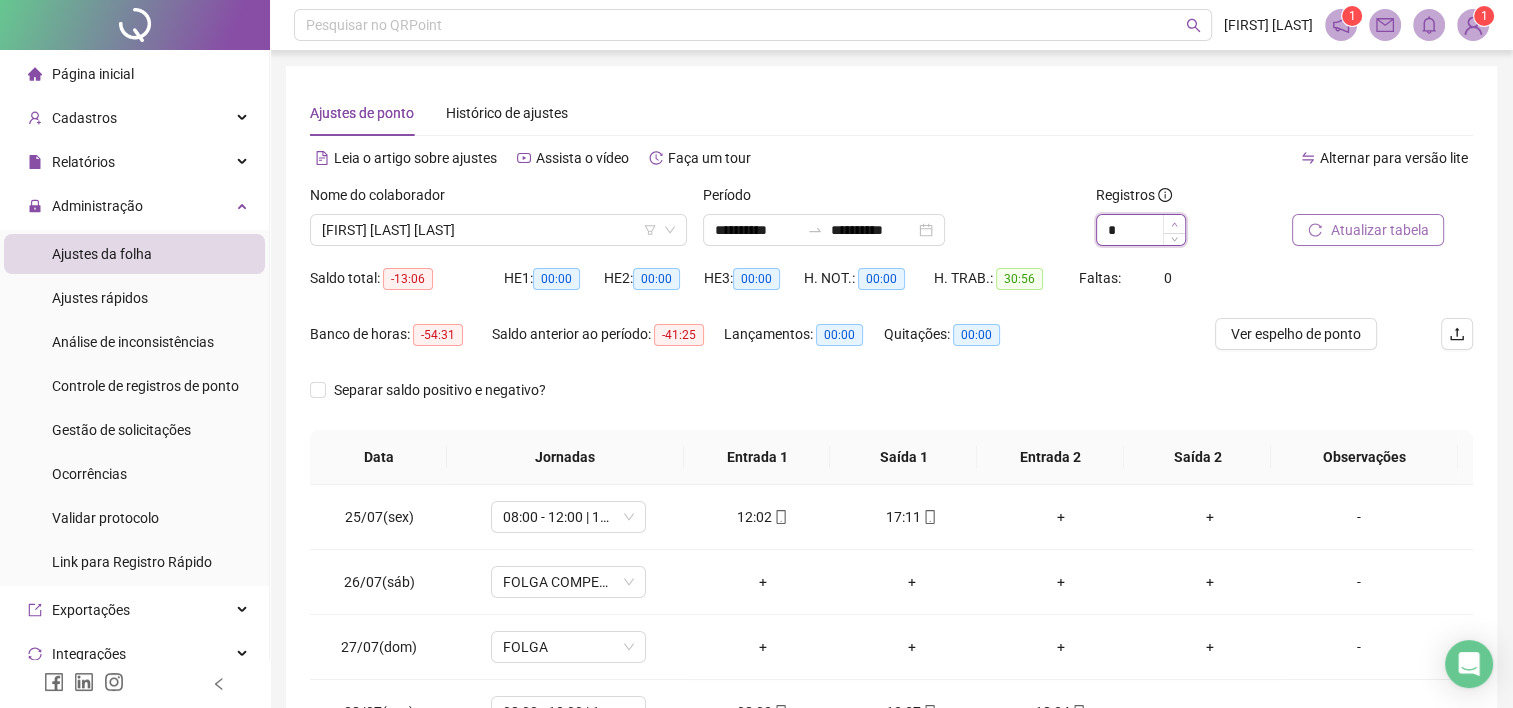 type on "*" 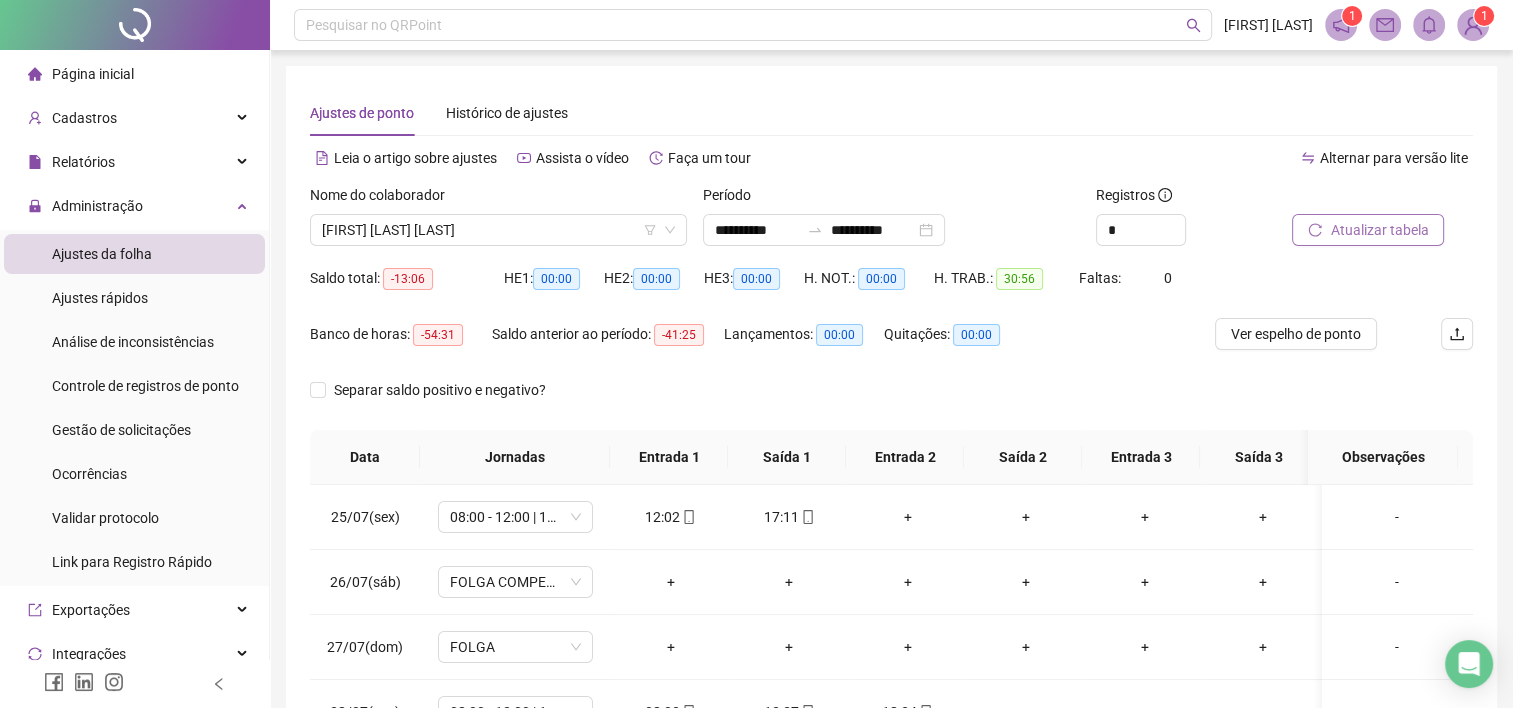 click on "Atualizar tabela" at bounding box center [1379, 230] 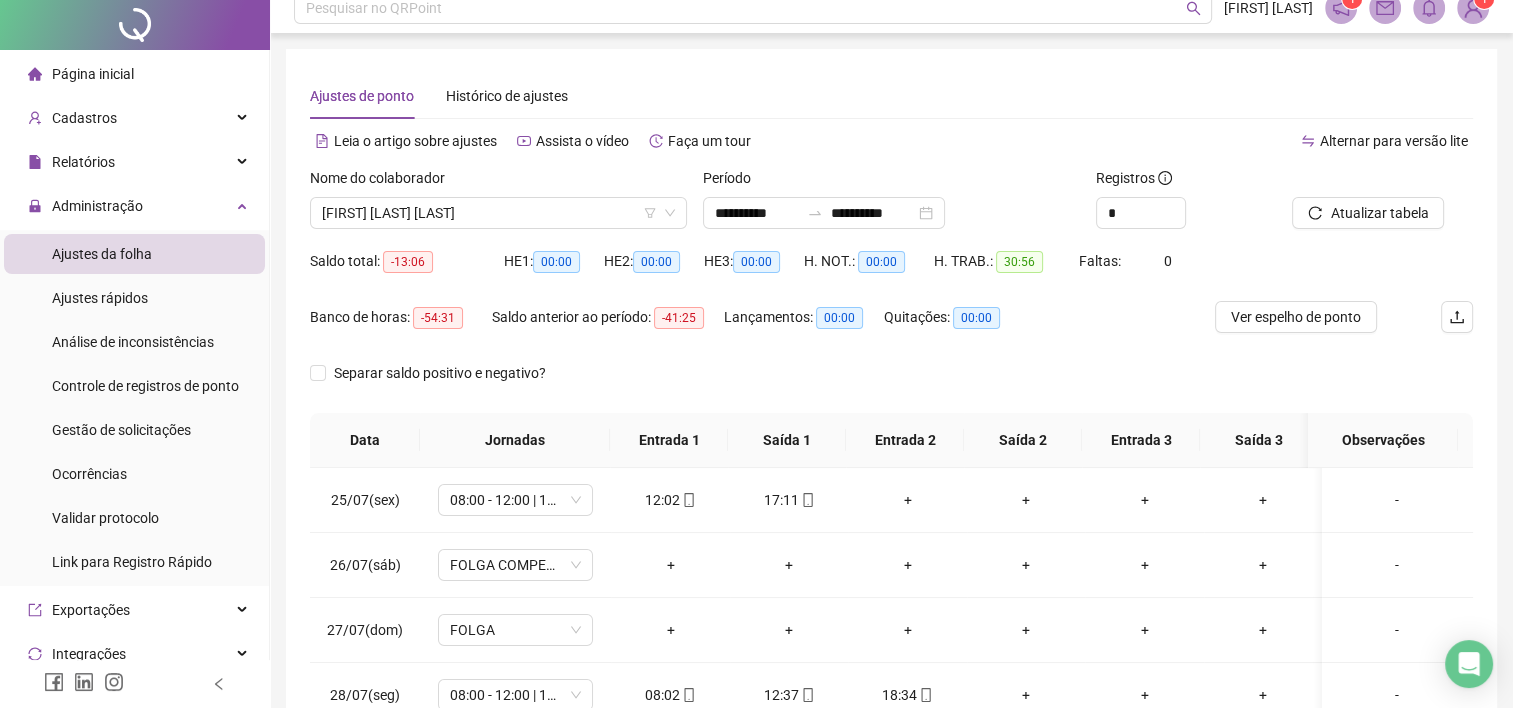 scroll, scrollTop: 0, scrollLeft: 0, axis: both 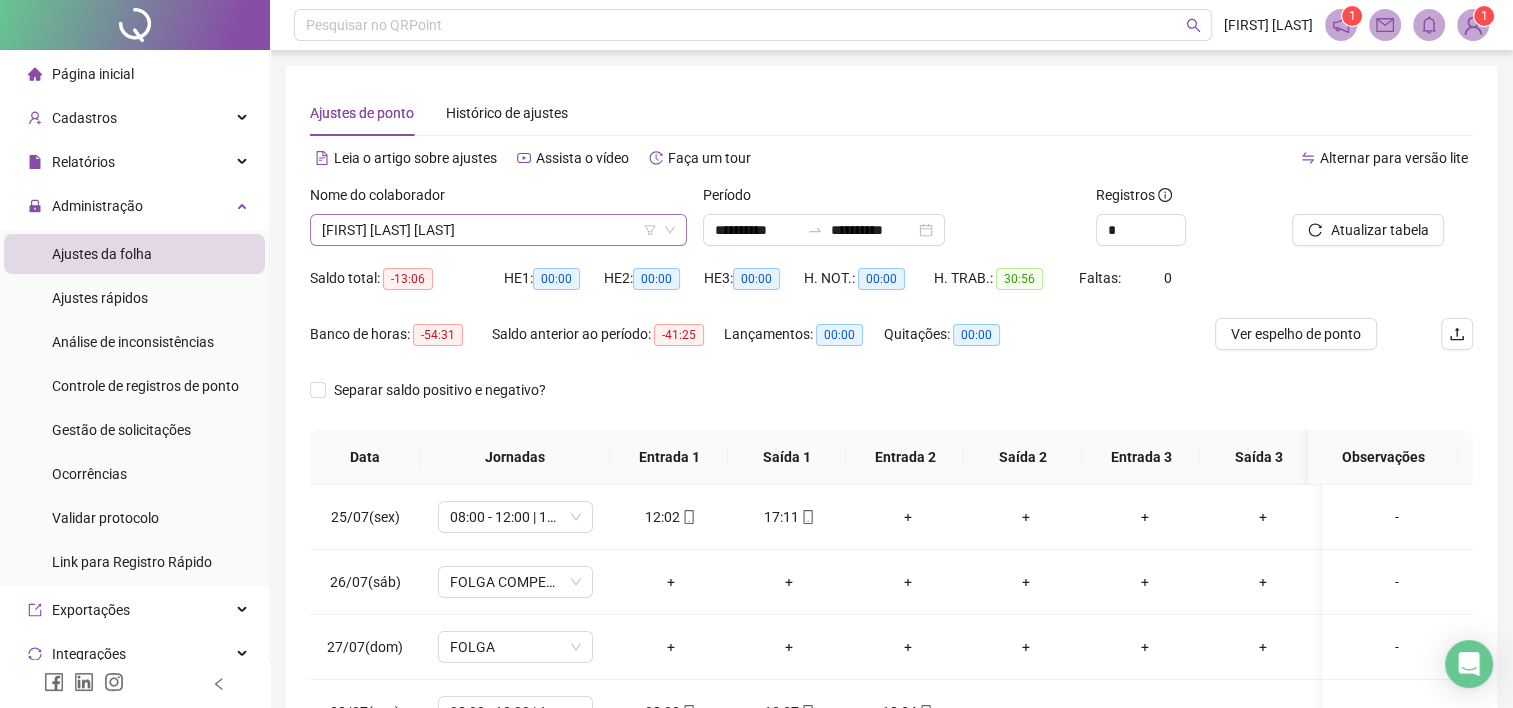 click on "[FIRST] [LAST]" at bounding box center (498, 230) 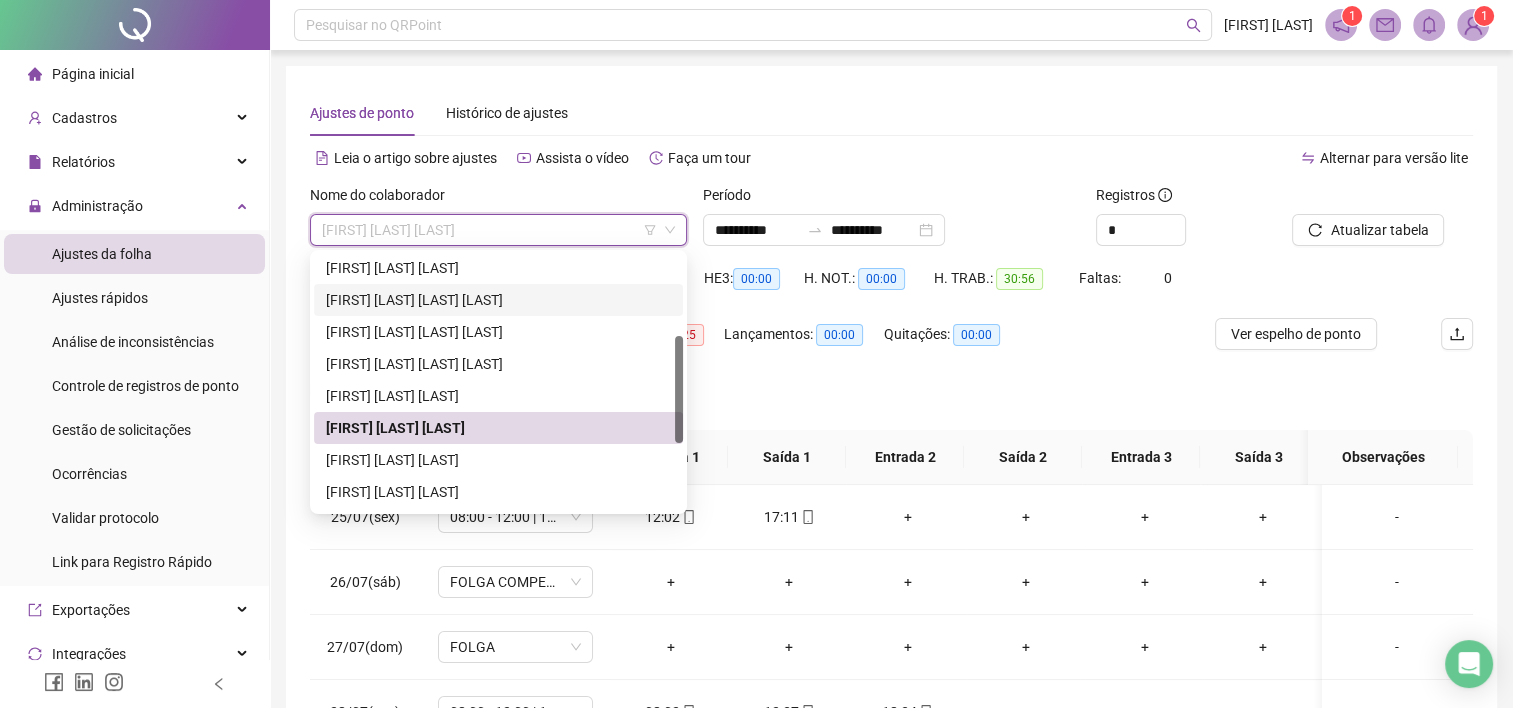 click at bounding box center (679, 382) 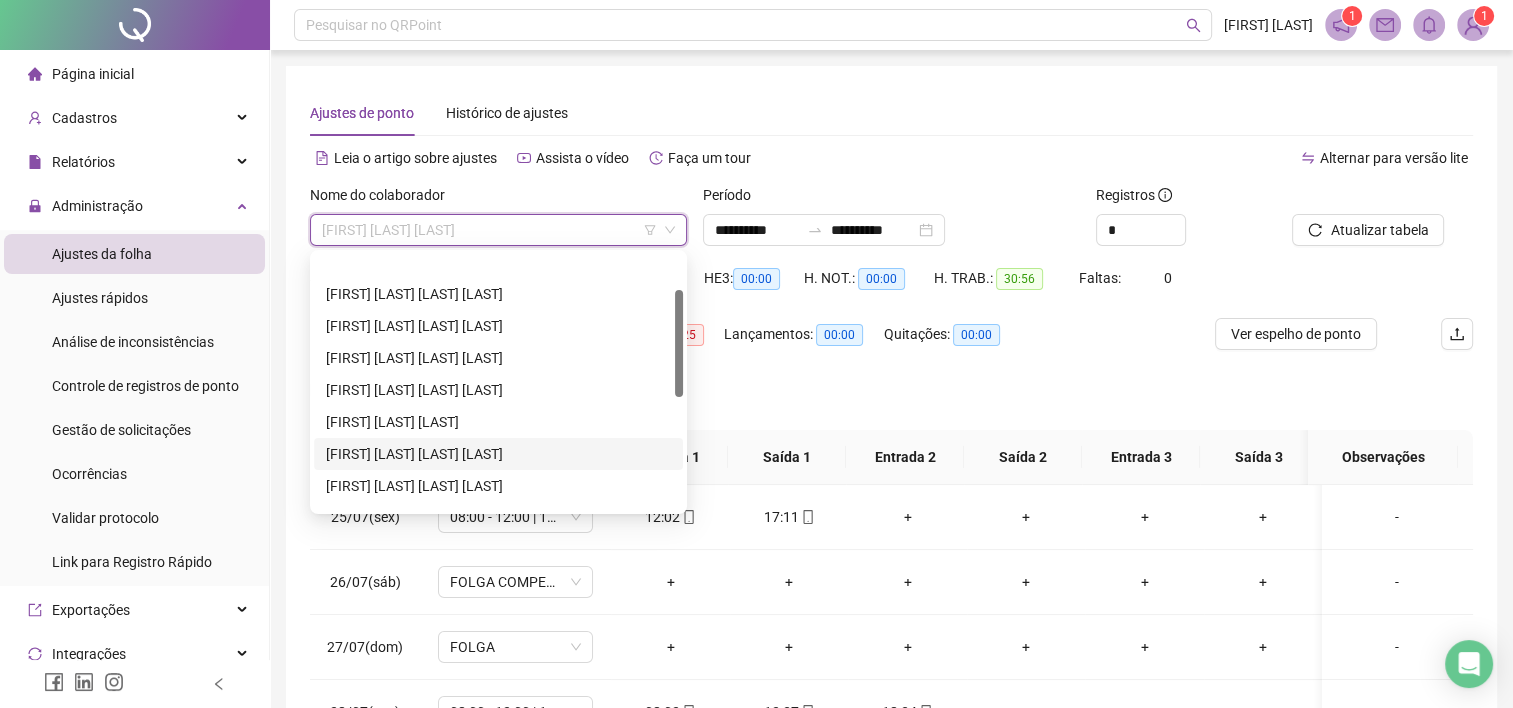 scroll, scrollTop: 0, scrollLeft: 0, axis: both 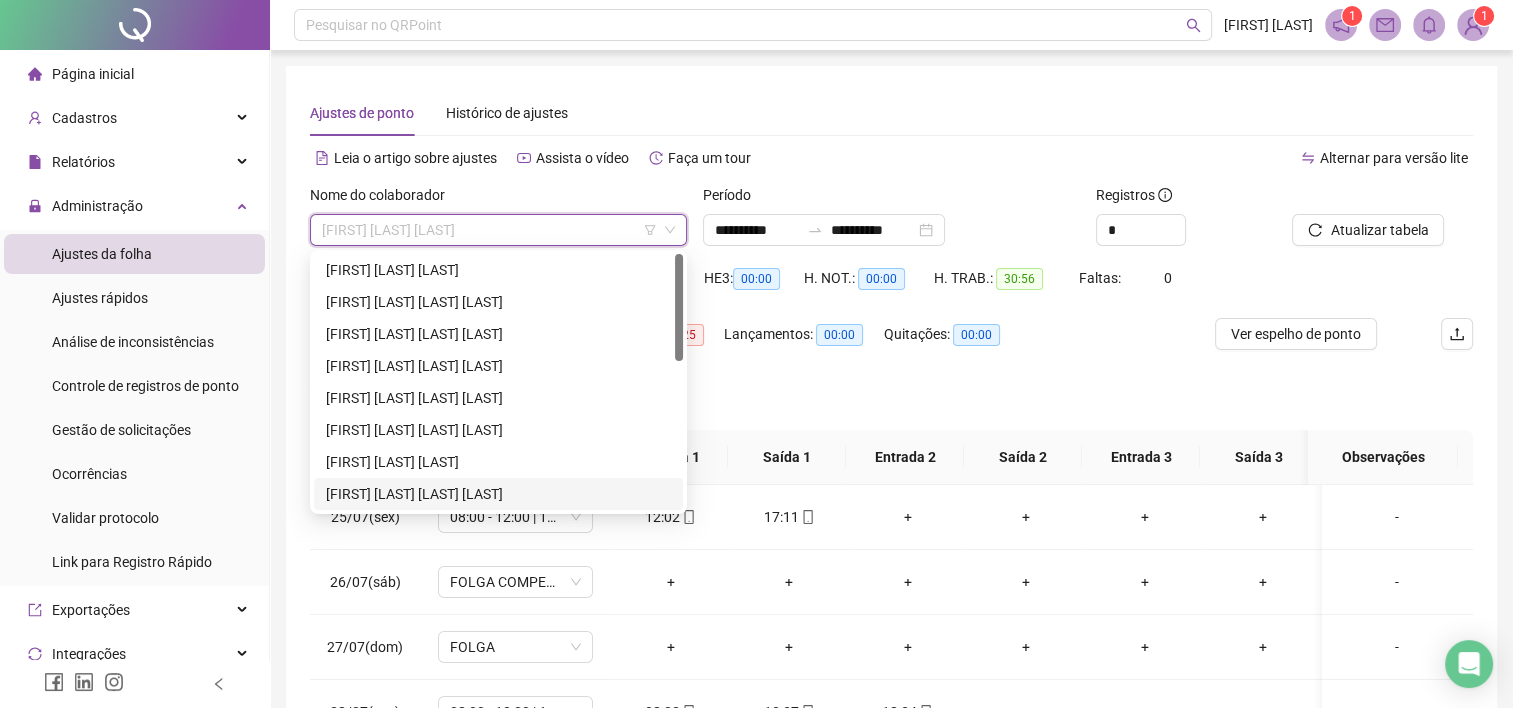 drag, startPoint x: 677, startPoint y: 345, endPoint x: 684, endPoint y: 229, distance: 116.21101 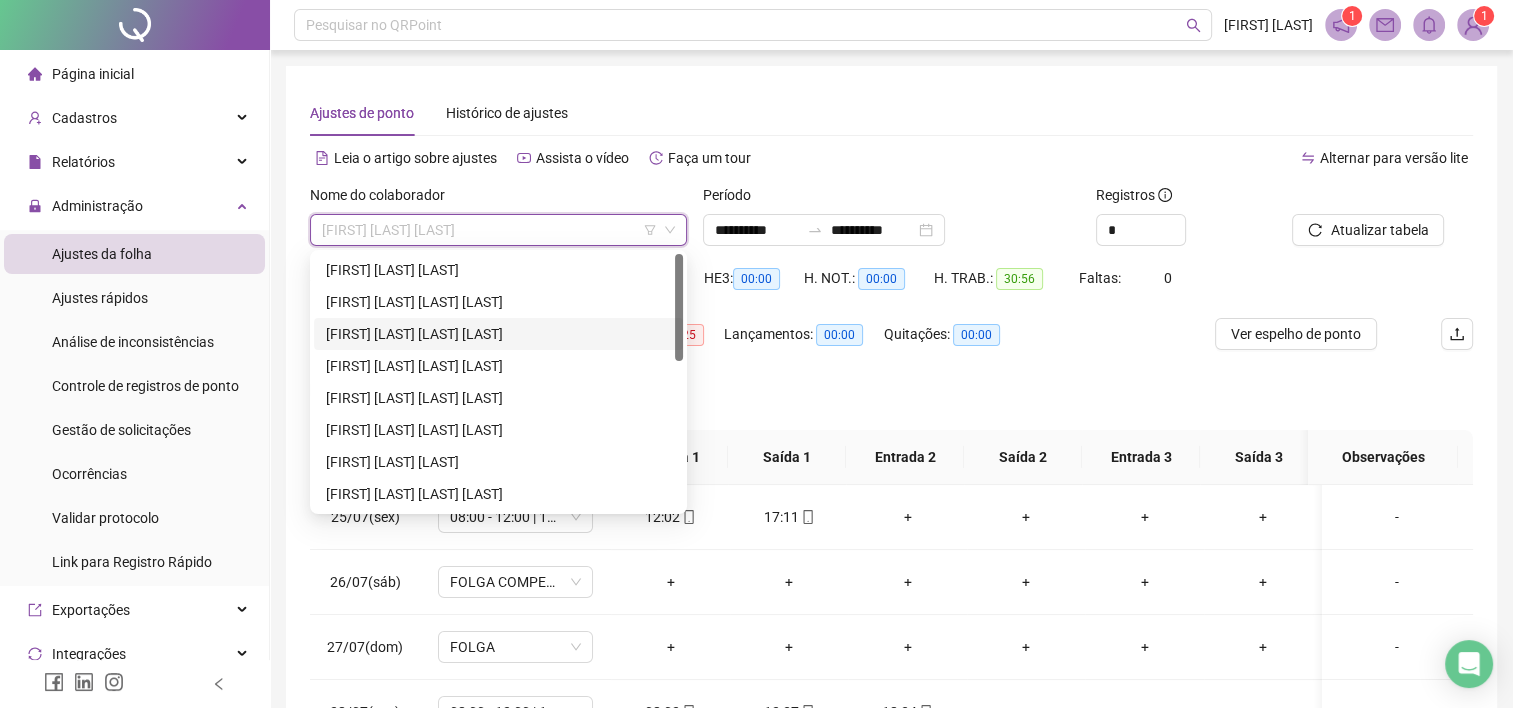 click on "[FIRST] [LAST]" at bounding box center [498, 334] 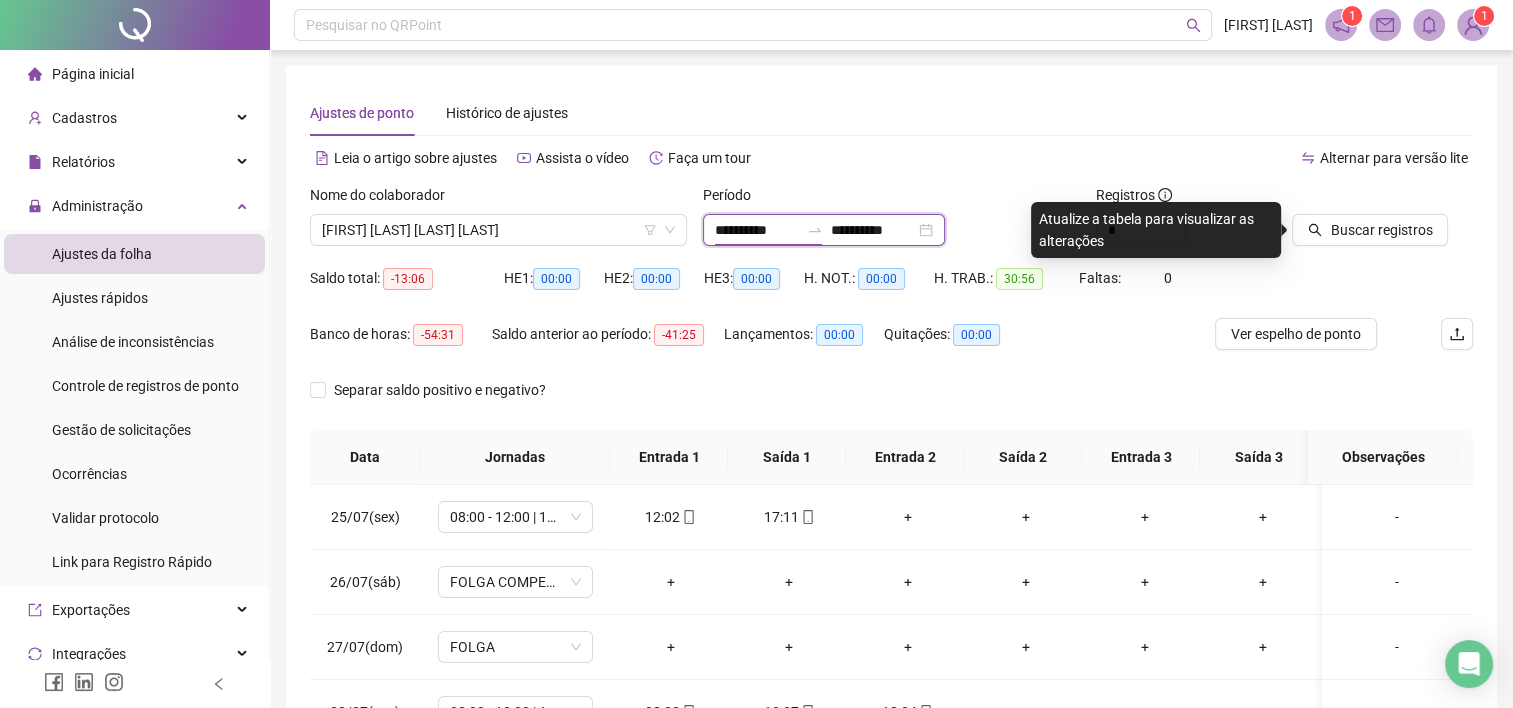 click on "**********" at bounding box center (757, 230) 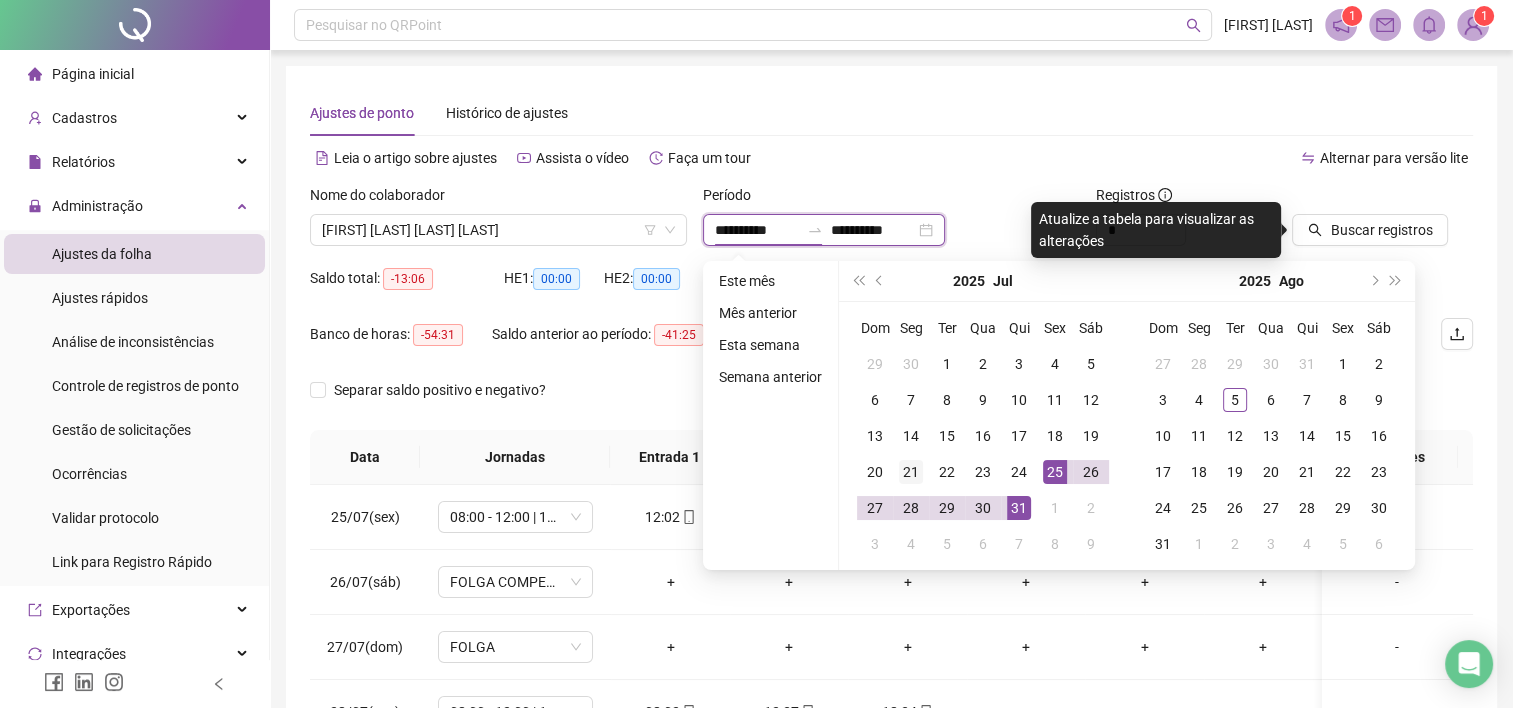 type on "**********" 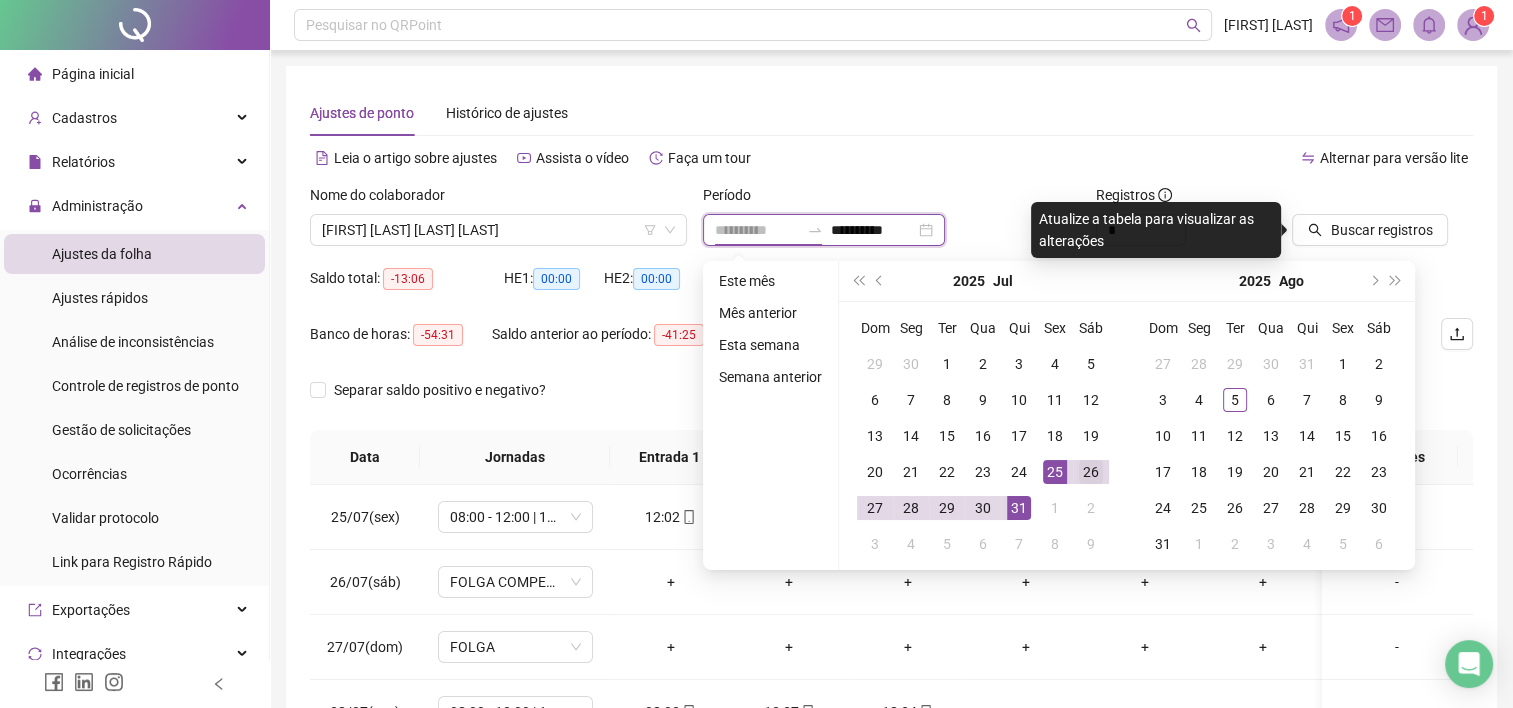 type on "**********" 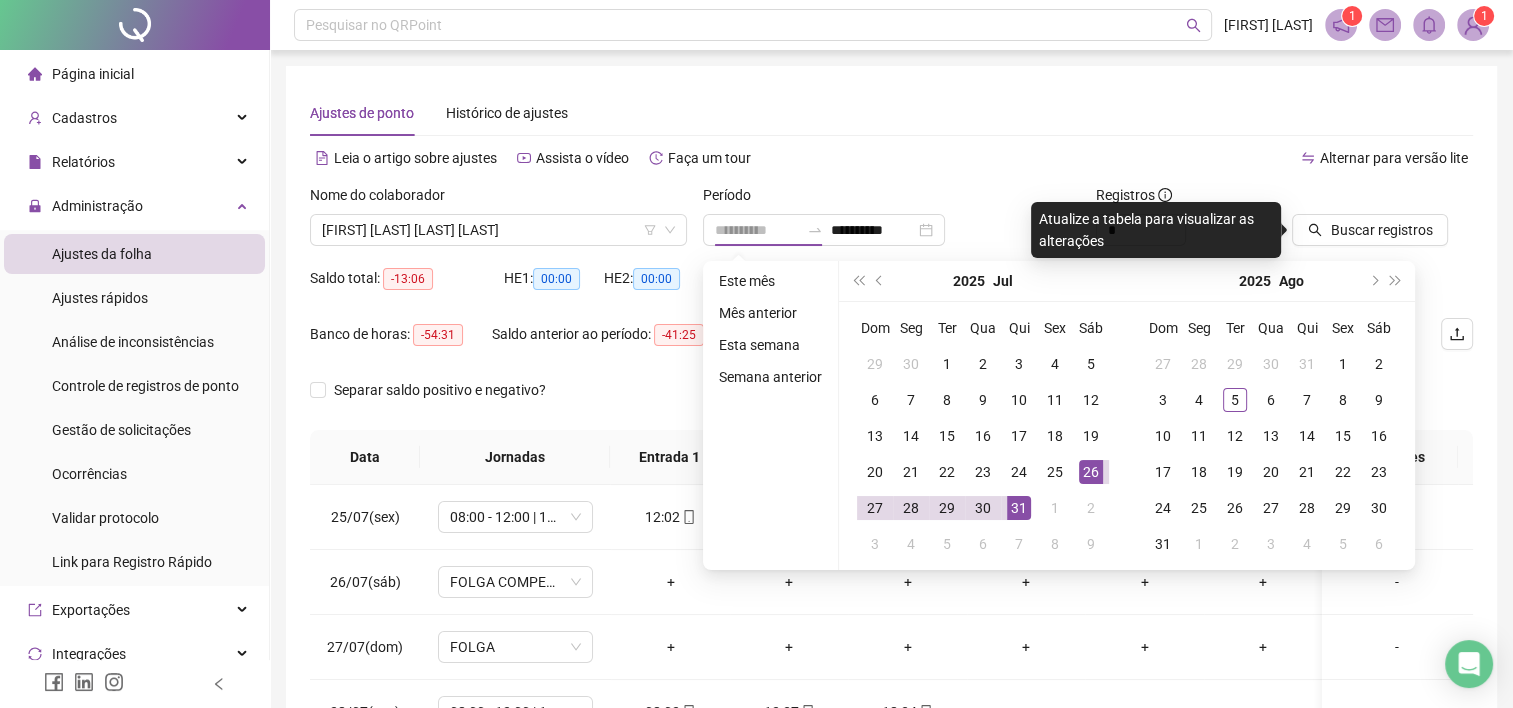click on "26" at bounding box center [1091, 472] 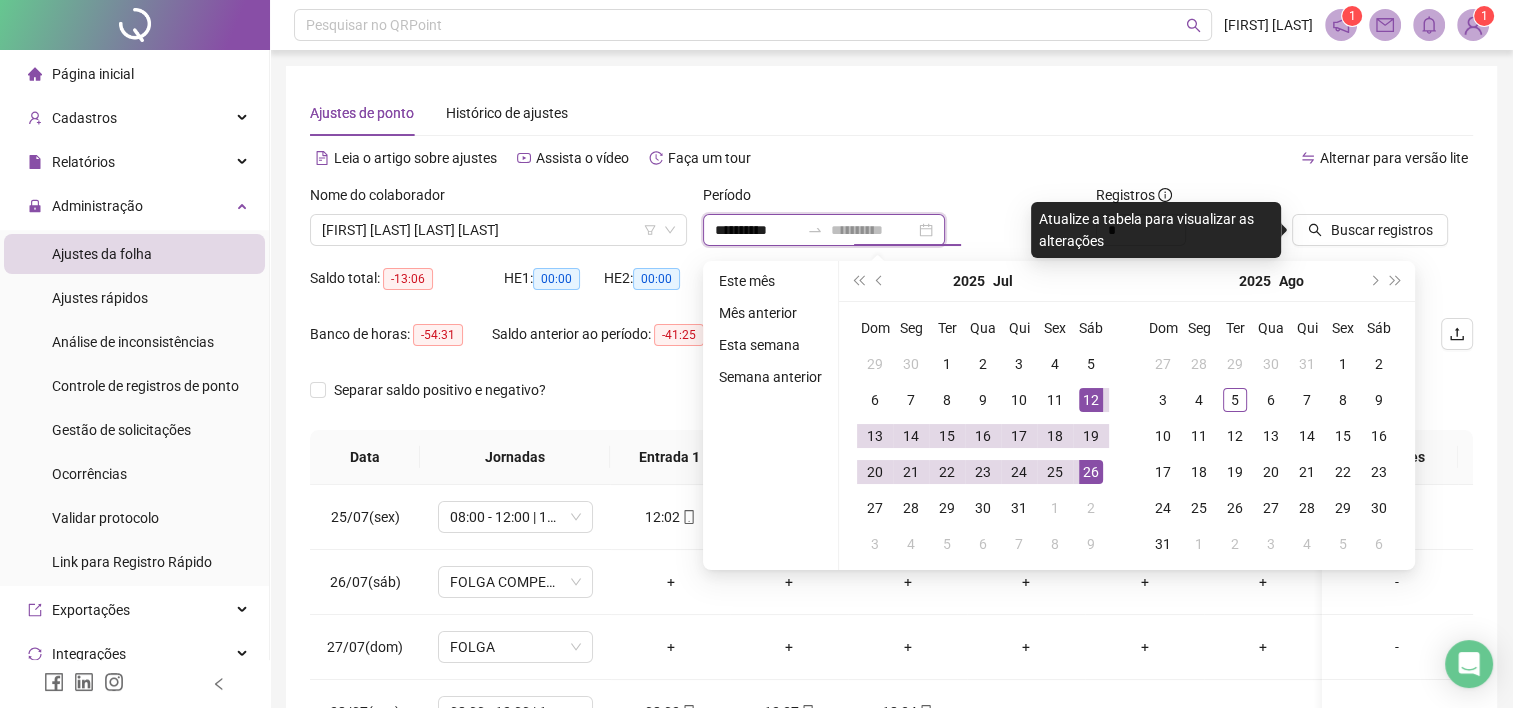 type on "**********" 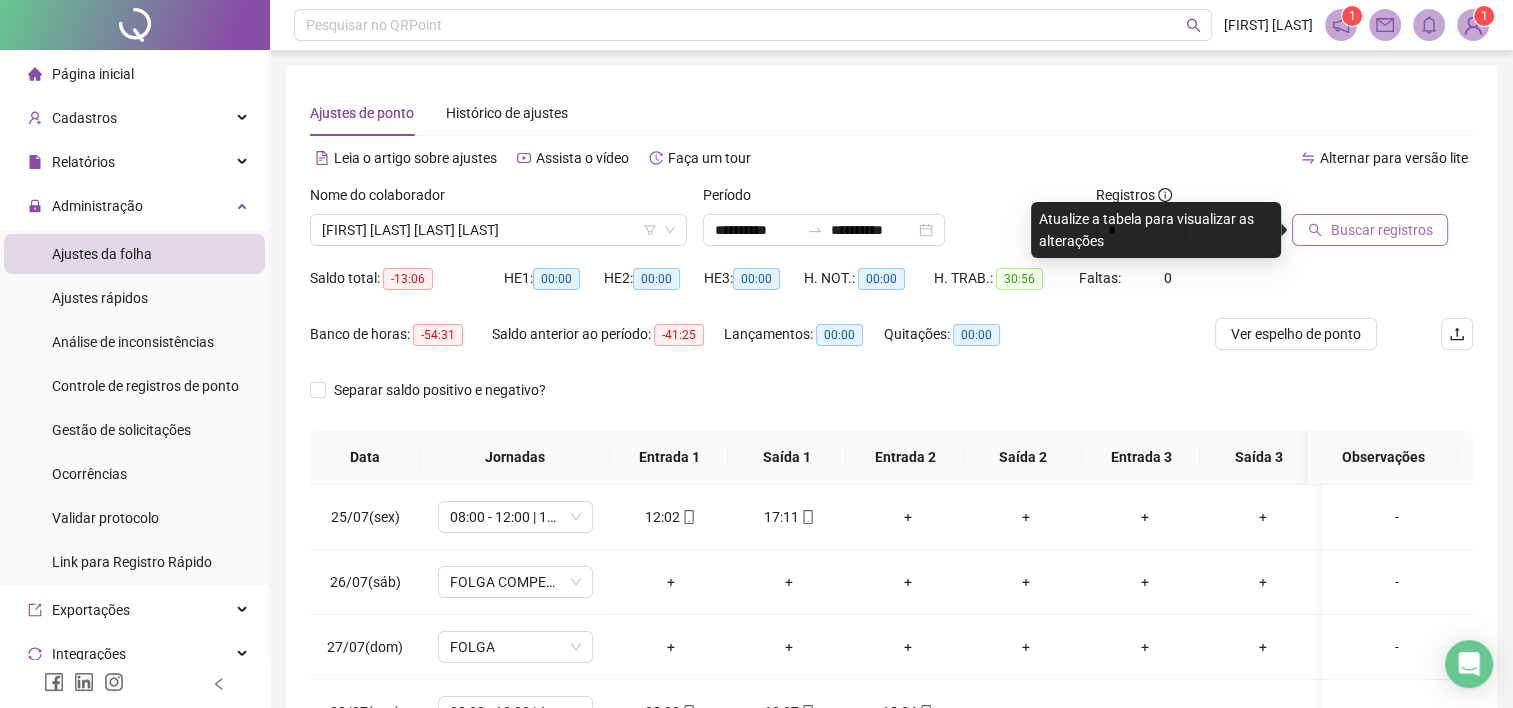 click on "Buscar registros" at bounding box center (1381, 230) 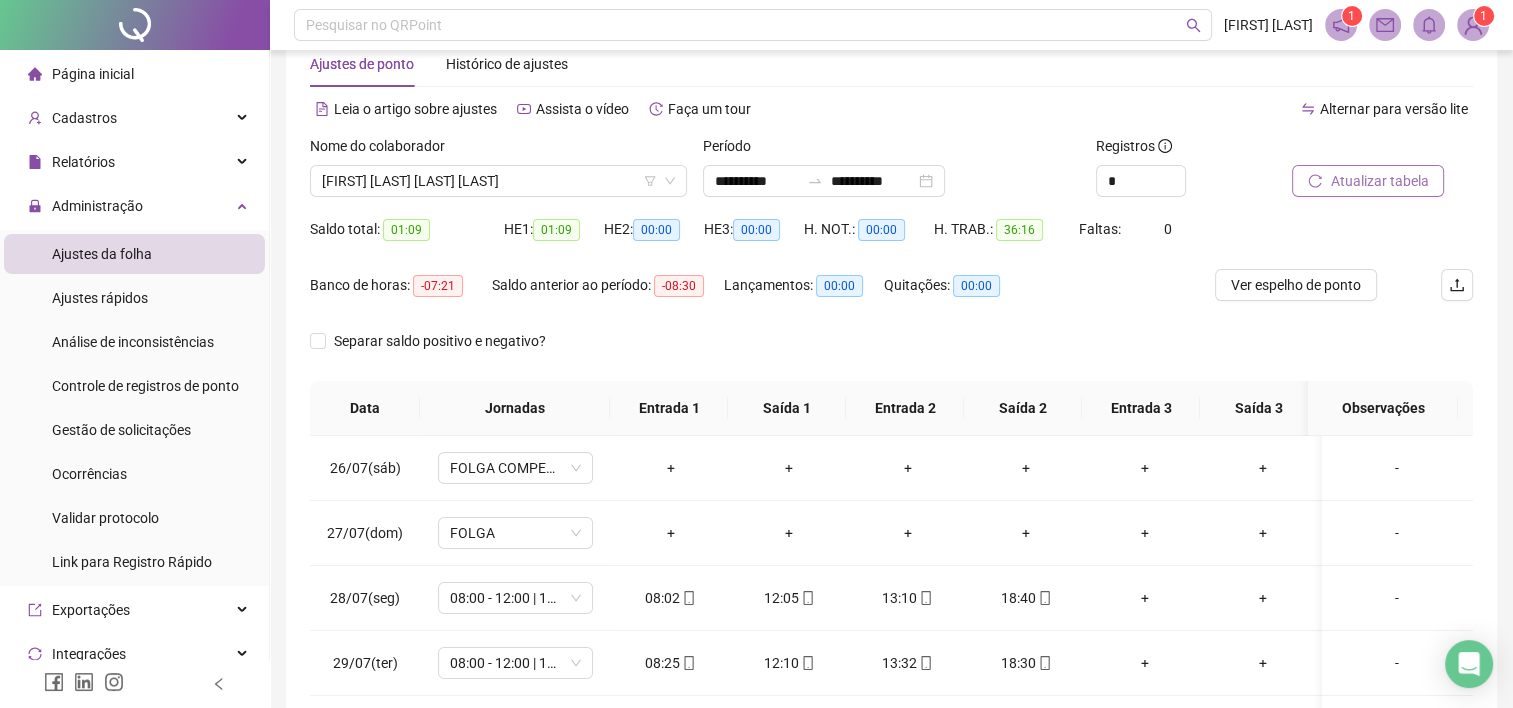 scroll, scrollTop: 48, scrollLeft: 0, axis: vertical 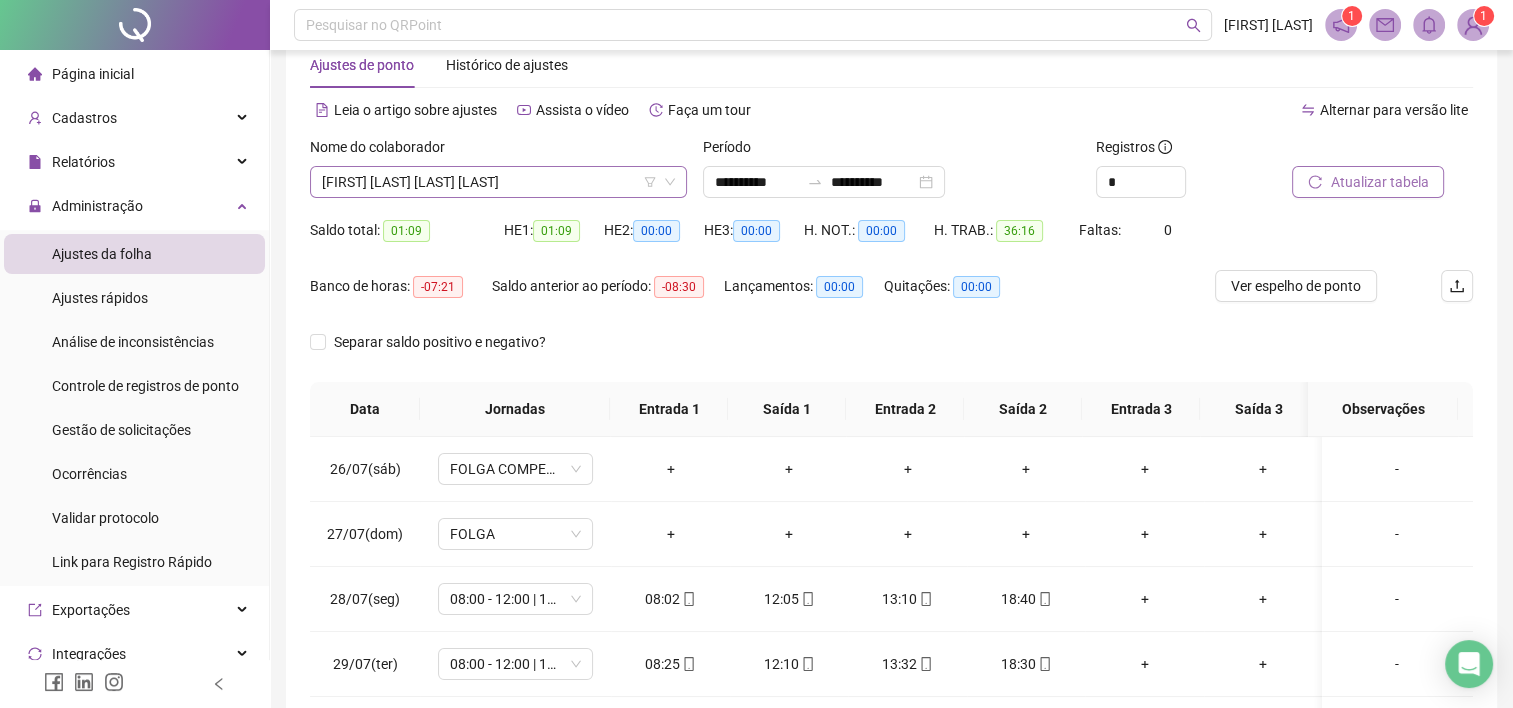 click on "[FIRST] [LAST]" at bounding box center [498, 182] 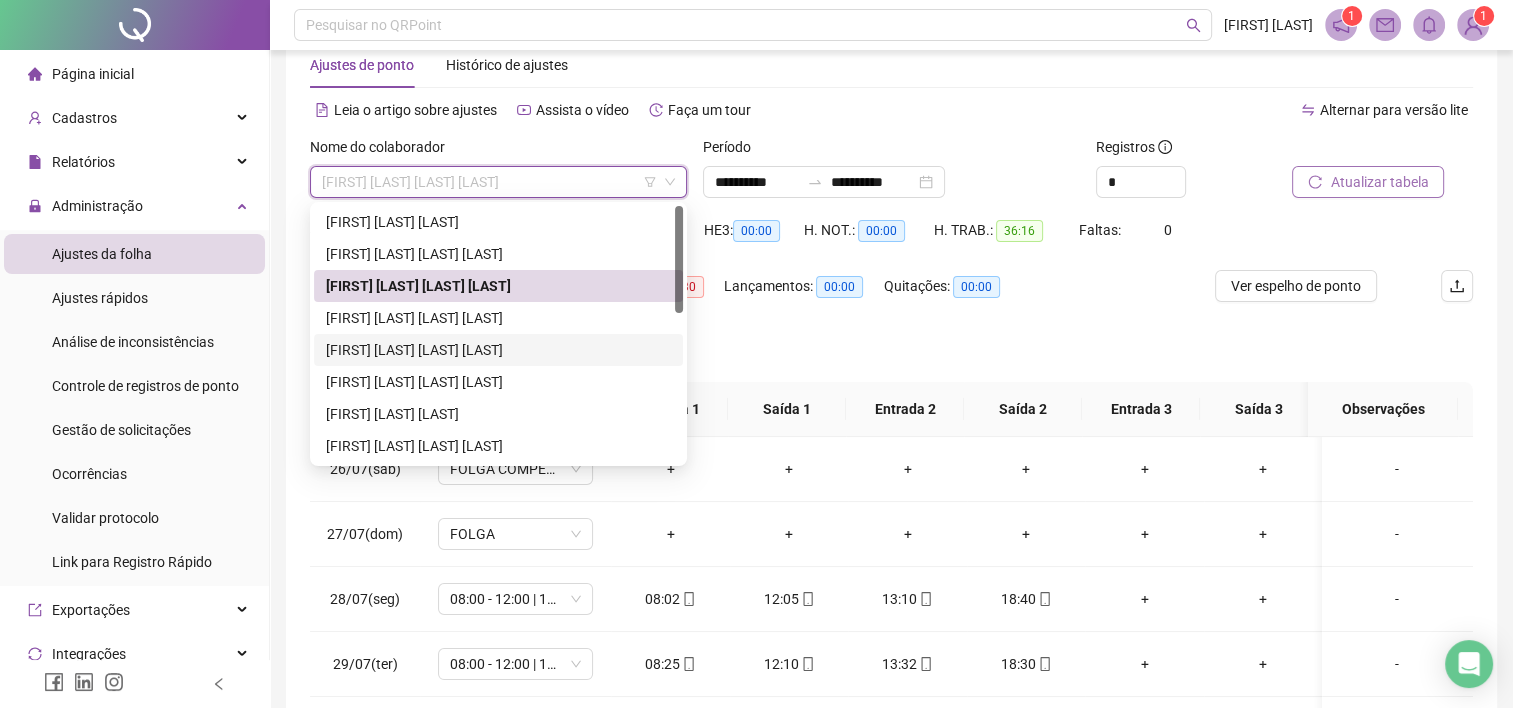 click on "[FIRST] [LAST]" at bounding box center (498, 350) 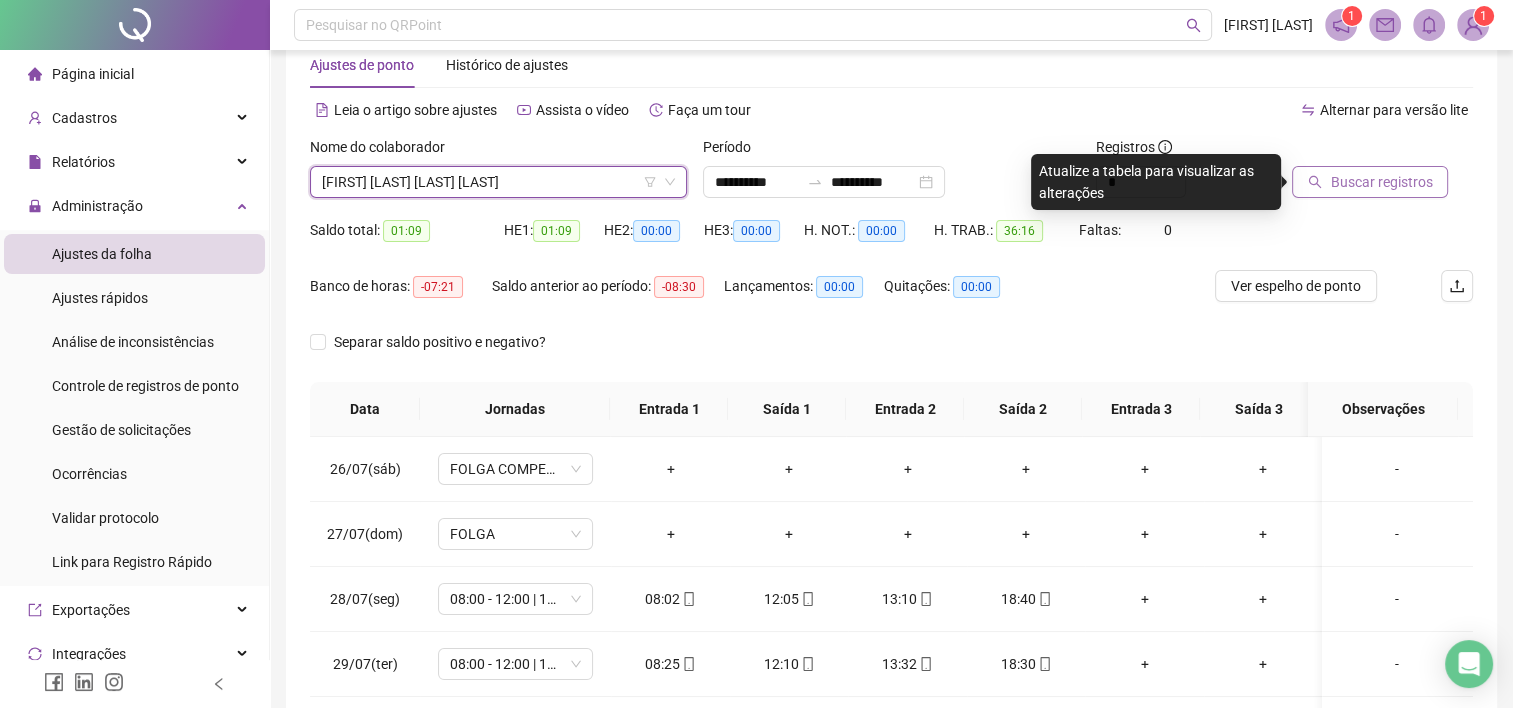 click on "Buscar registros" at bounding box center [1381, 182] 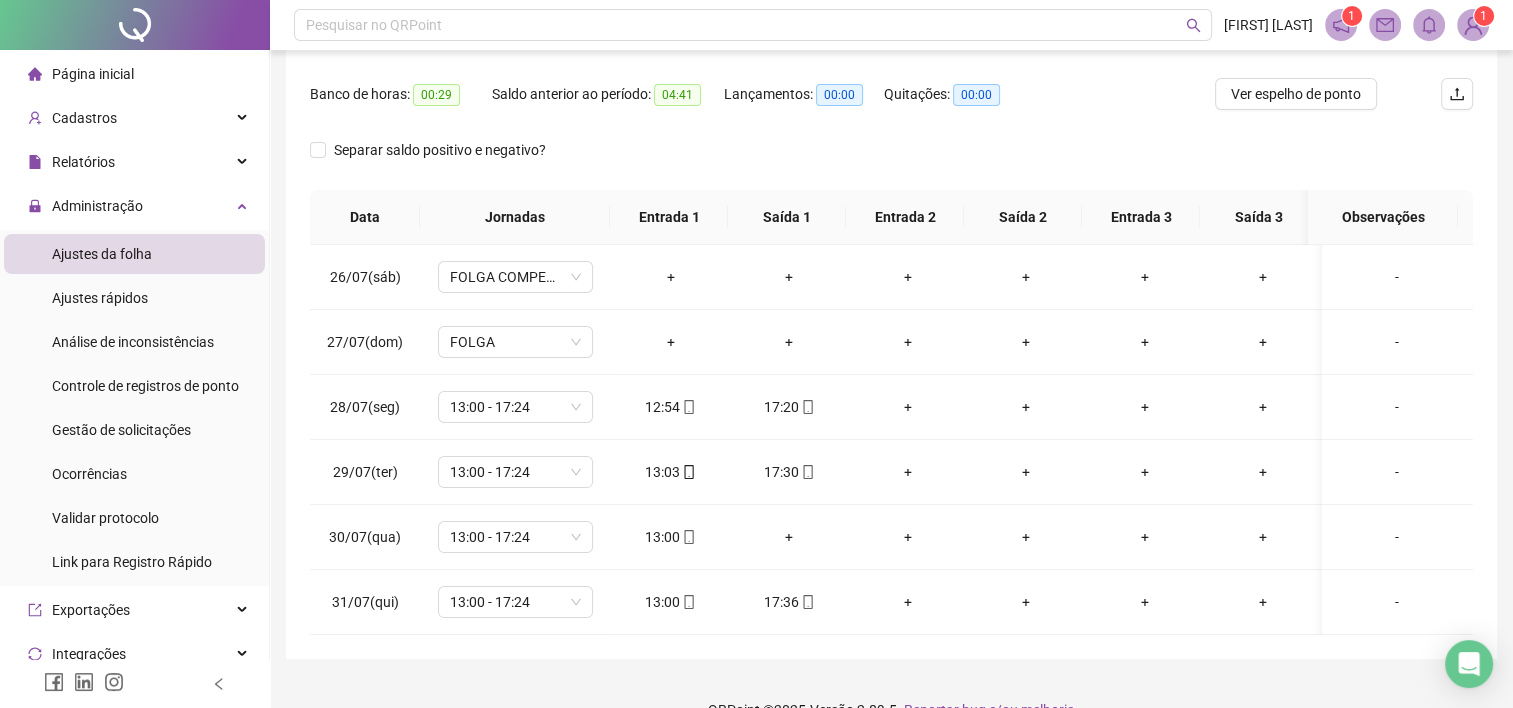 scroll, scrollTop: 242, scrollLeft: 0, axis: vertical 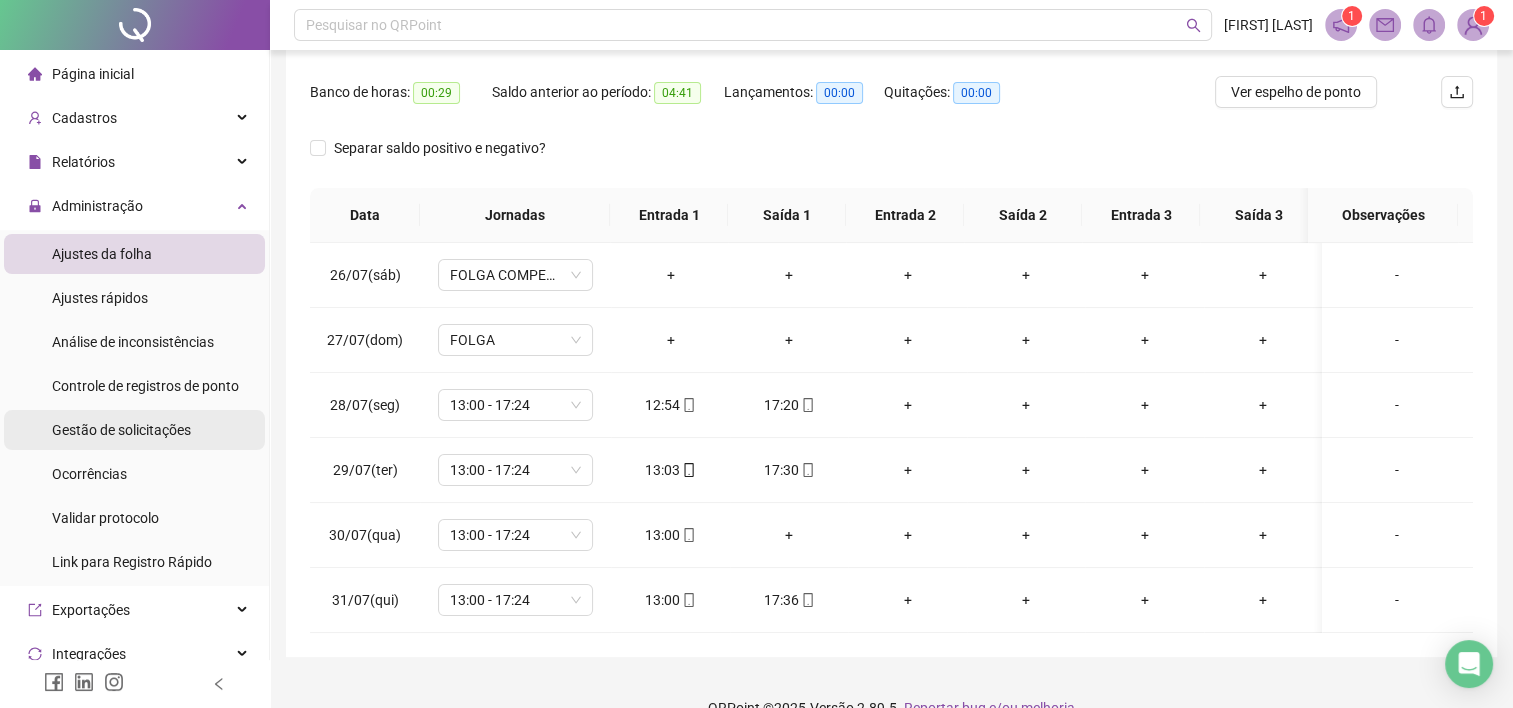 click on "Gestão de solicitações" at bounding box center (121, 430) 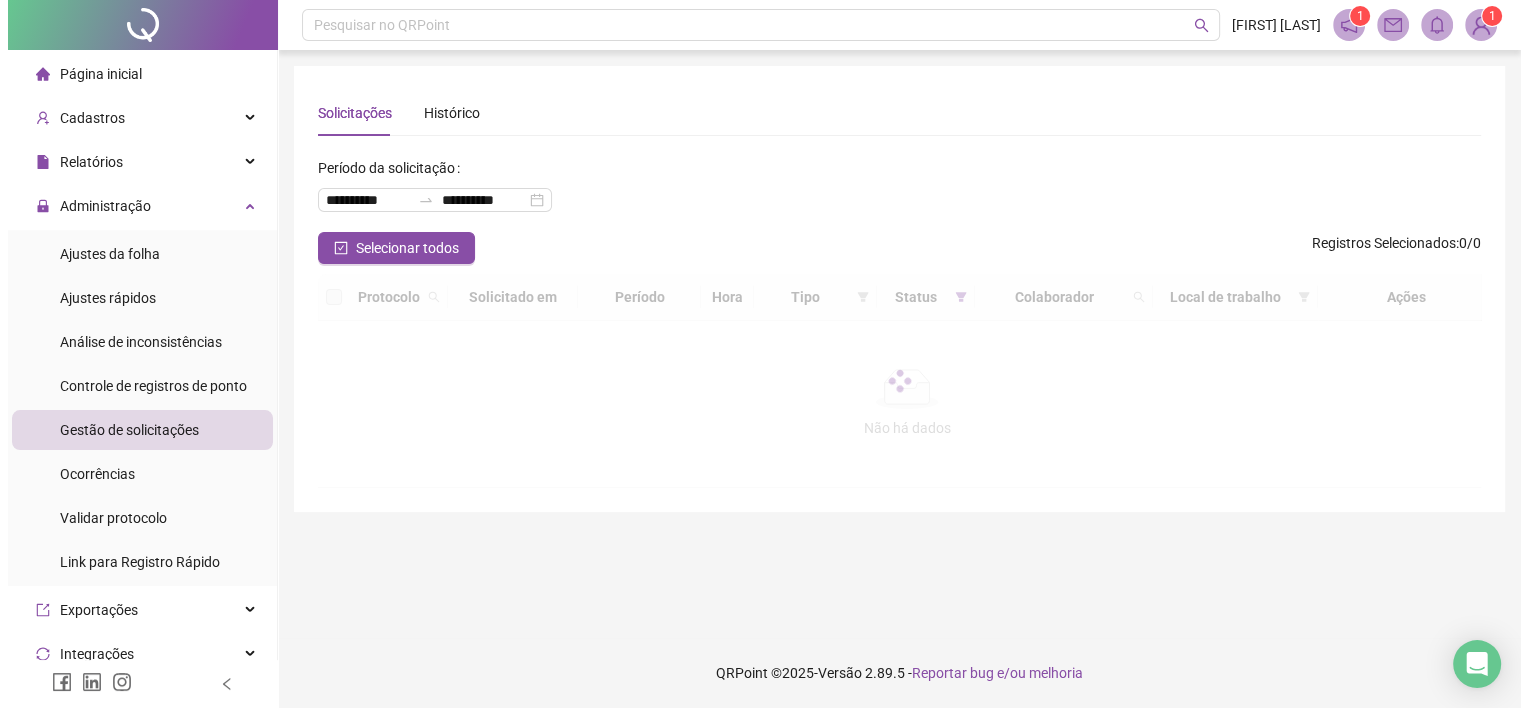 scroll, scrollTop: 0, scrollLeft: 0, axis: both 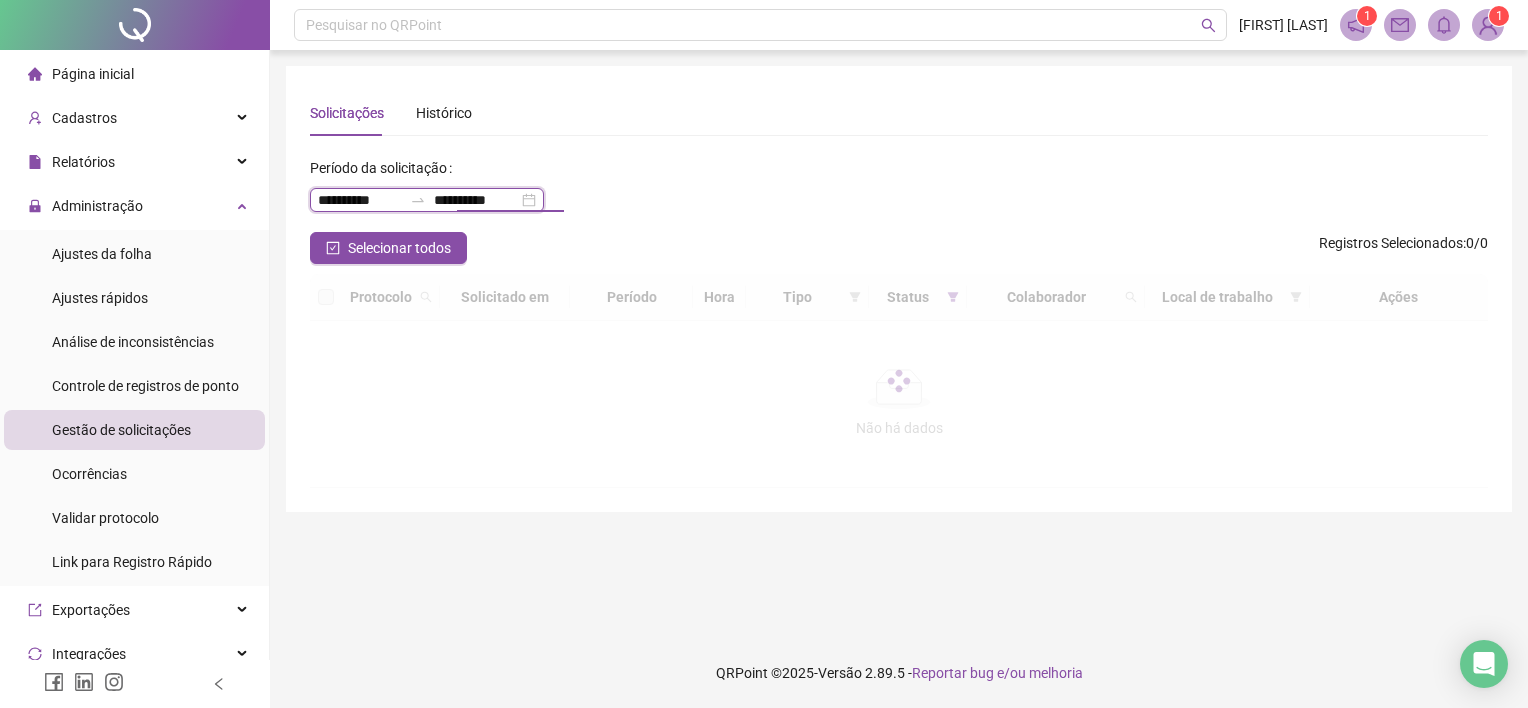 click on "**********" at bounding box center [476, 200] 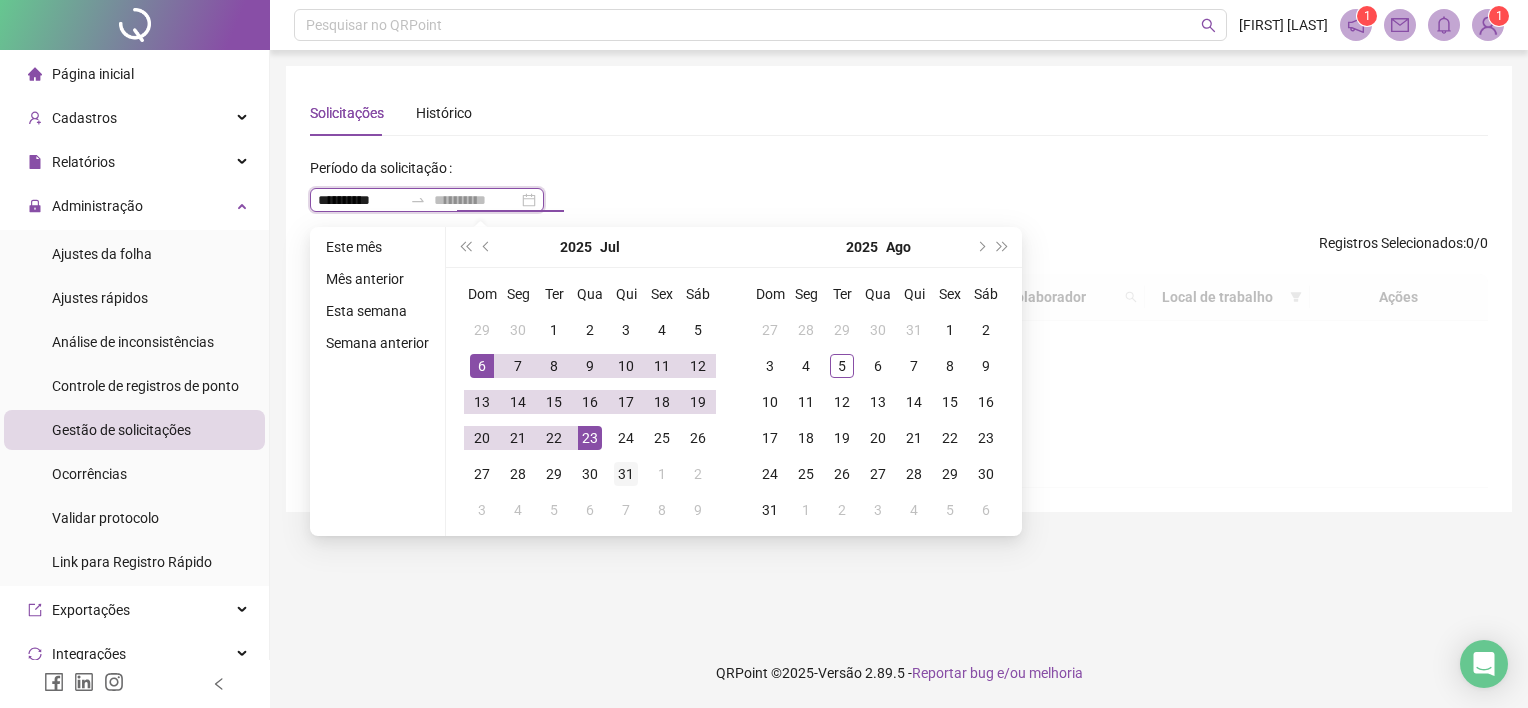 type on "**********" 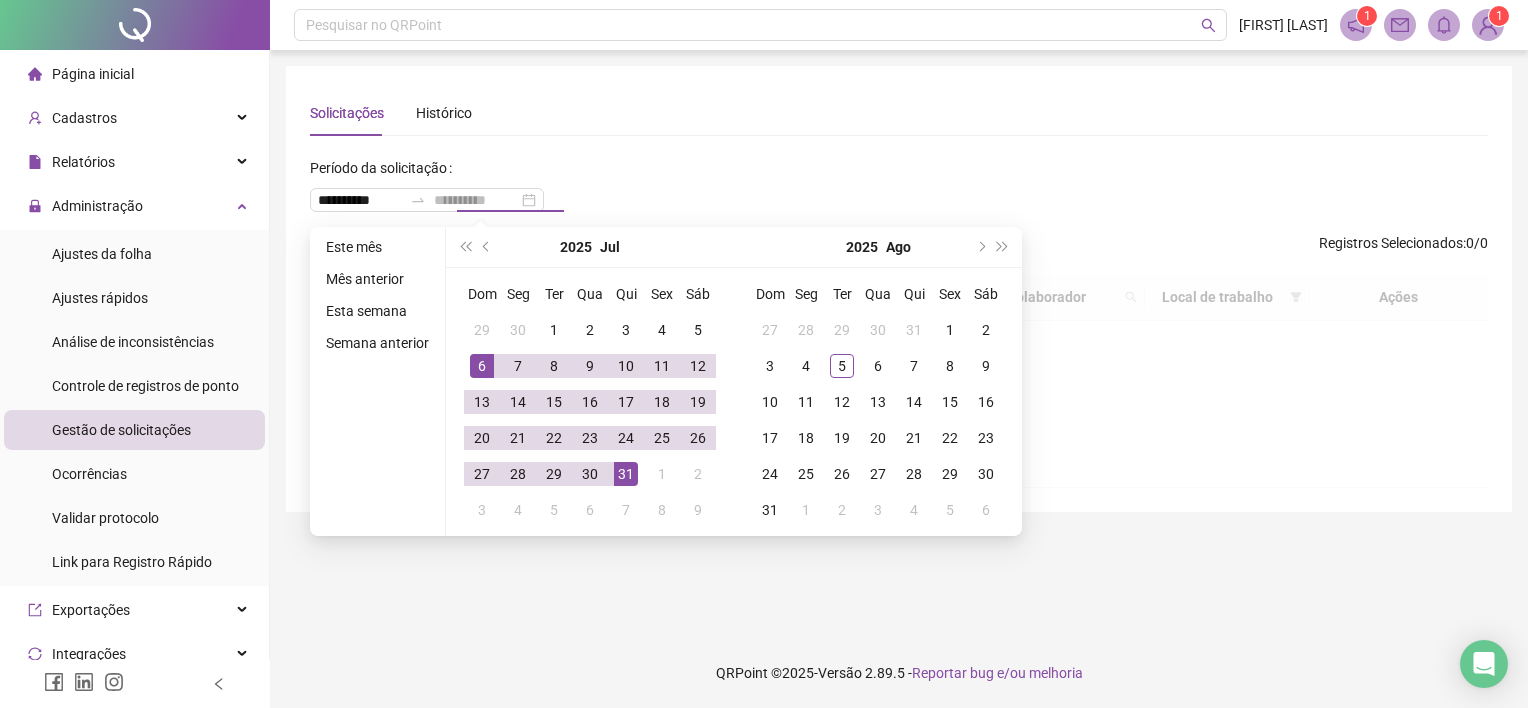 click on "31" at bounding box center (626, 474) 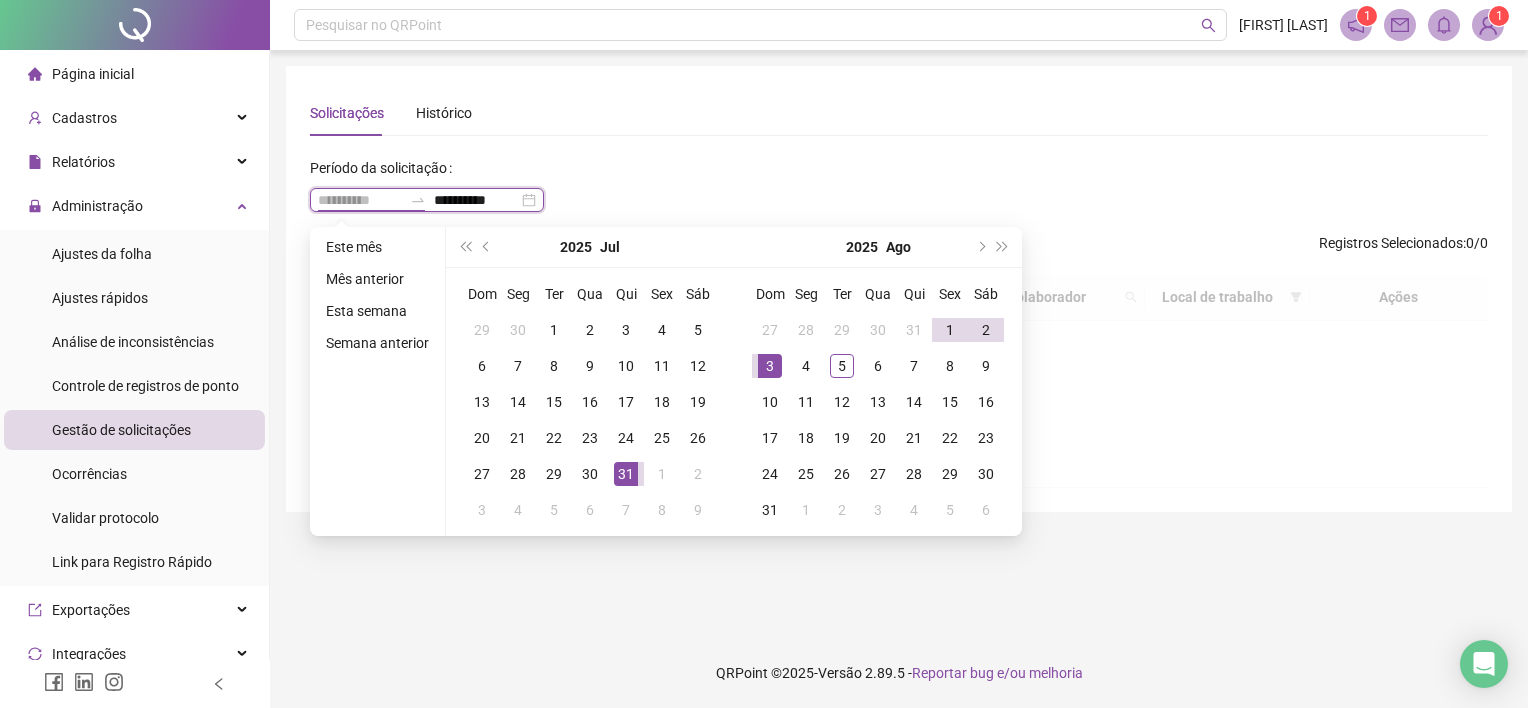 type on "**********" 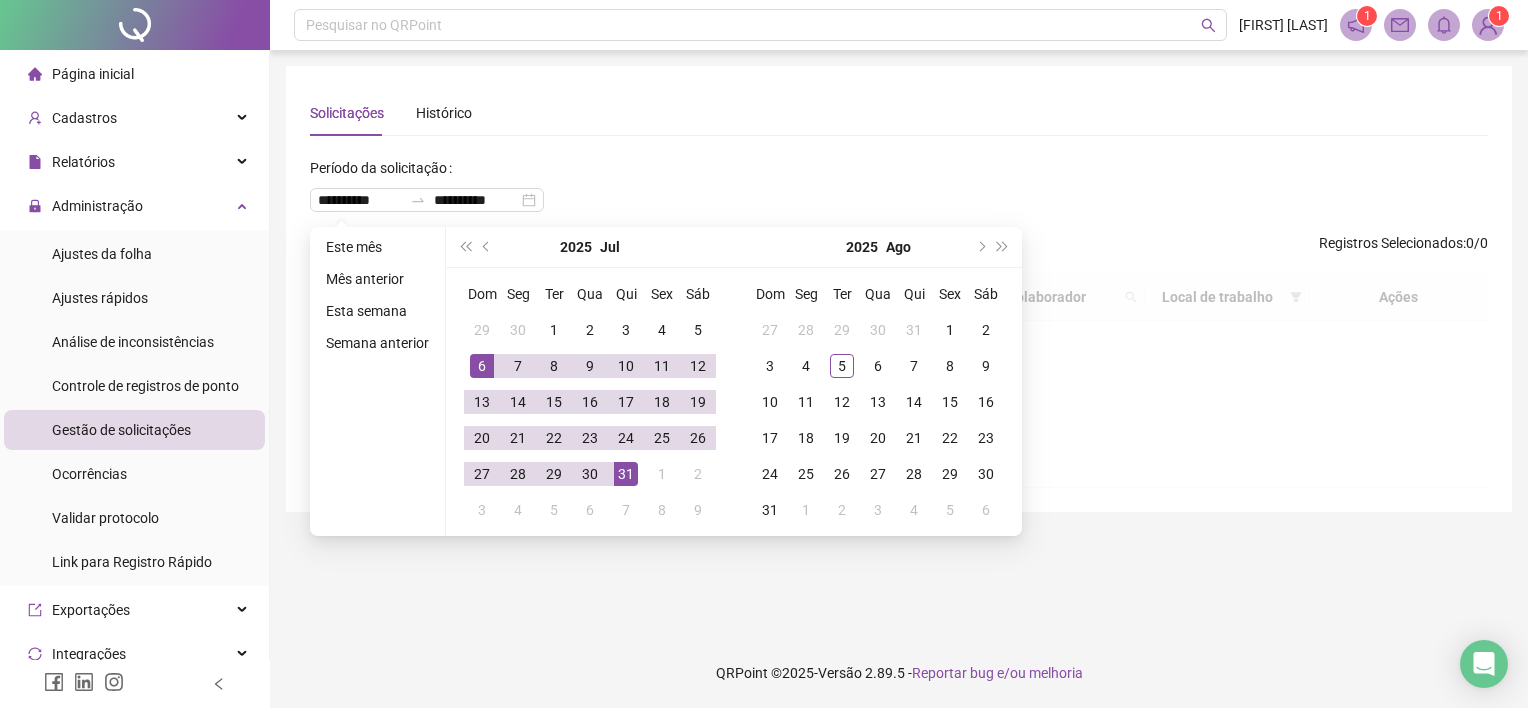 click on "**********" at bounding box center [899, 192] 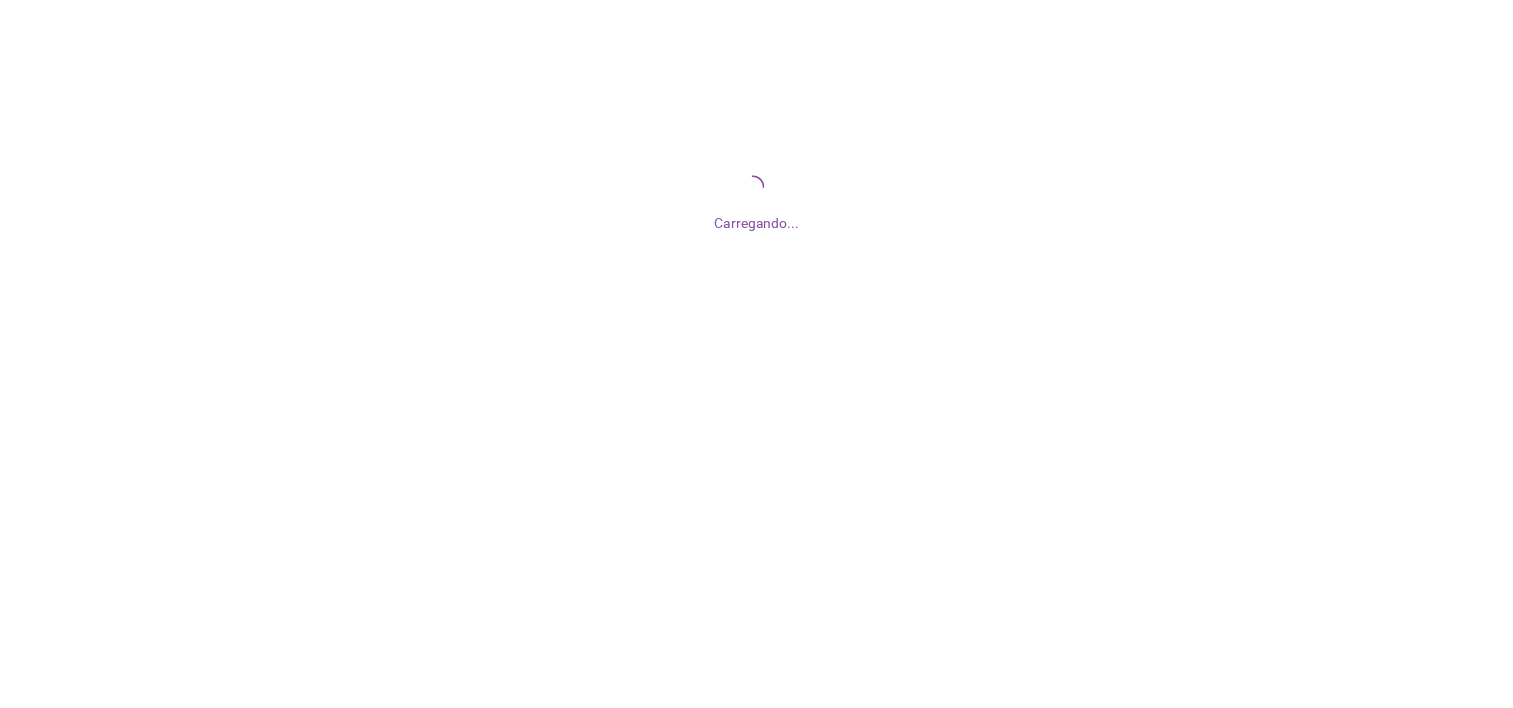 scroll, scrollTop: 0, scrollLeft: 0, axis: both 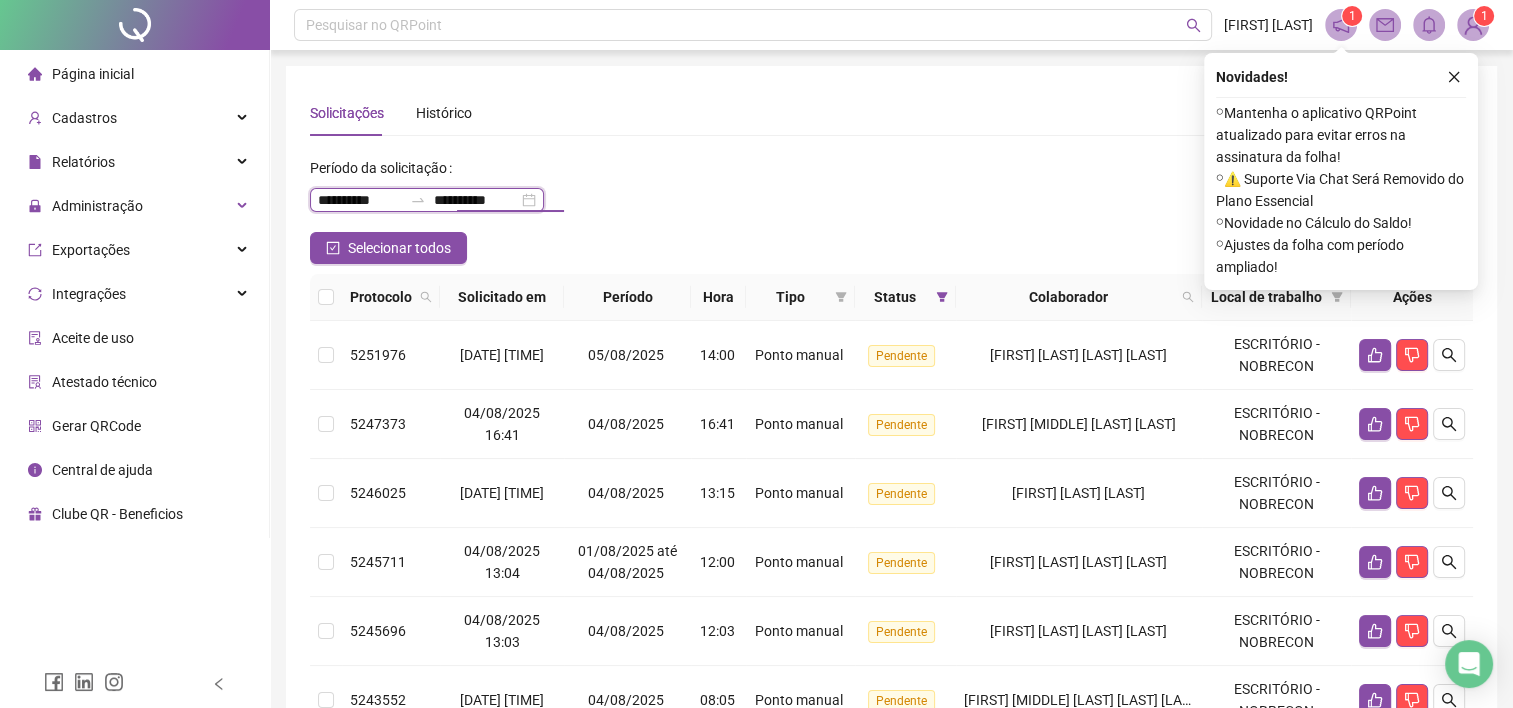 click on "**********" at bounding box center [476, 200] 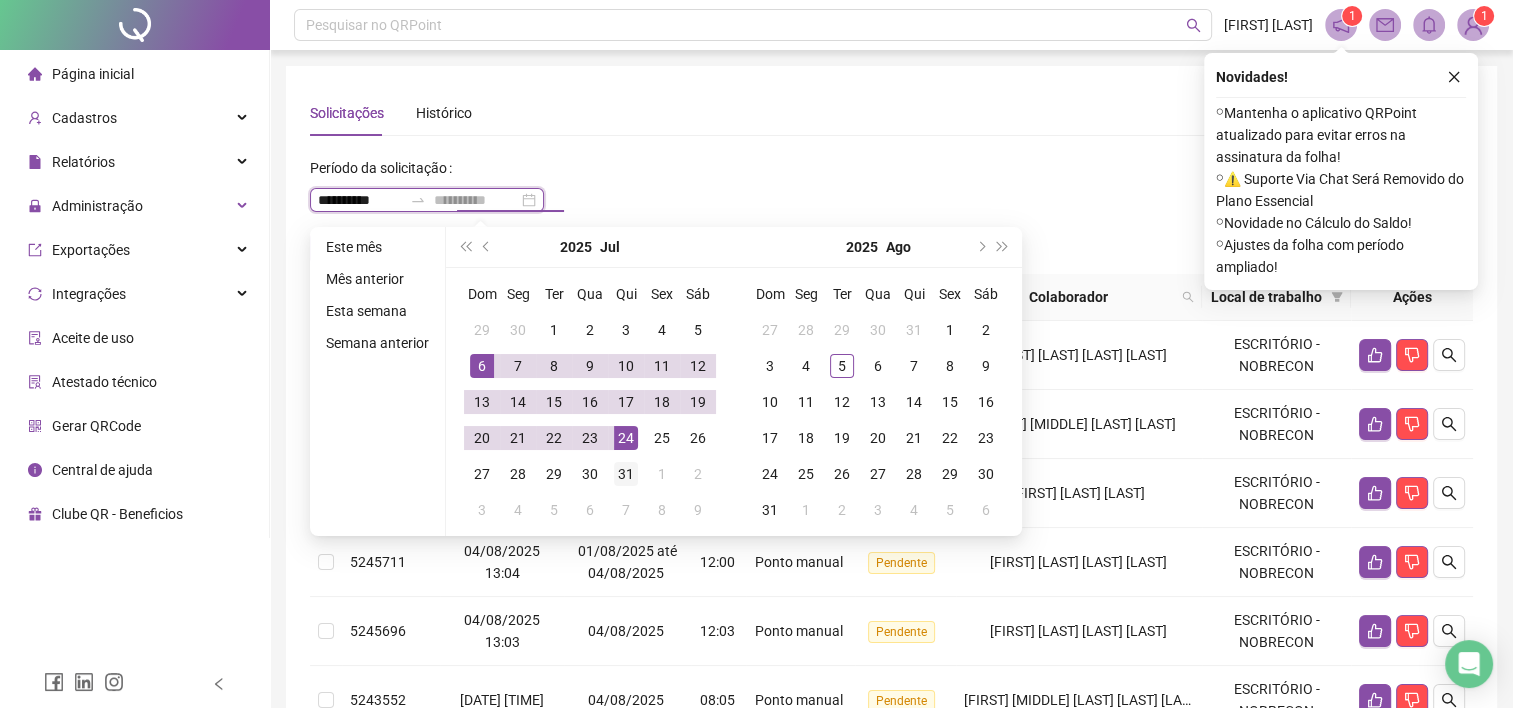 type on "**********" 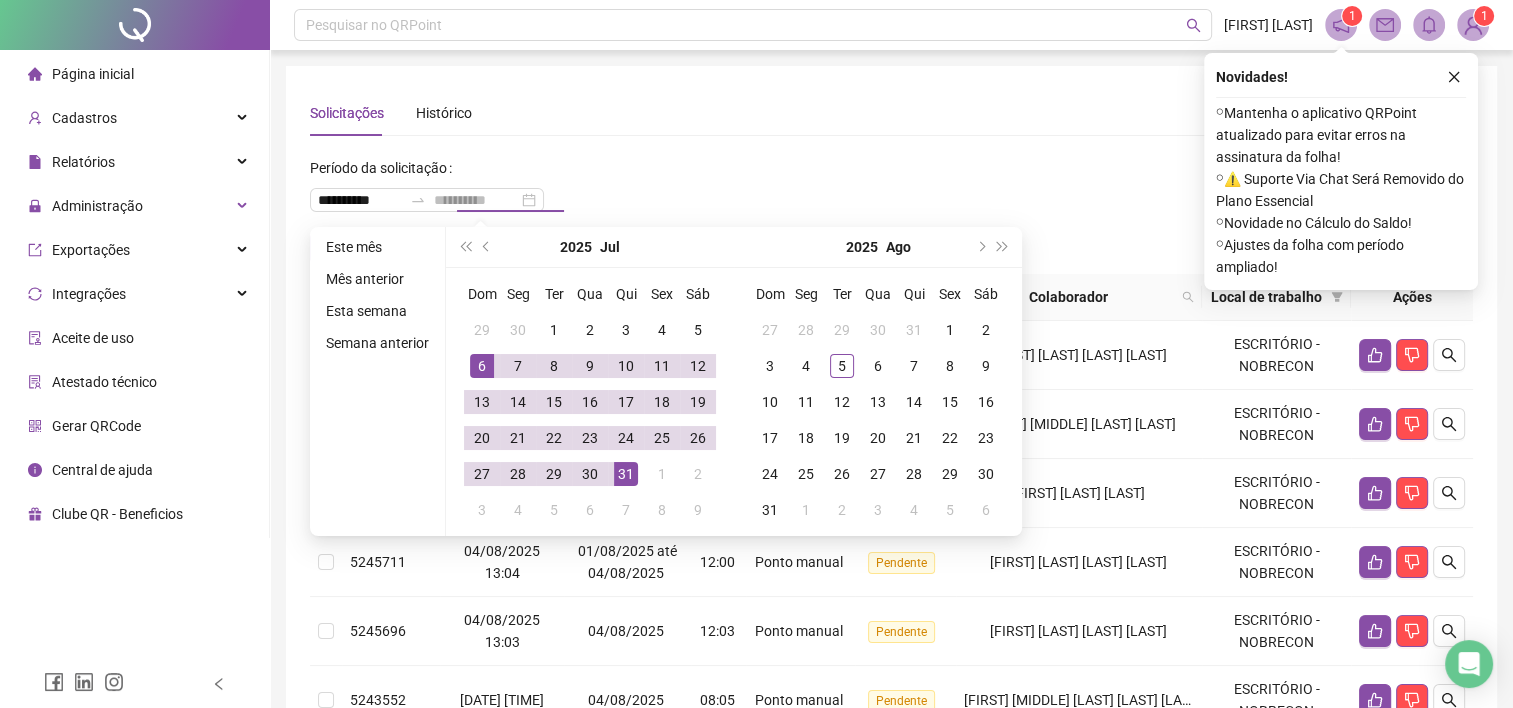 click on "31" at bounding box center [626, 474] 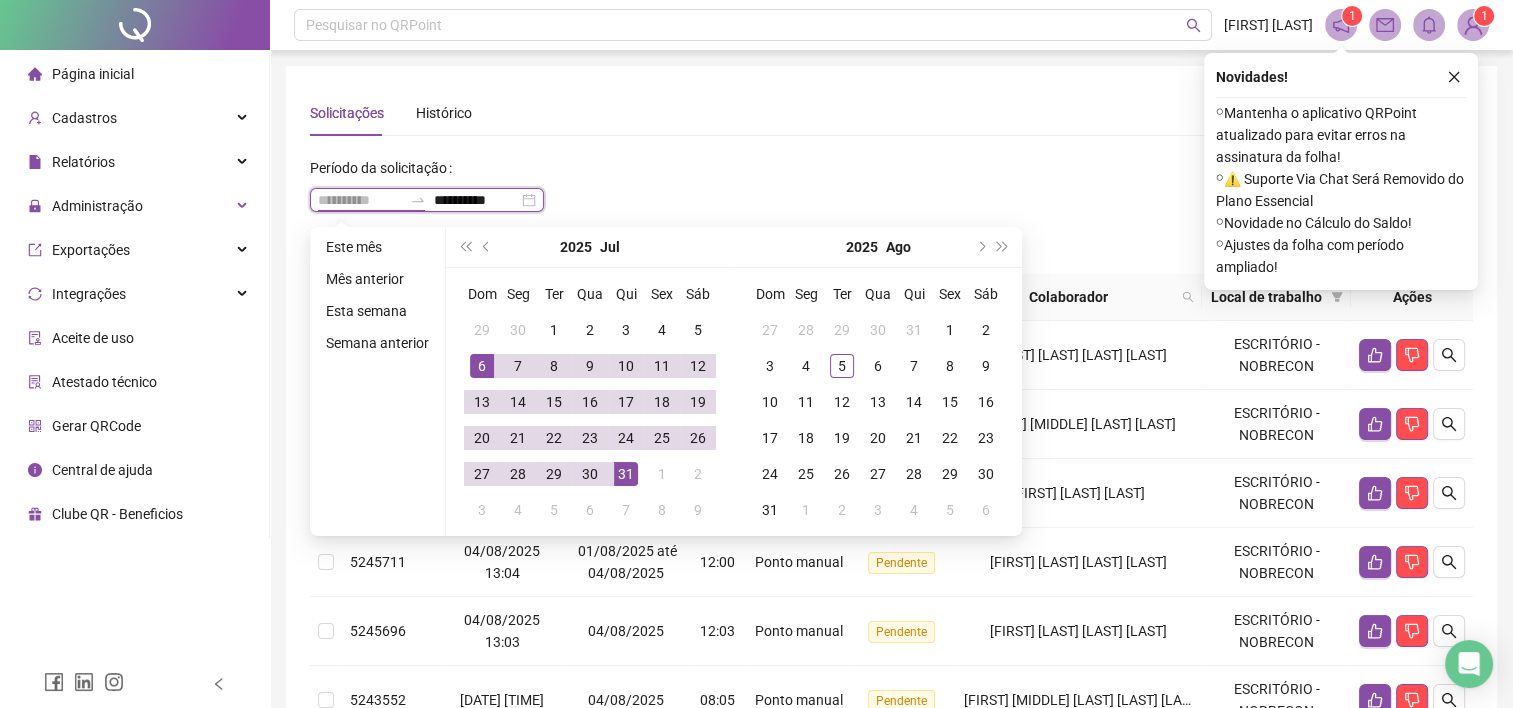 type on "**********" 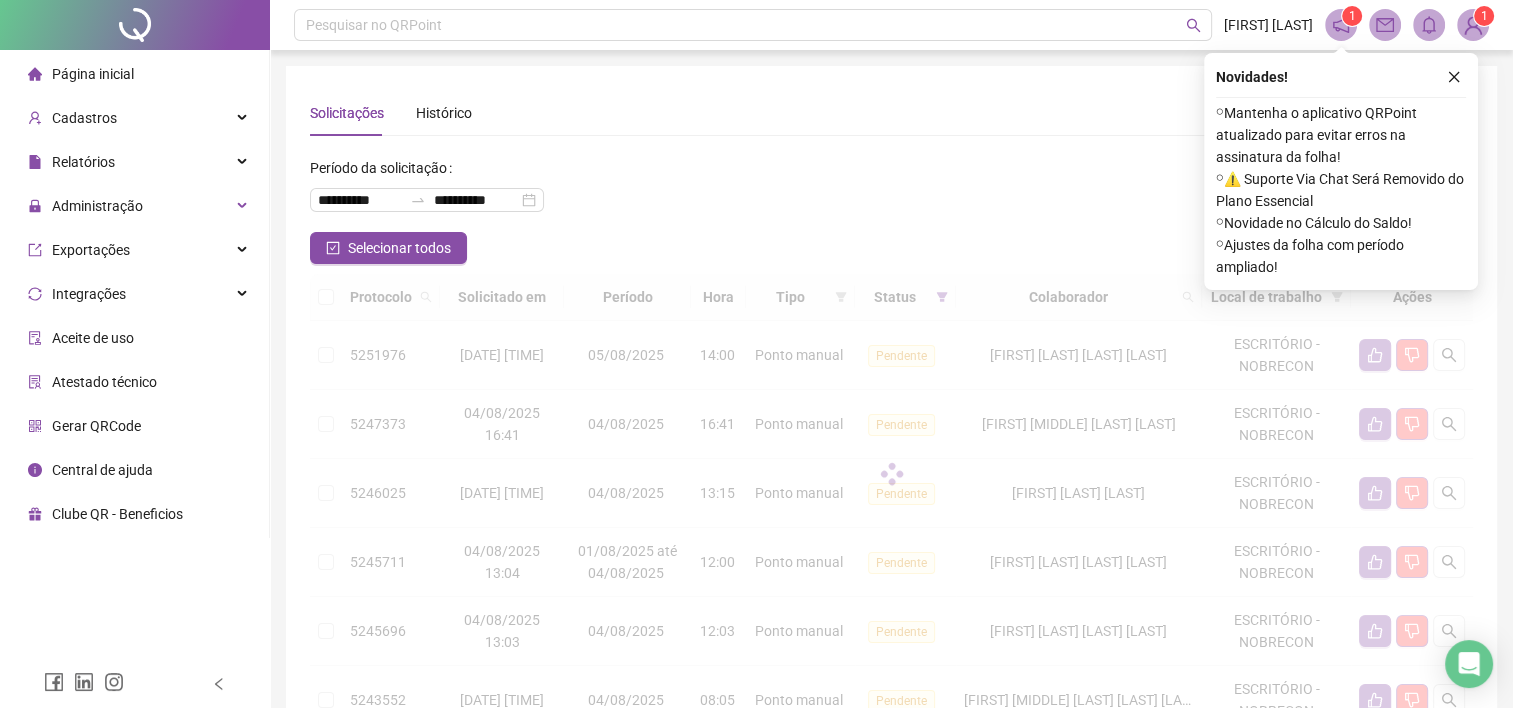 click on "**********" at bounding box center (891, 192) 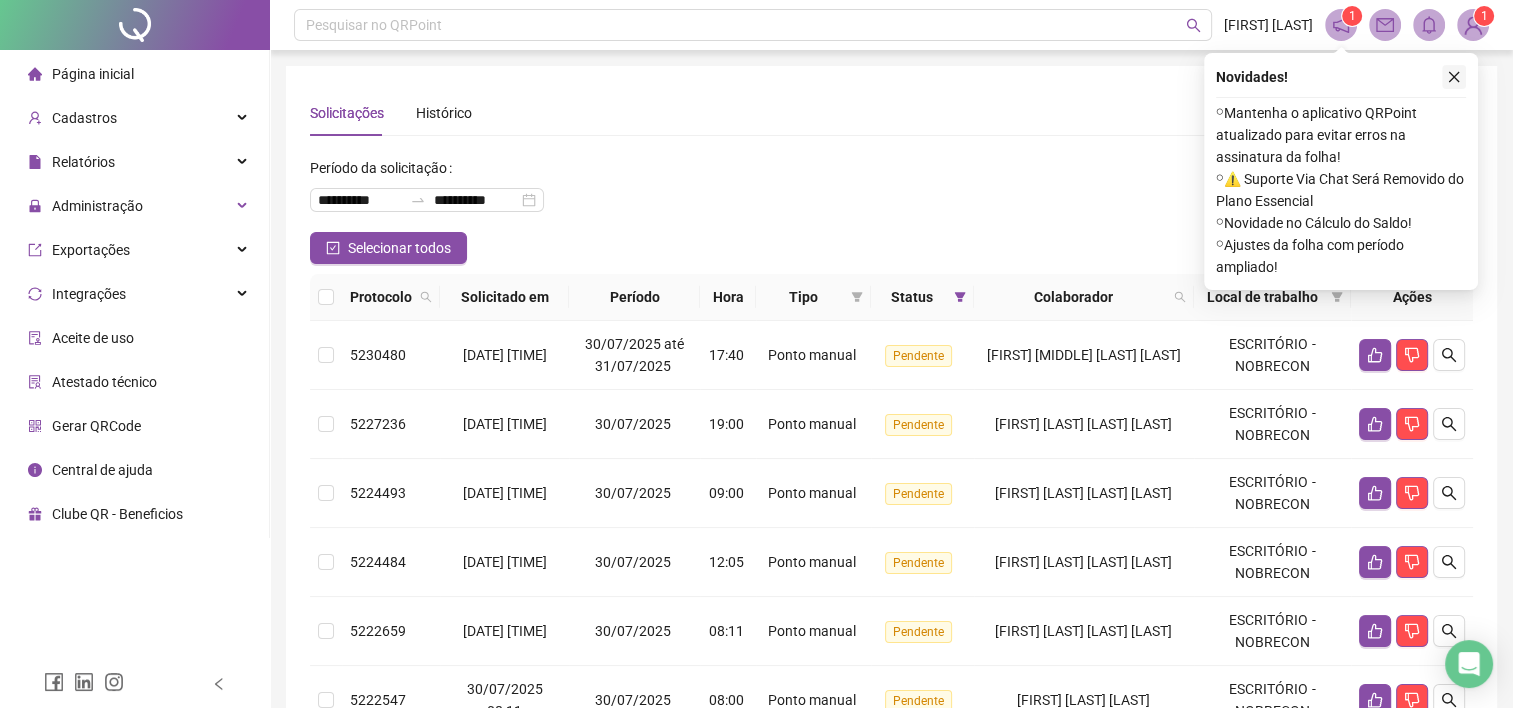 click 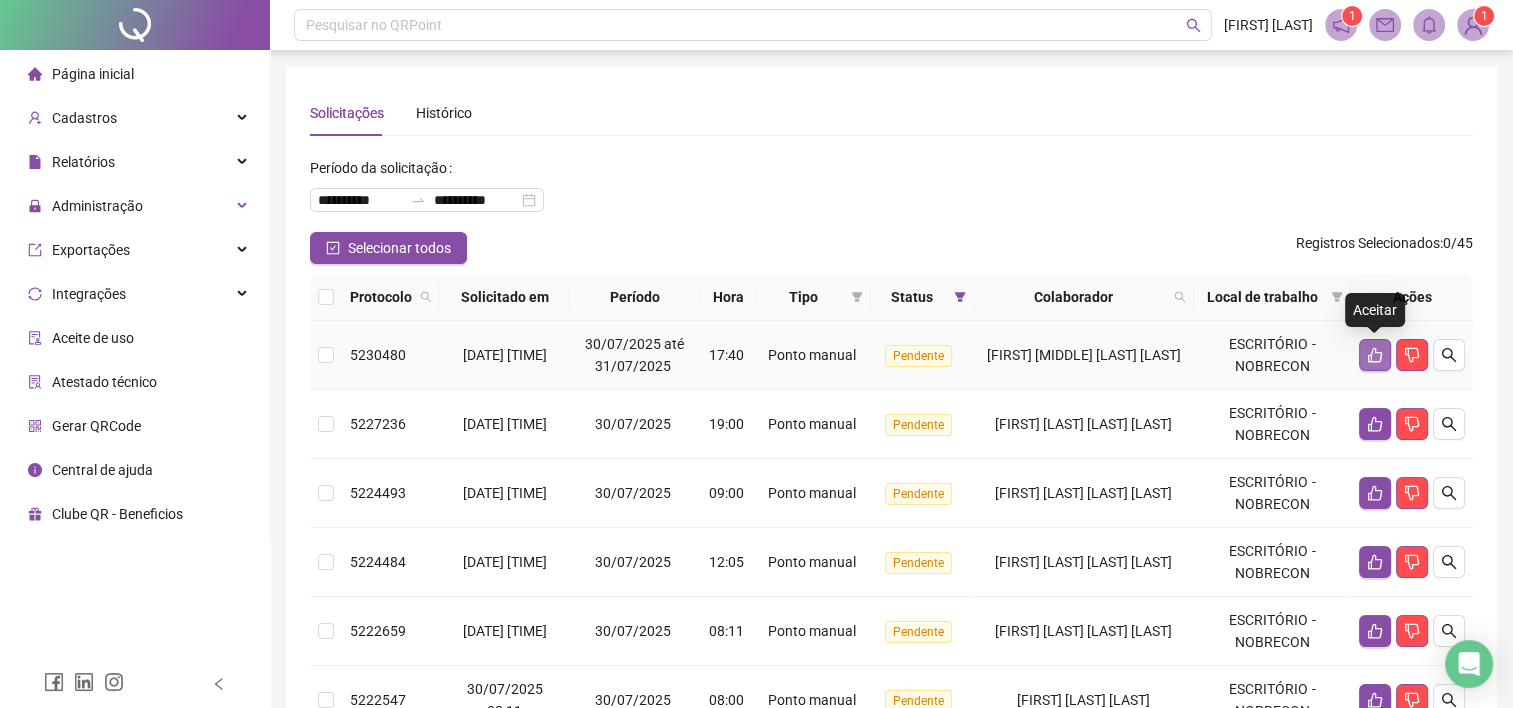 click 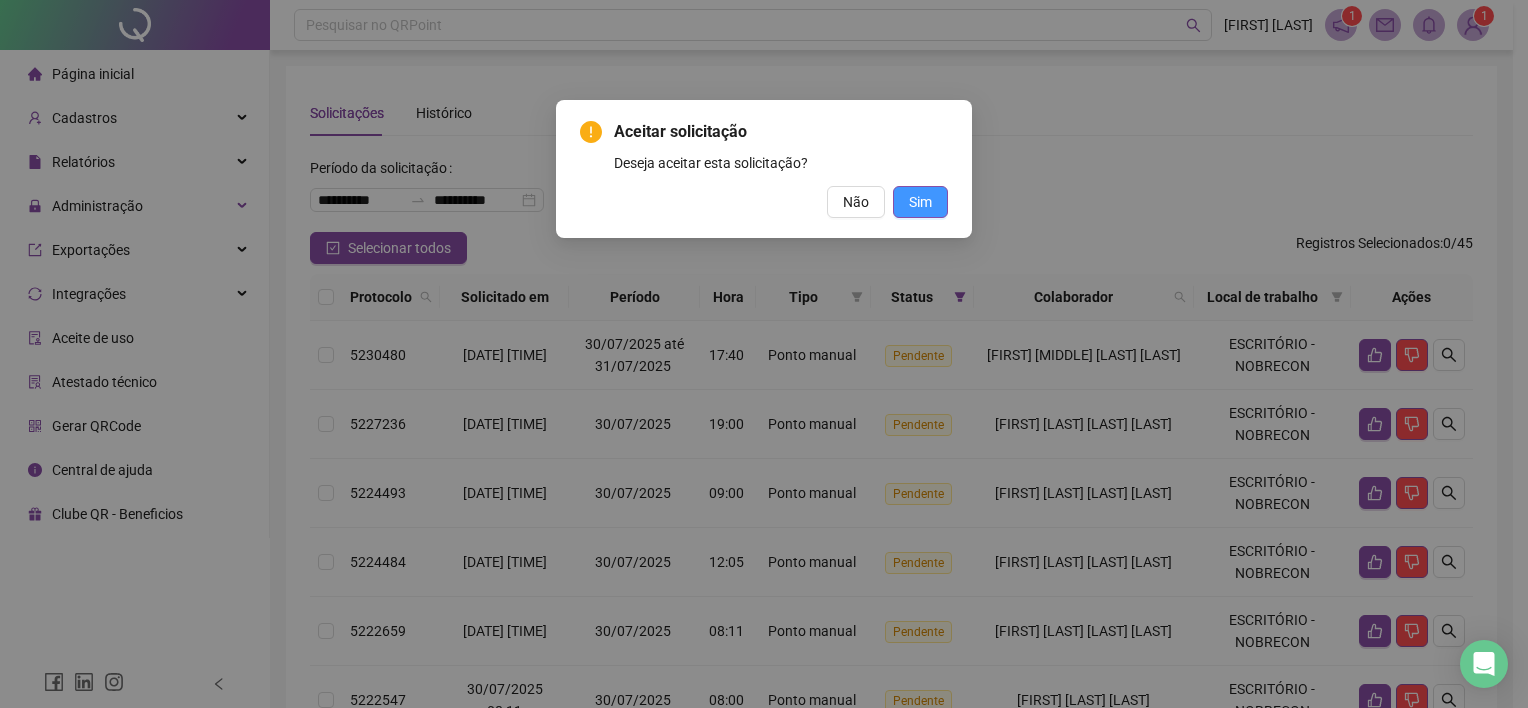 click on "Sim" at bounding box center (920, 202) 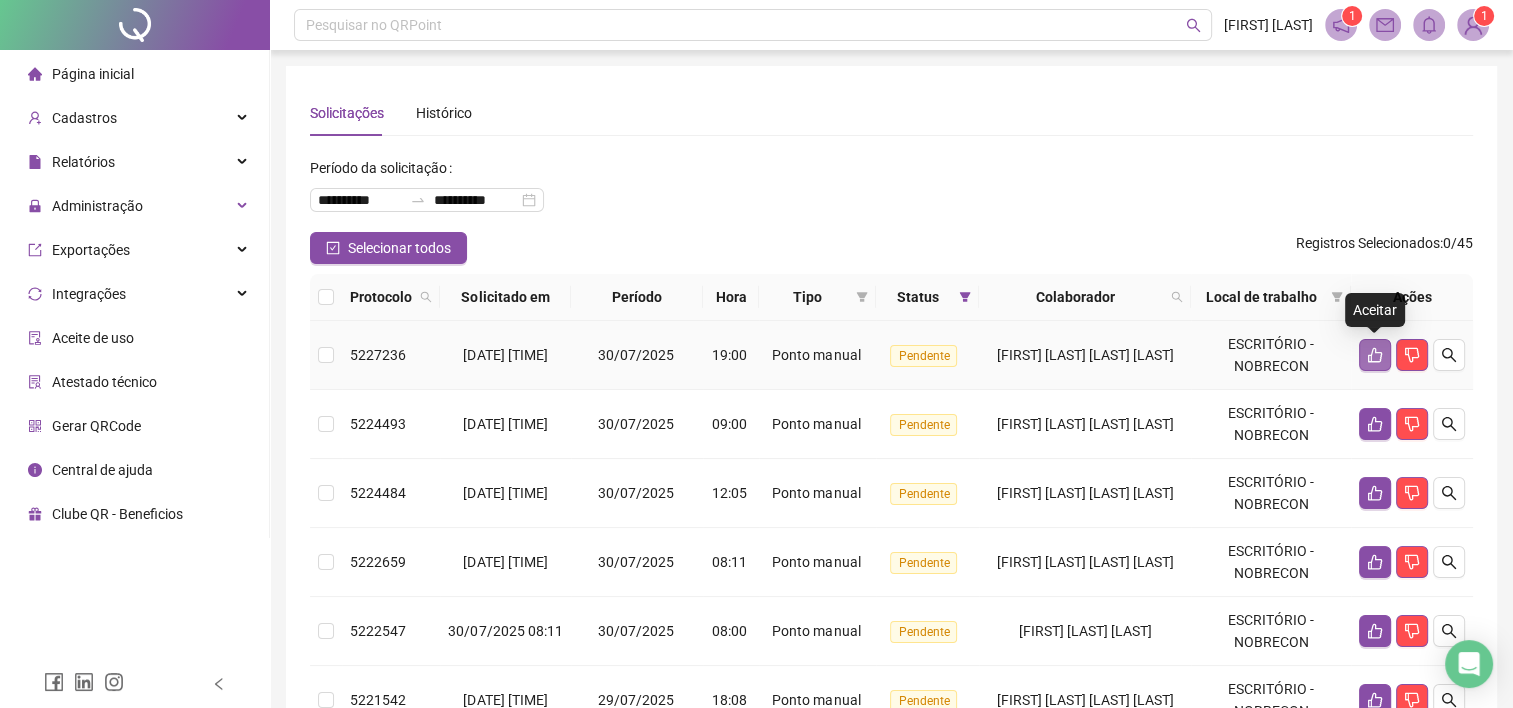 click 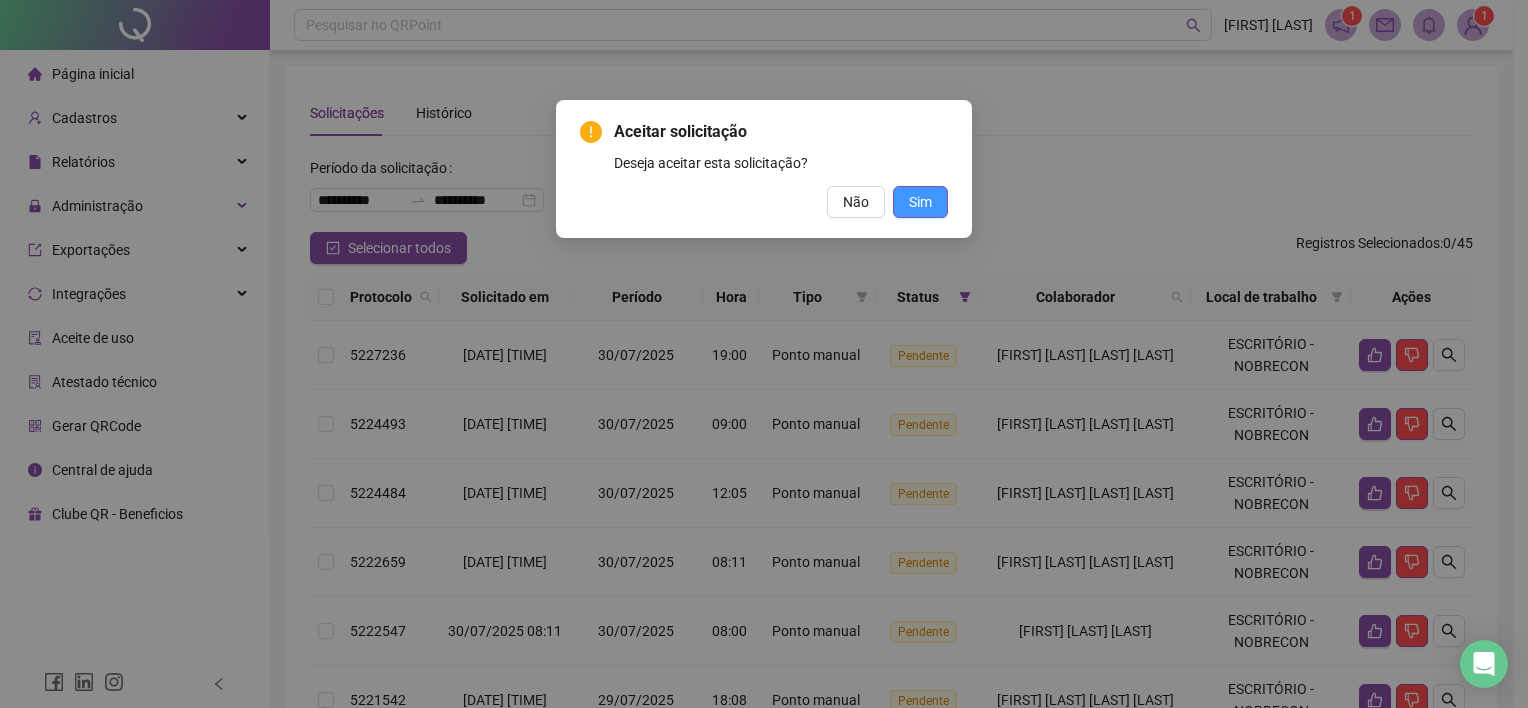 click on "Sim" at bounding box center (920, 202) 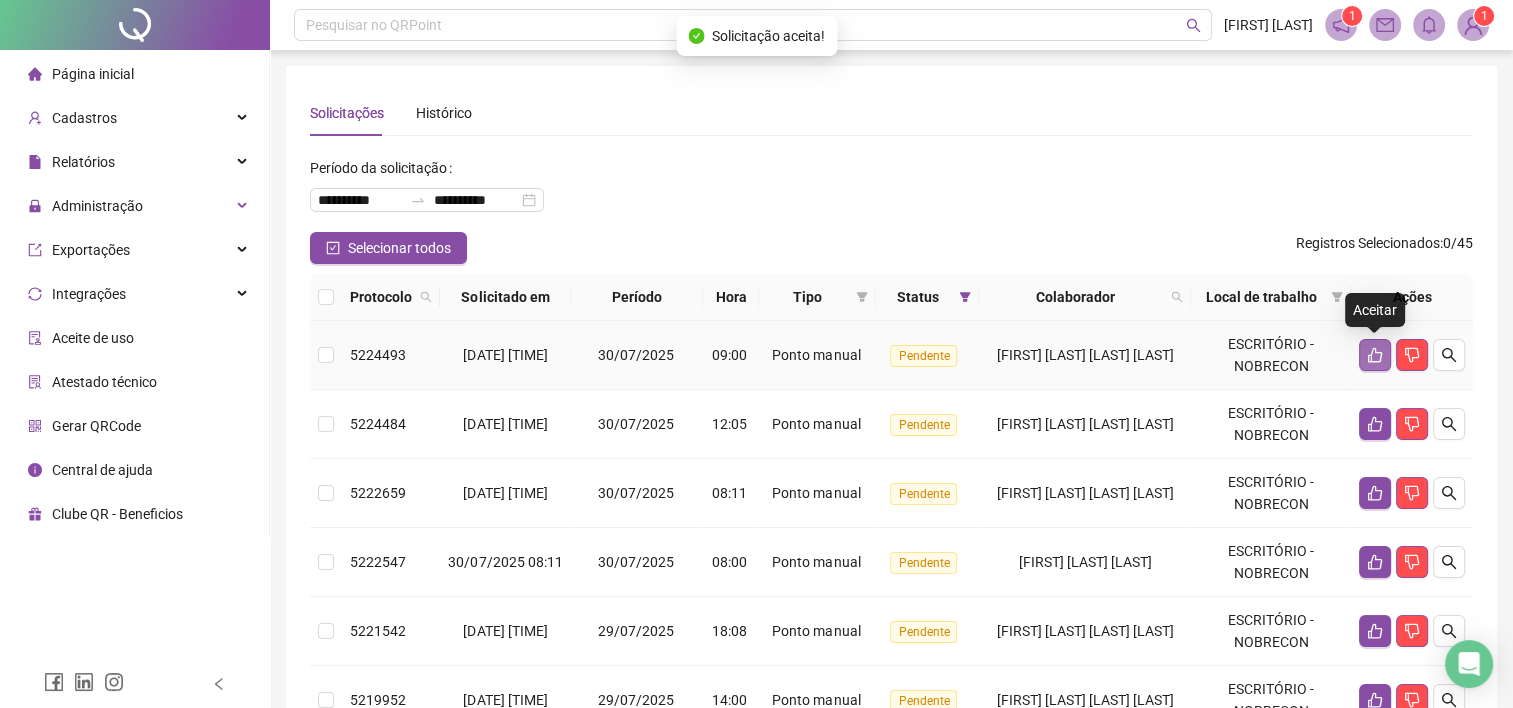 click 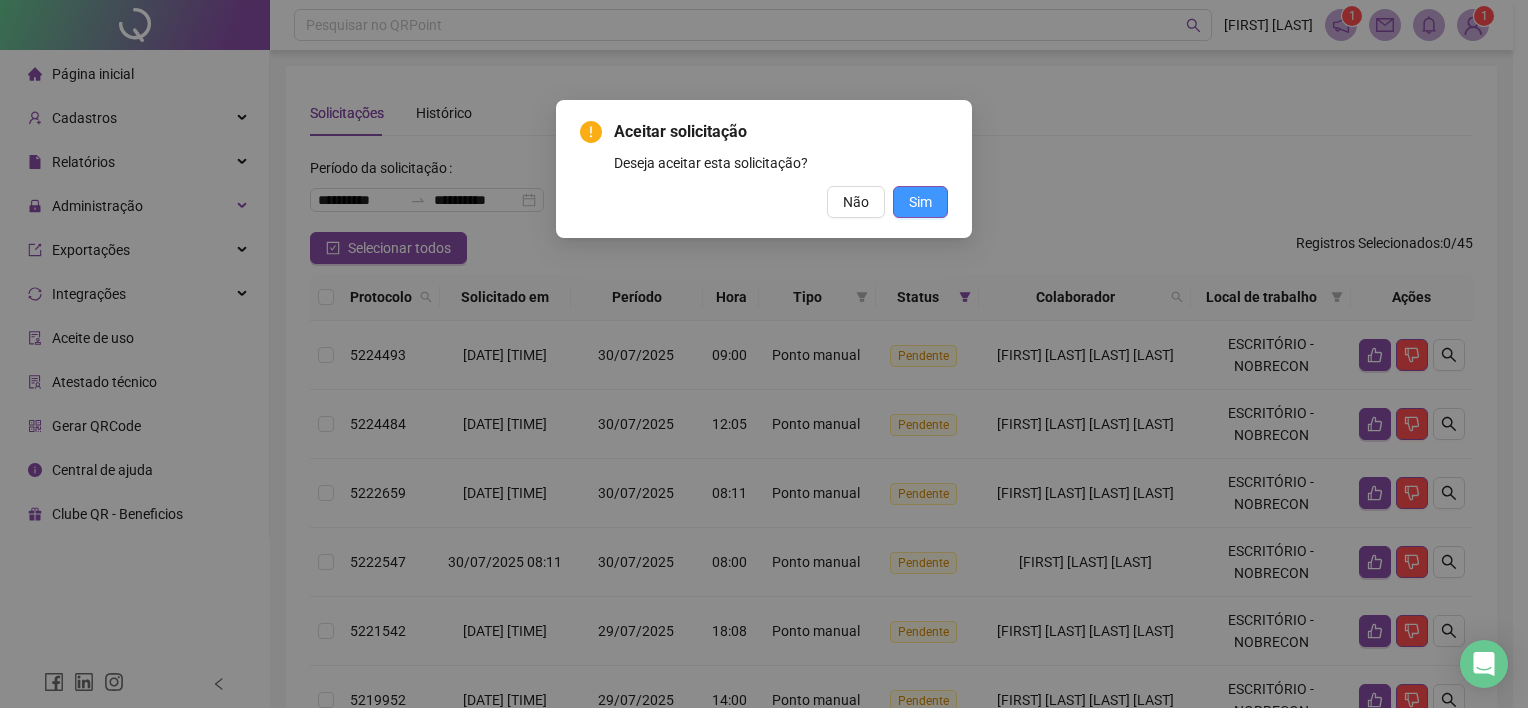 click on "Sim" at bounding box center (920, 202) 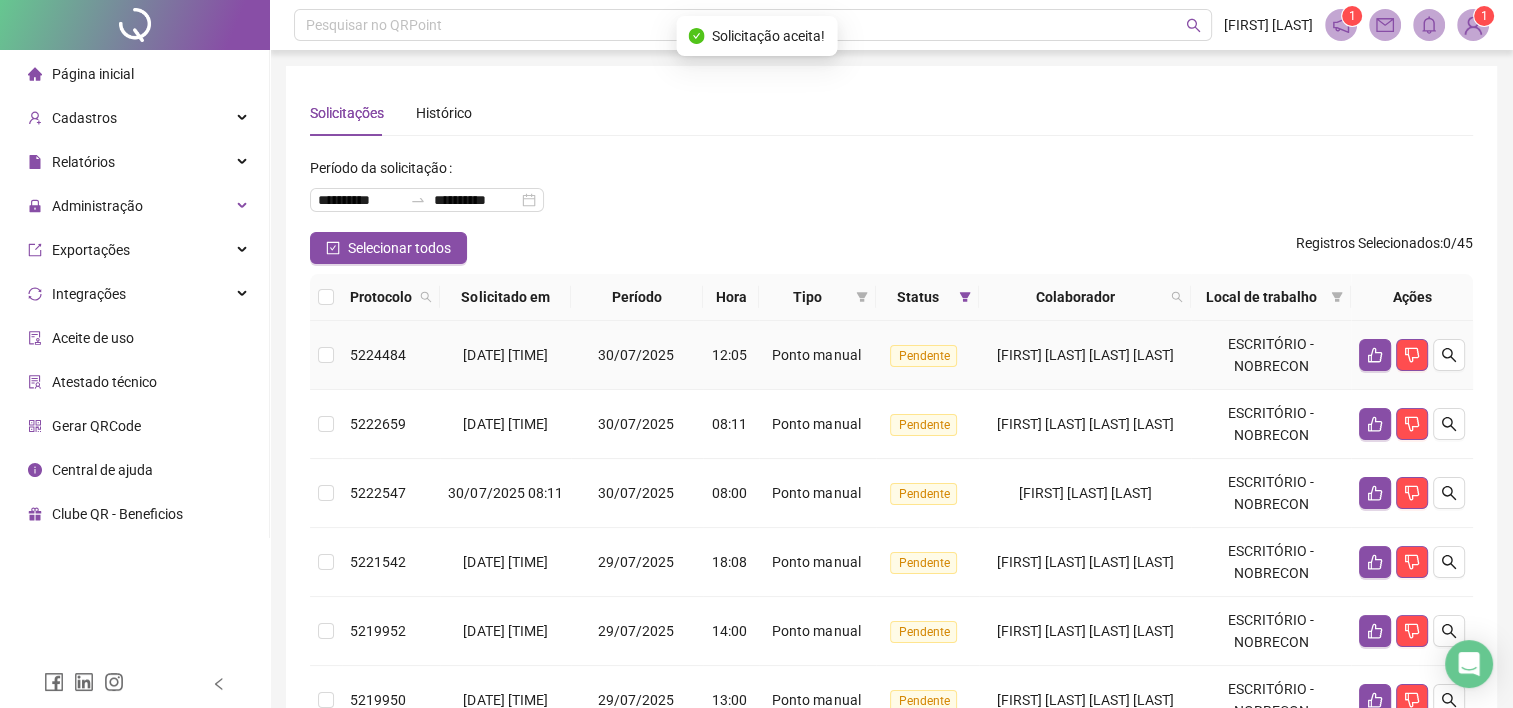 click on "ESCRITÓRIO - NOBRECON" at bounding box center [1271, 355] 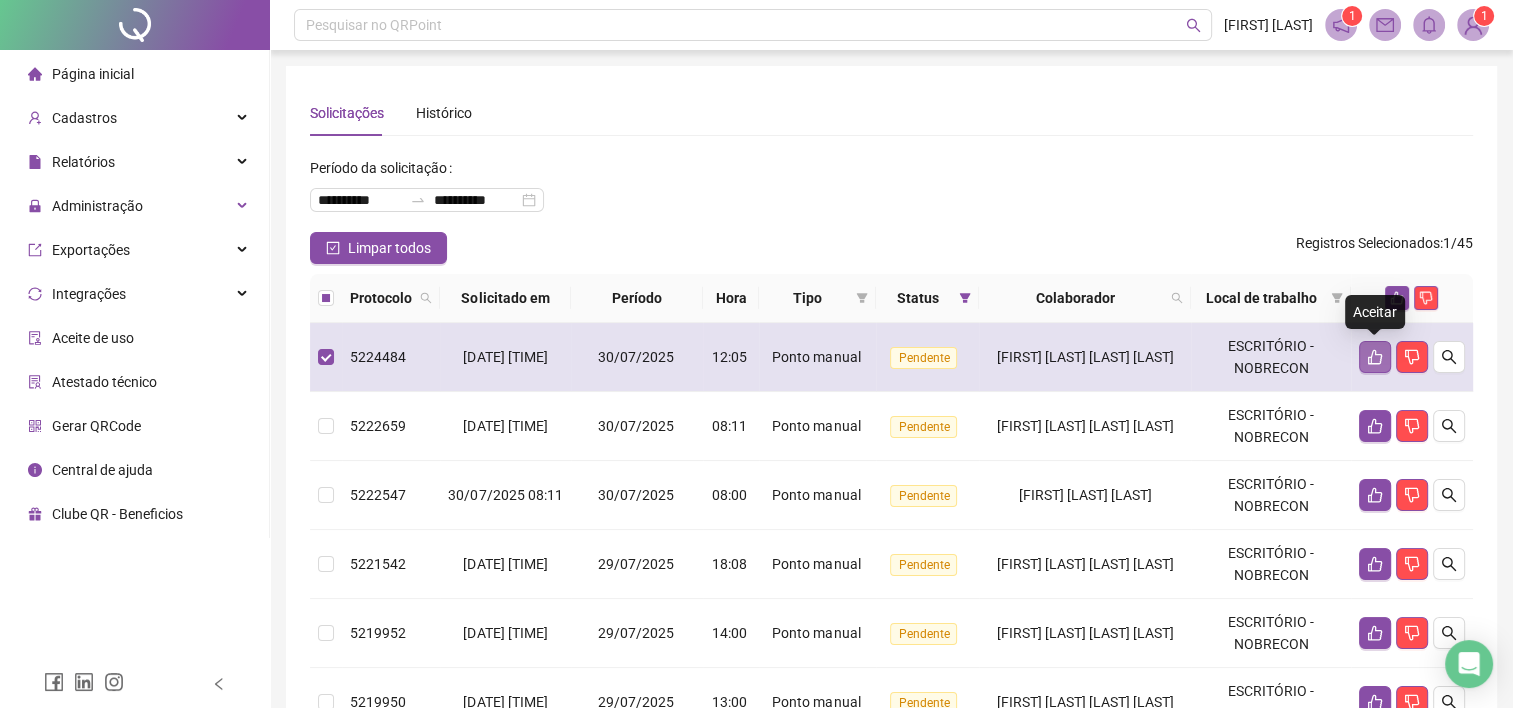 click 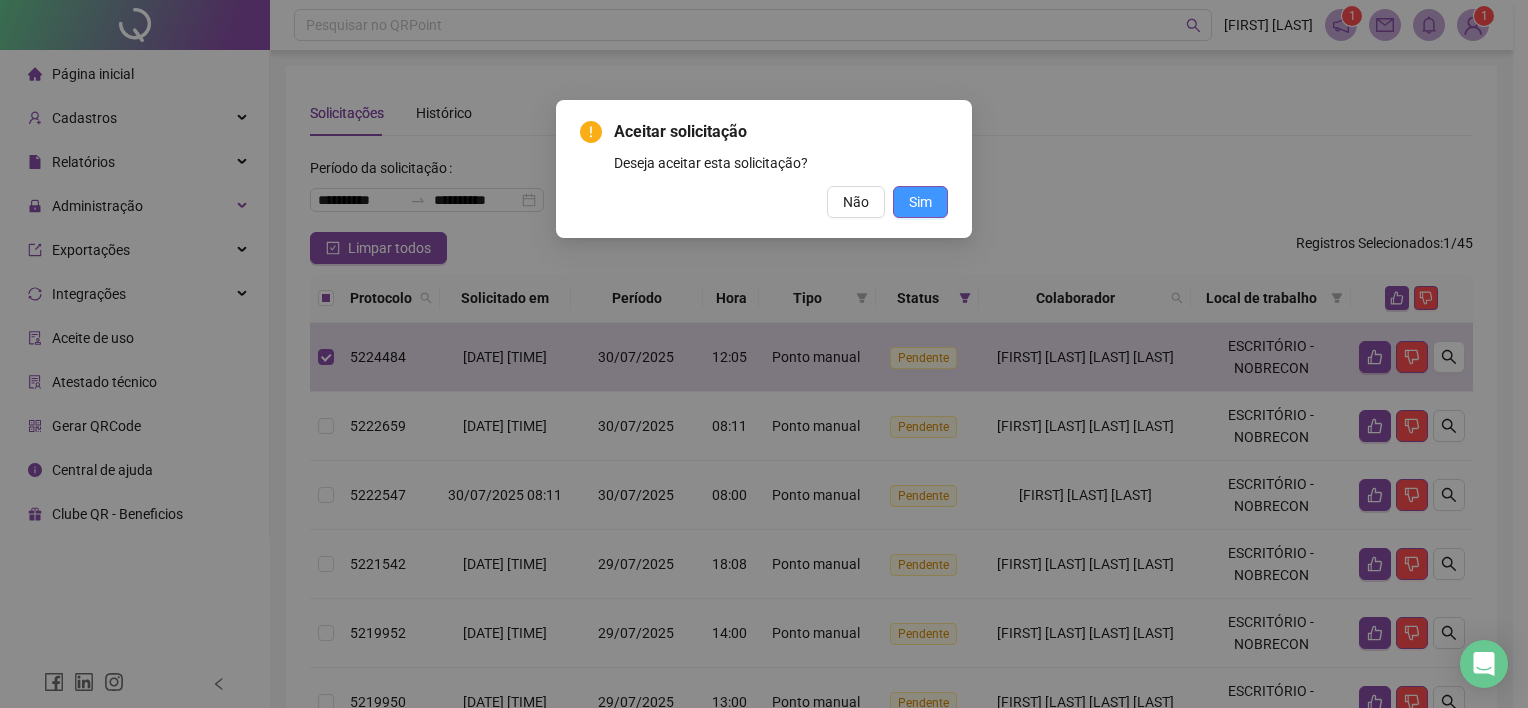click on "Sim" at bounding box center (920, 202) 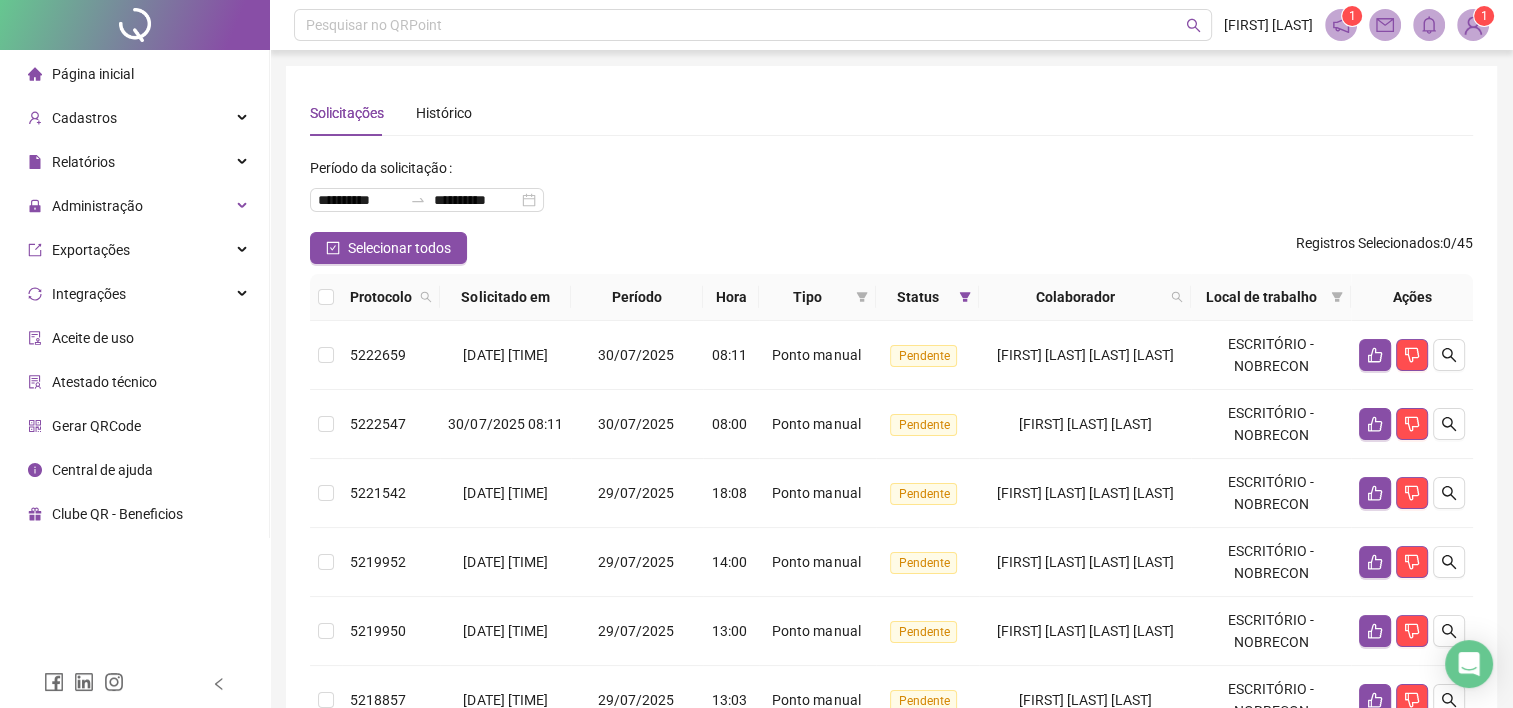 click on "**********" at bounding box center [891, 192] 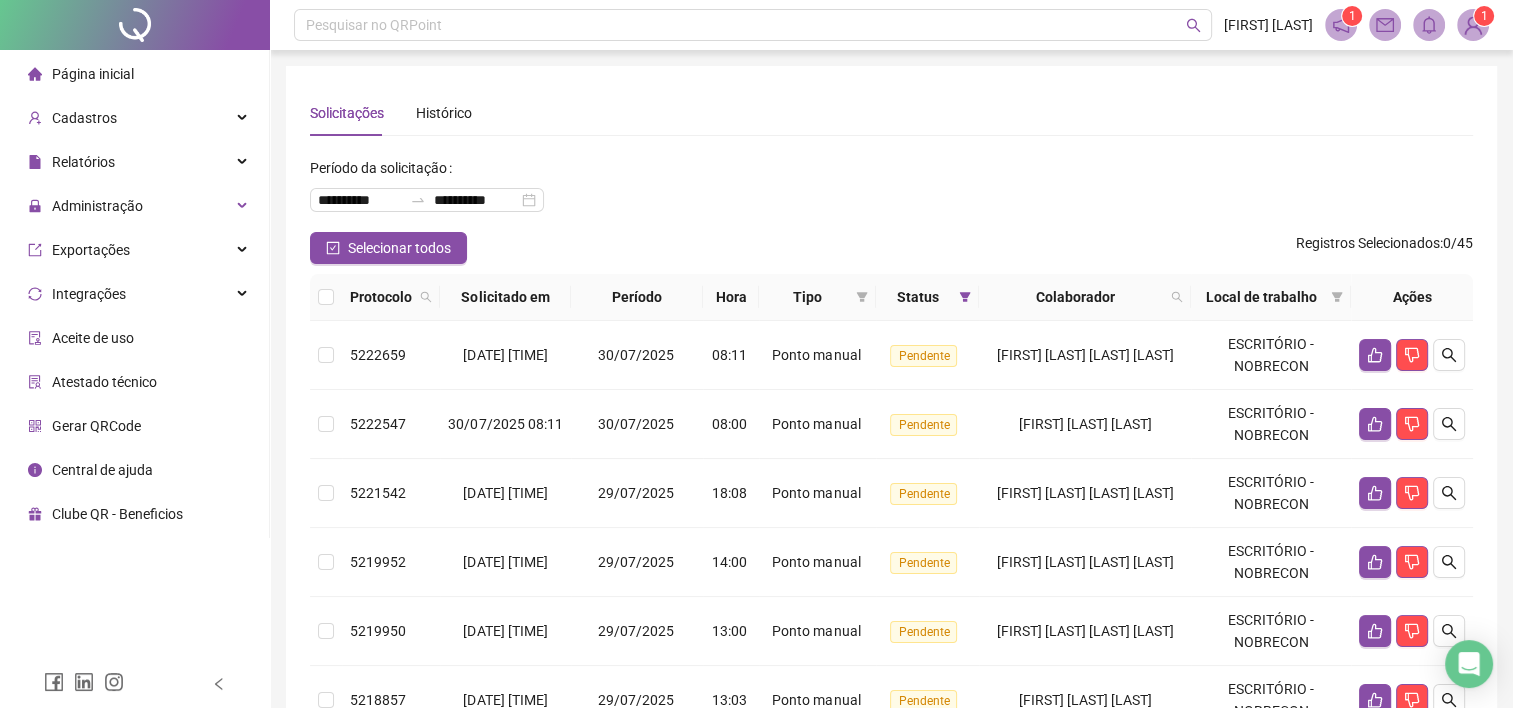 click on "**********" at bounding box center [891, 192] 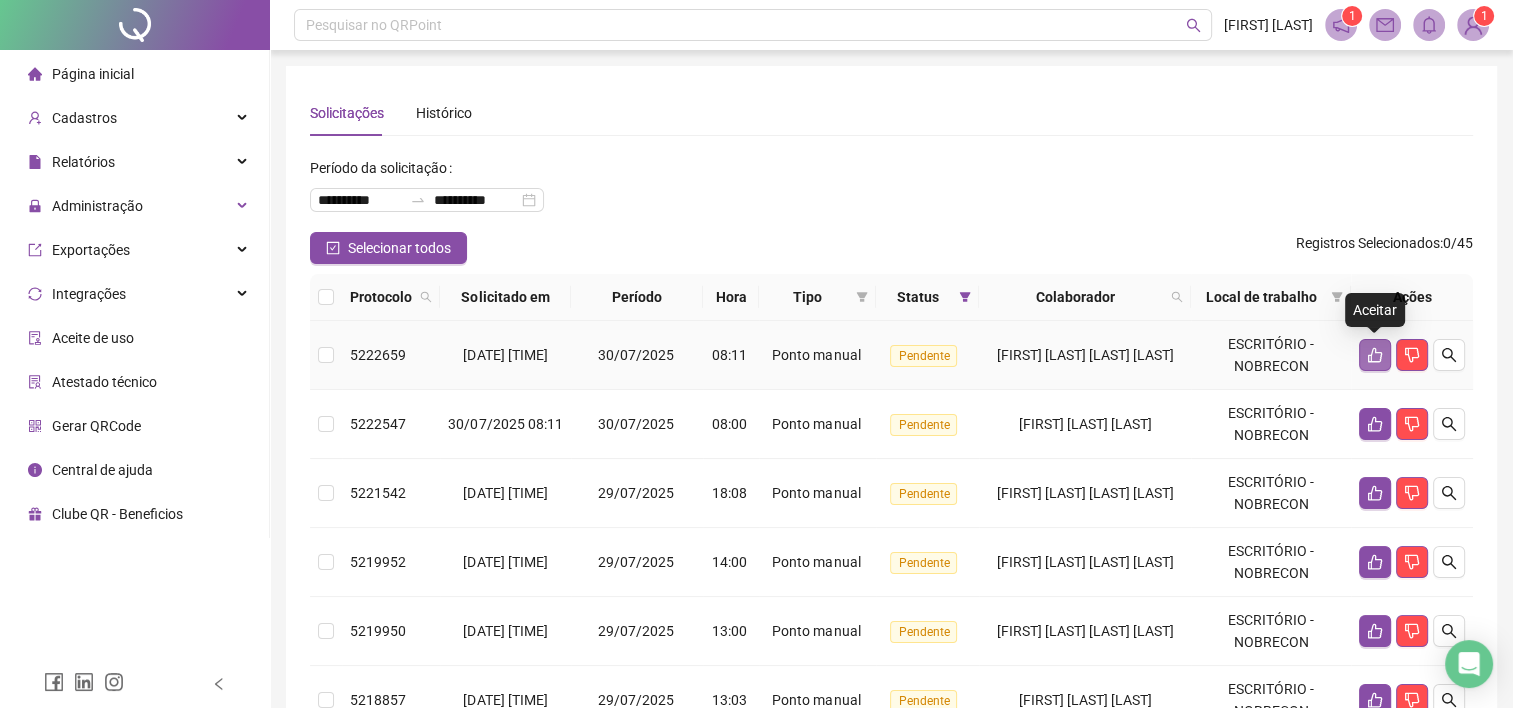 click at bounding box center (1375, 355) 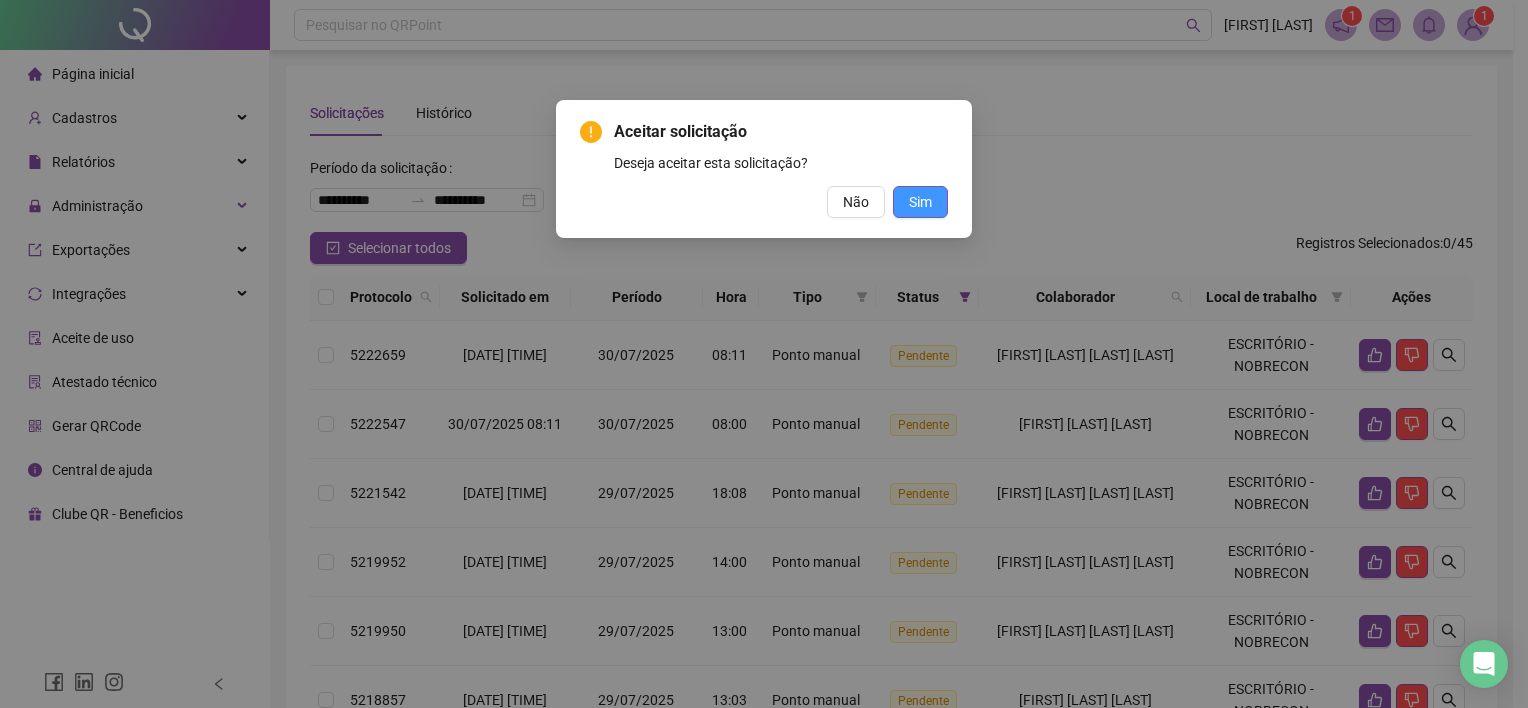 click on "Sim" at bounding box center [920, 202] 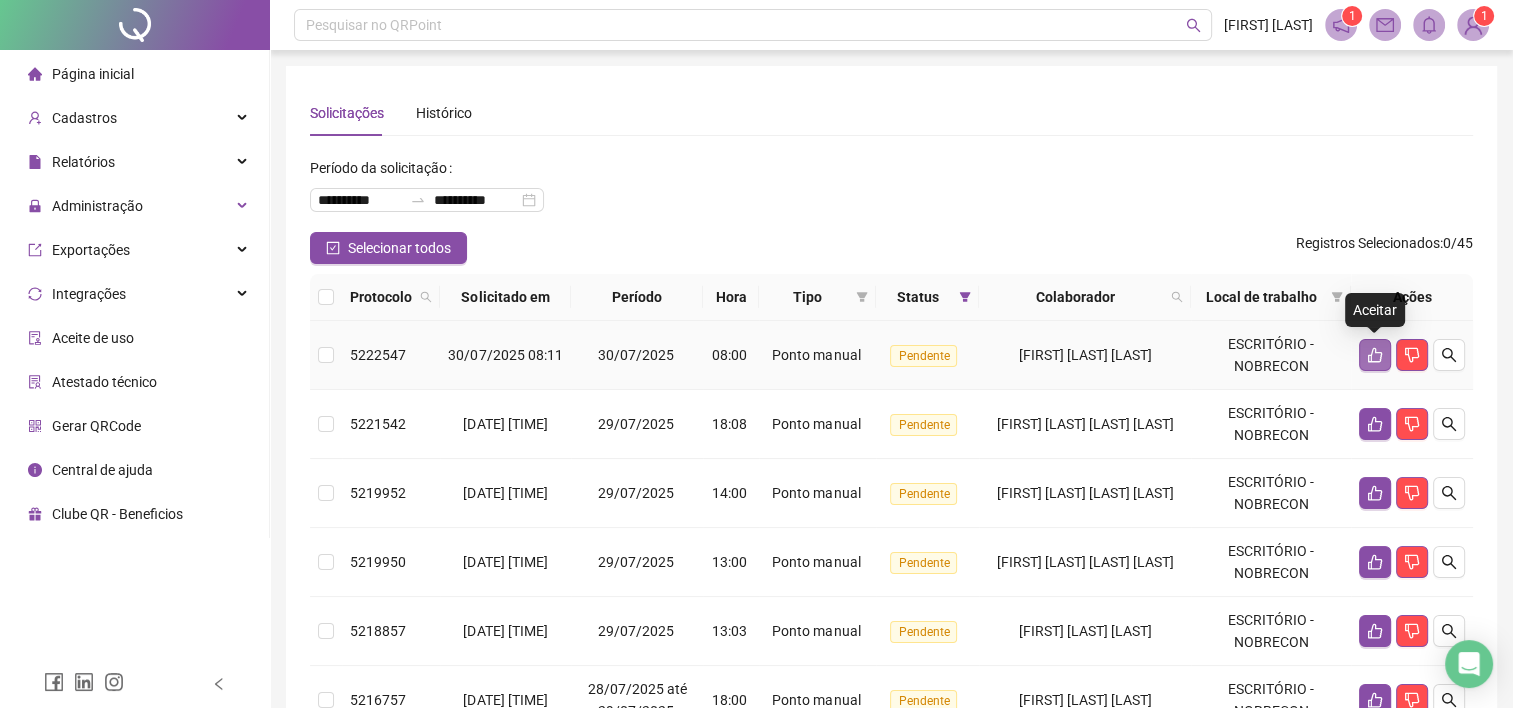 click 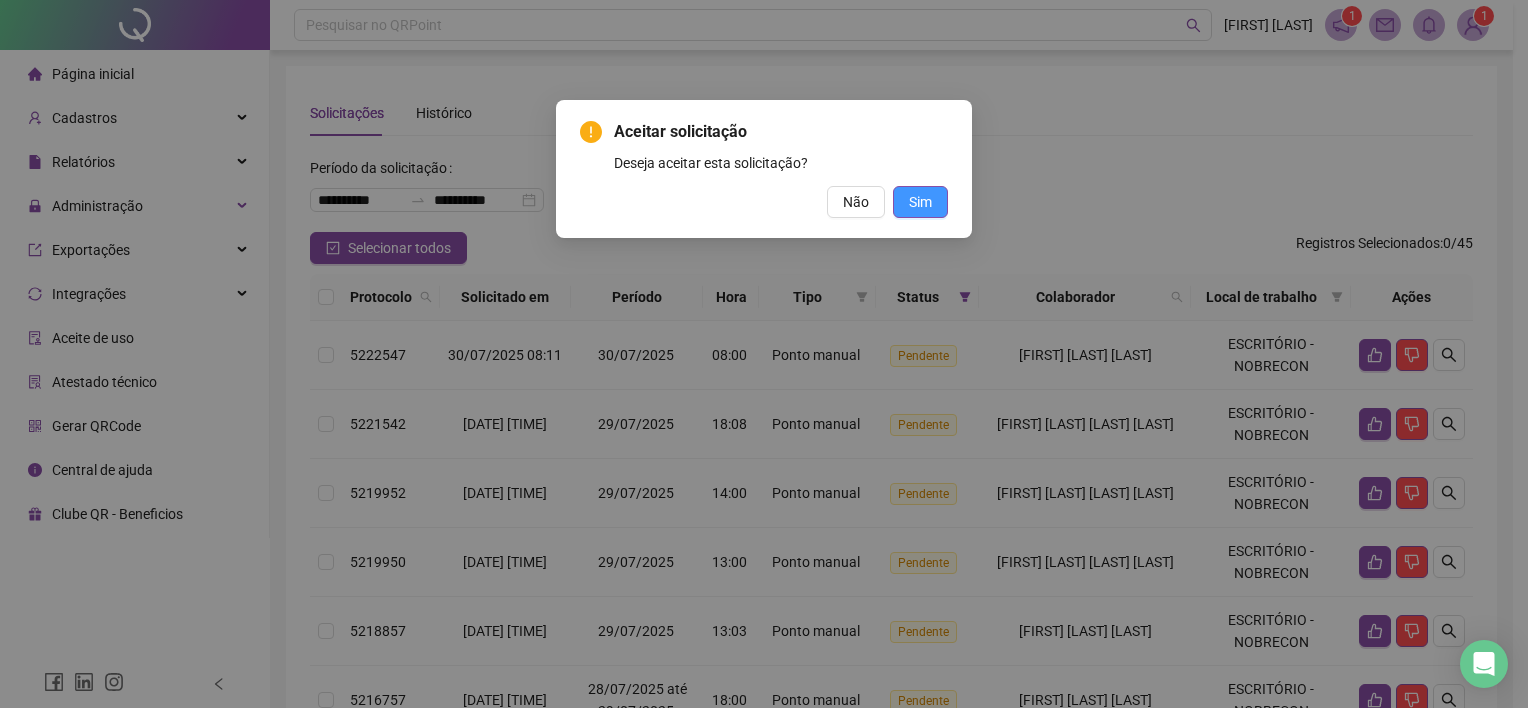 click on "Sim" at bounding box center (920, 202) 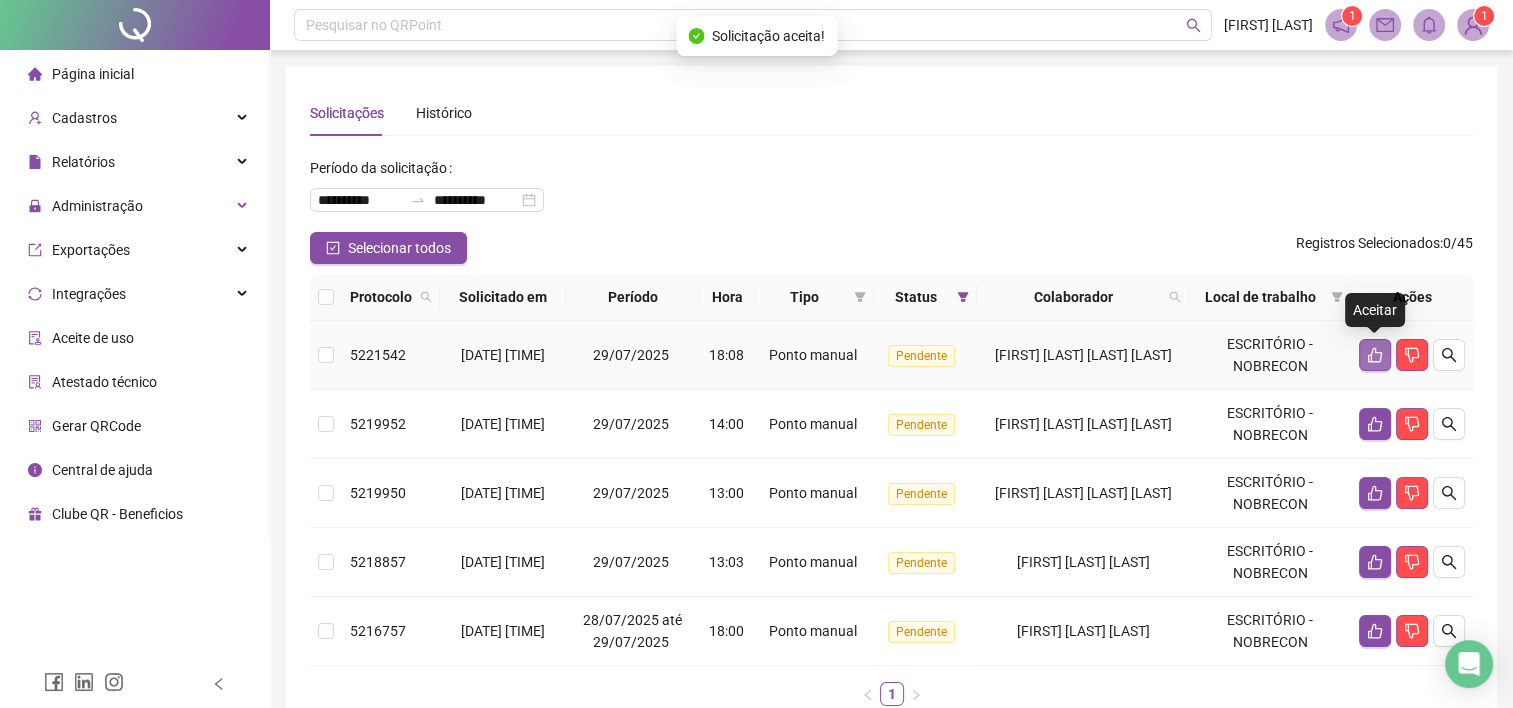 click 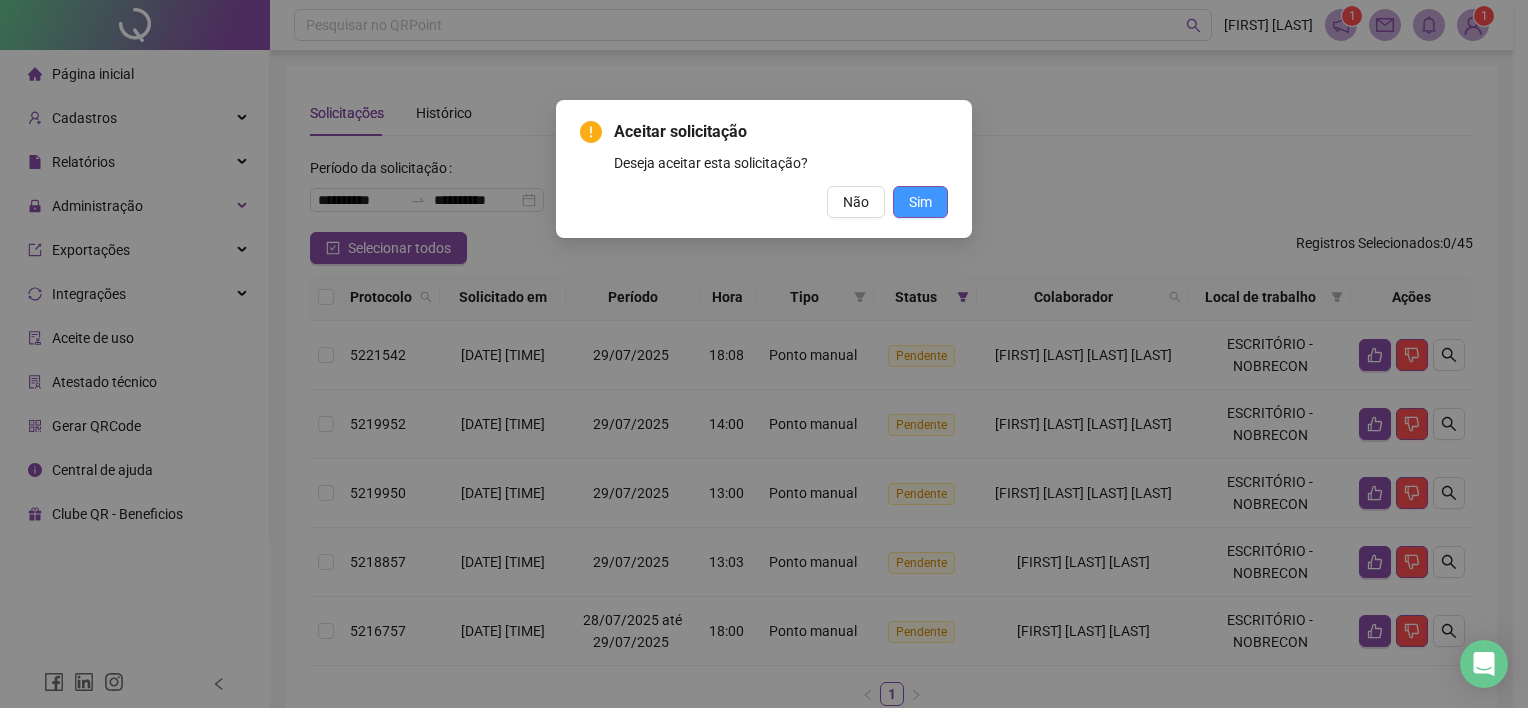 click on "Sim" at bounding box center [920, 202] 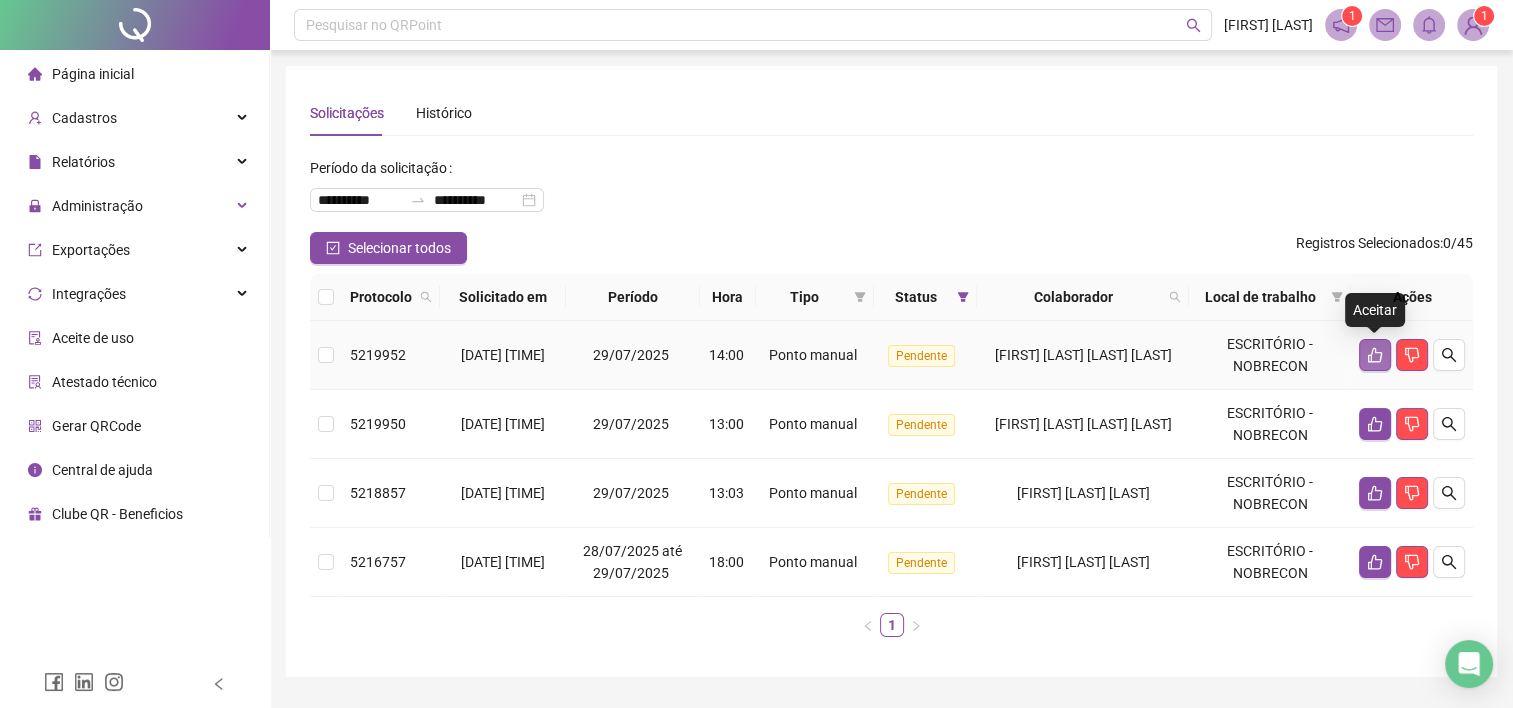 click 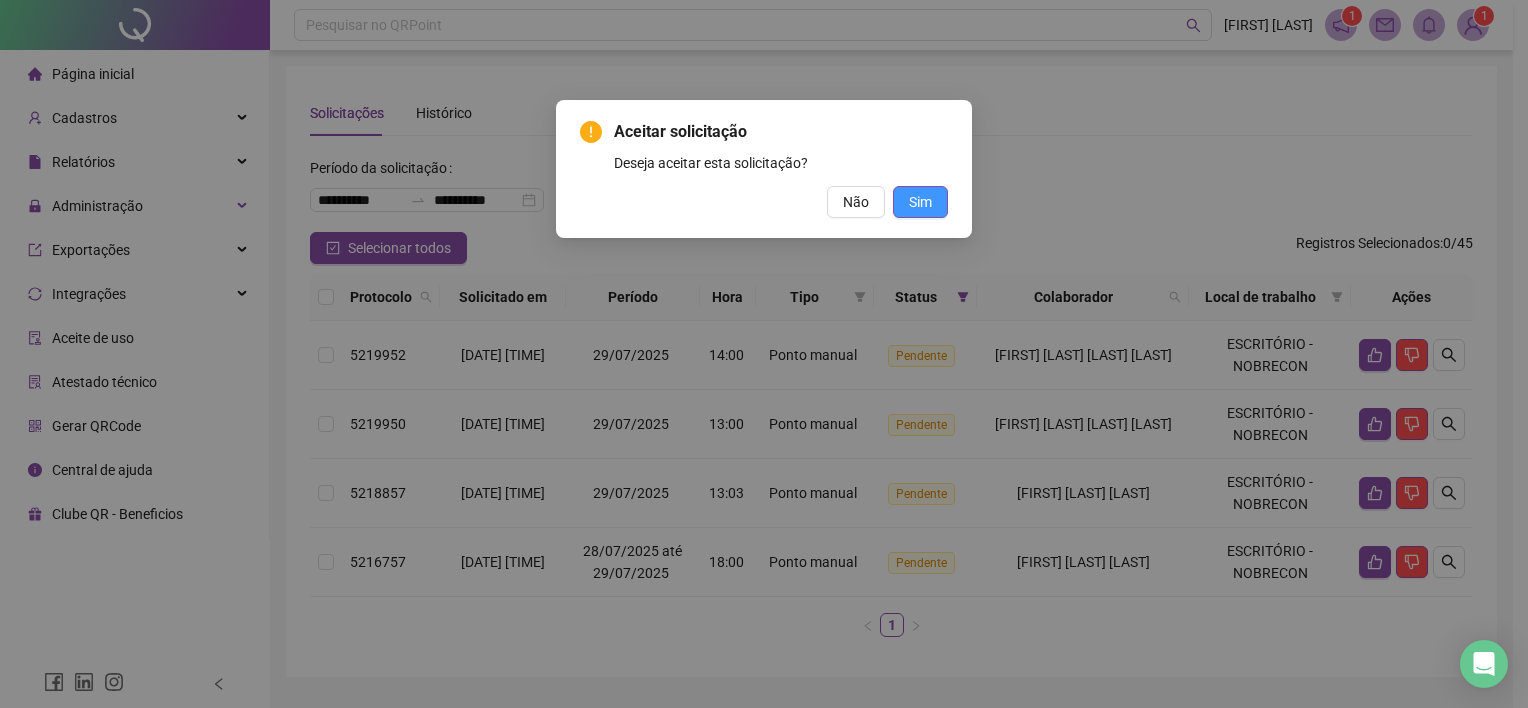 click on "Sim" at bounding box center [920, 202] 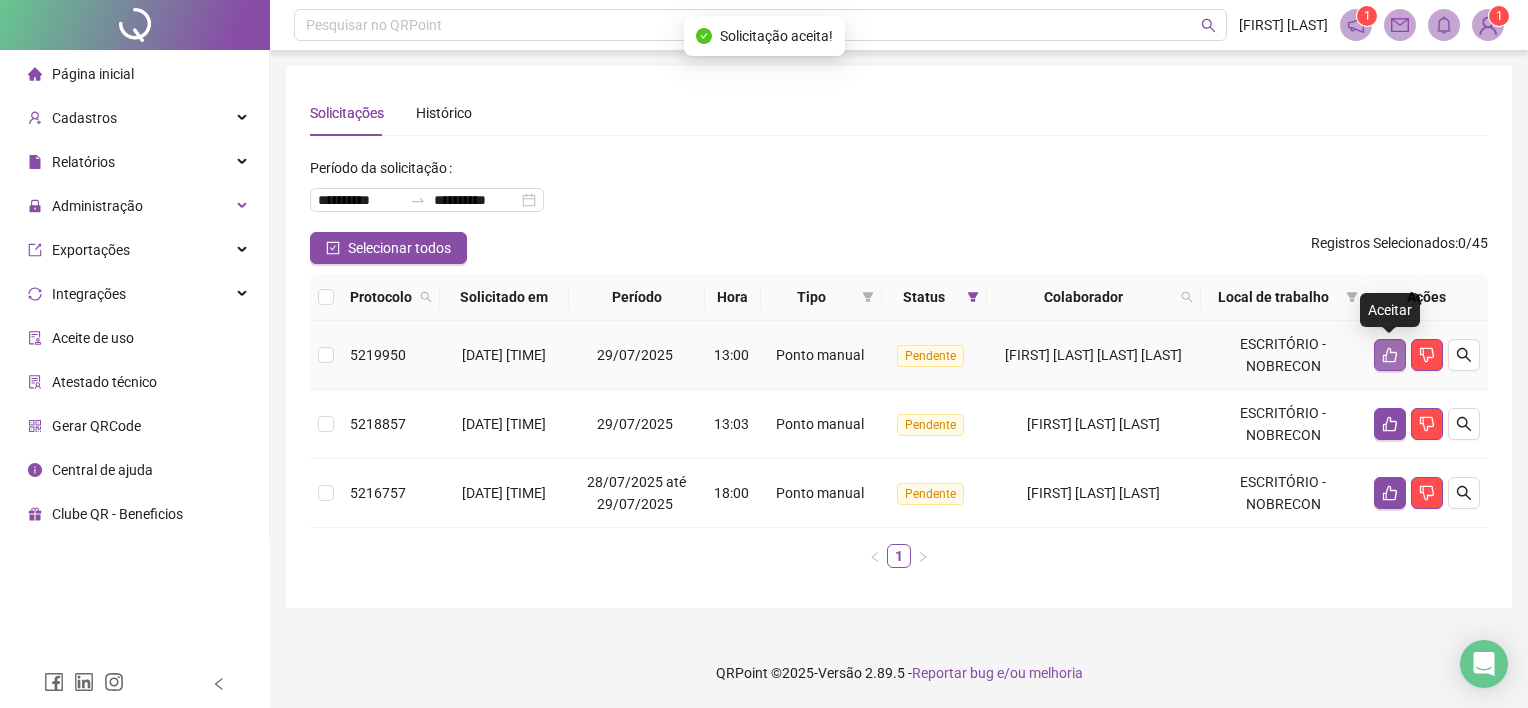 click 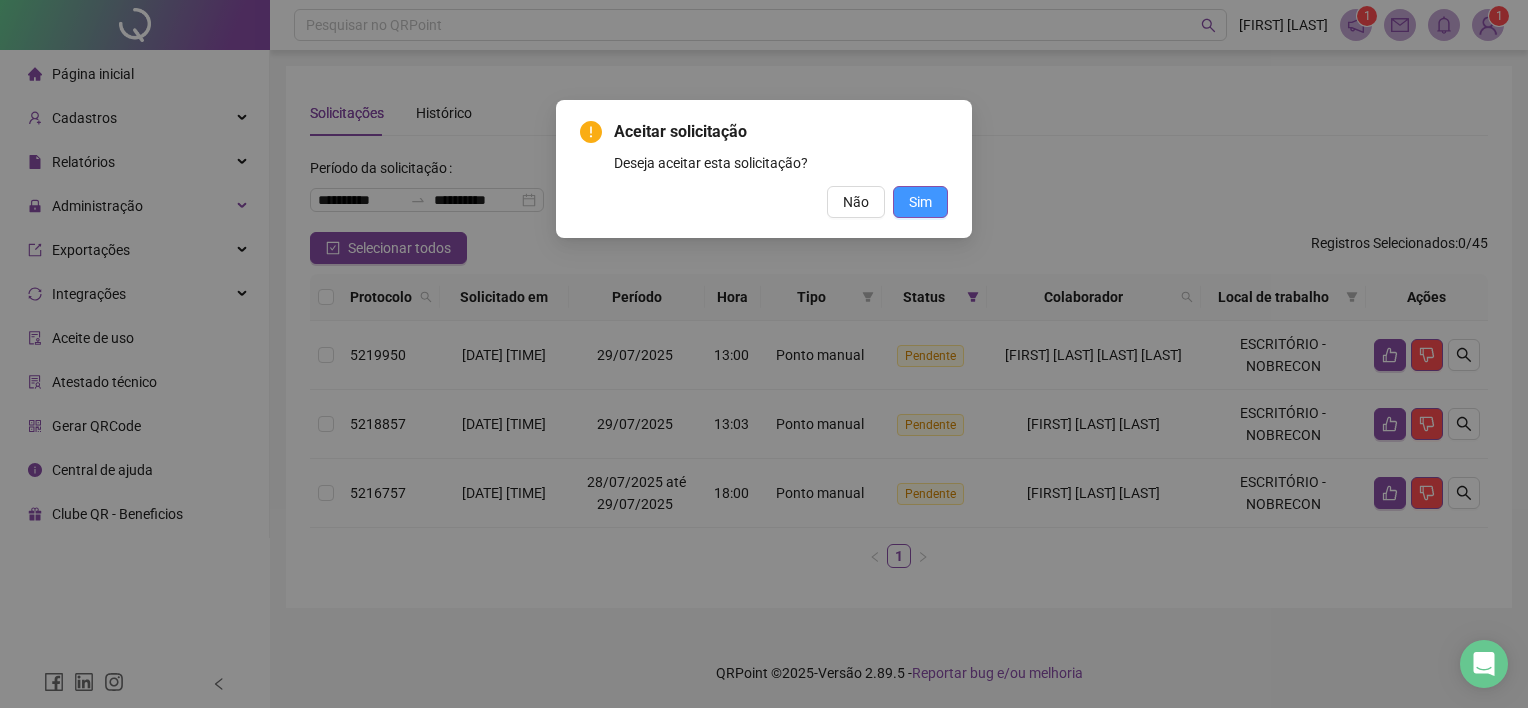 click on "Sim" at bounding box center (920, 202) 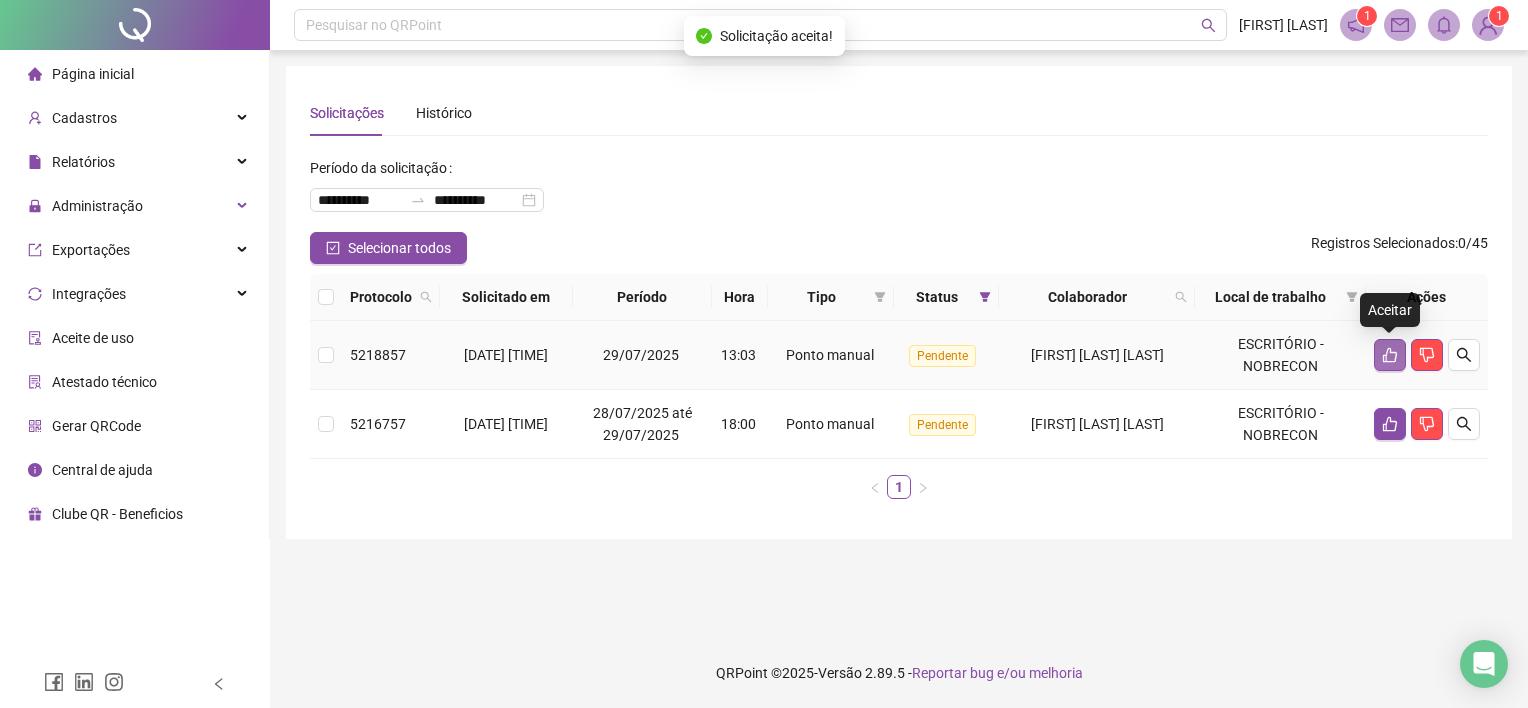 click 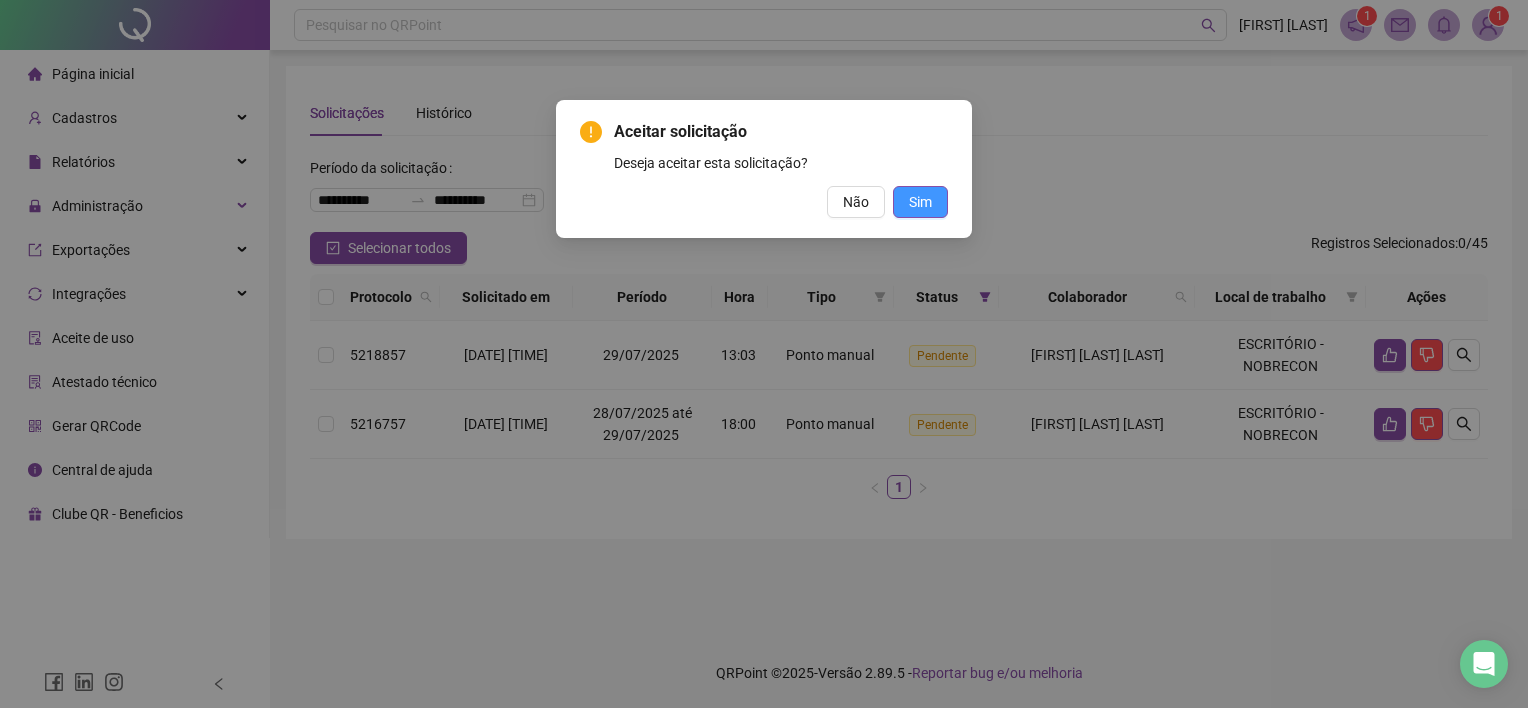 click on "Sim" at bounding box center [920, 202] 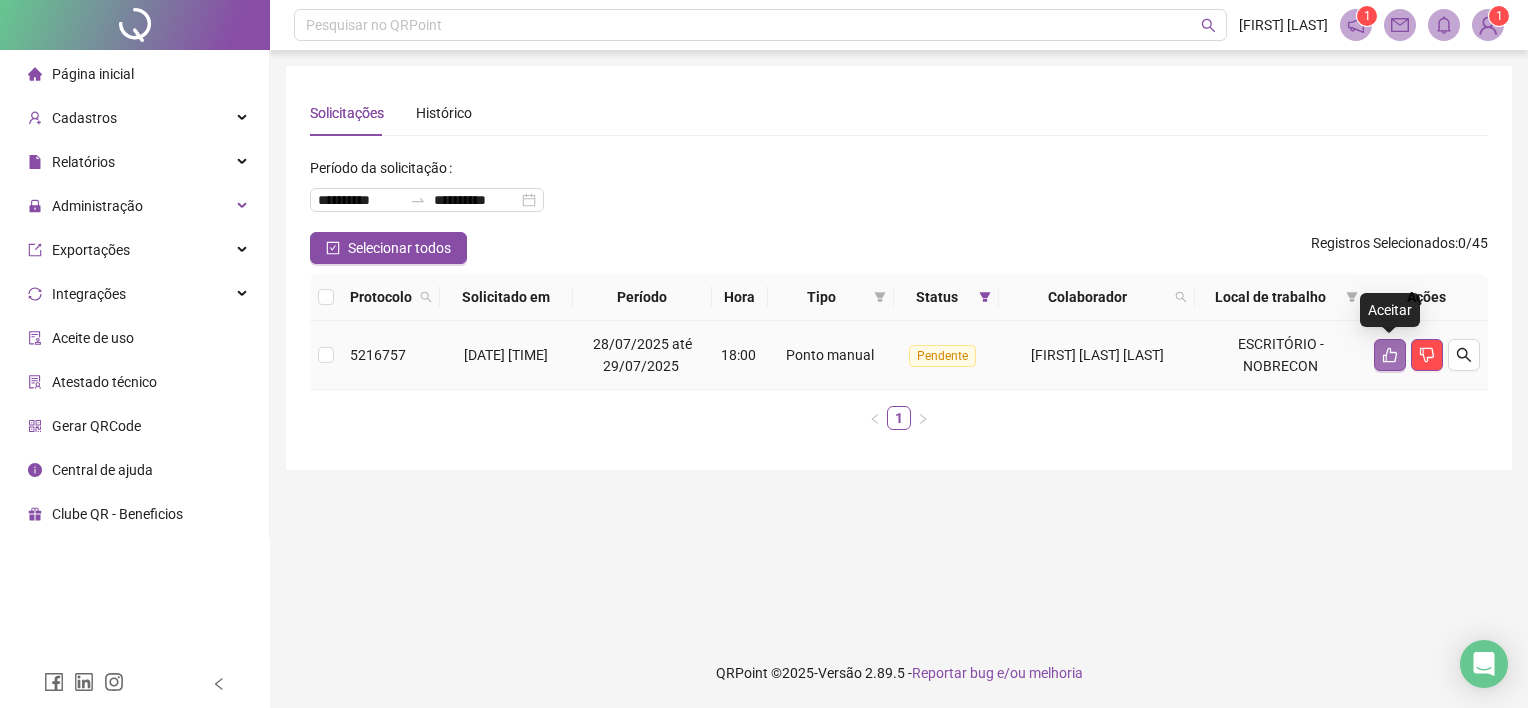 click at bounding box center [1390, 355] 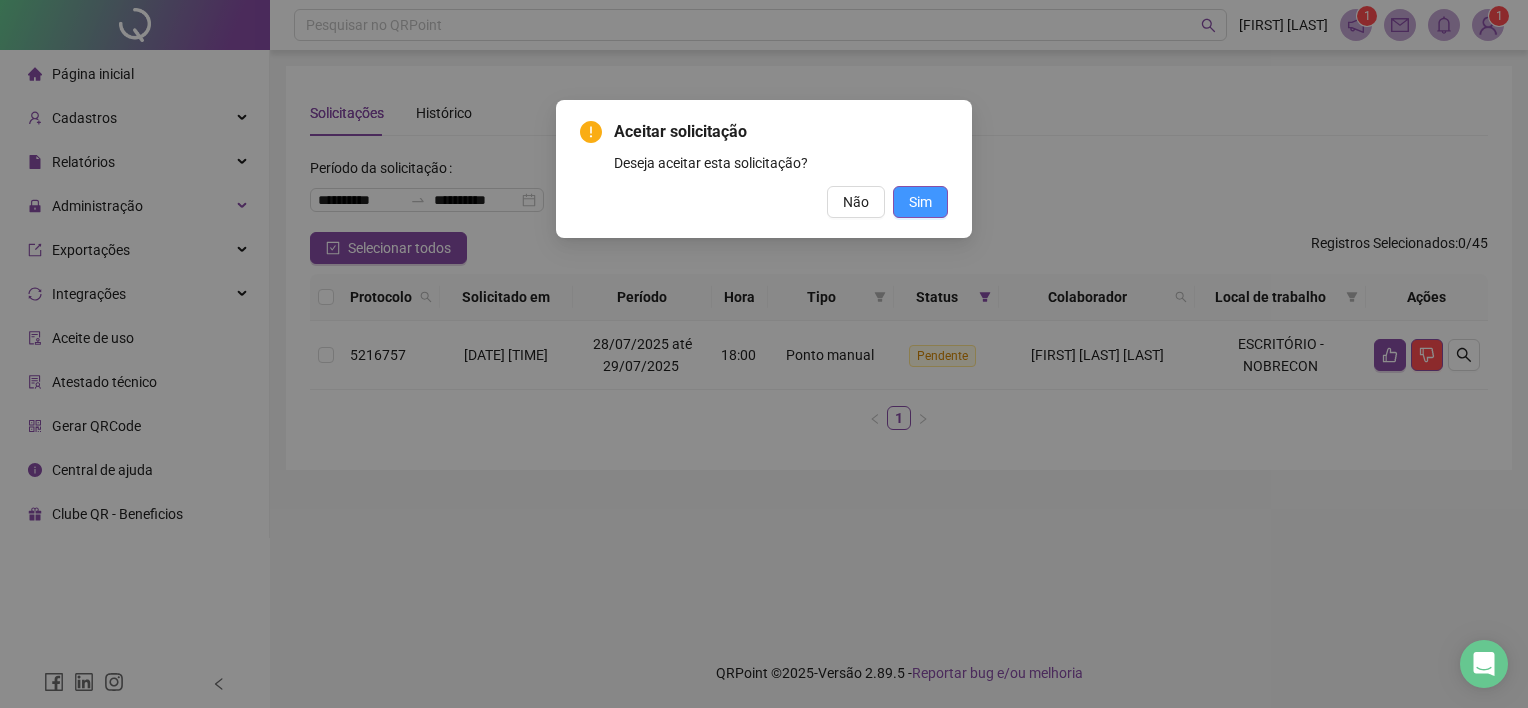 click on "Sim" at bounding box center (920, 202) 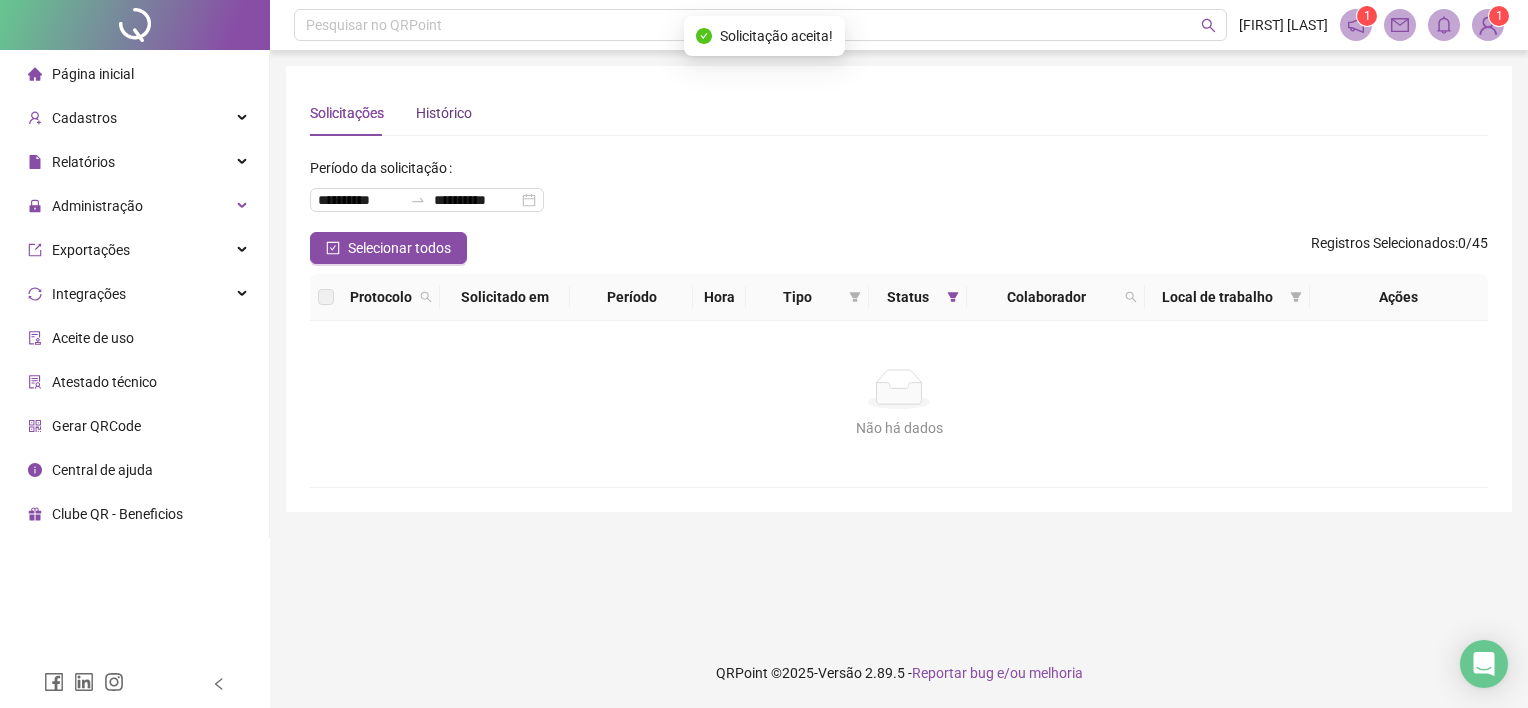 click on "Histórico" at bounding box center [444, 113] 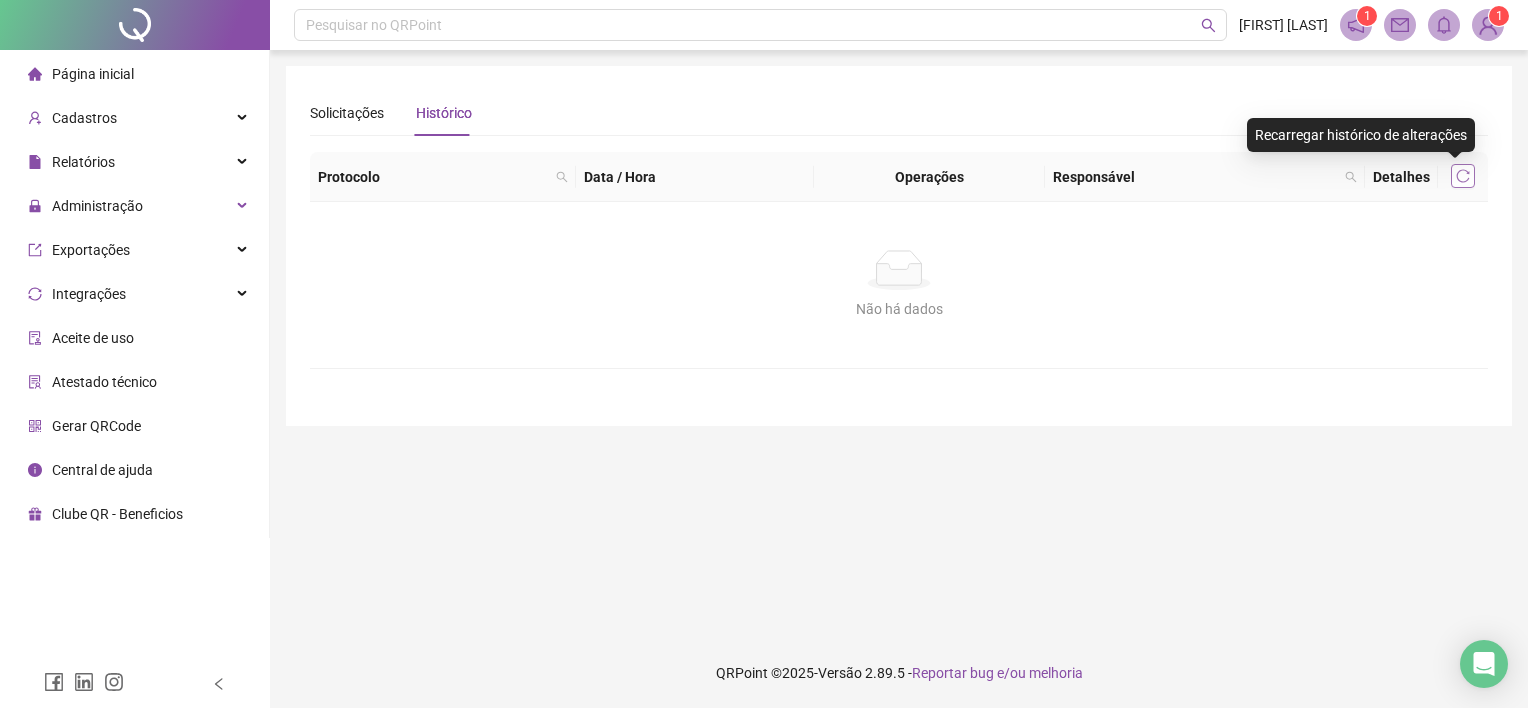 click 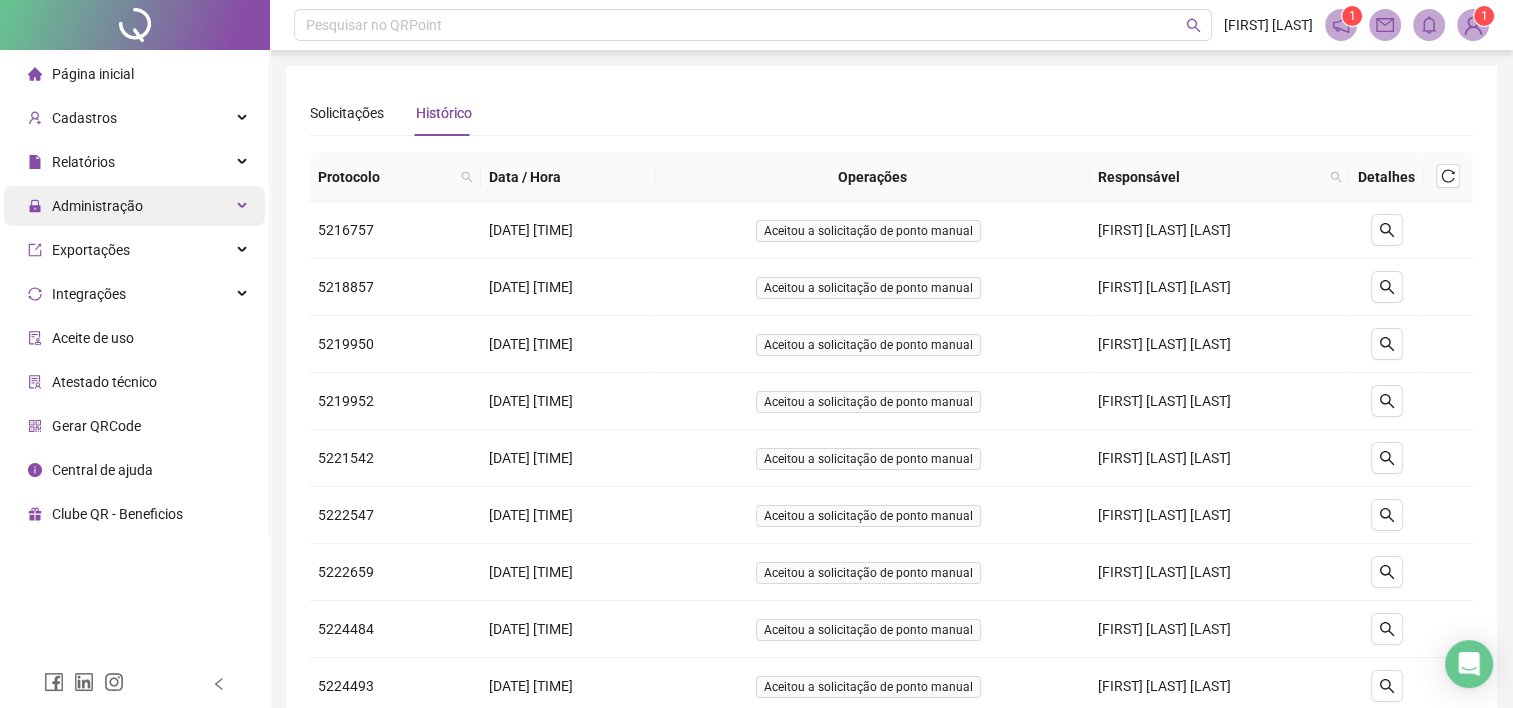 click on "Administração" at bounding box center (97, 206) 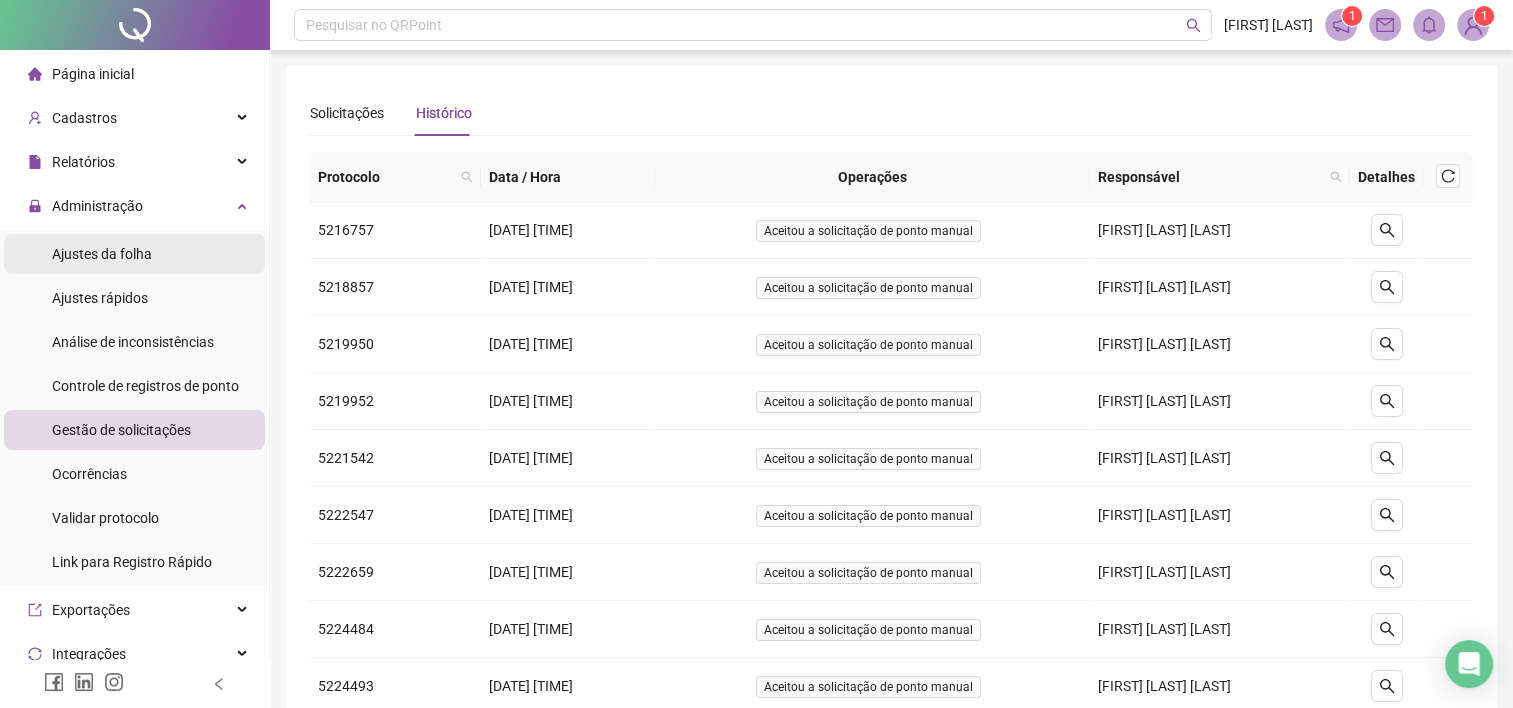 click on "Ajustes da folha" at bounding box center (102, 254) 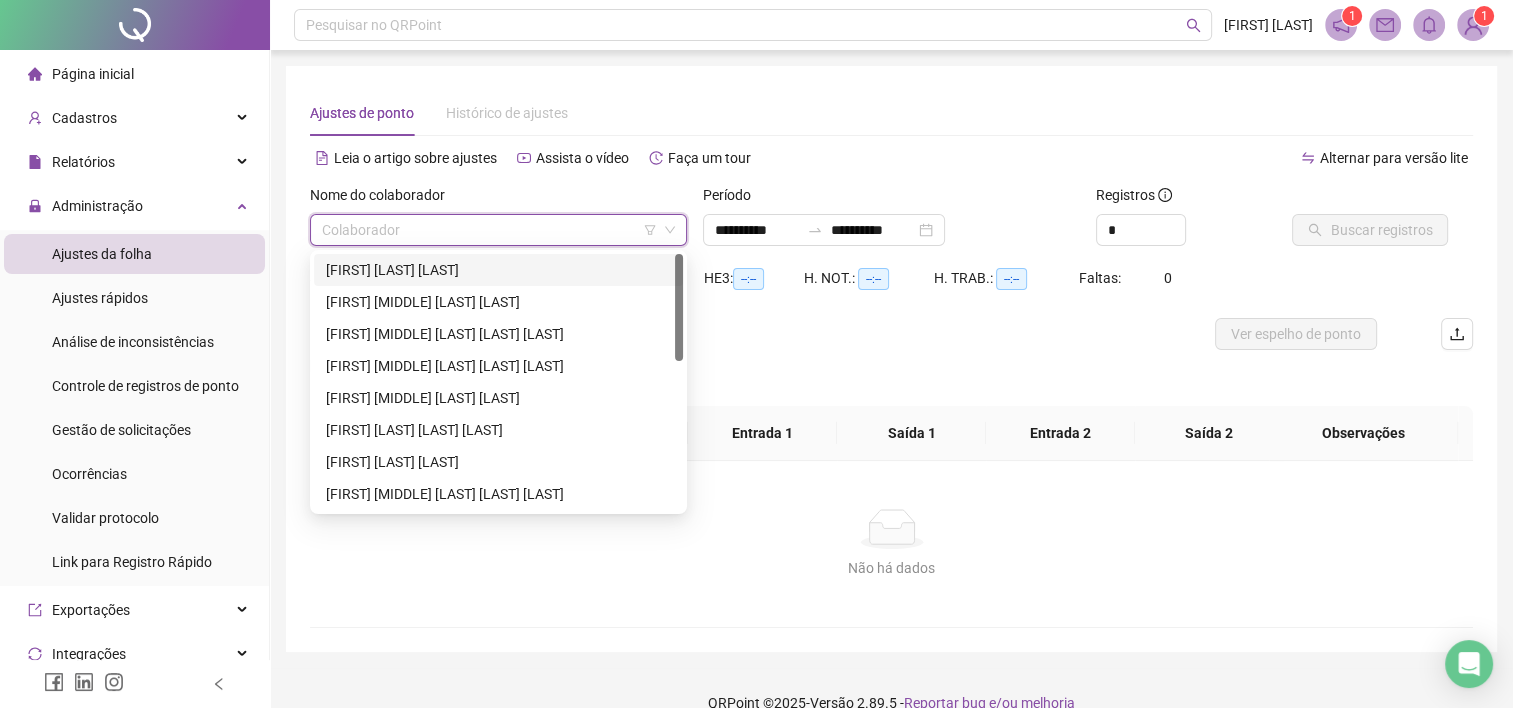 click at bounding box center [489, 230] 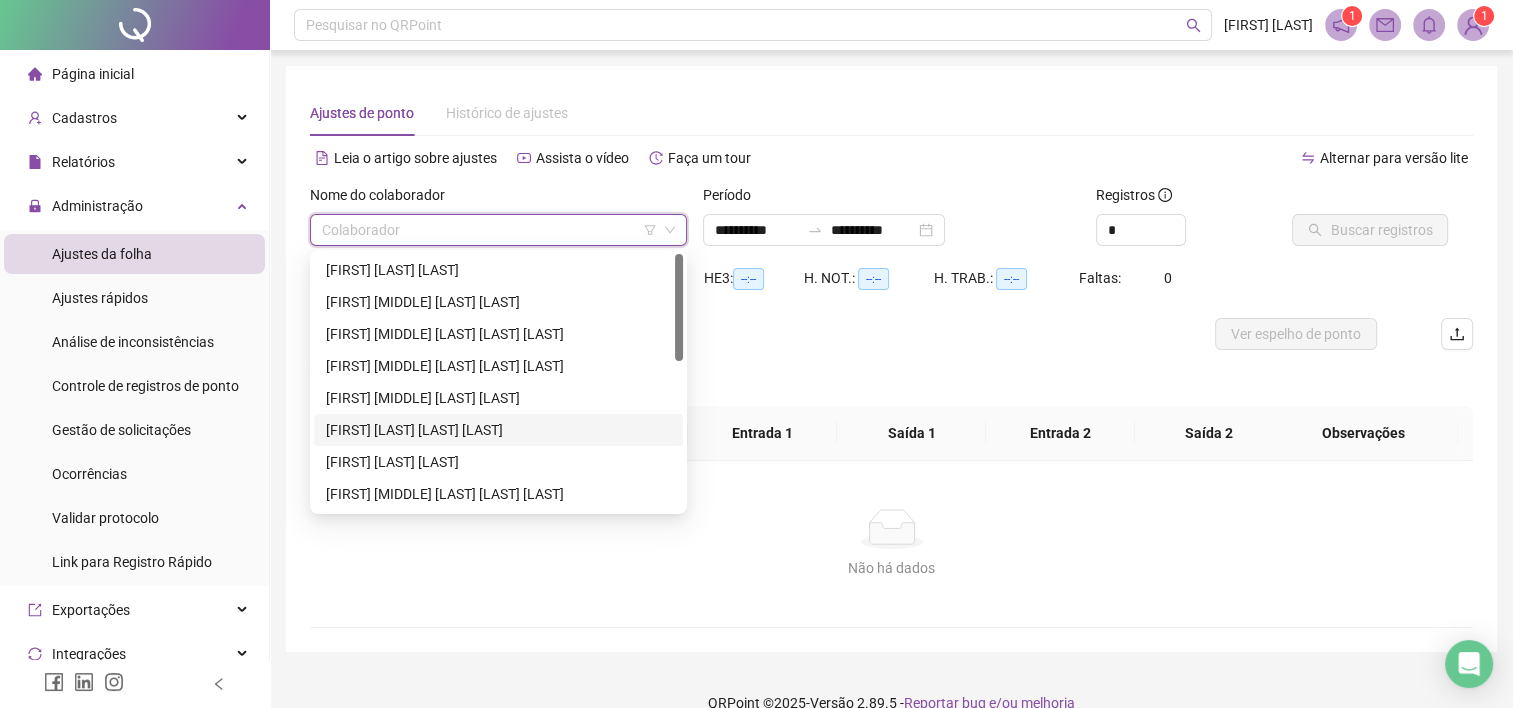 click at bounding box center [679, 382] 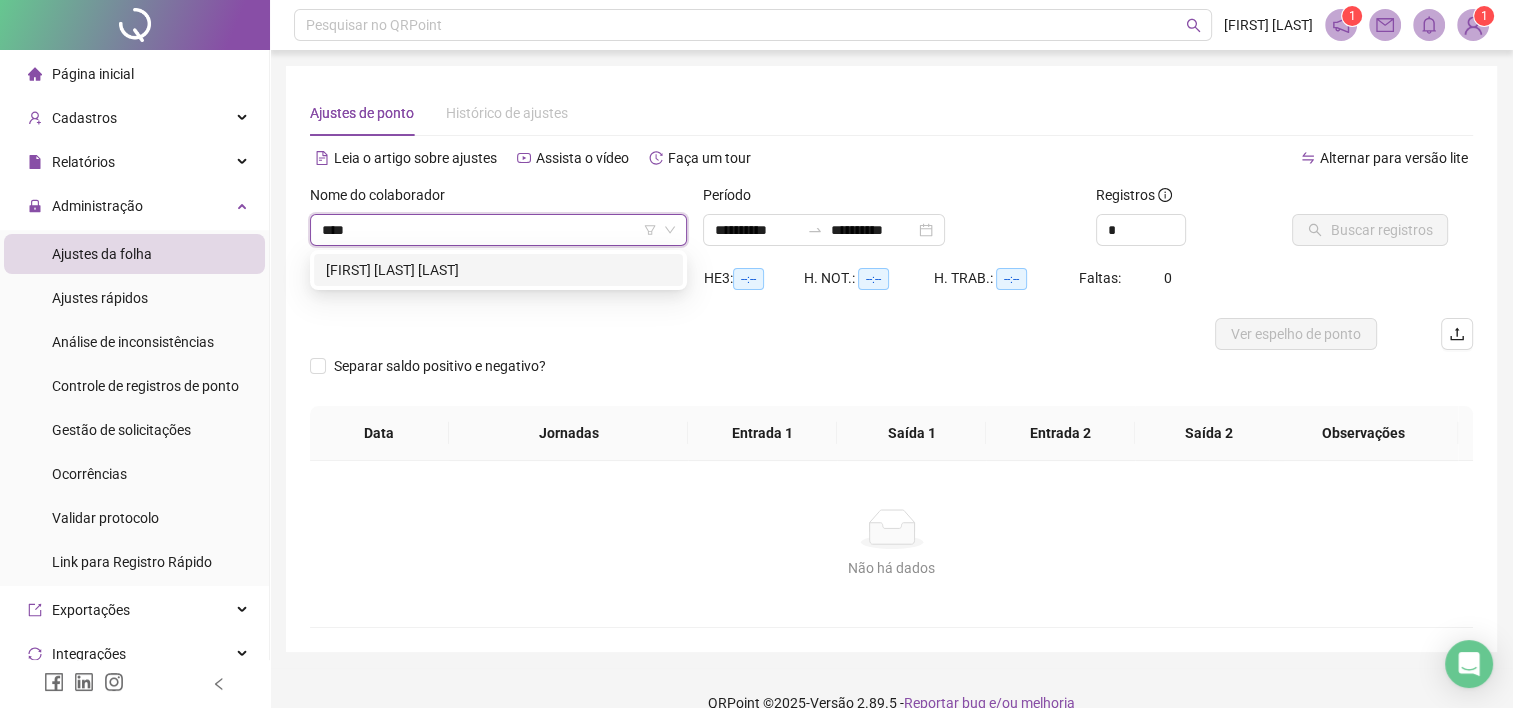 type on "*****" 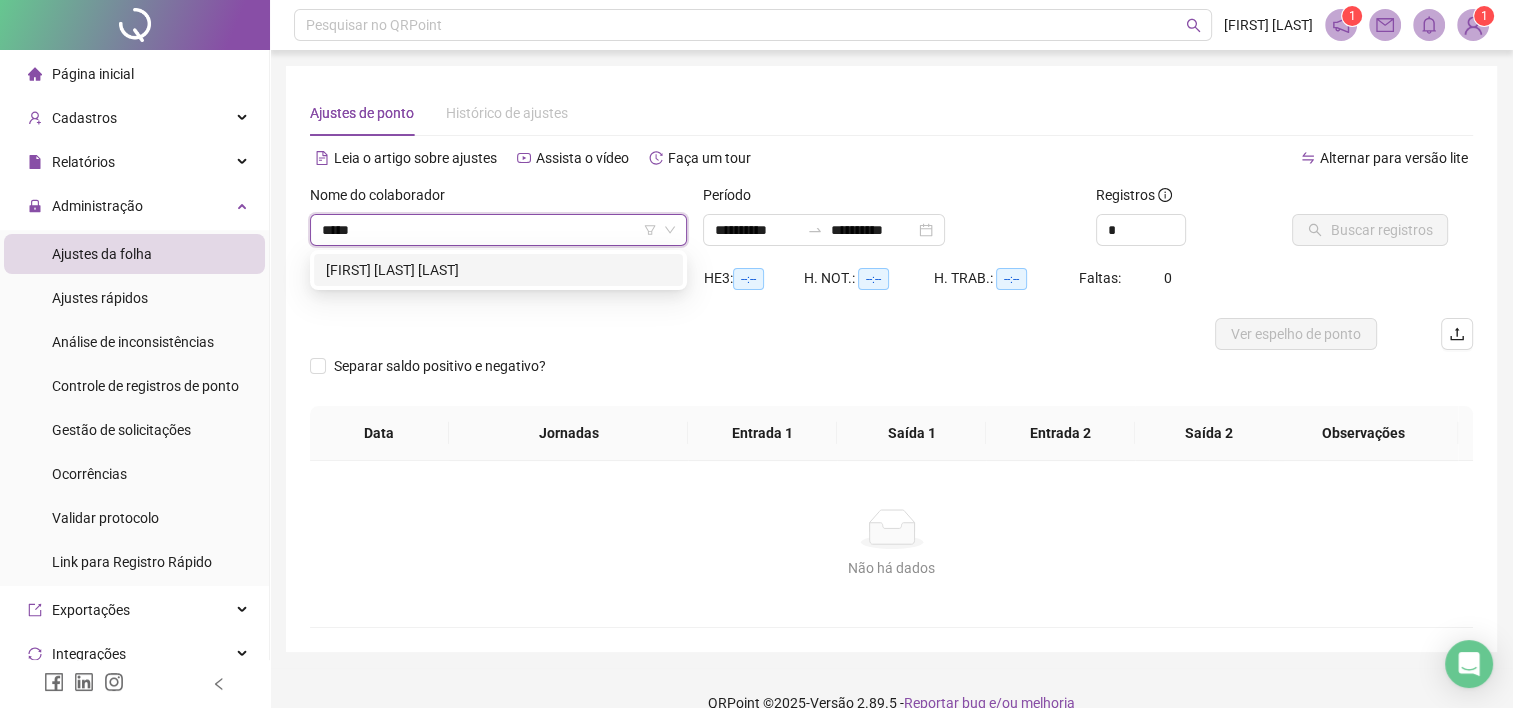 click on "[FIRST] [LAST]" at bounding box center (498, 270) 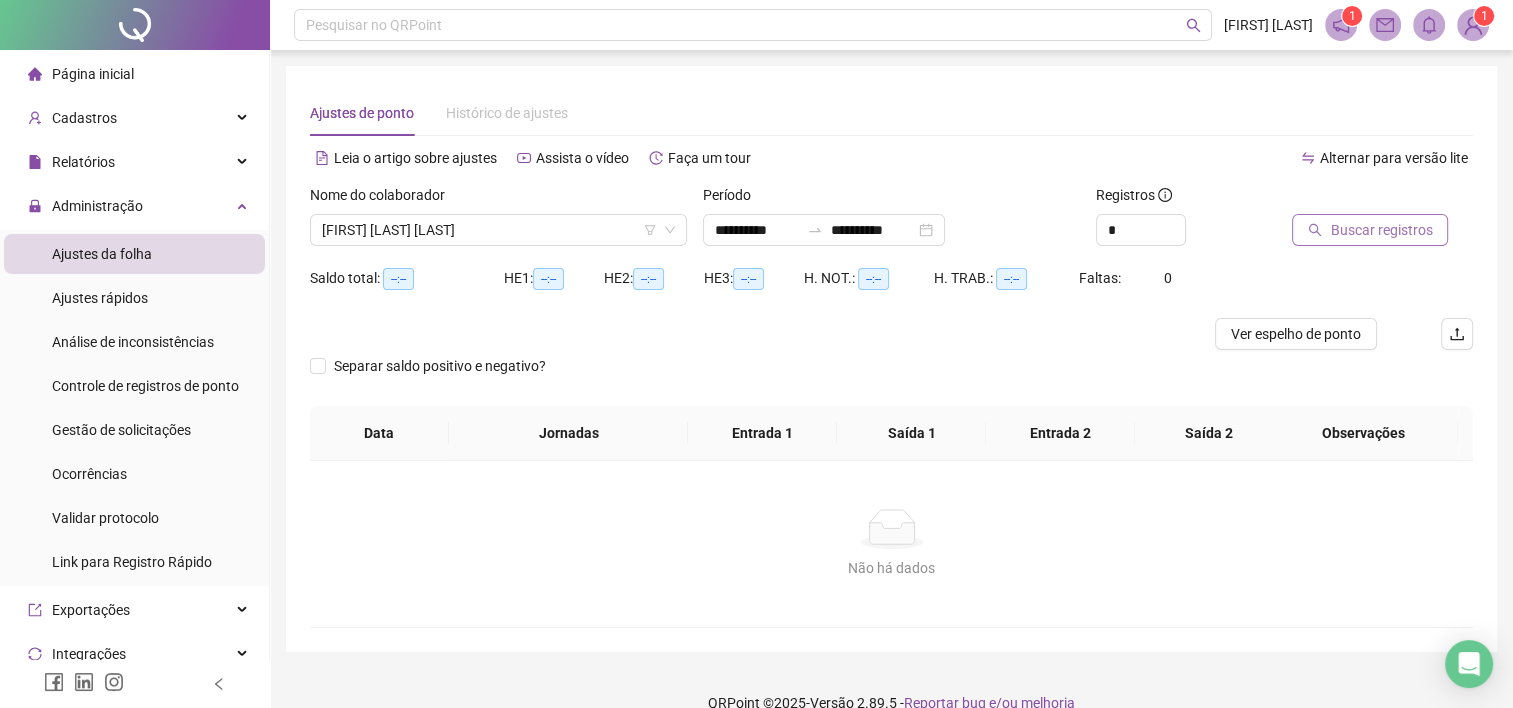 click on "Buscar registros" at bounding box center [1381, 230] 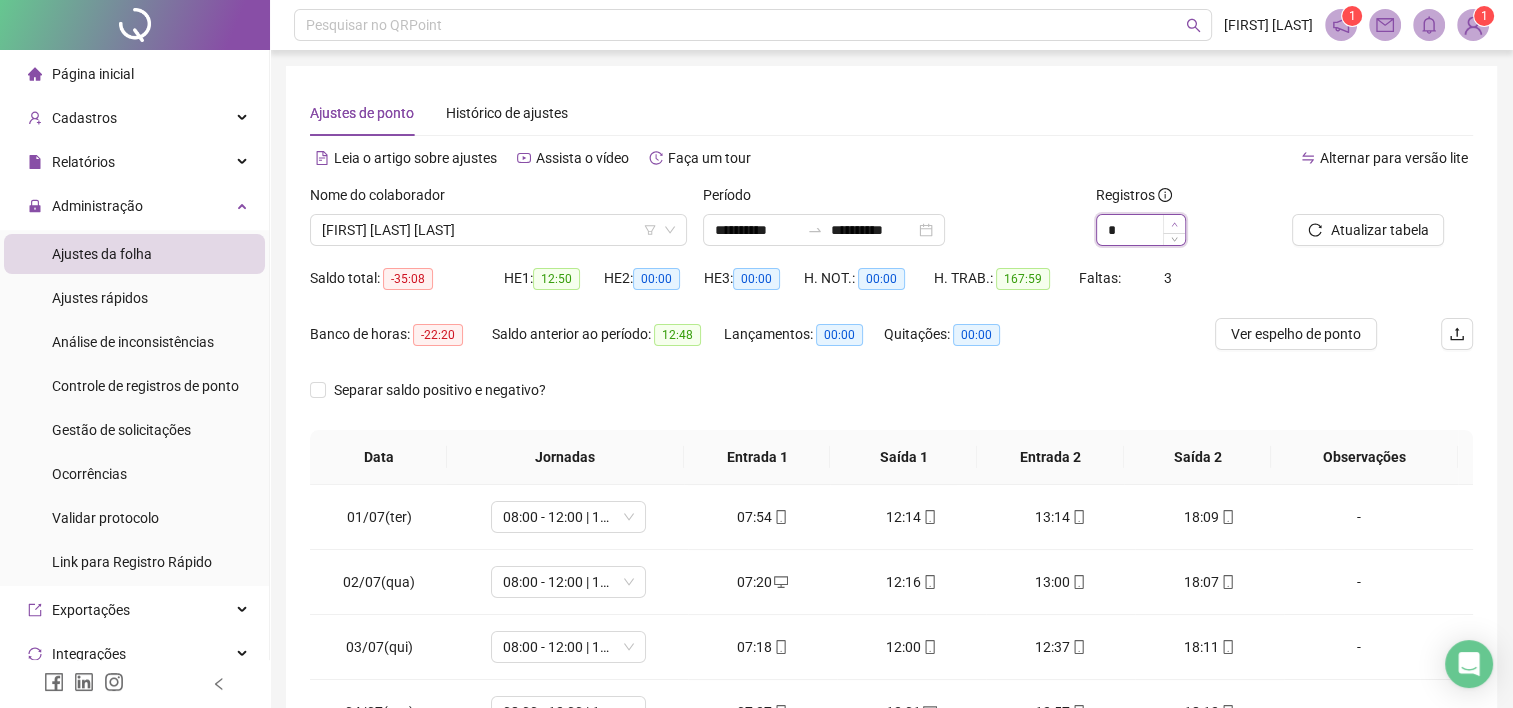 click 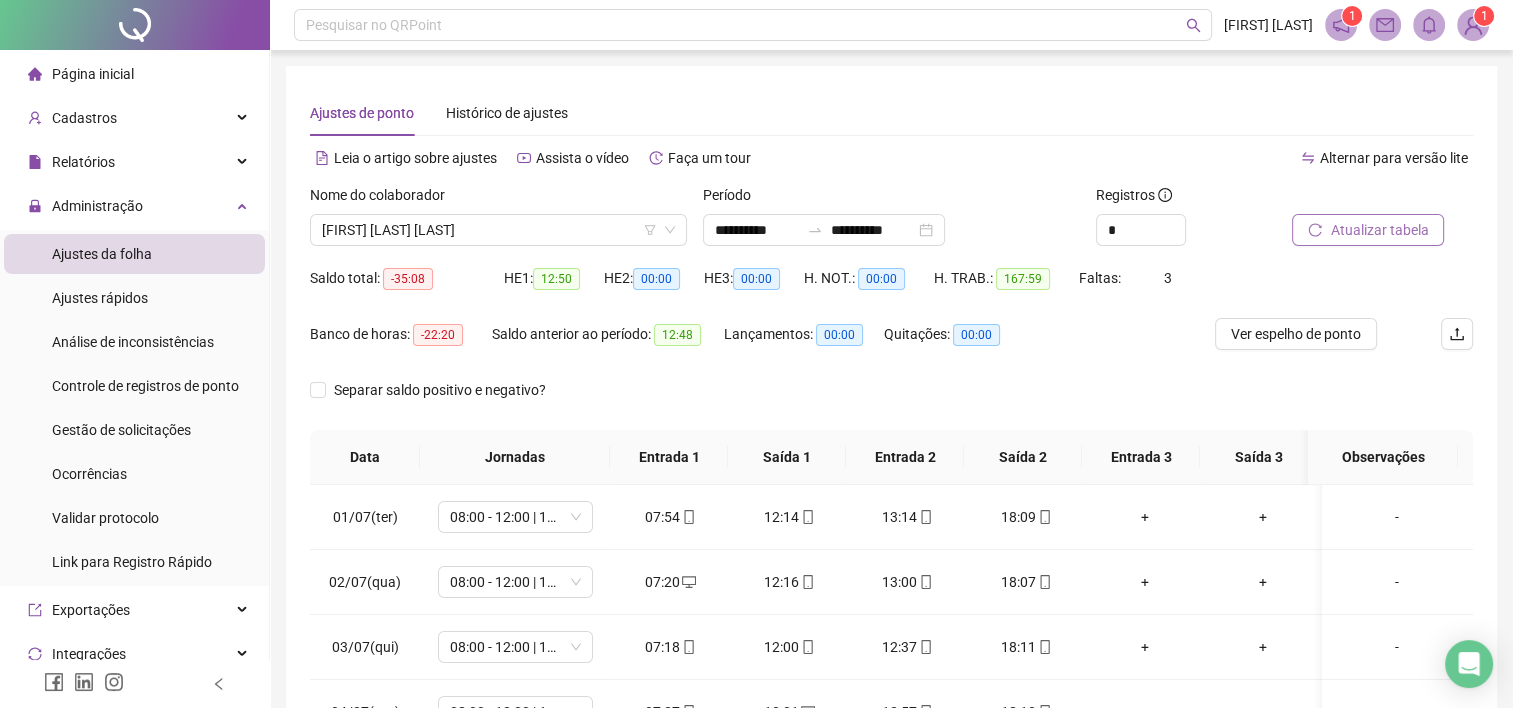 click on "Atualizar tabela" at bounding box center (1368, 230) 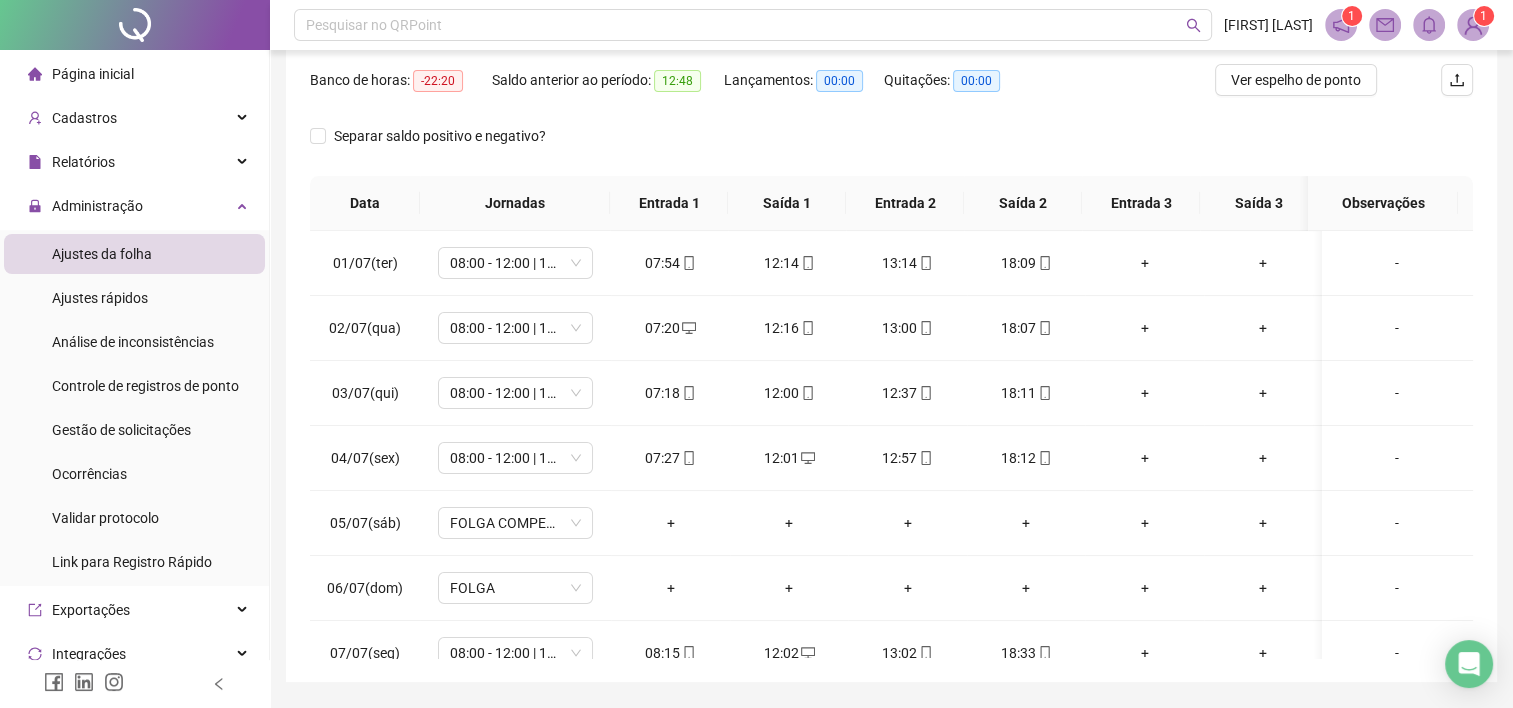 scroll, scrollTop: 255, scrollLeft: 0, axis: vertical 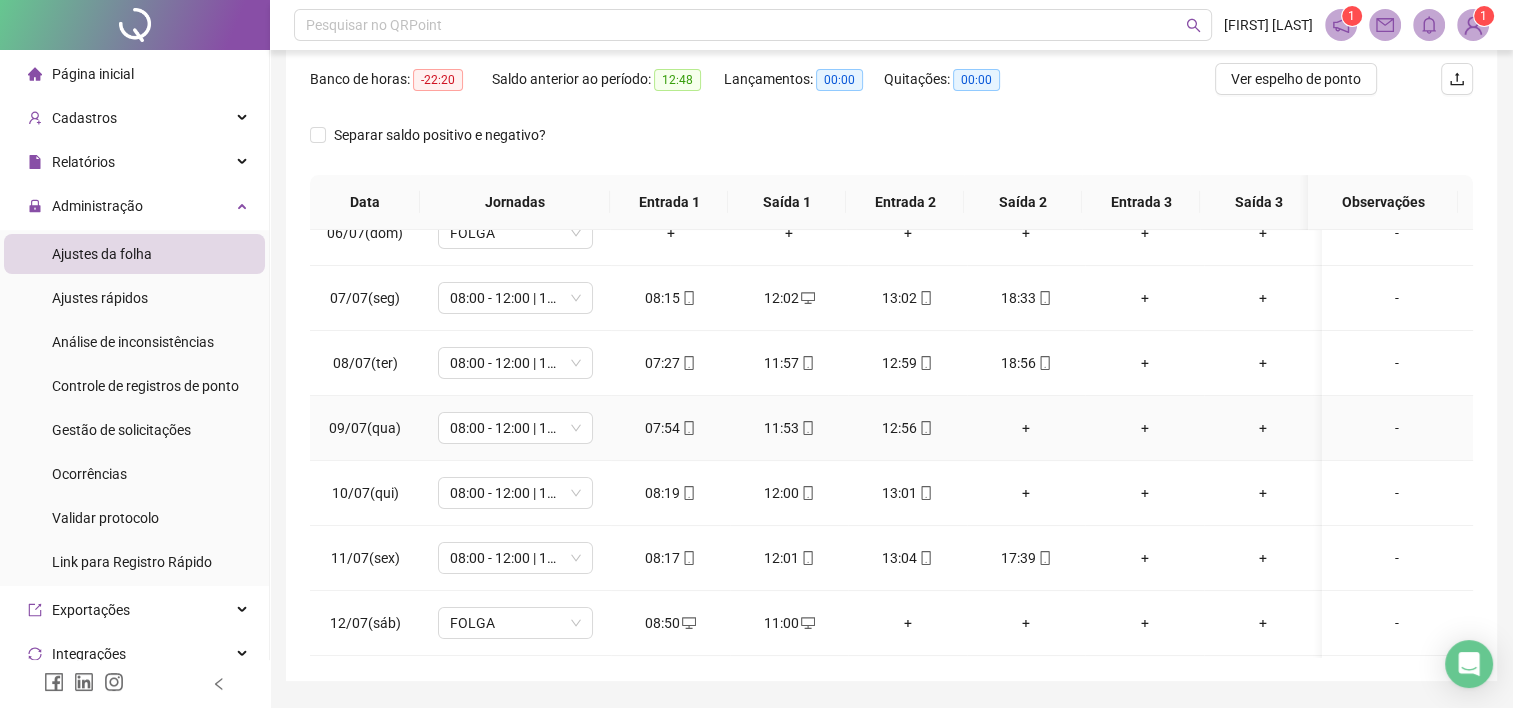 click on "+" at bounding box center [1026, 428] 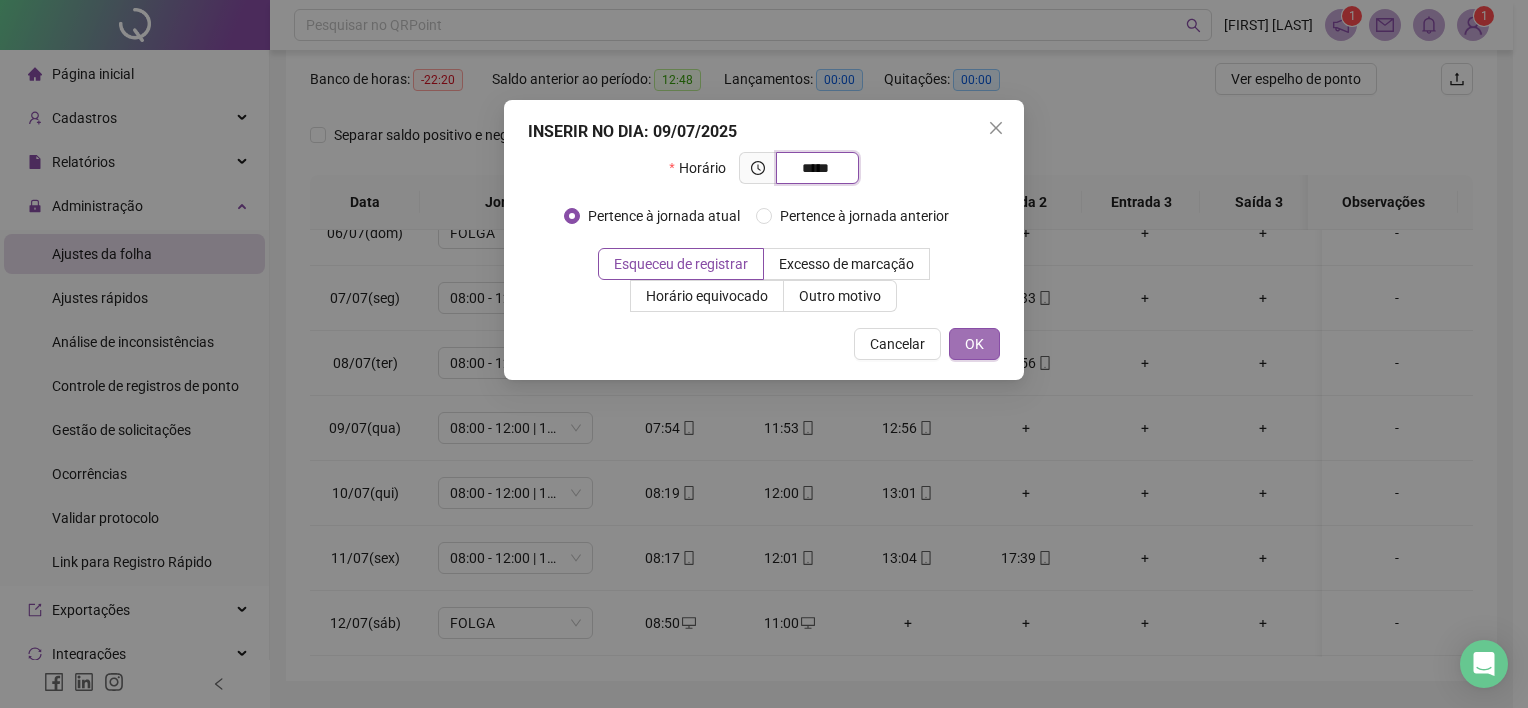 type on "*****" 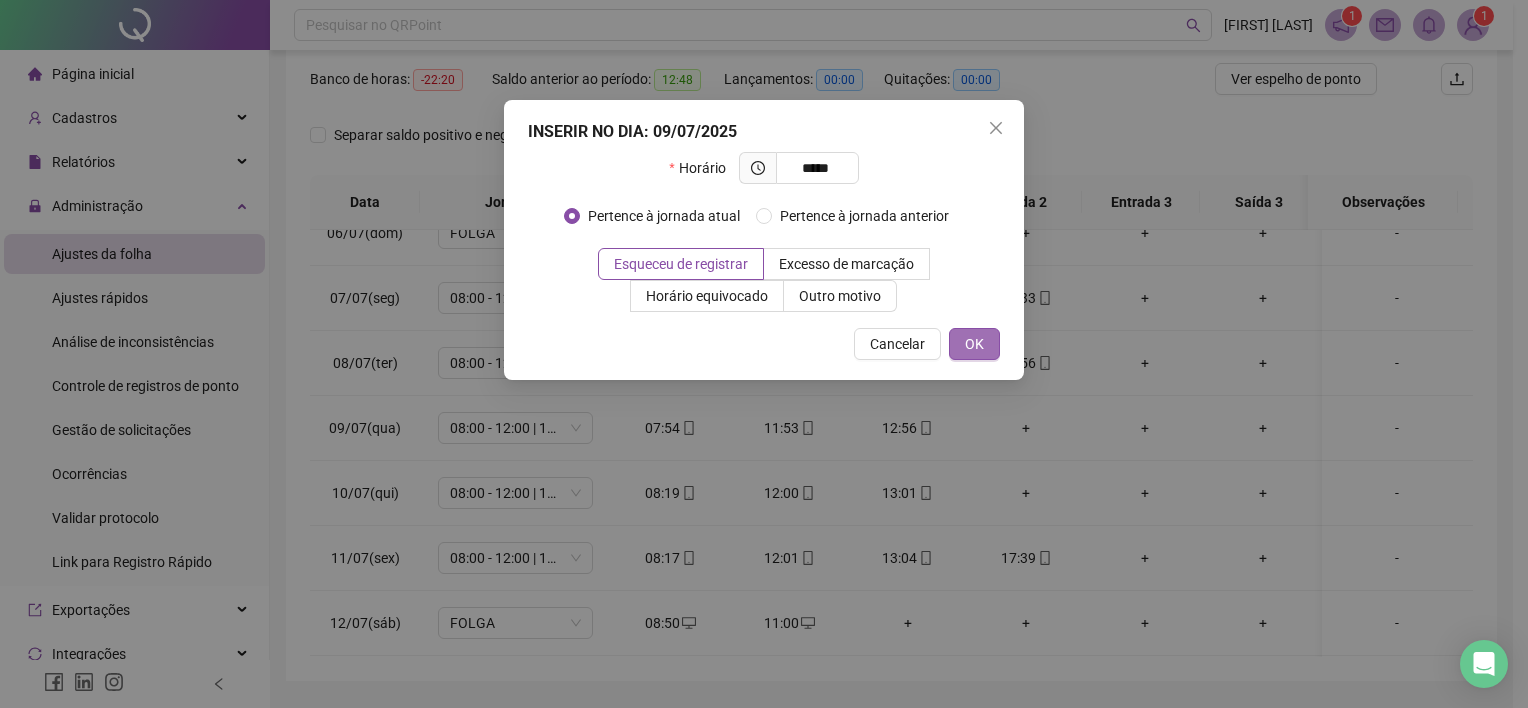 click on "OK" at bounding box center [974, 344] 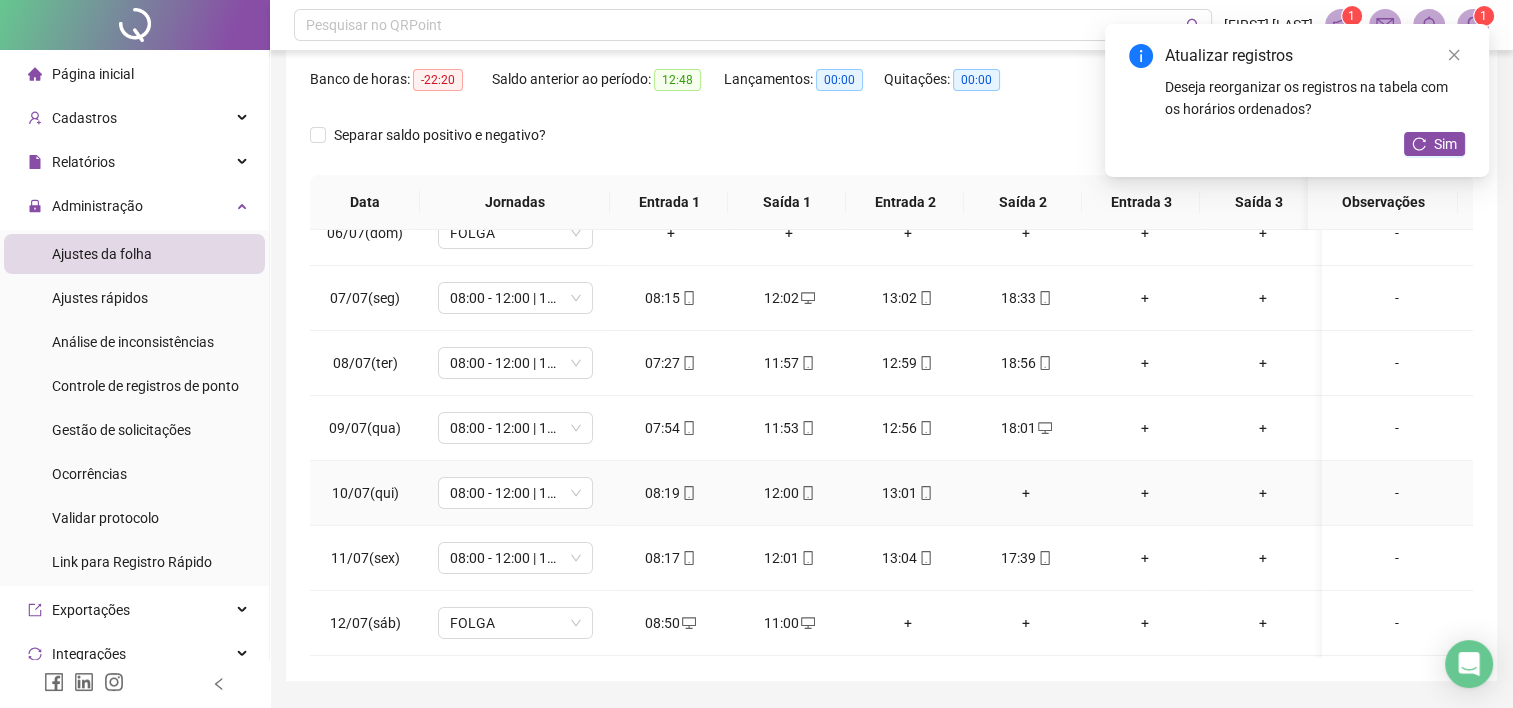 click on "+" at bounding box center [1026, 493] 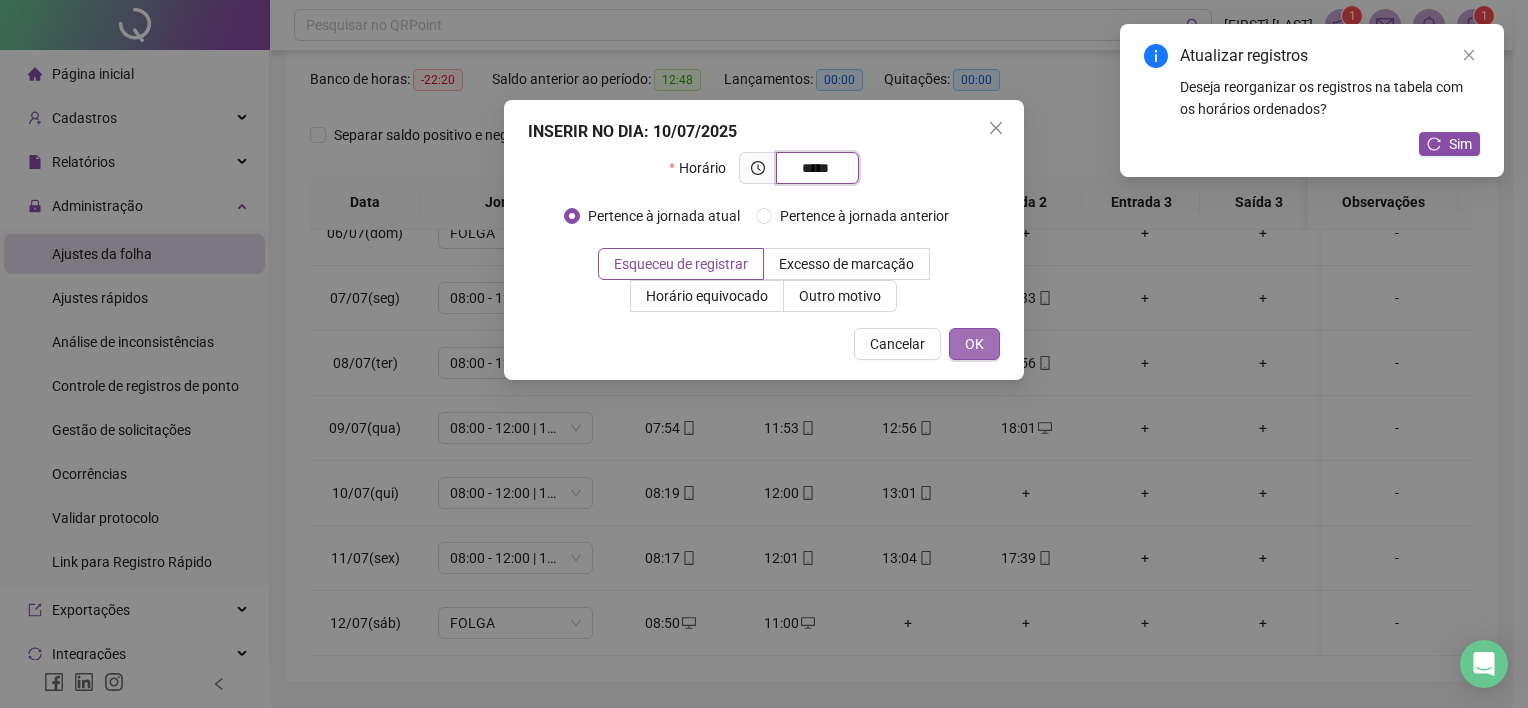 type on "*****" 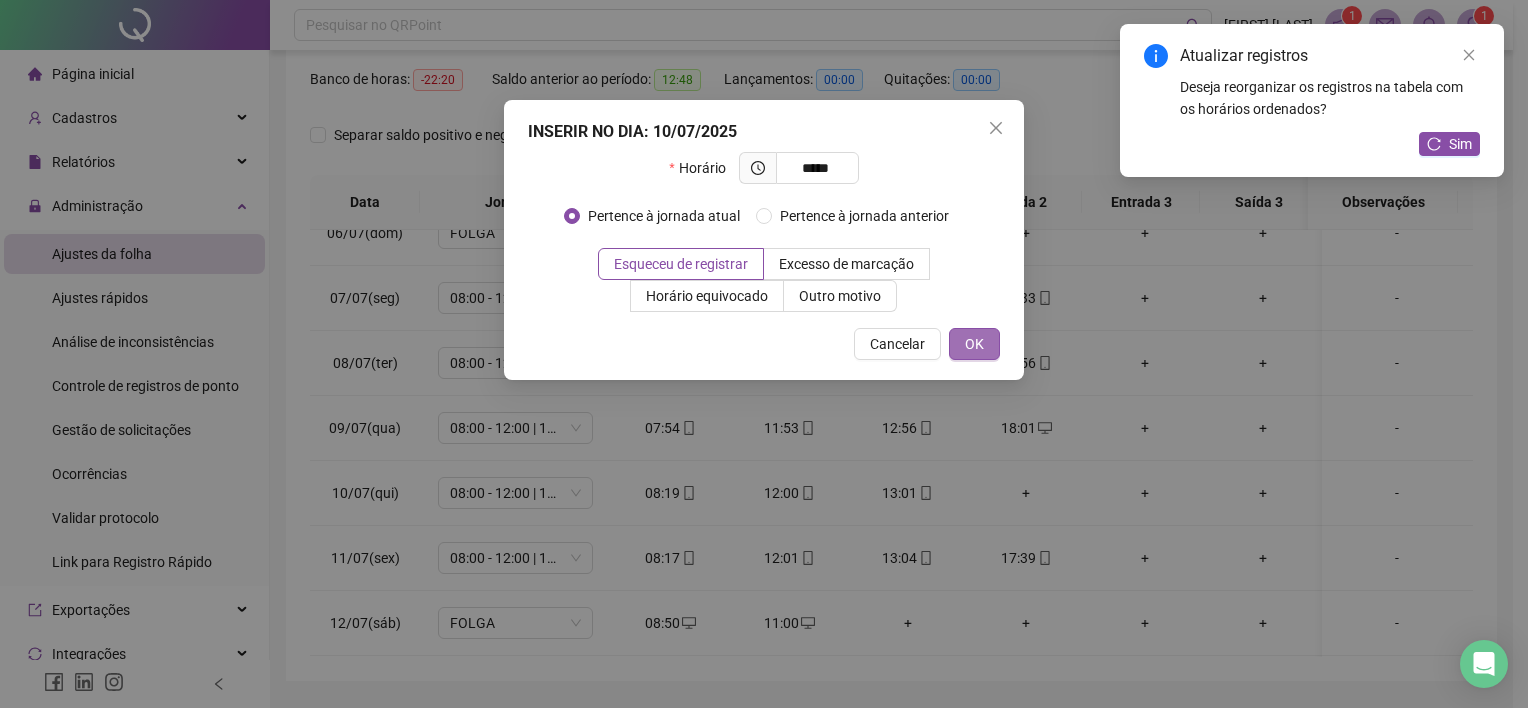 click on "OK" at bounding box center [974, 344] 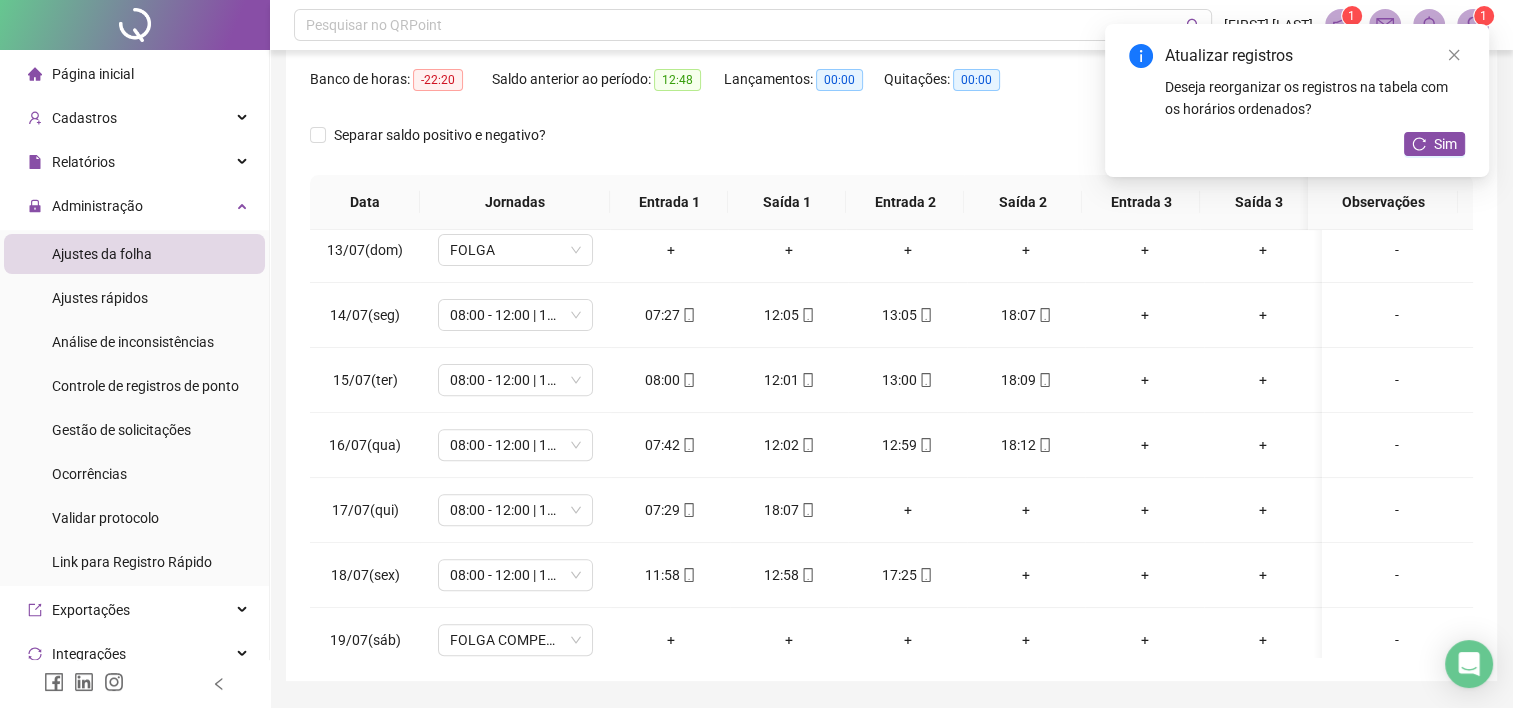 scroll, scrollTop: 796, scrollLeft: 0, axis: vertical 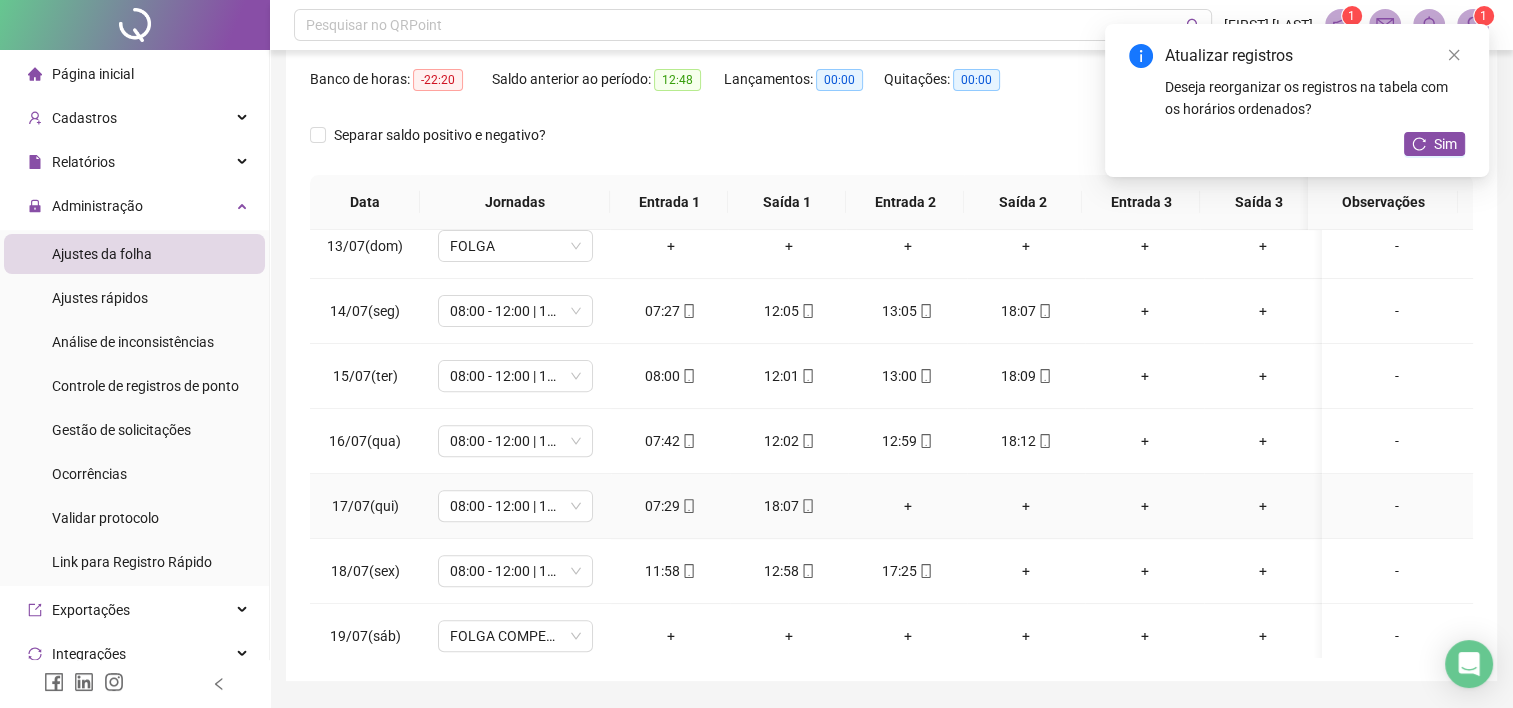 click on "+" at bounding box center (907, 506) 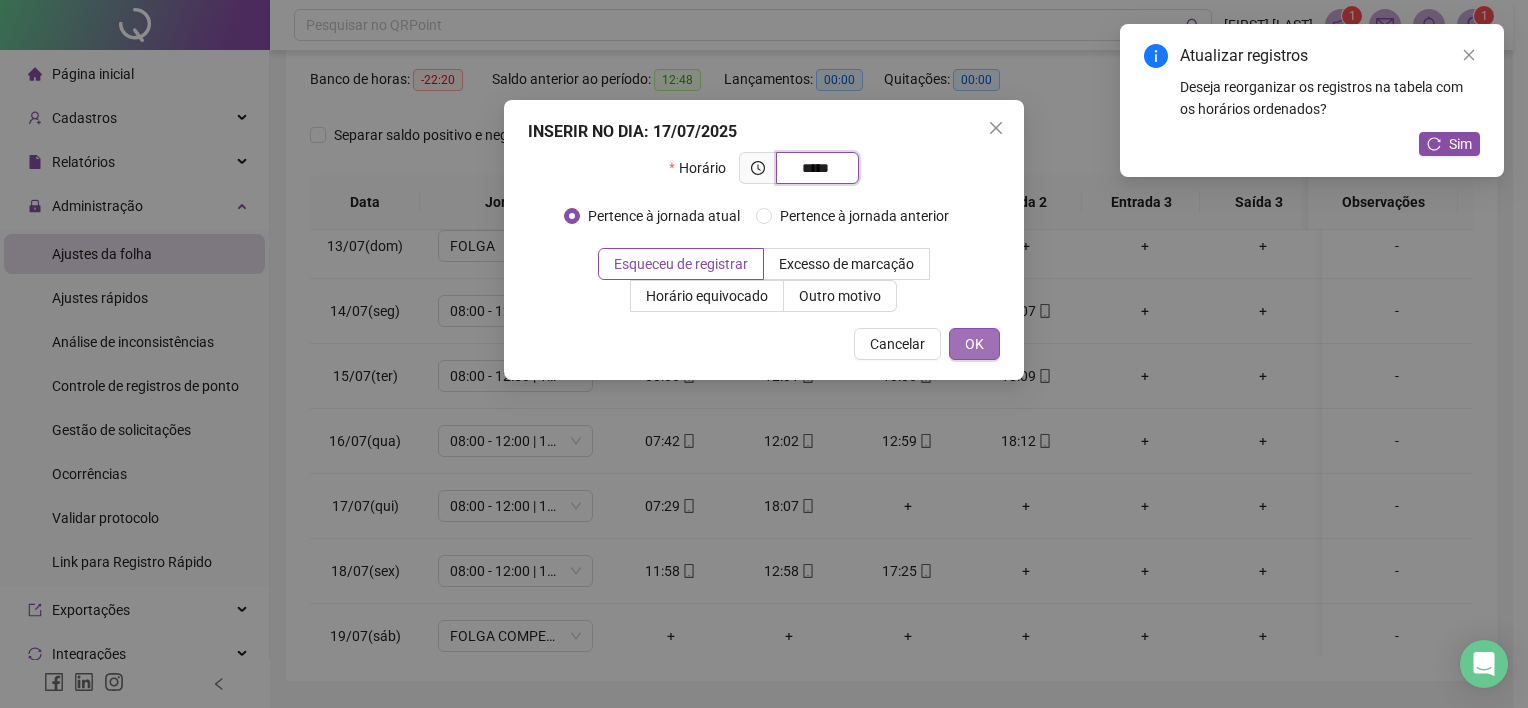 type on "*****" 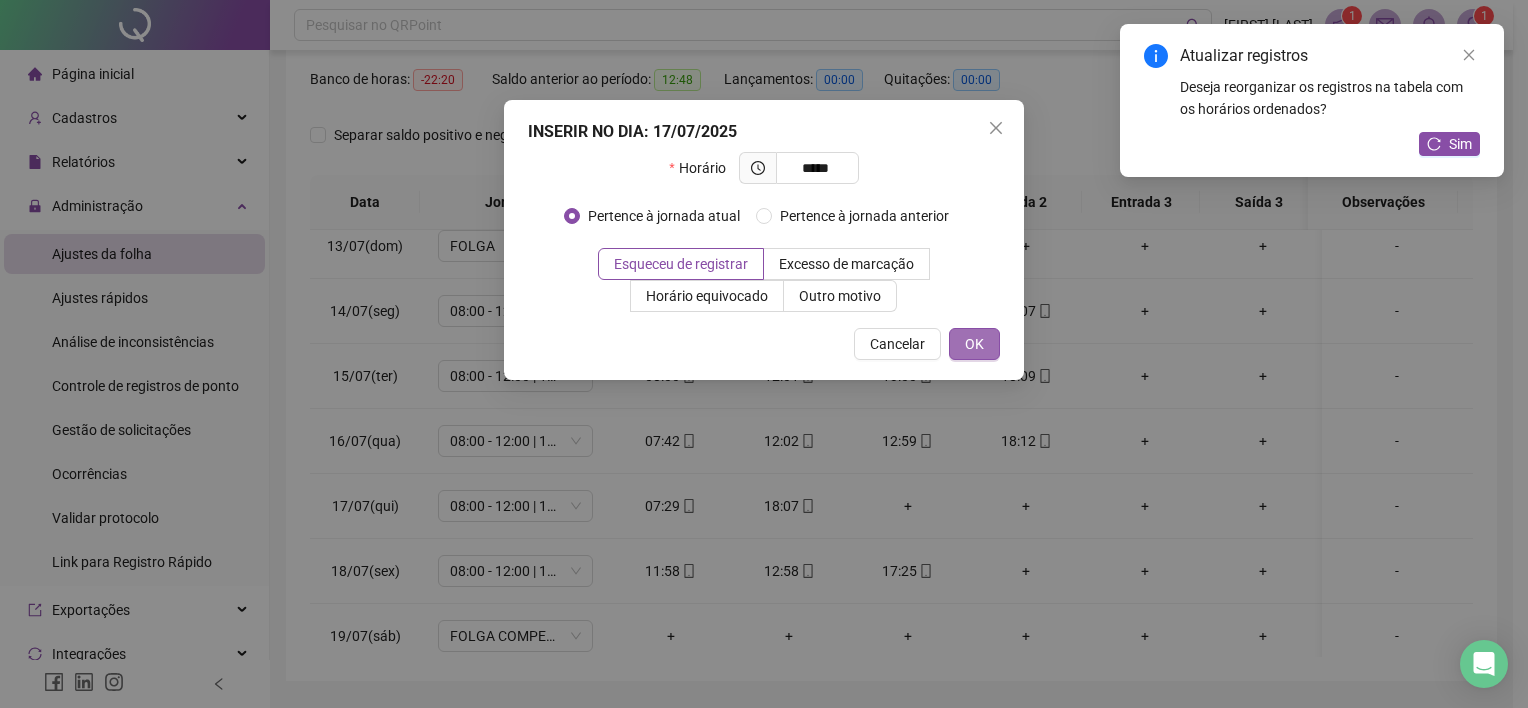 click on "OK" at bounding box center (974, 344) 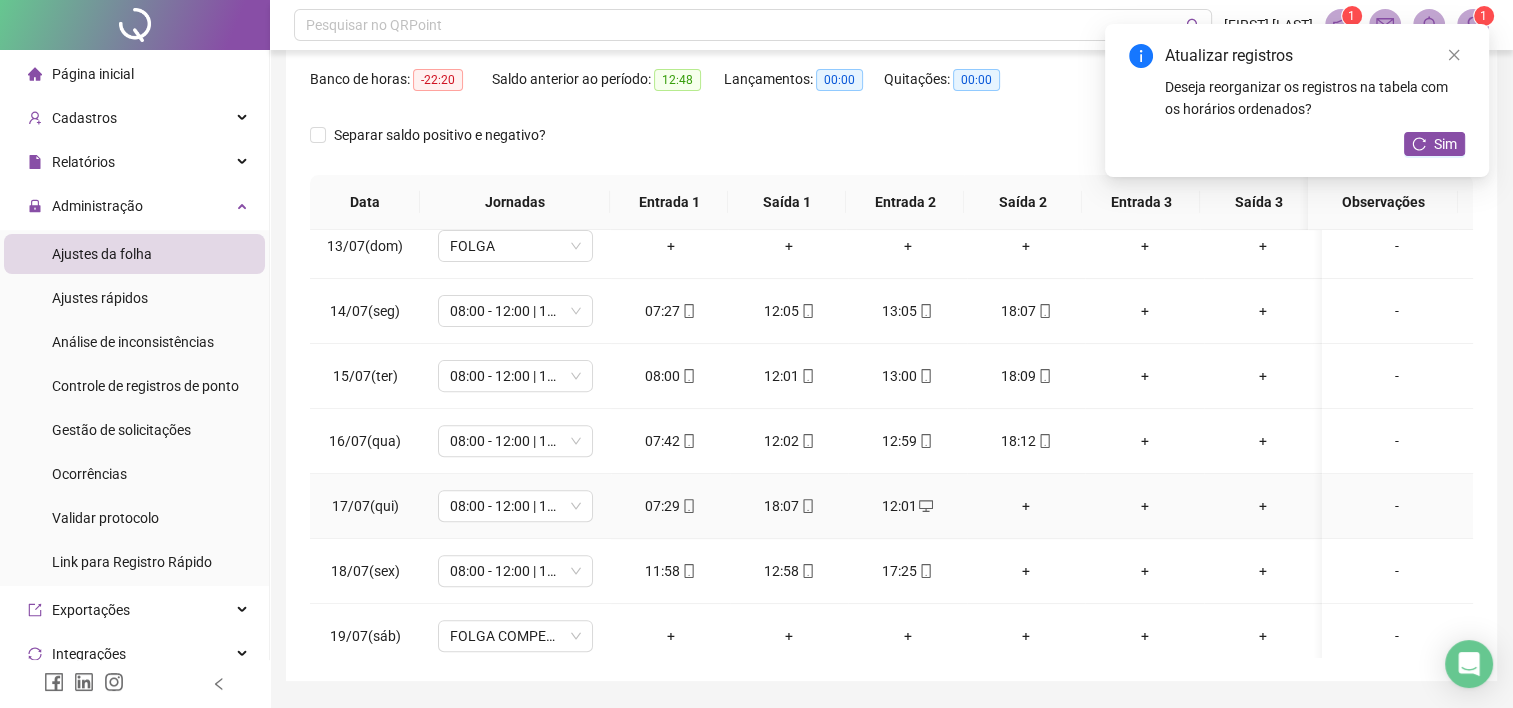 click on "+" at bounding box center (1026, 506) 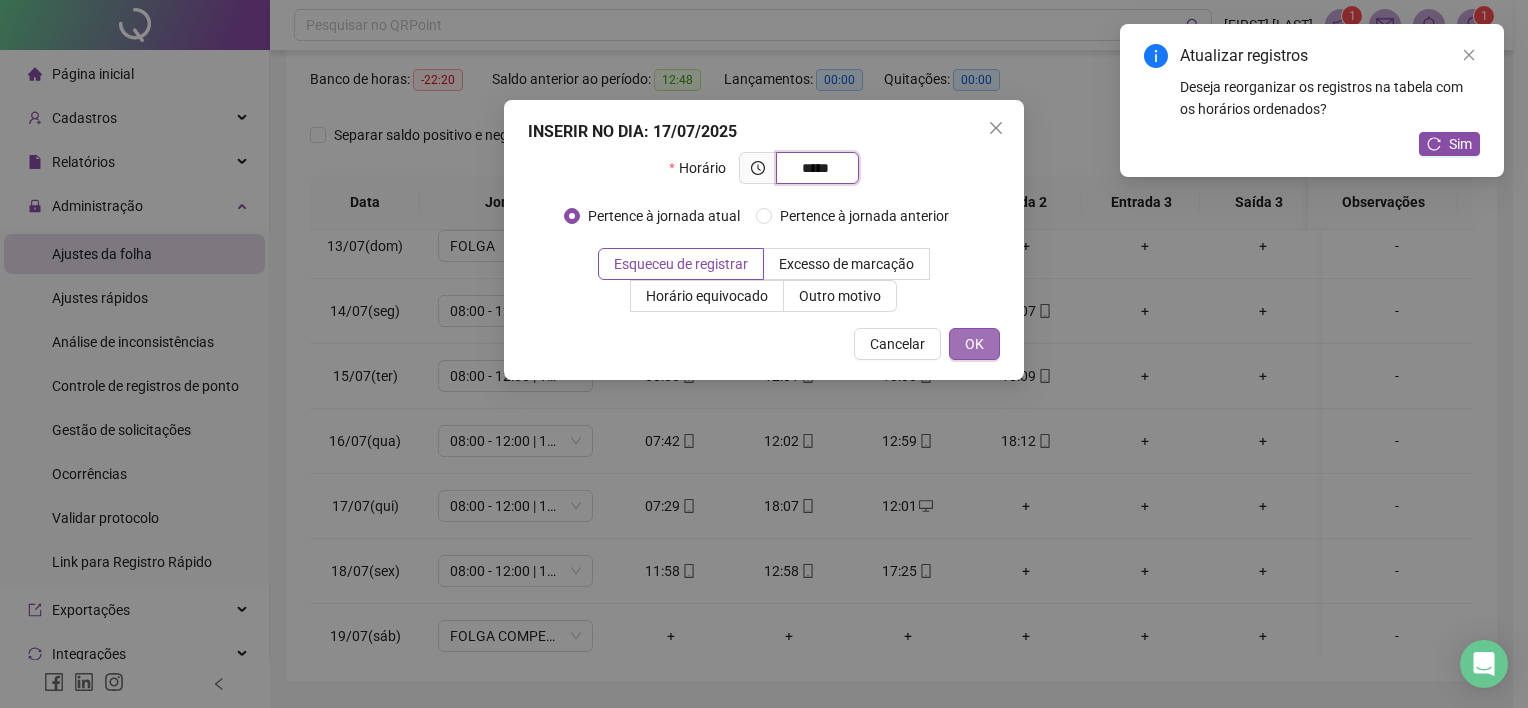 type on "*****" 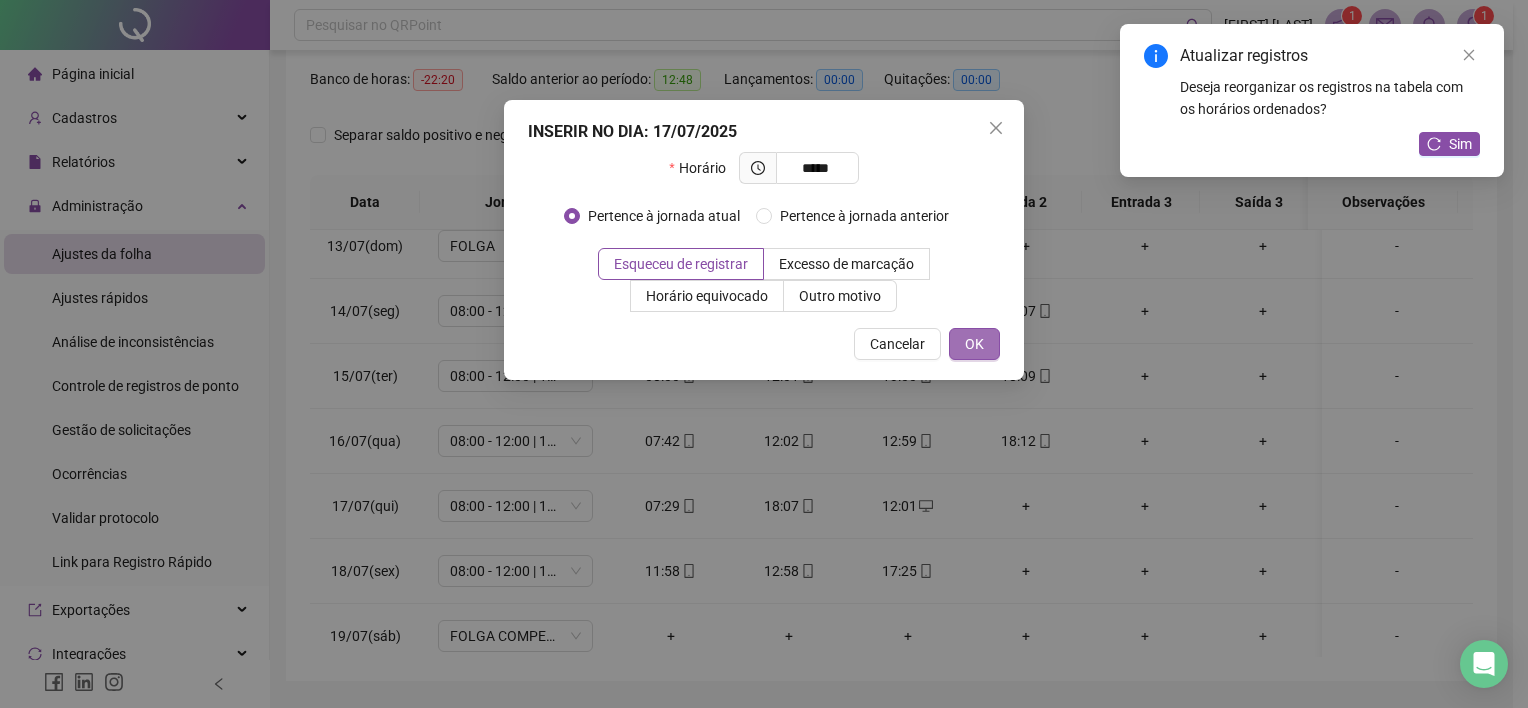 click on "OK" at bounding box center (974, 344) 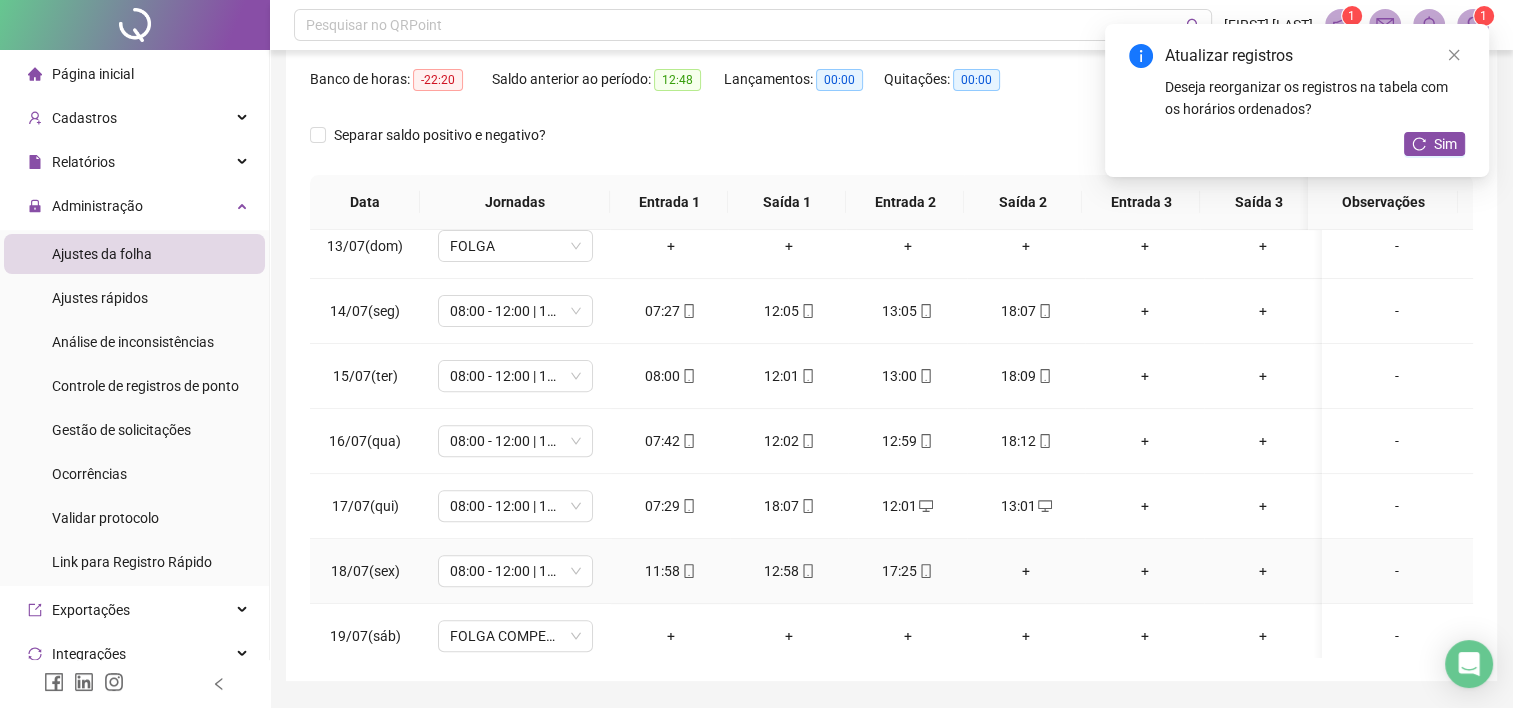 click on "+" at bounding box center [1026, 571] 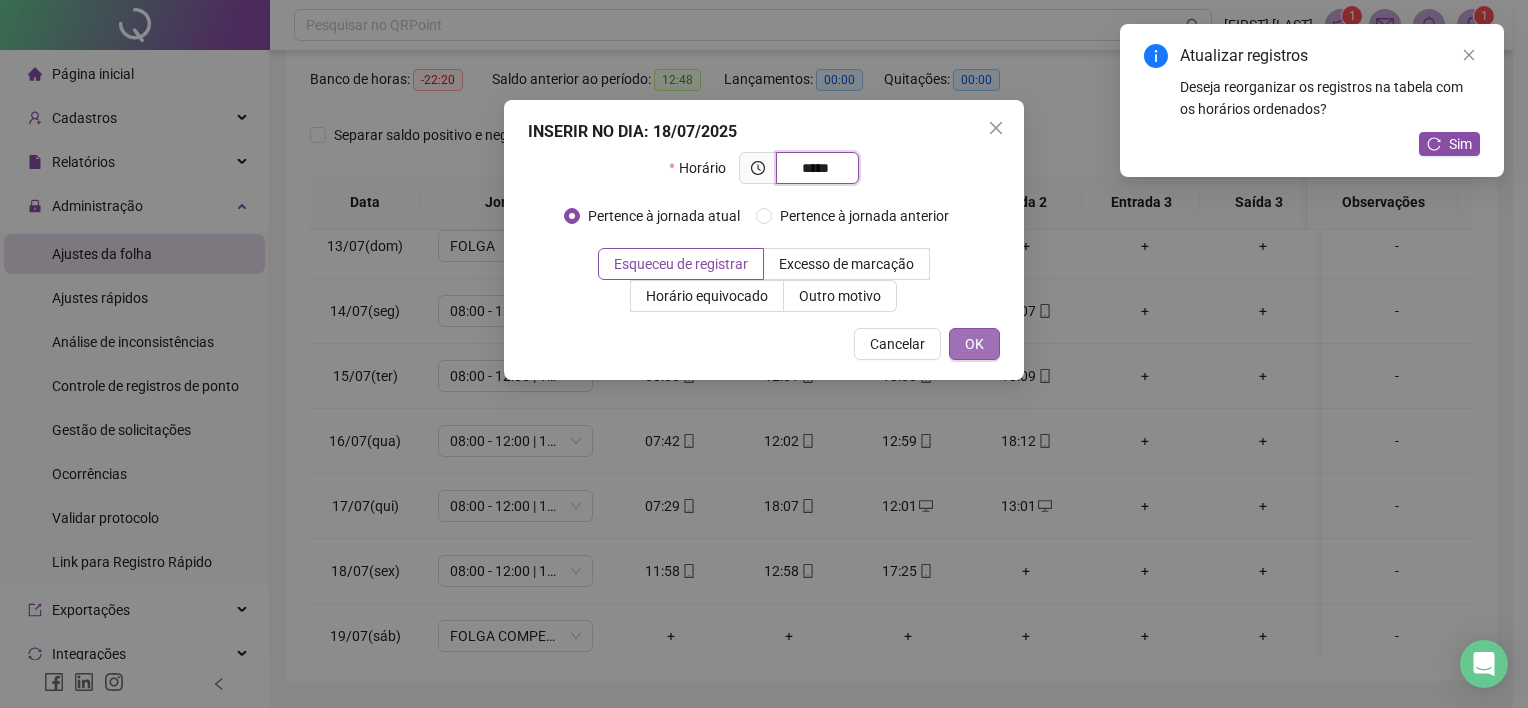 type on "*****" 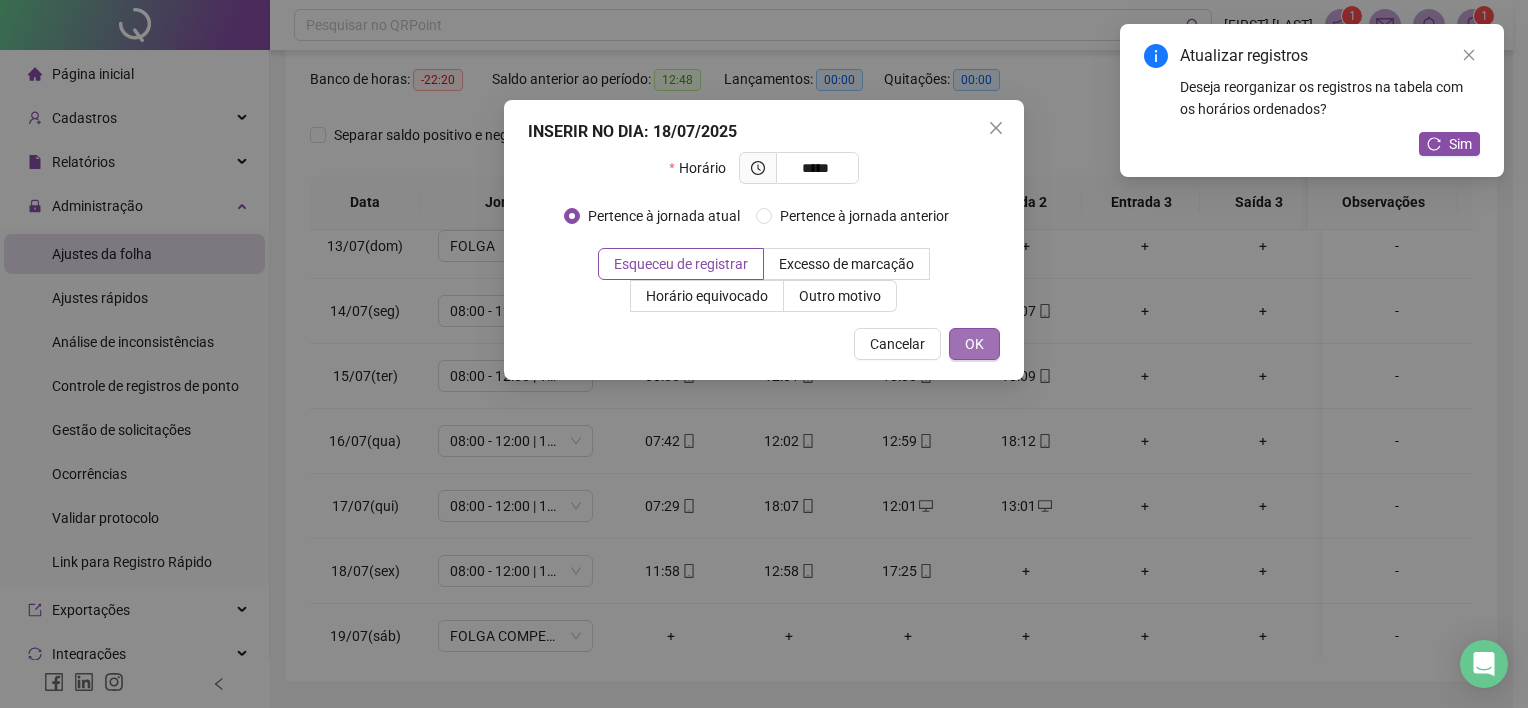 click on "OK" at bounding box center (974, 344) 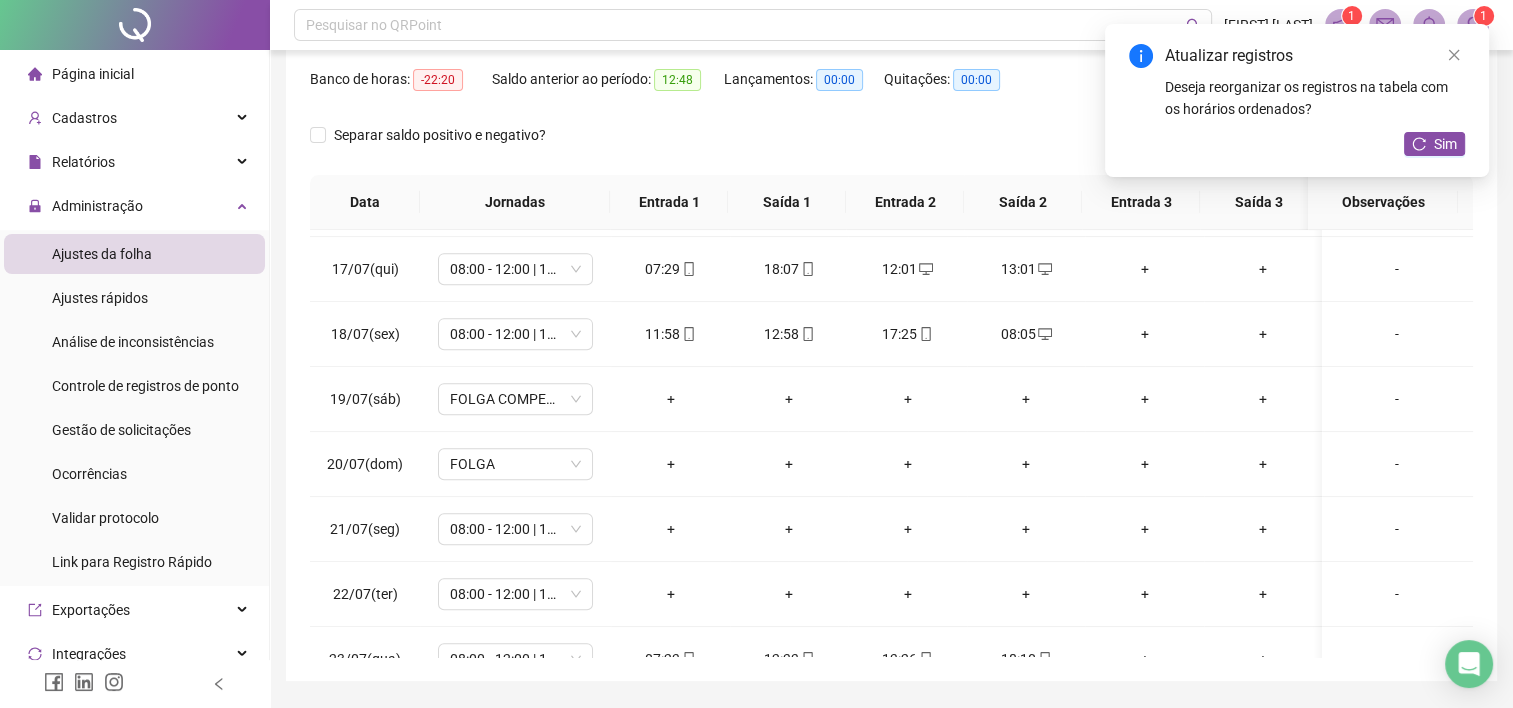 scroll, scrollTop: 1050, scrollLeft: 0, axis: vertical 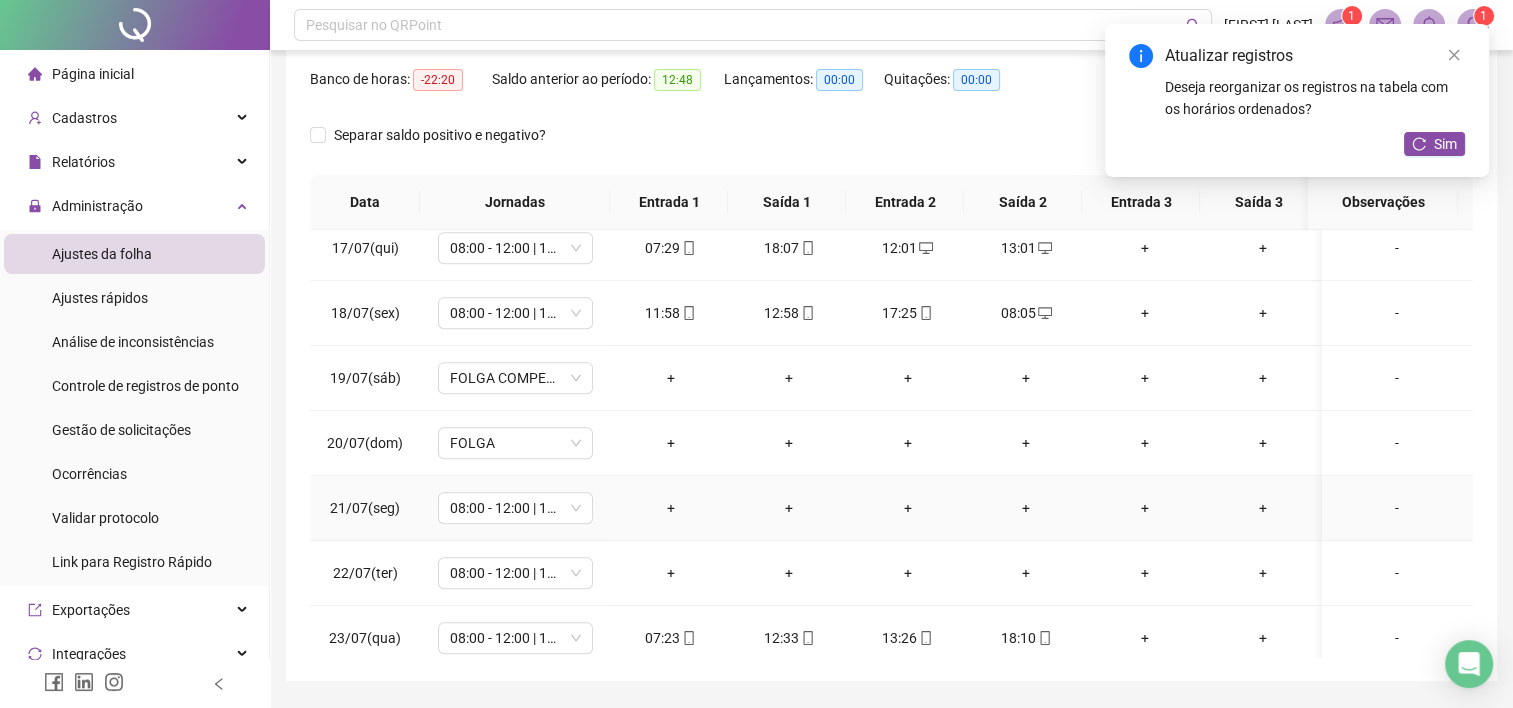 click on "+" at bounding box center (670, 508) 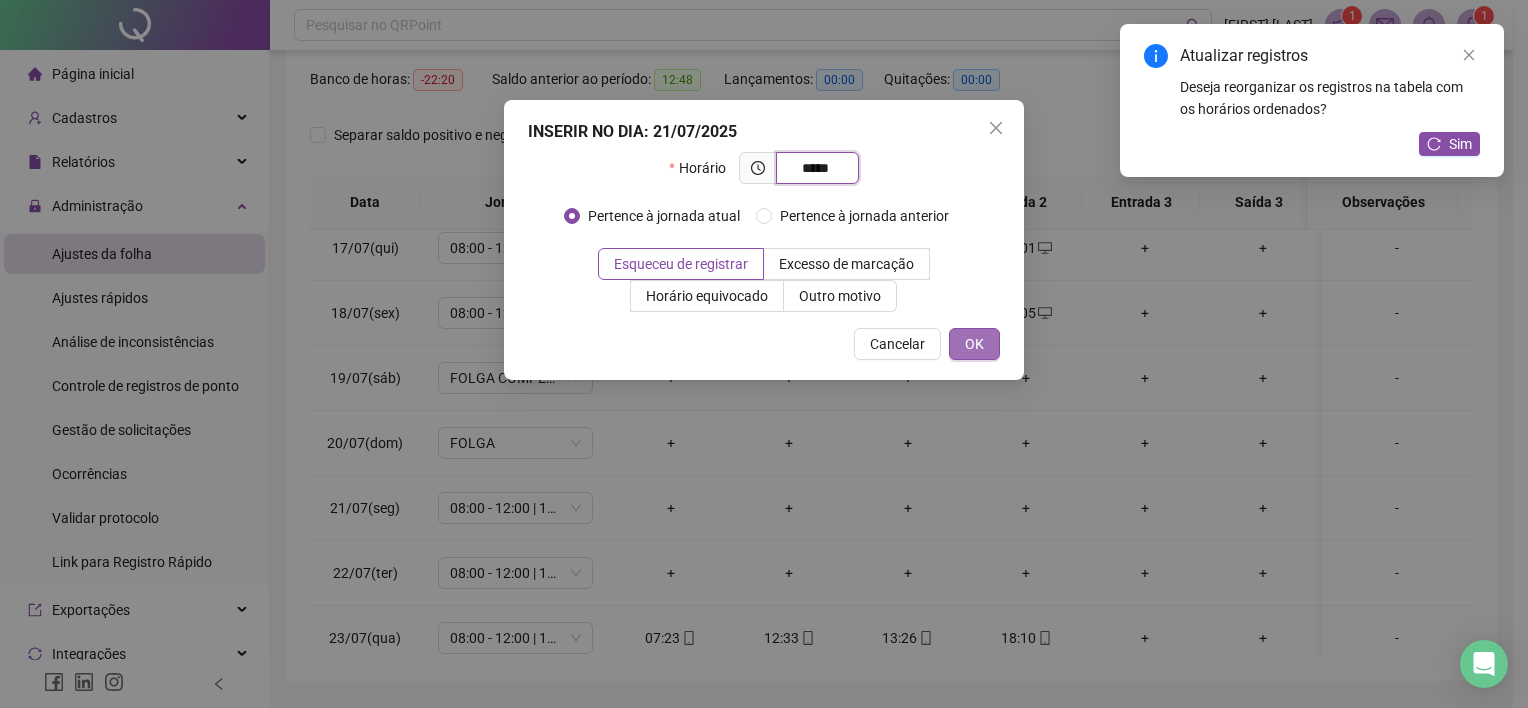 type on "*****" 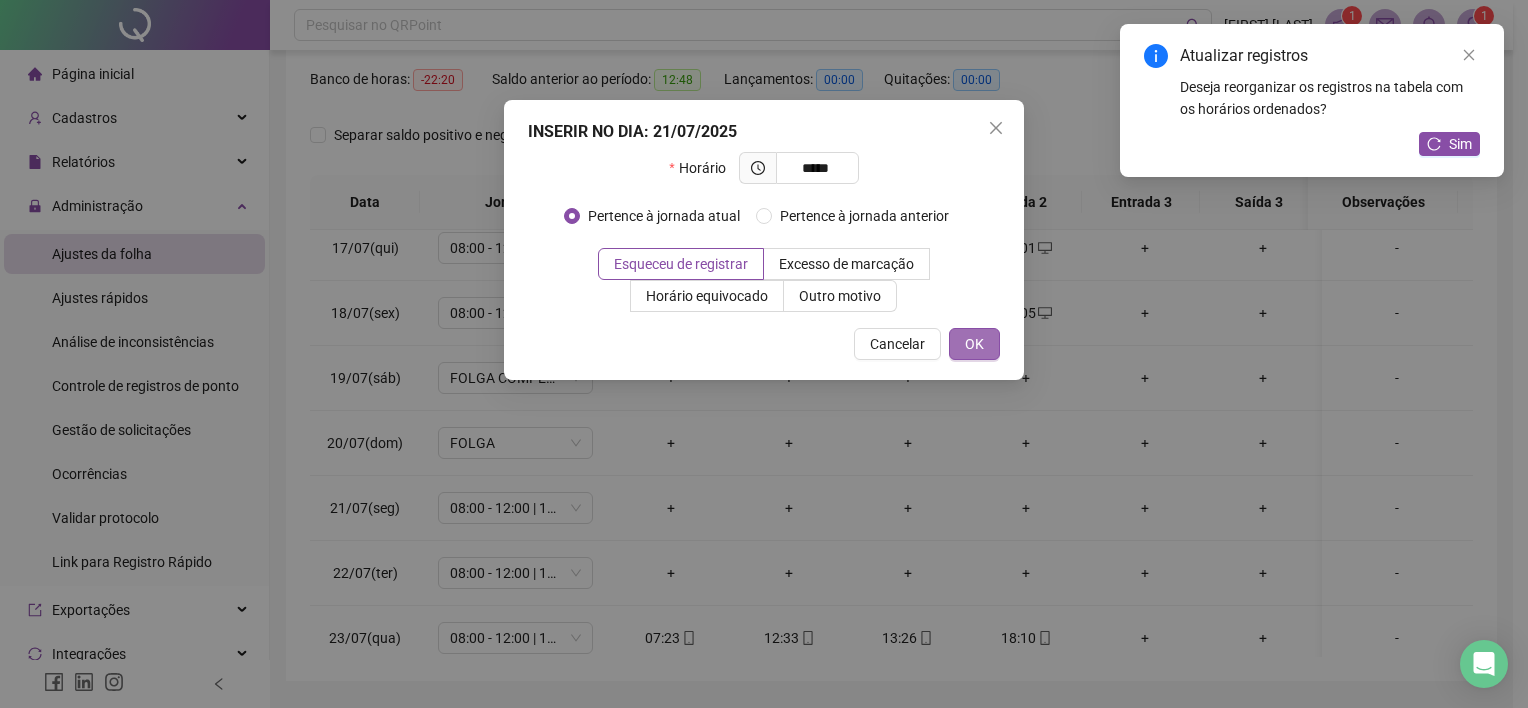 click on "OK" at bounding box center [974, 344] 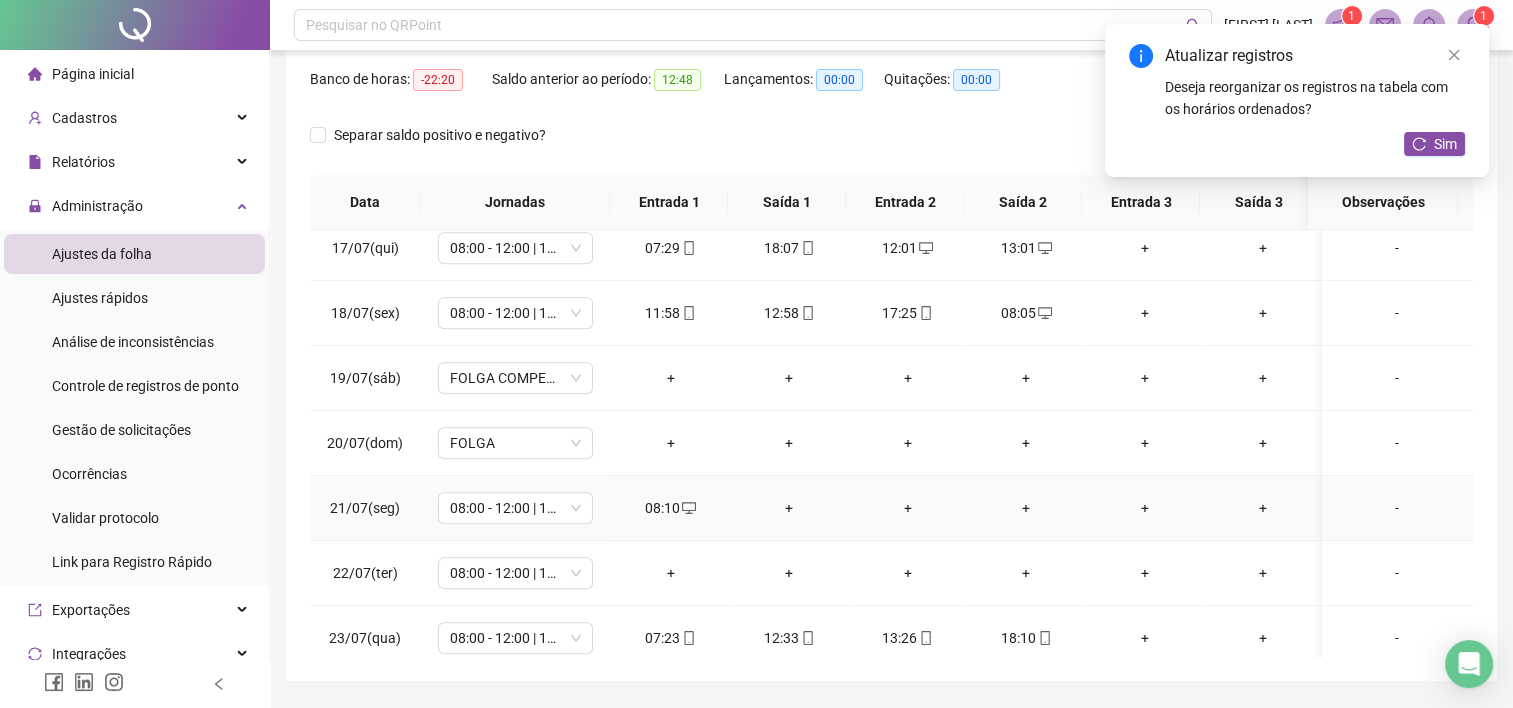 click on "+" at bounding box center (789, 508) 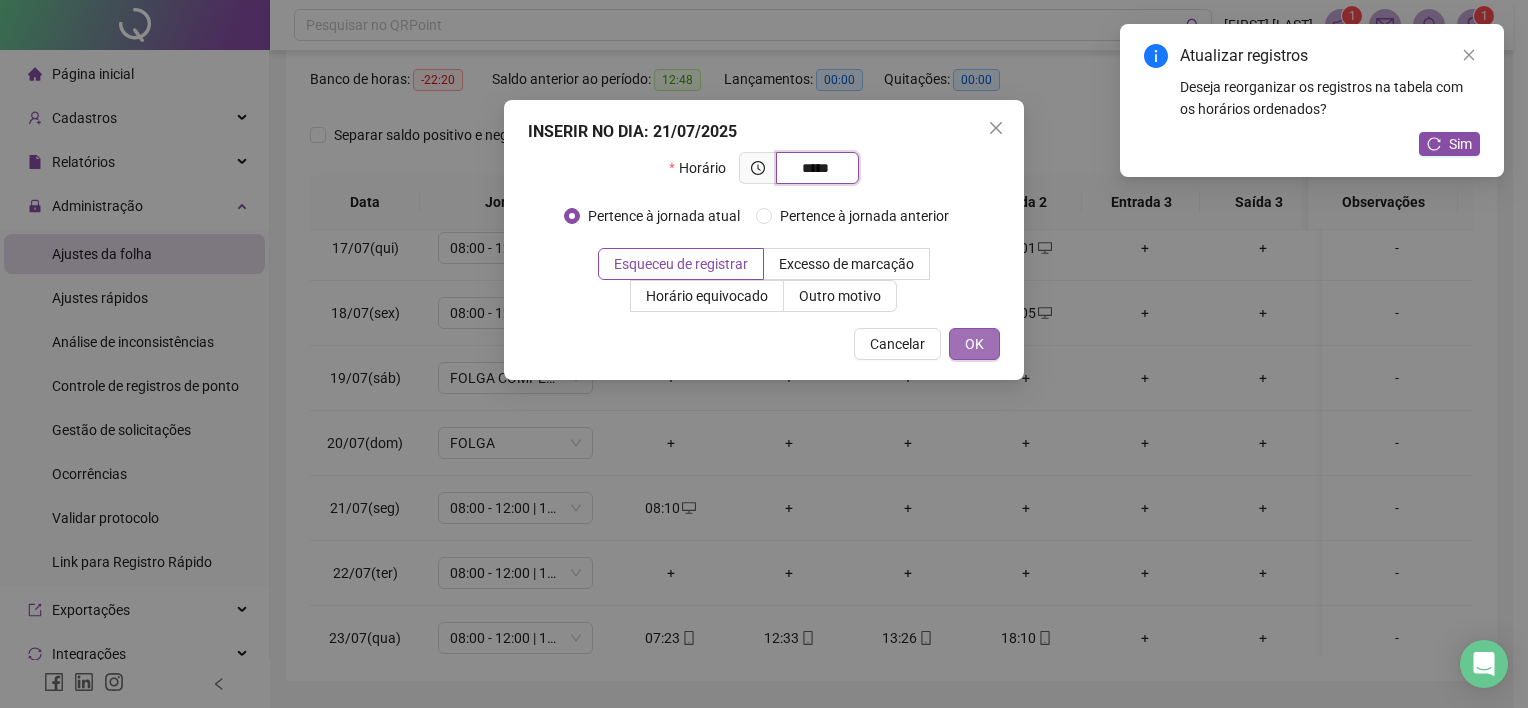 type on "*****" 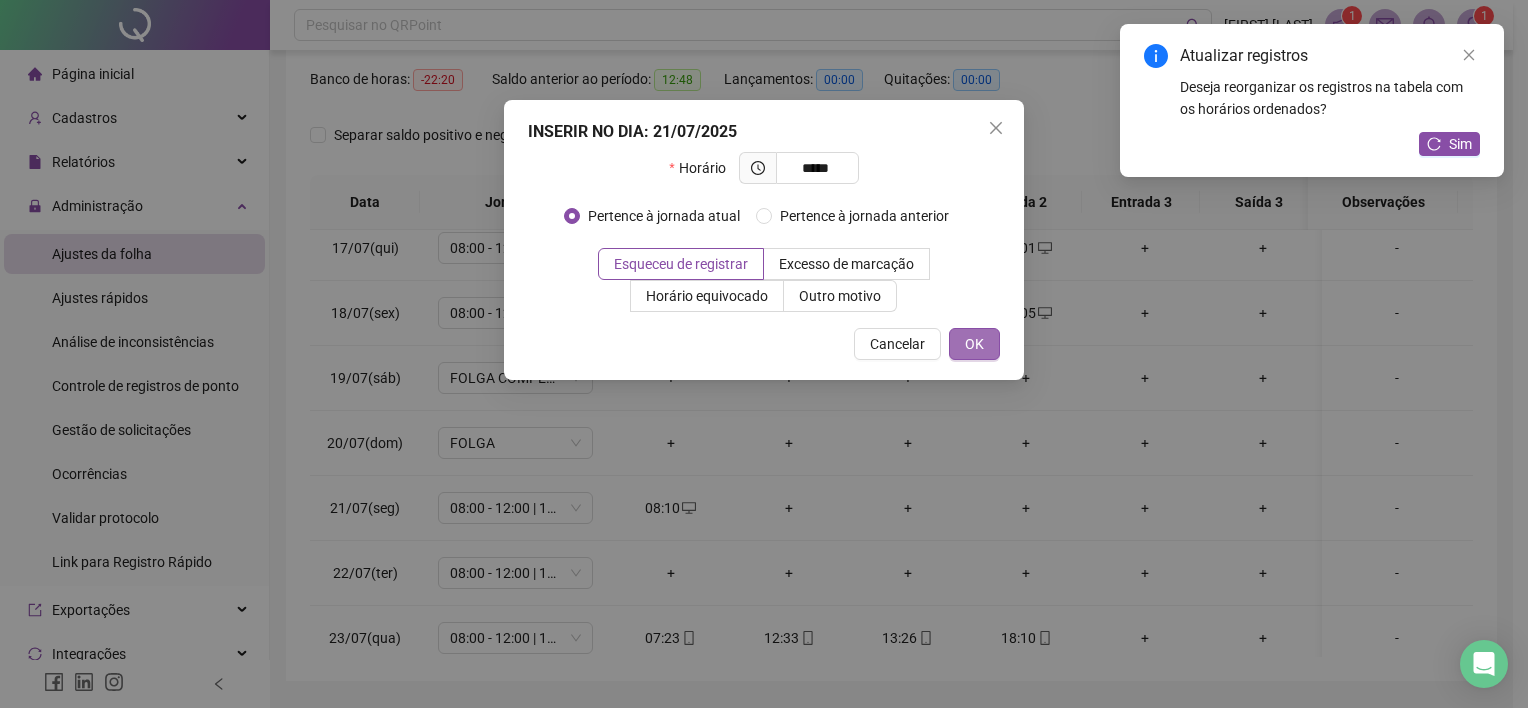 click on "OK" at bounding box center (974, 344) 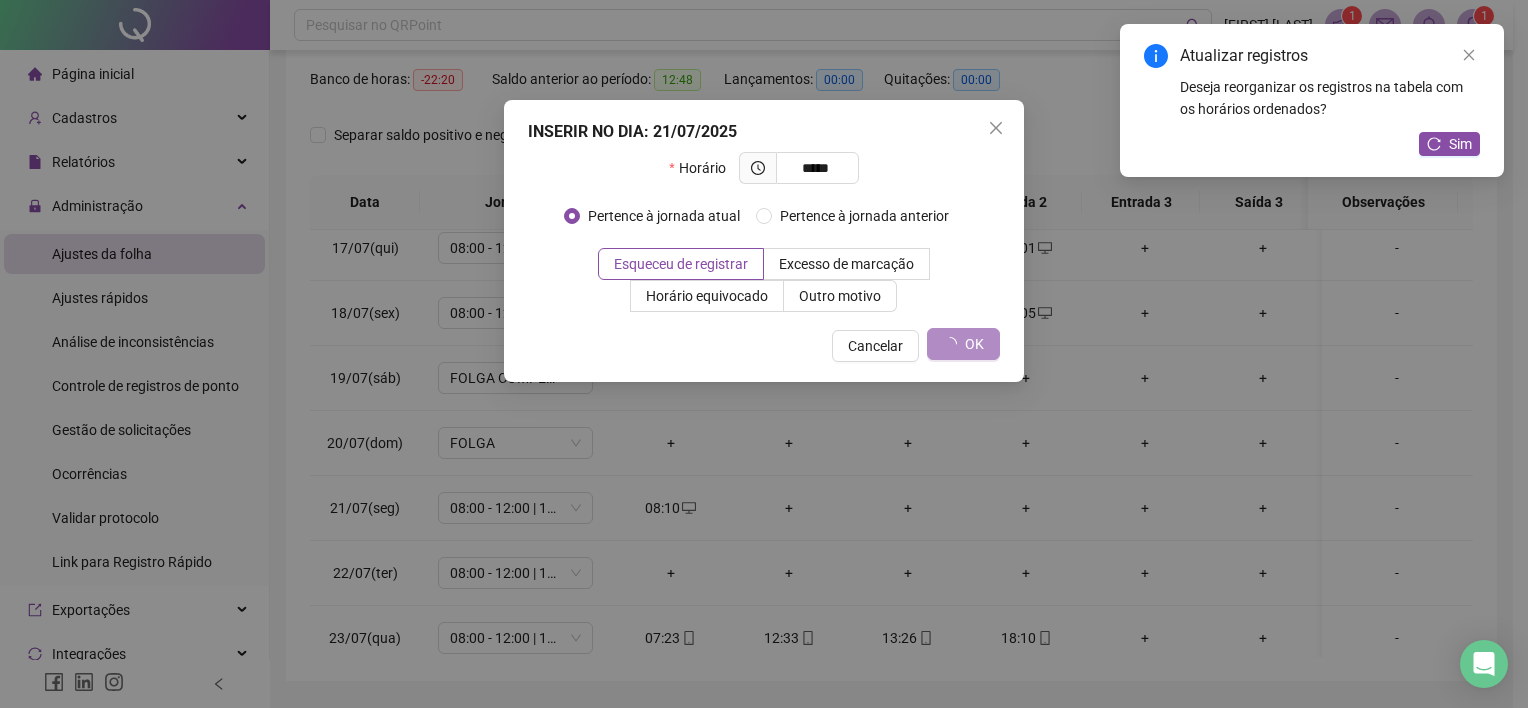 click on "INSERIR NO DIA :   21/07/2025 Horário ***** Pertence à jornada atual Pertence à jornada anterior Esqueceu de registrar Excesso de marcação Horário equivocado Outro motivo Motivo Cancelar OK" at bounding box center [764, 354] 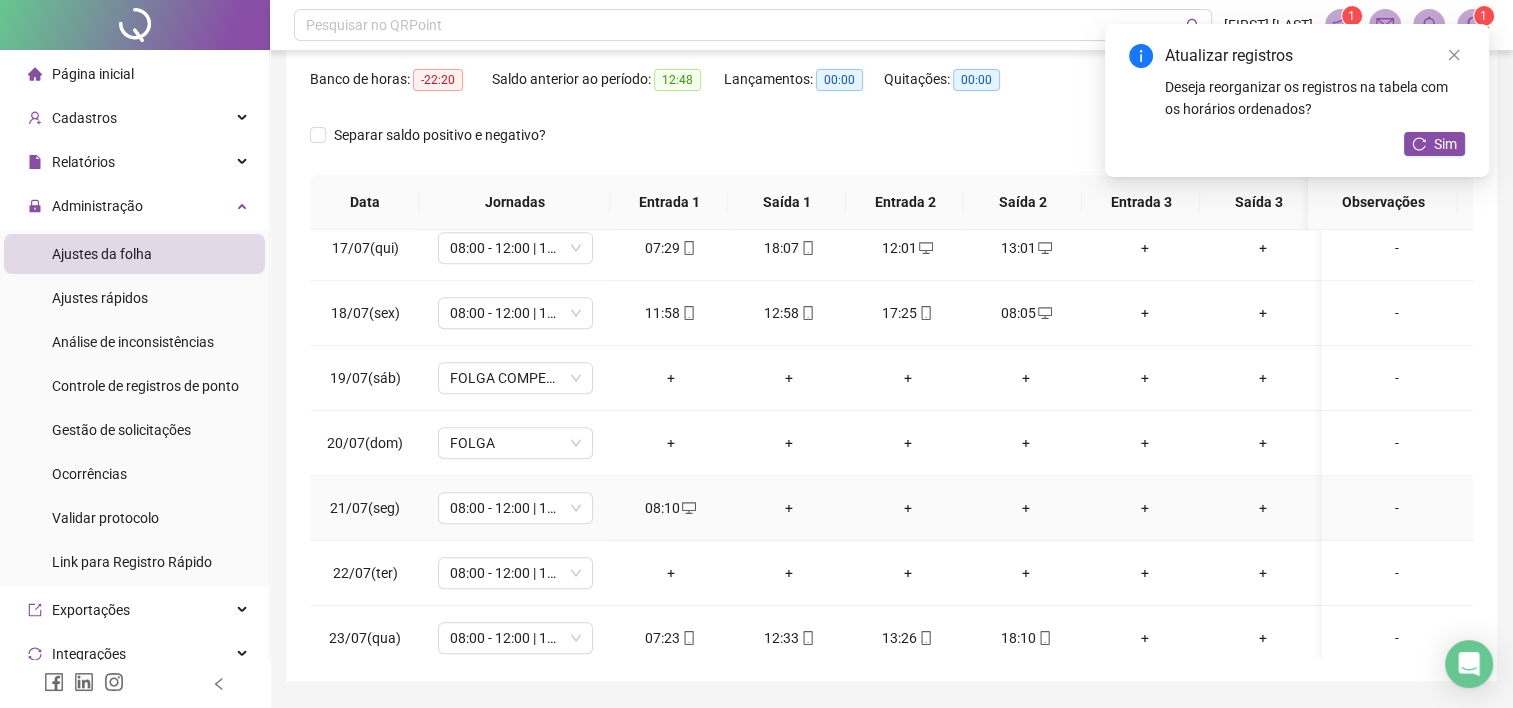 click on "+" at bounding box center (907, 508) 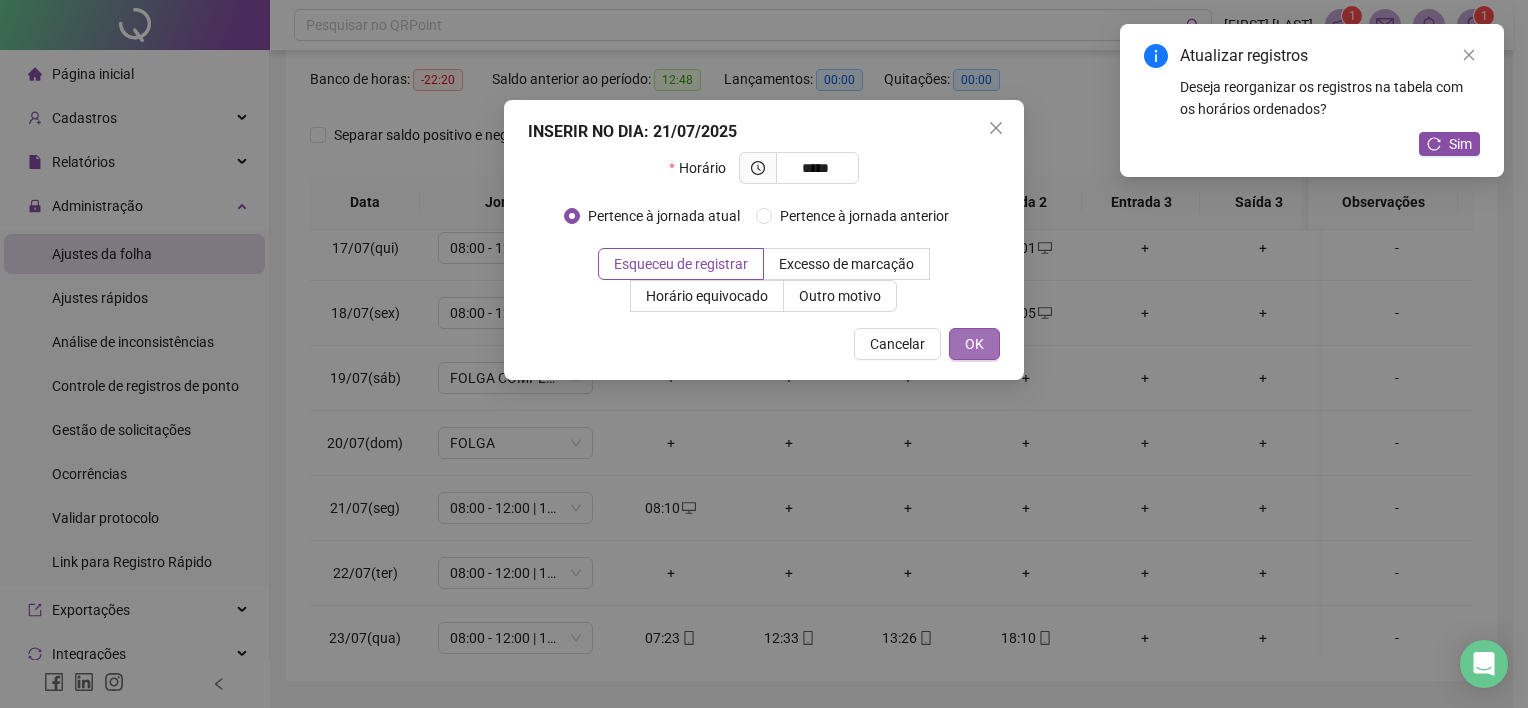 type on "*****" 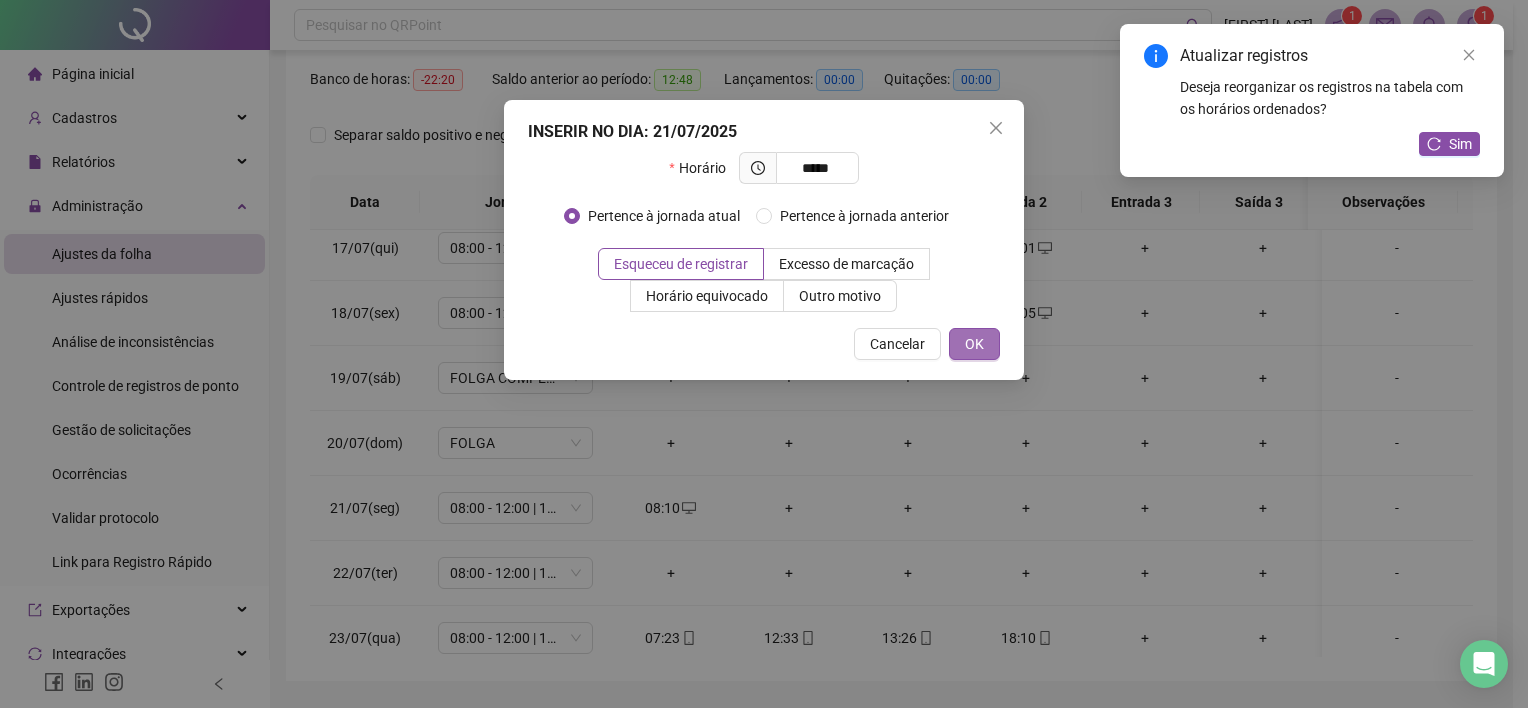 click on "OK" at bounding box center [974, 344] 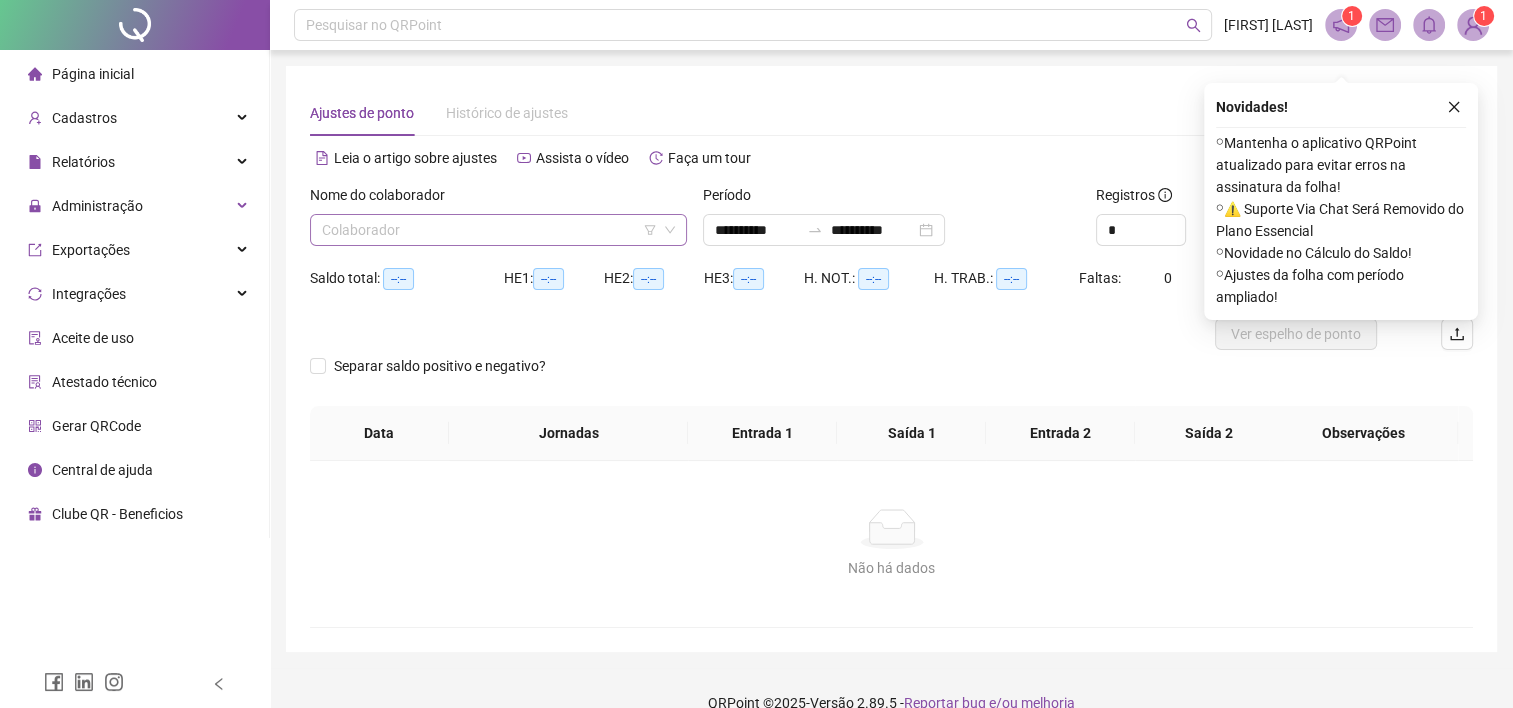 scroll, scrollTop: 29, scrollLeft: 0, axis: vertical 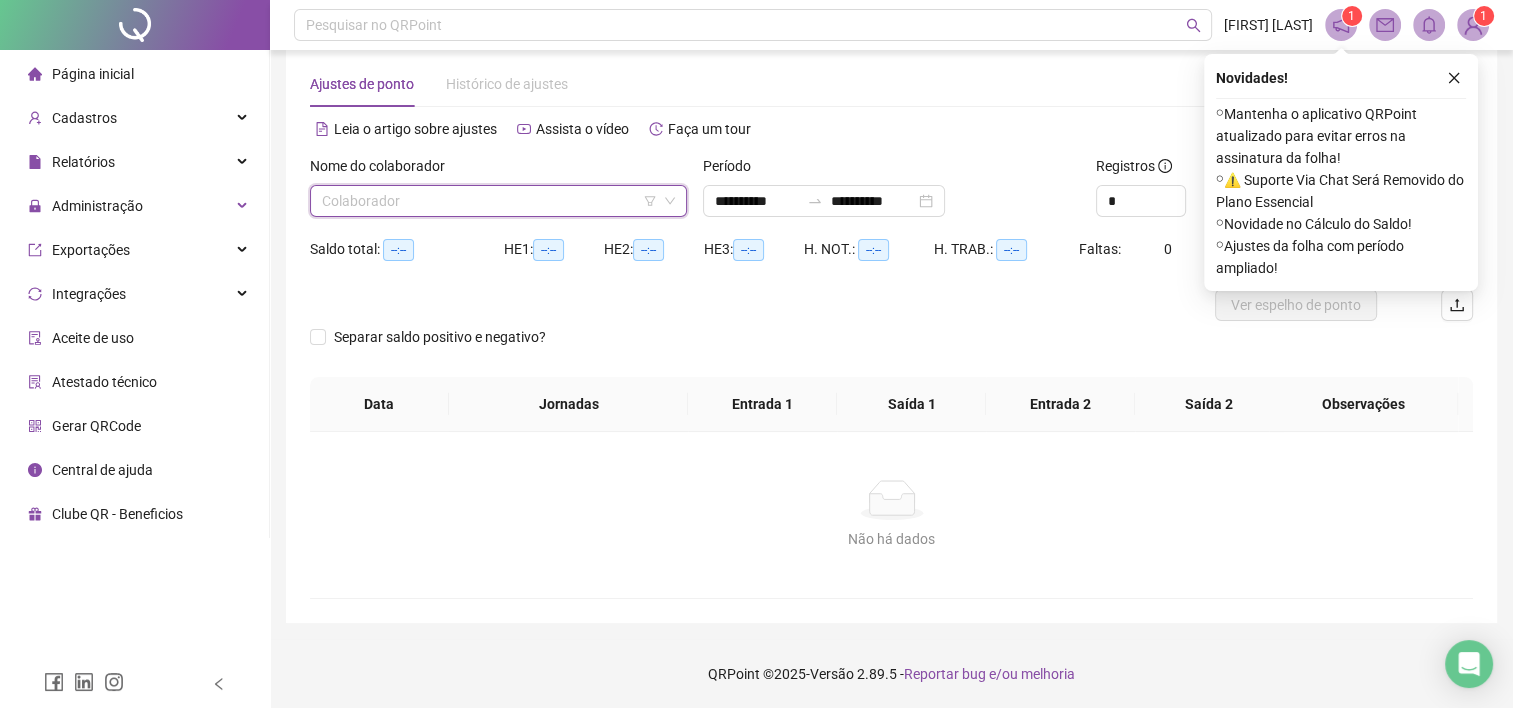 click at bounding box center [489, 201] 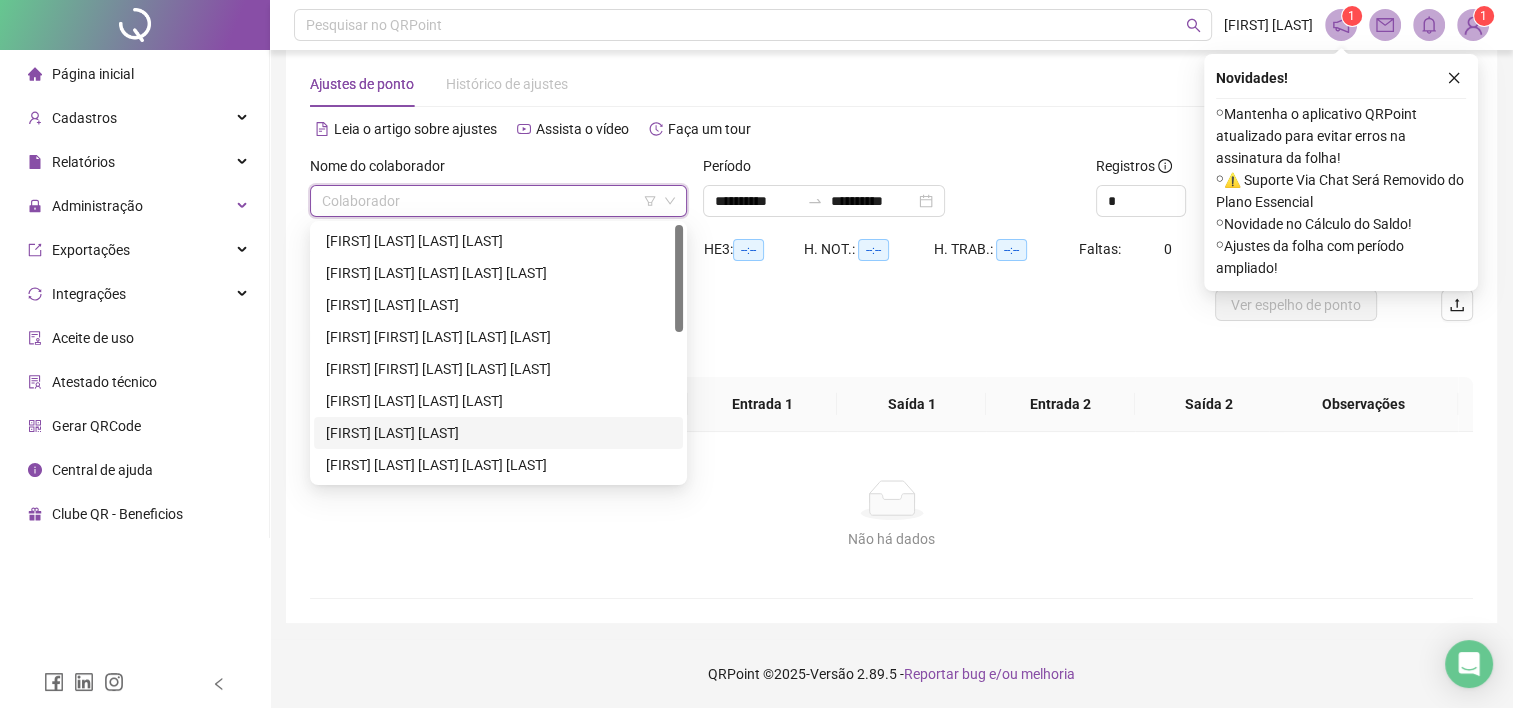 click at bounding box center [679, 353] 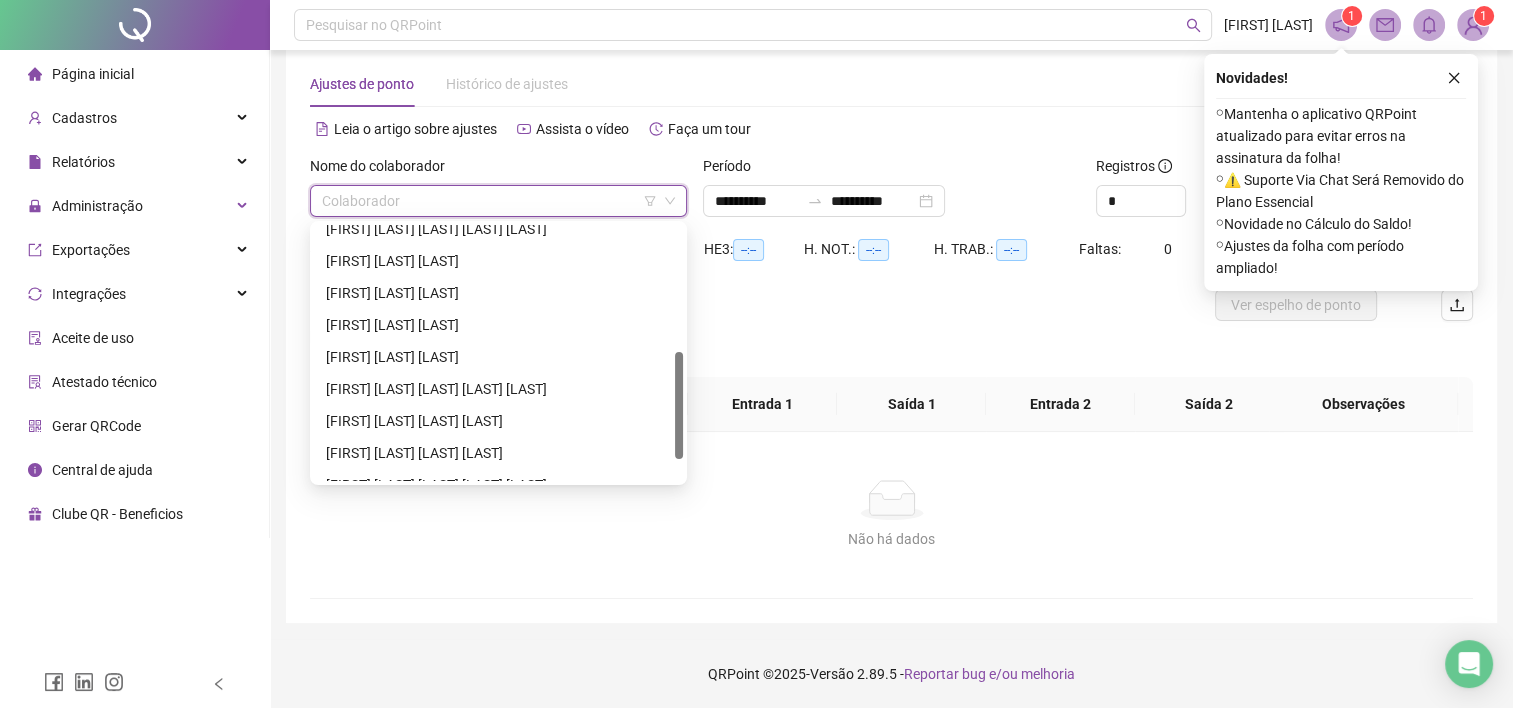 drag, startPoint x: 679, startPoint y: 287, endPoint x: 680, endPoint y: 415, distance: 128.0039 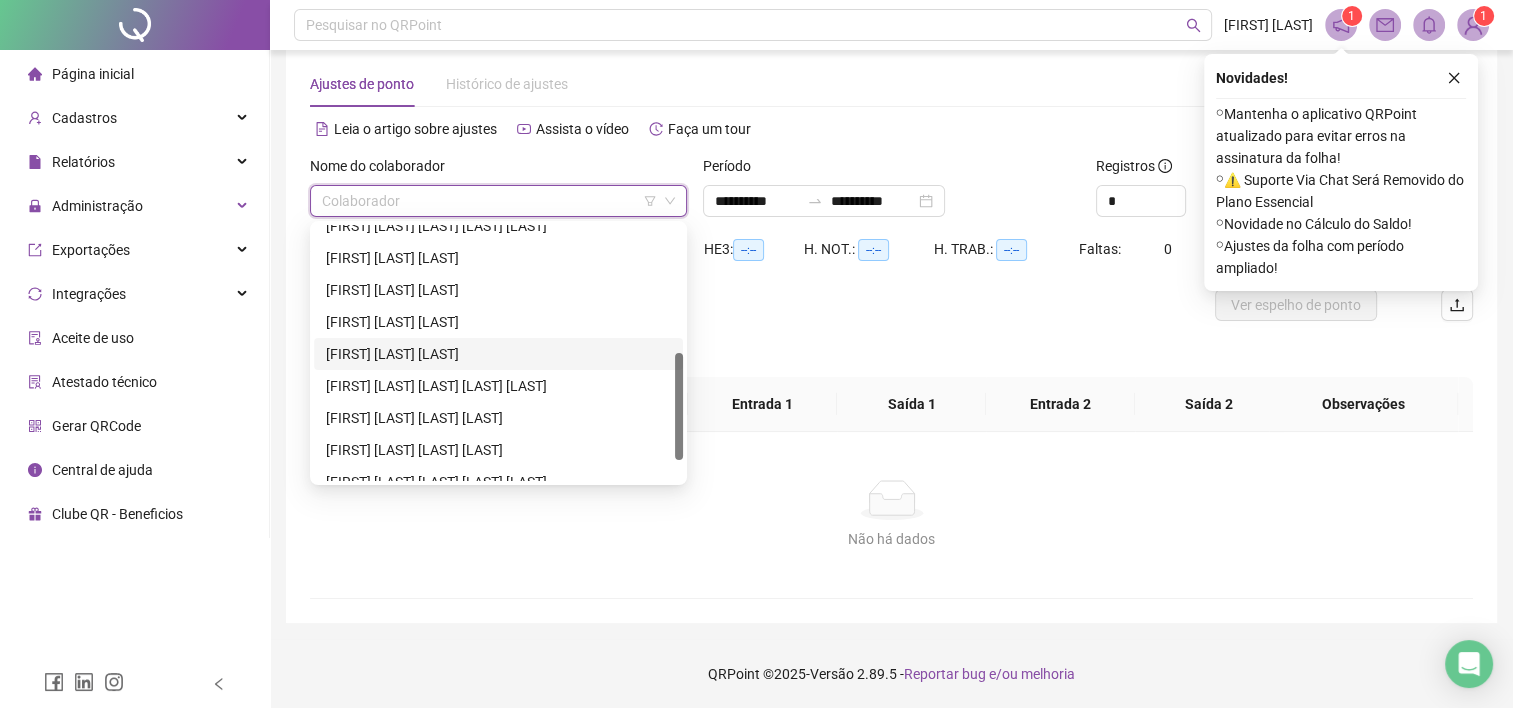 click on "[FIRST] [LAST] [LAST]" at bounding box center (498, 354) 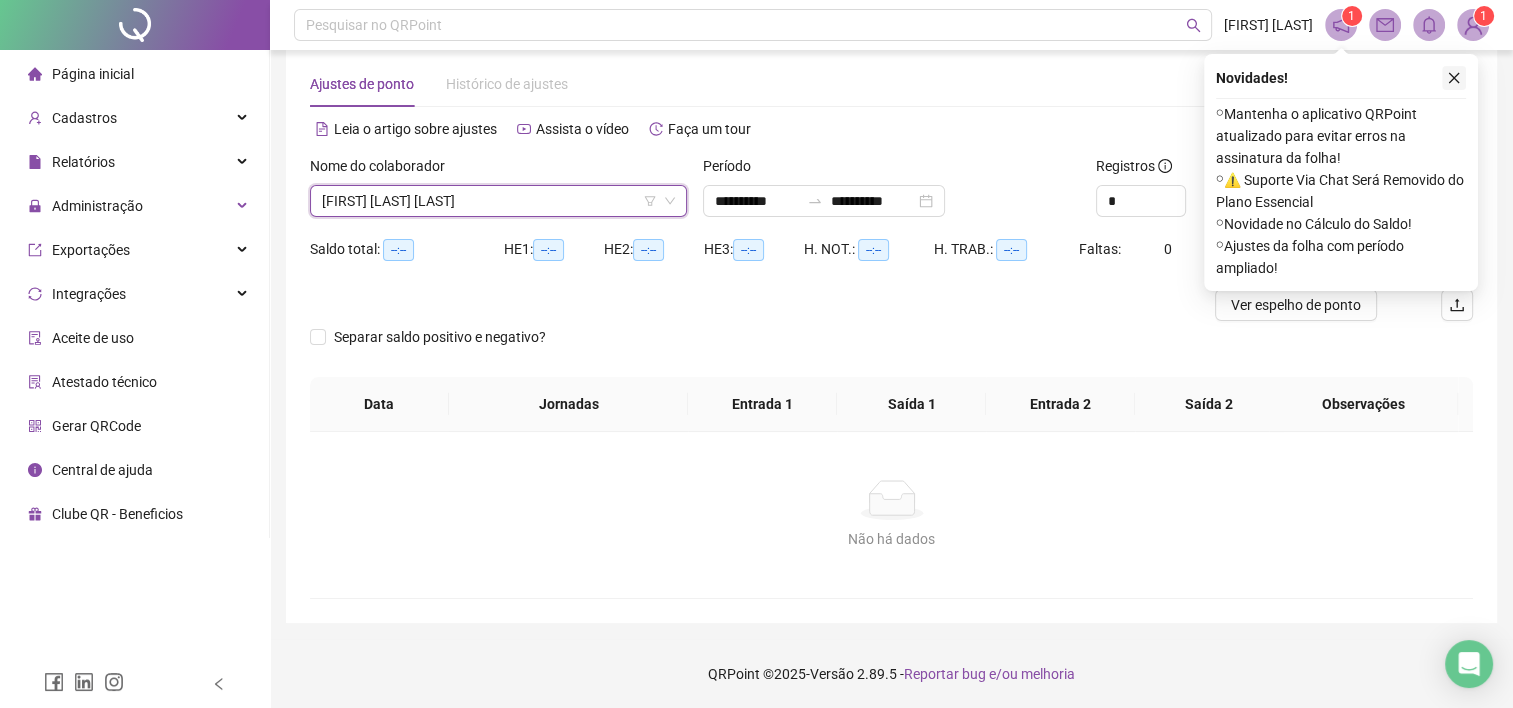 click 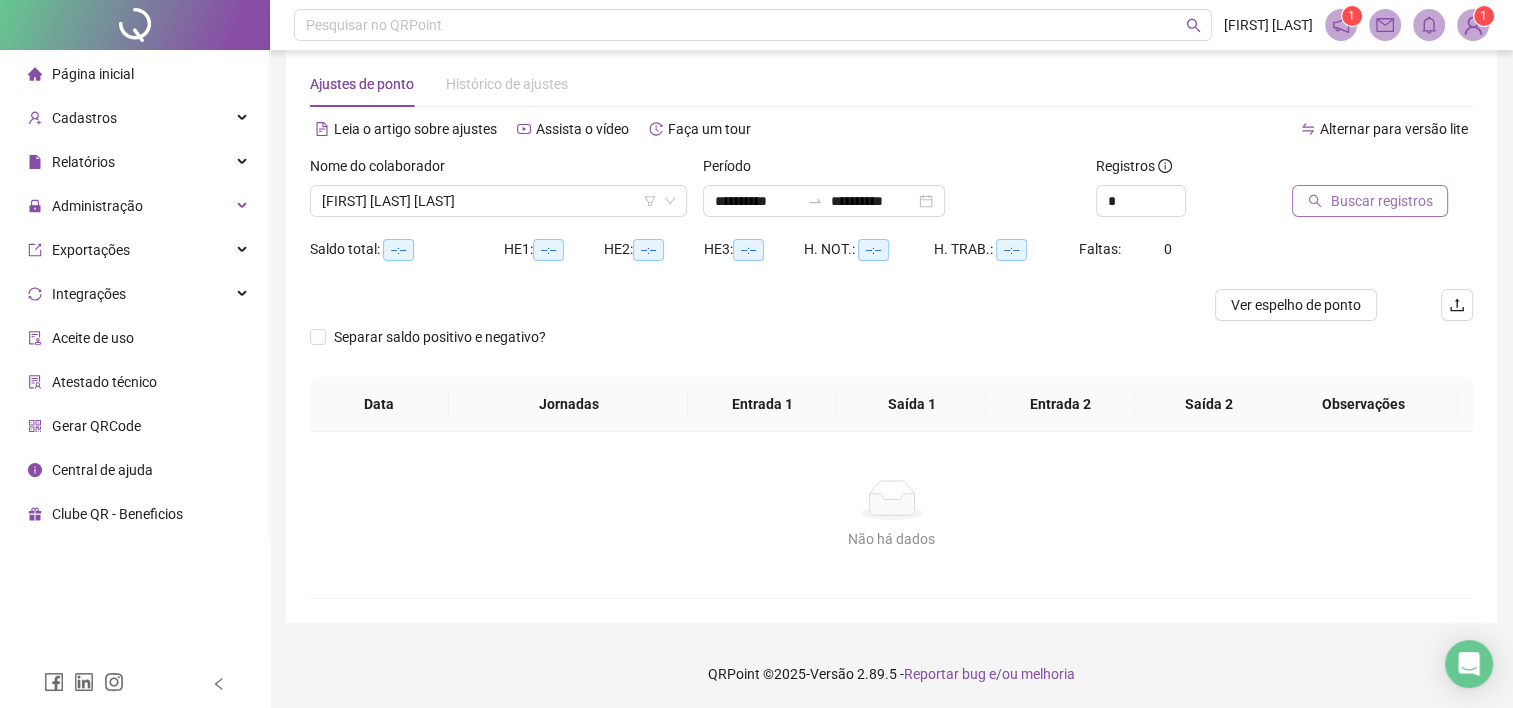click on "Buscar registros" at bounding box center [1381, 201] 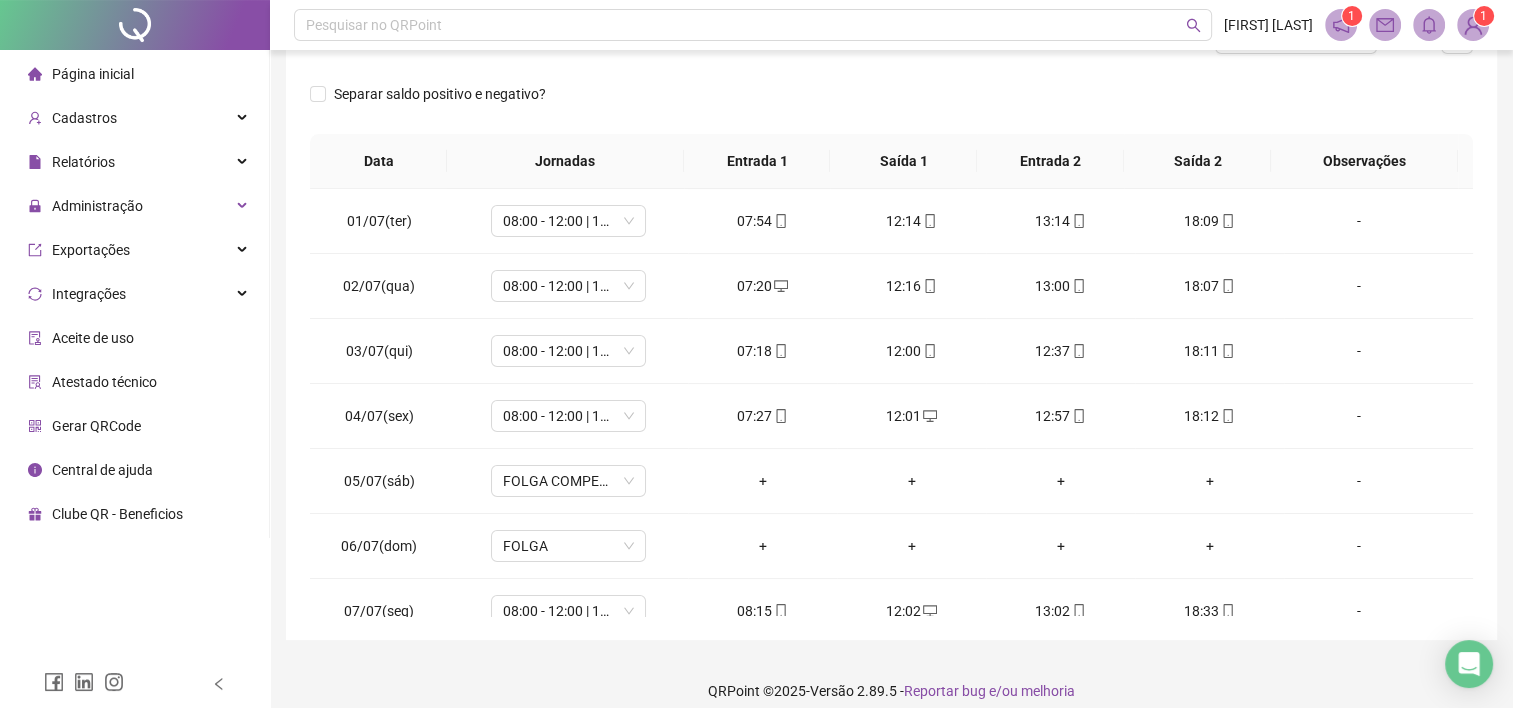 scroll, scrollTop: 301, scrollLeft: 0, axis: vertical 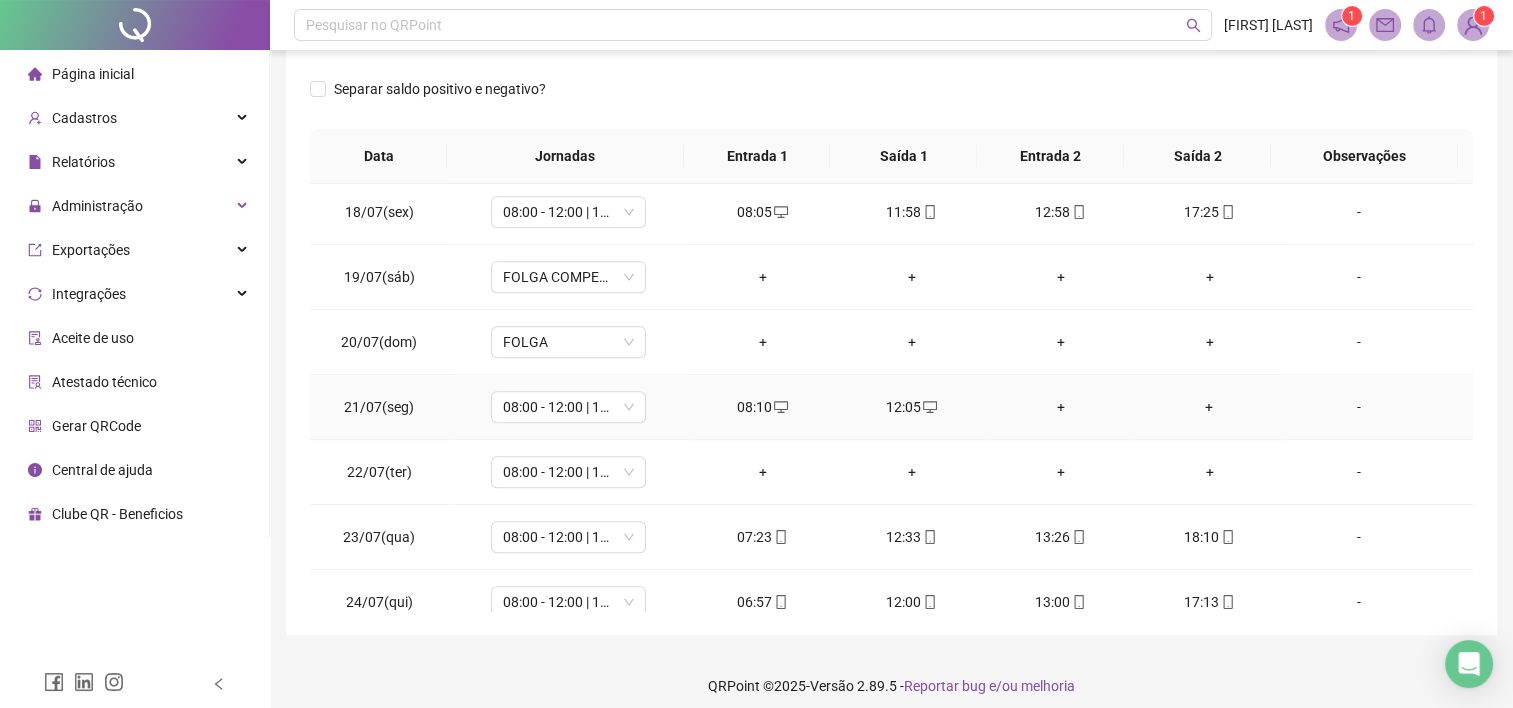 click on "+" at bounding box center [1060, 407] 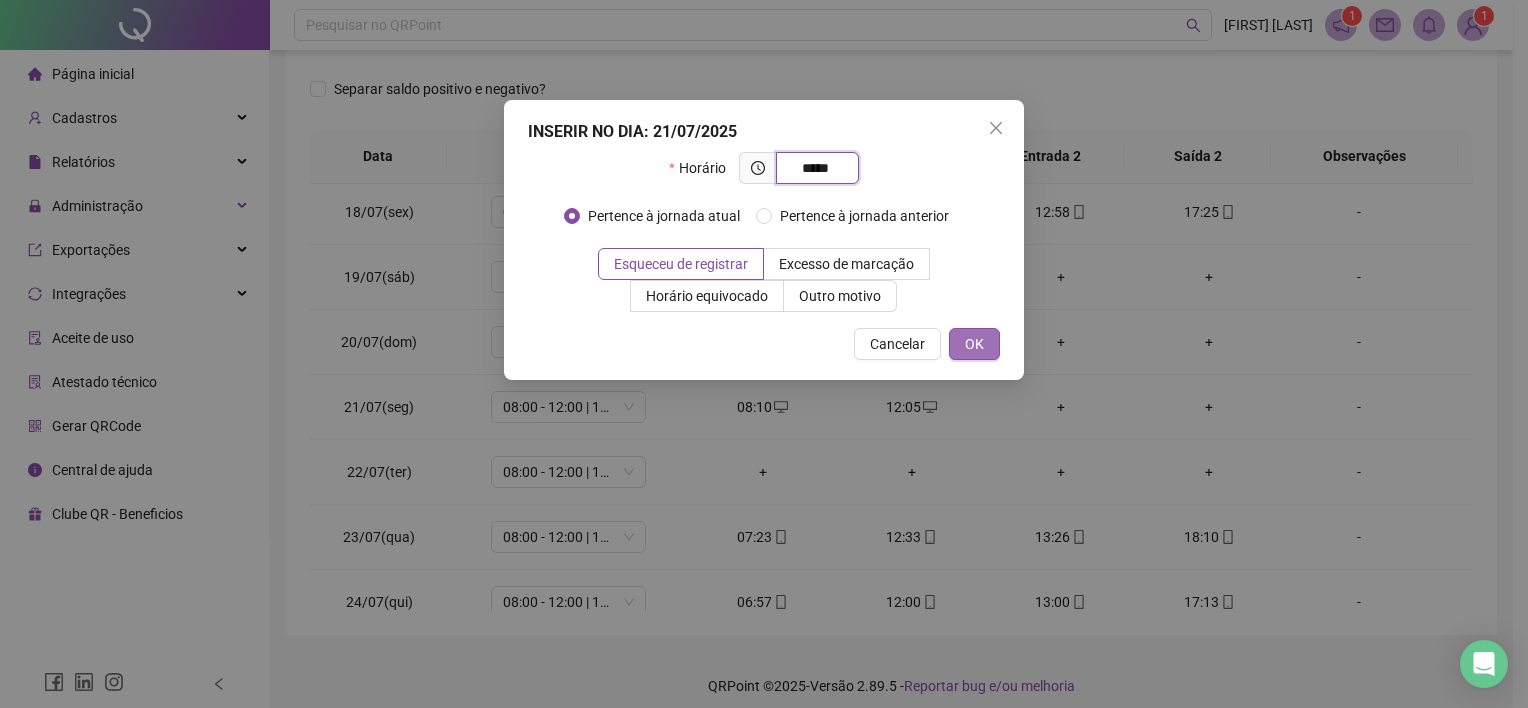 type on "*****" 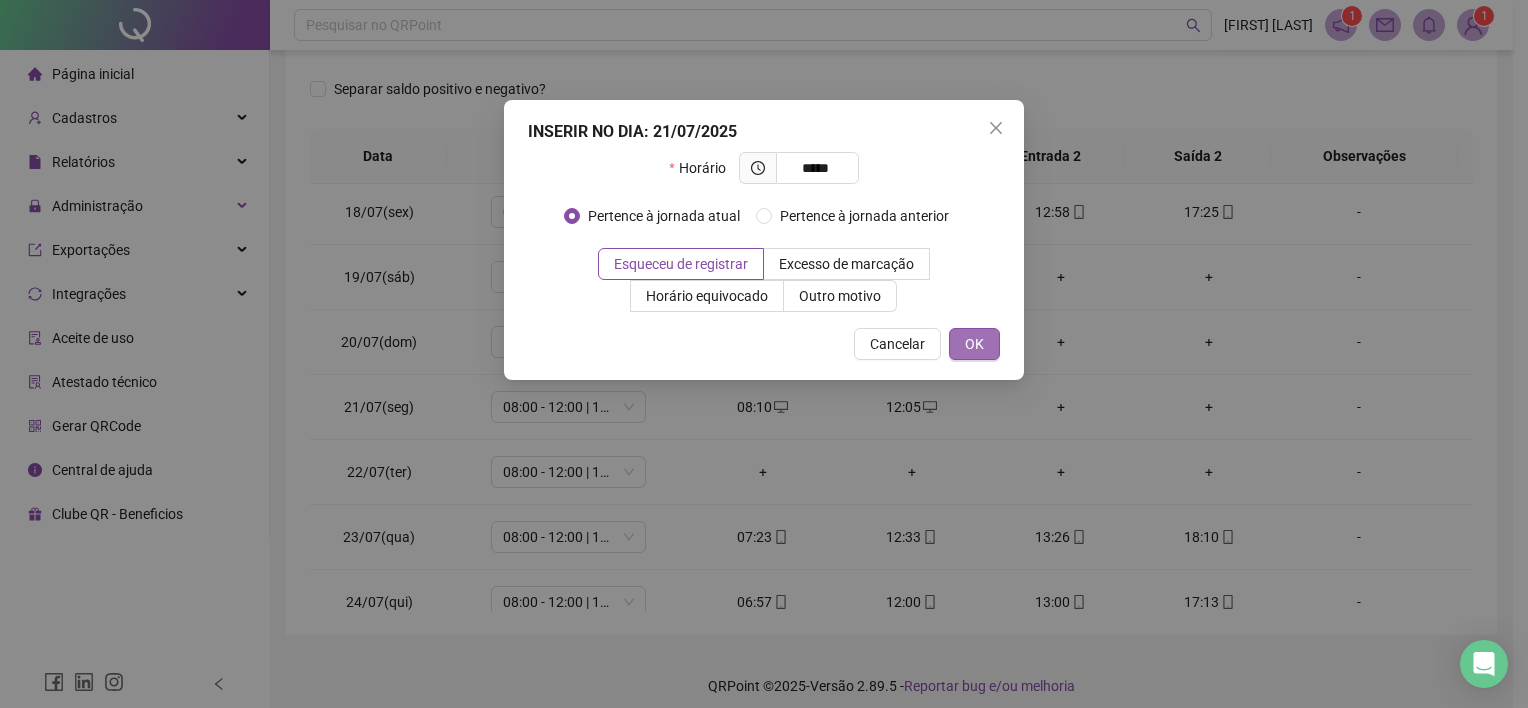click on "OK" at bounding box center [974, 344] 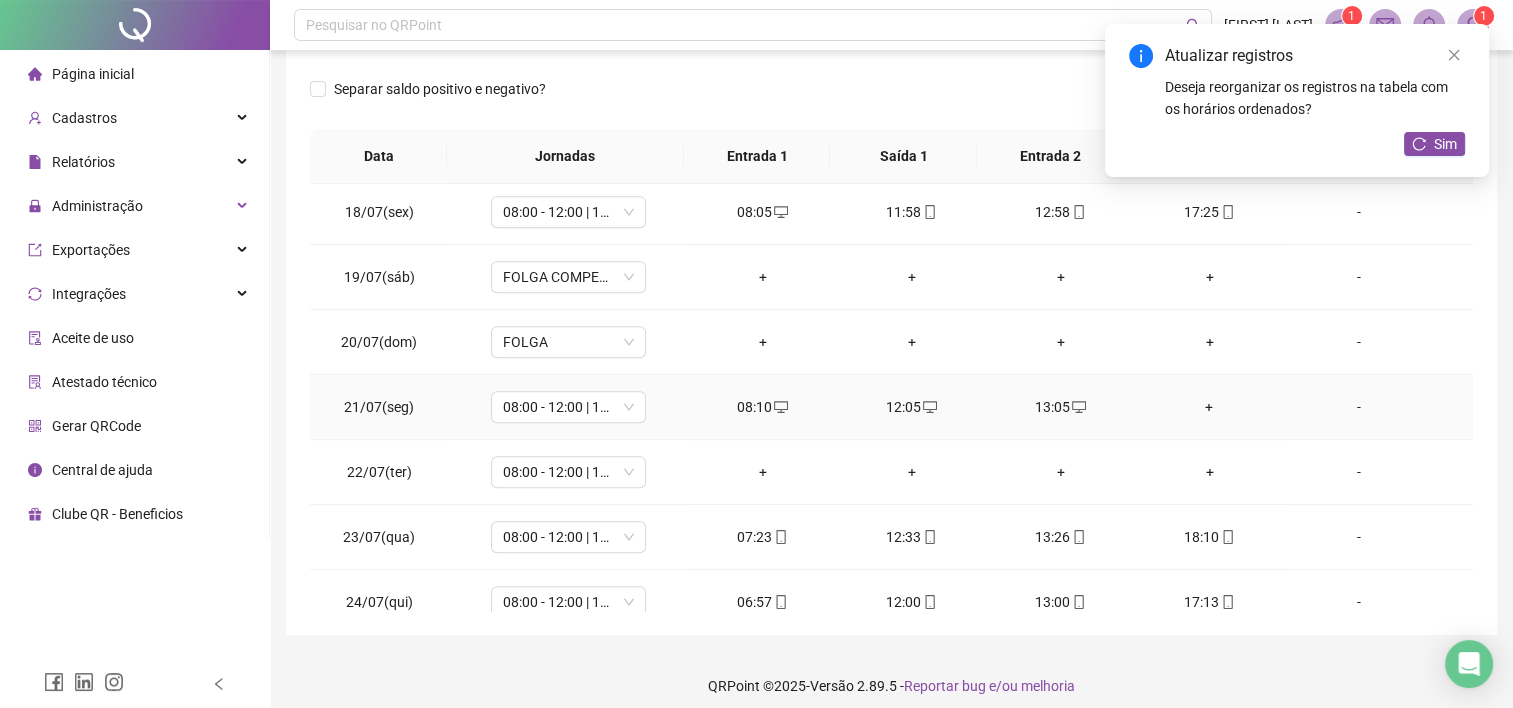 click on "+" at bounding box center (1209, 407) 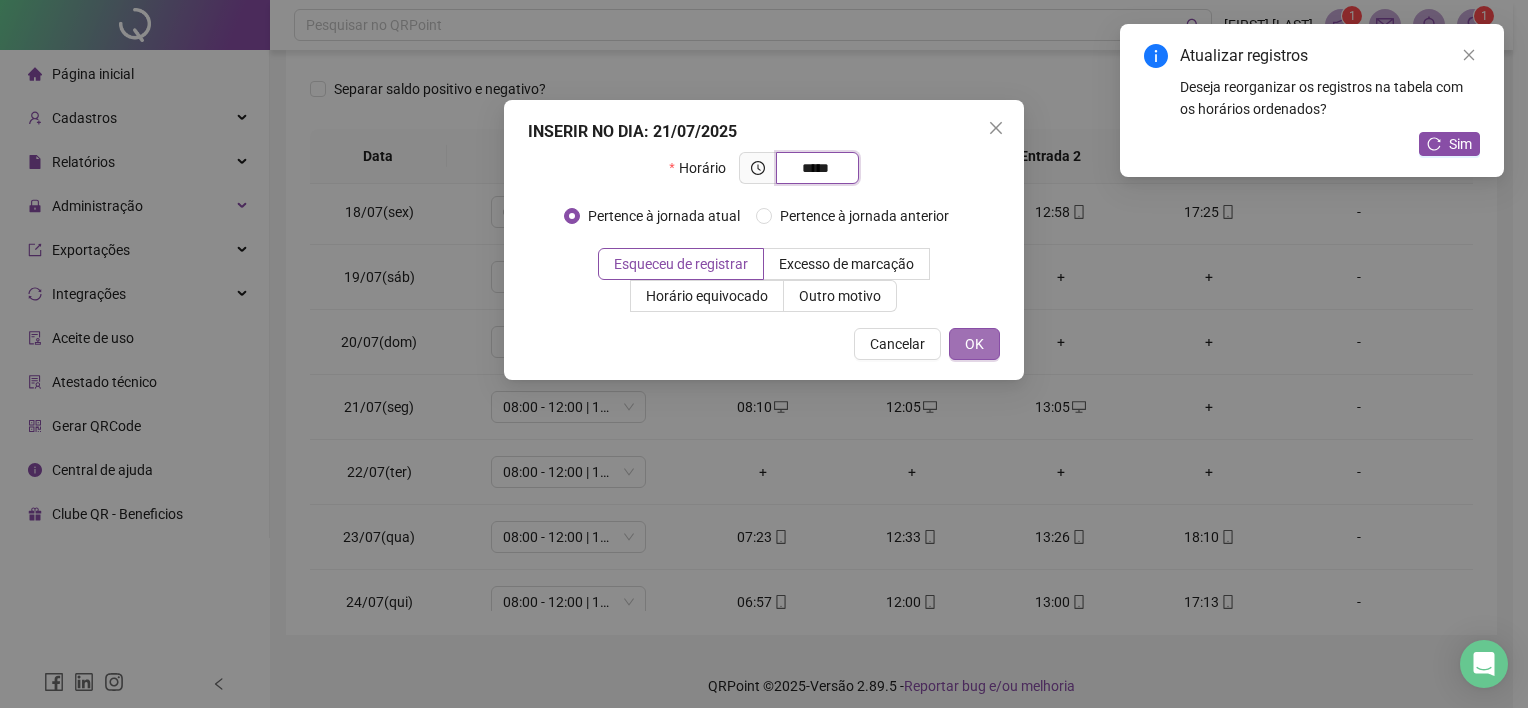 type on "*****" 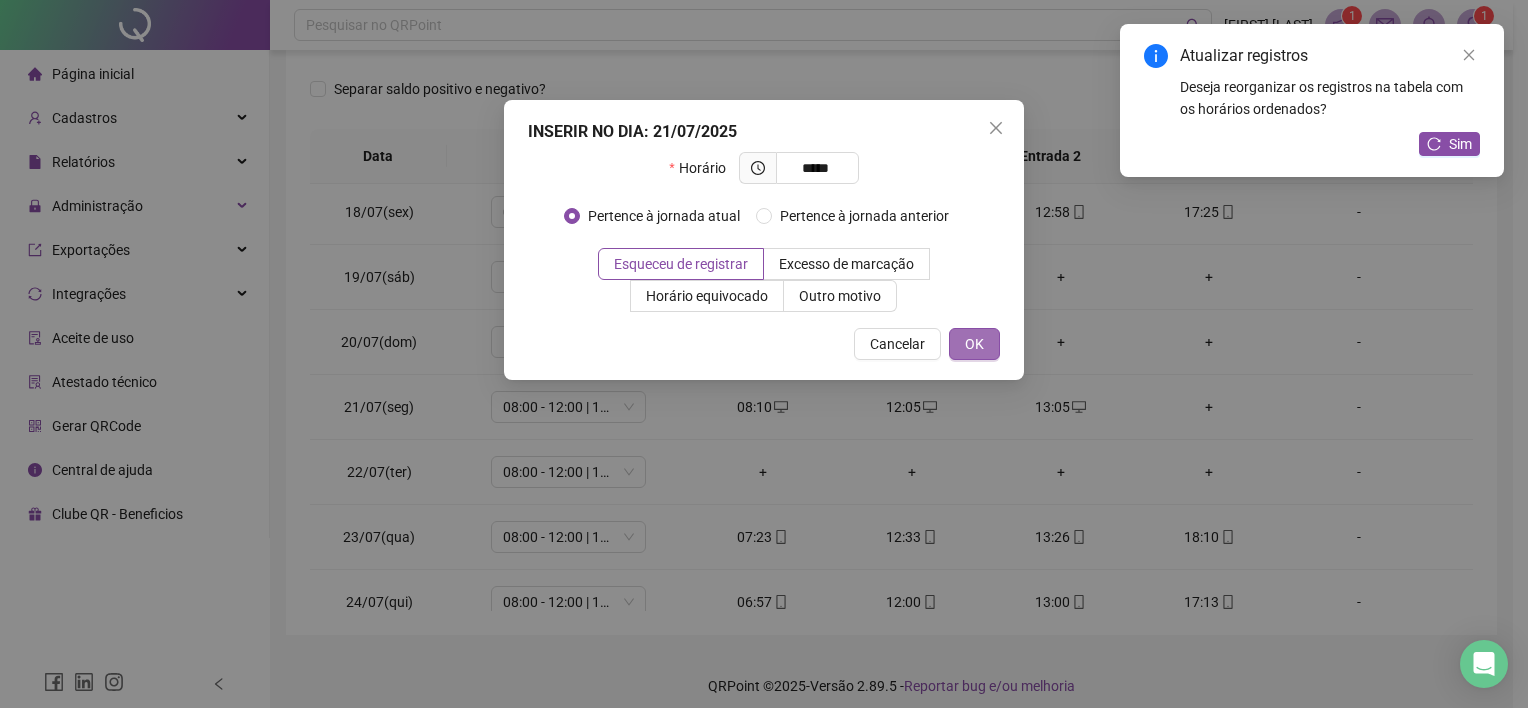 click on "OK" at bounding box center [974, 344] 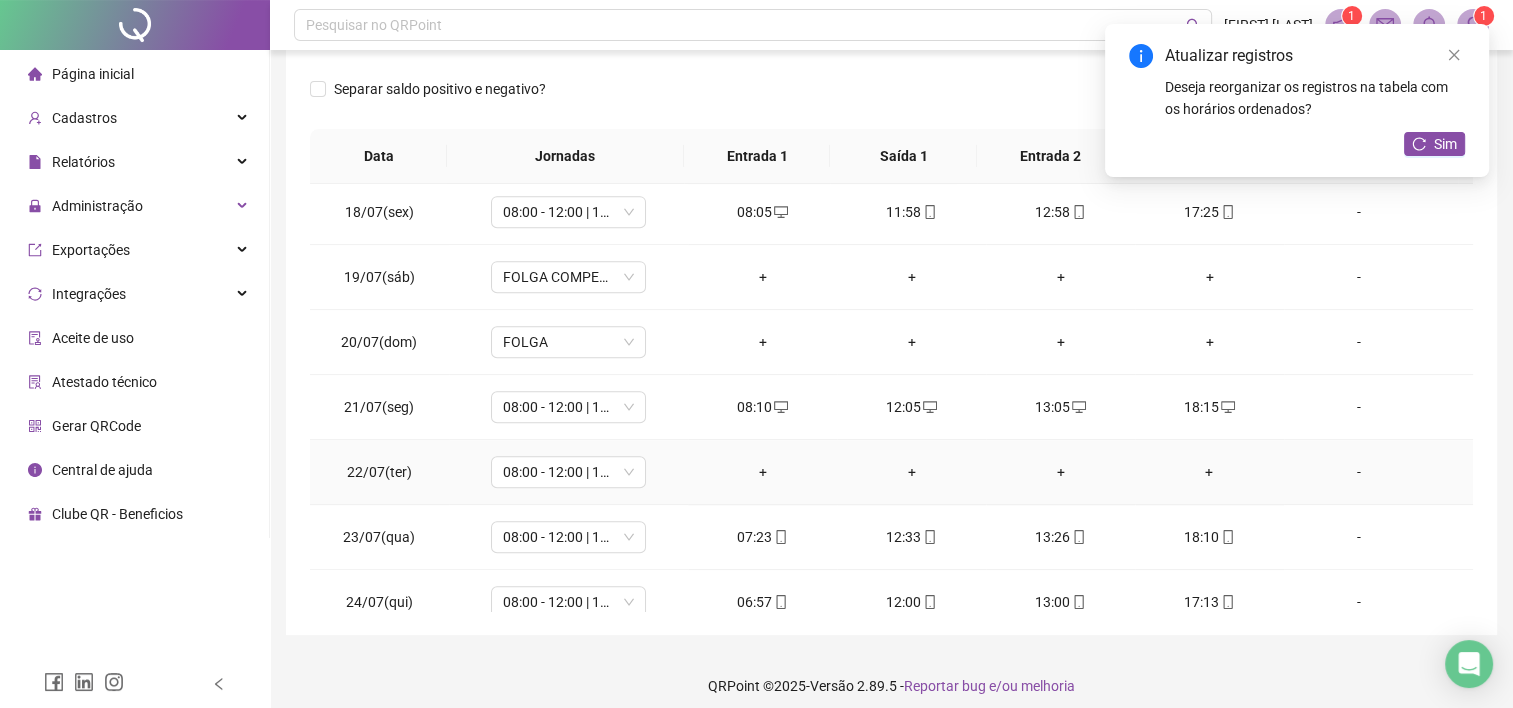 click on "+" at bounding box center [762, 472] 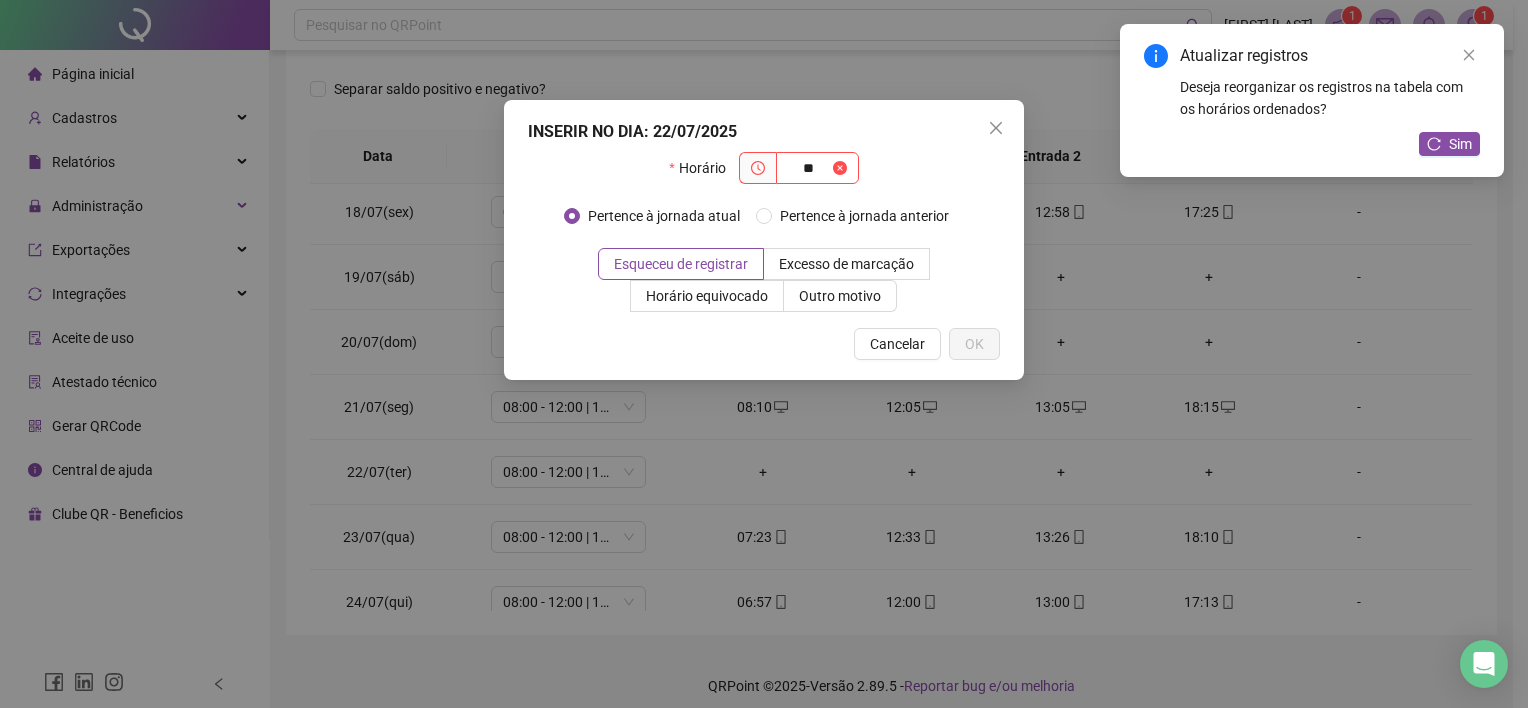 type on "*" 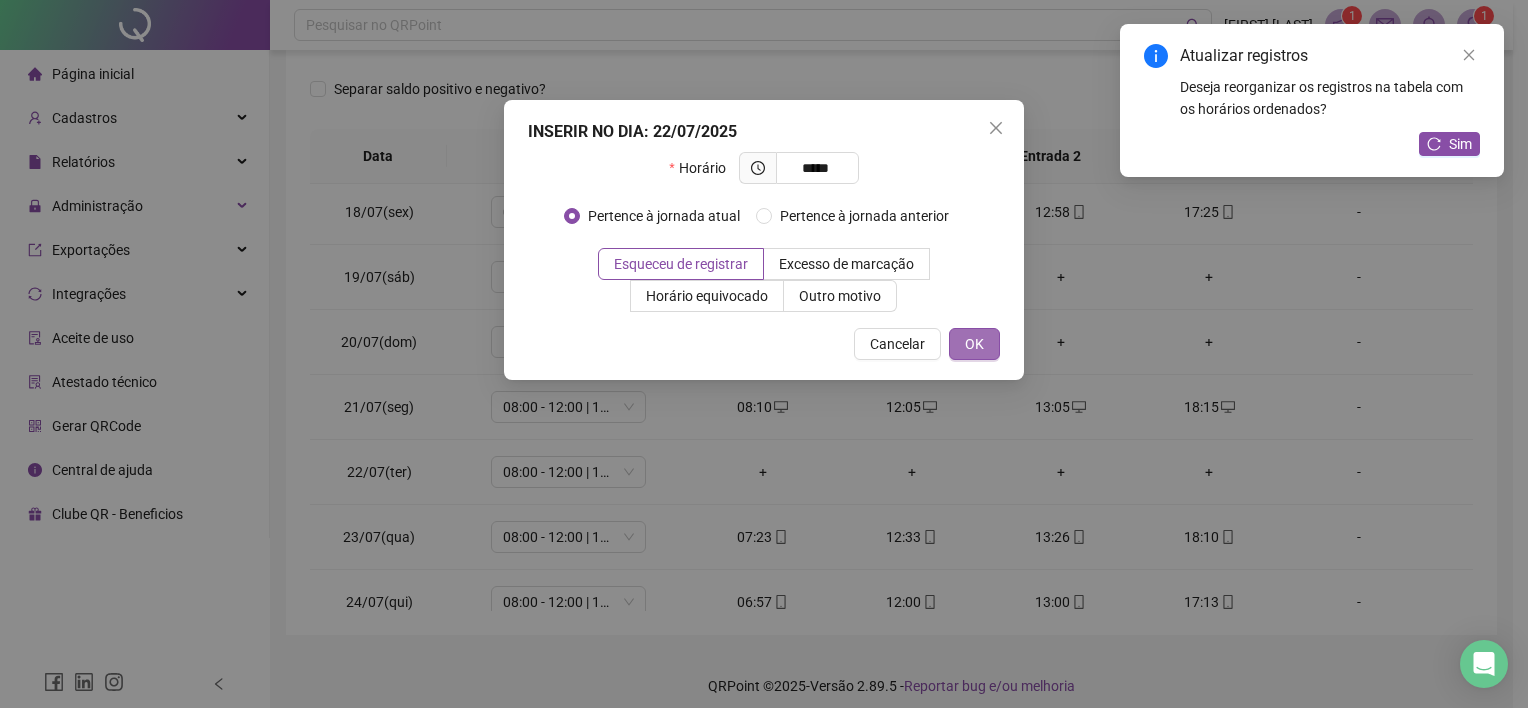 type on "*****" 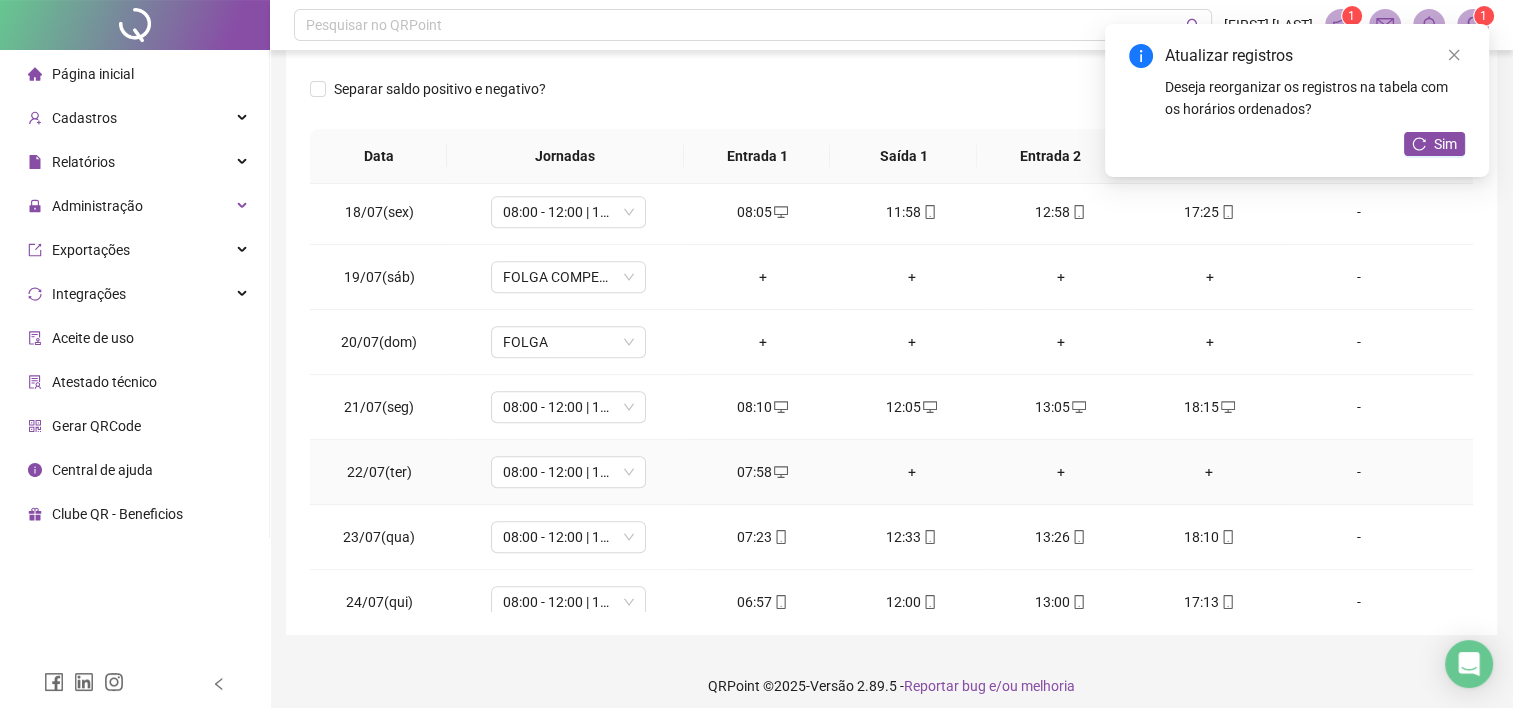 click on "+" at bounding box center (911, 472) 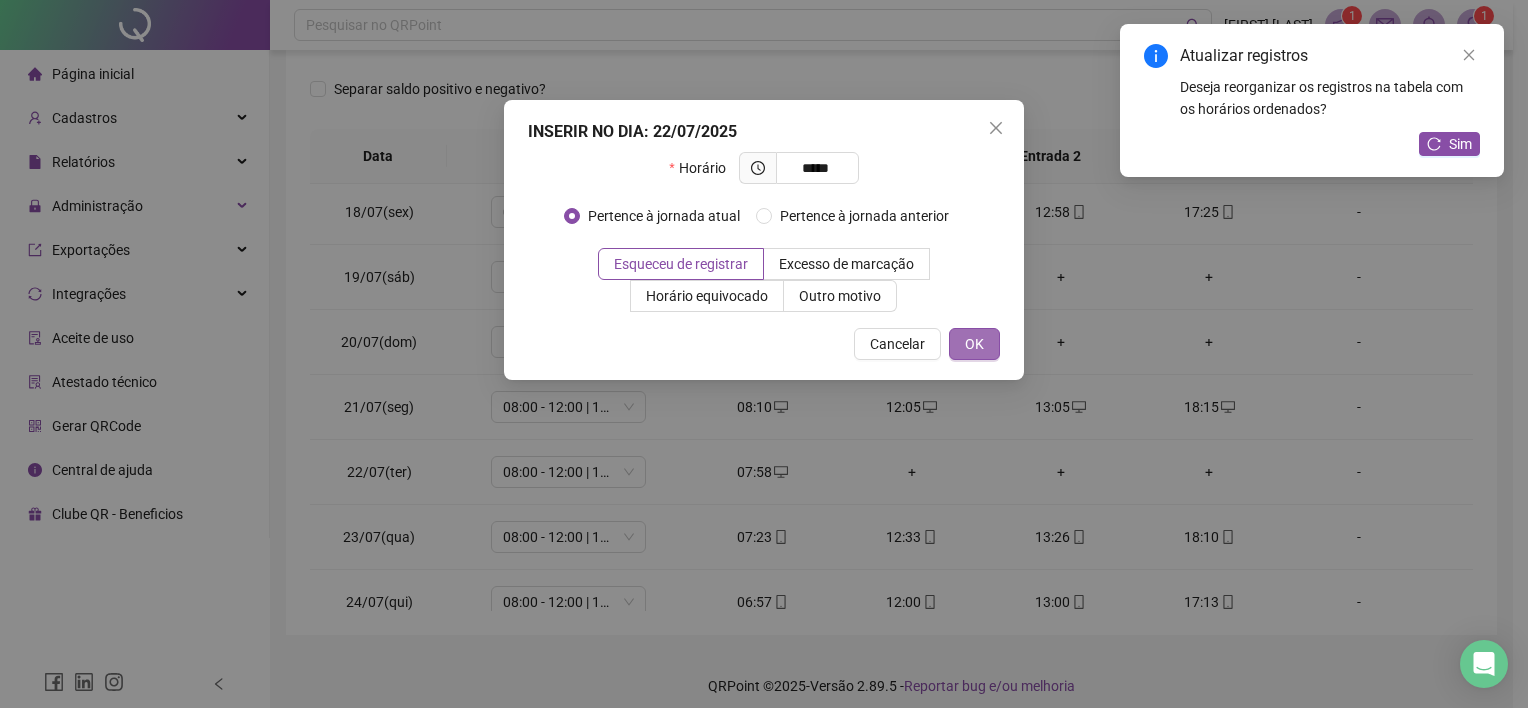 type on "*****" 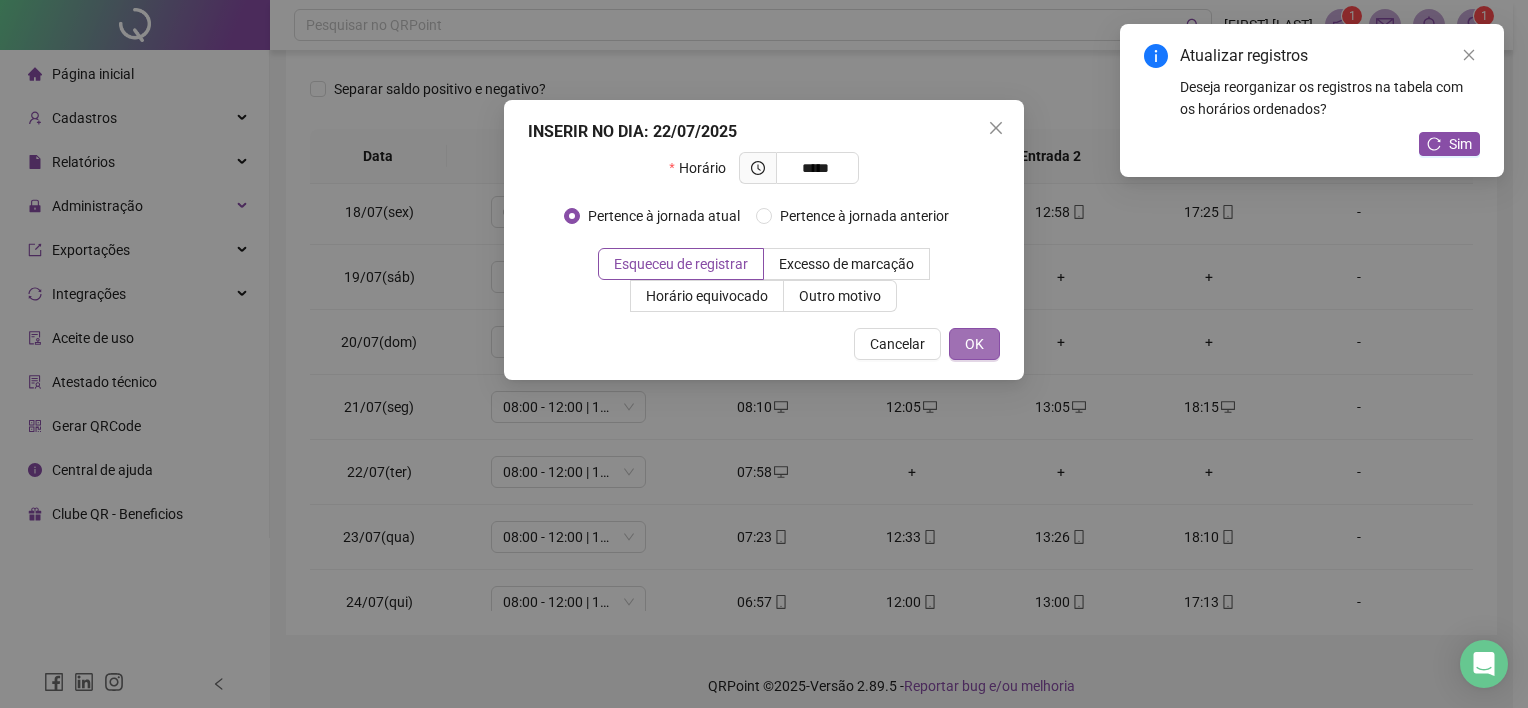 click on "OK" at bounding box center (974, 344) 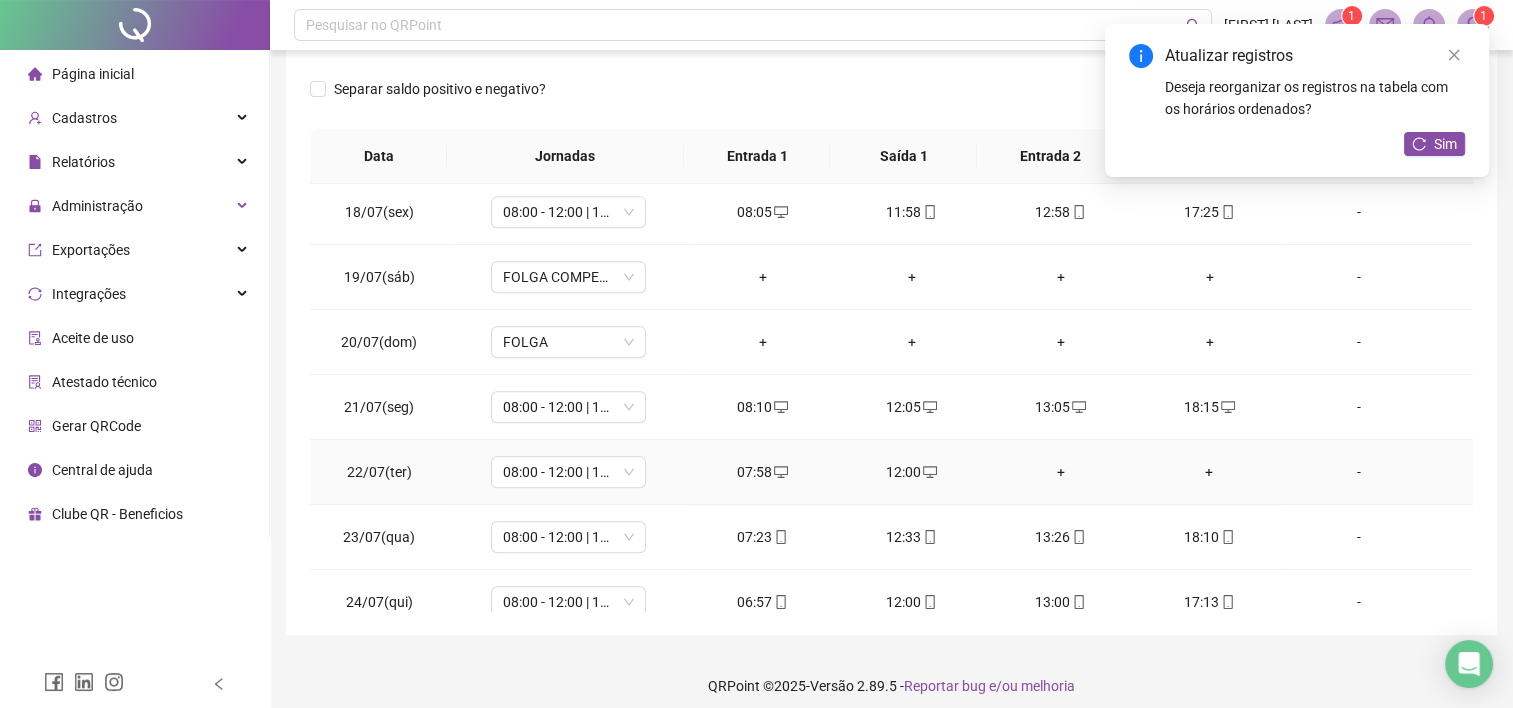 click on "+" at bounding box center (1060, 472) 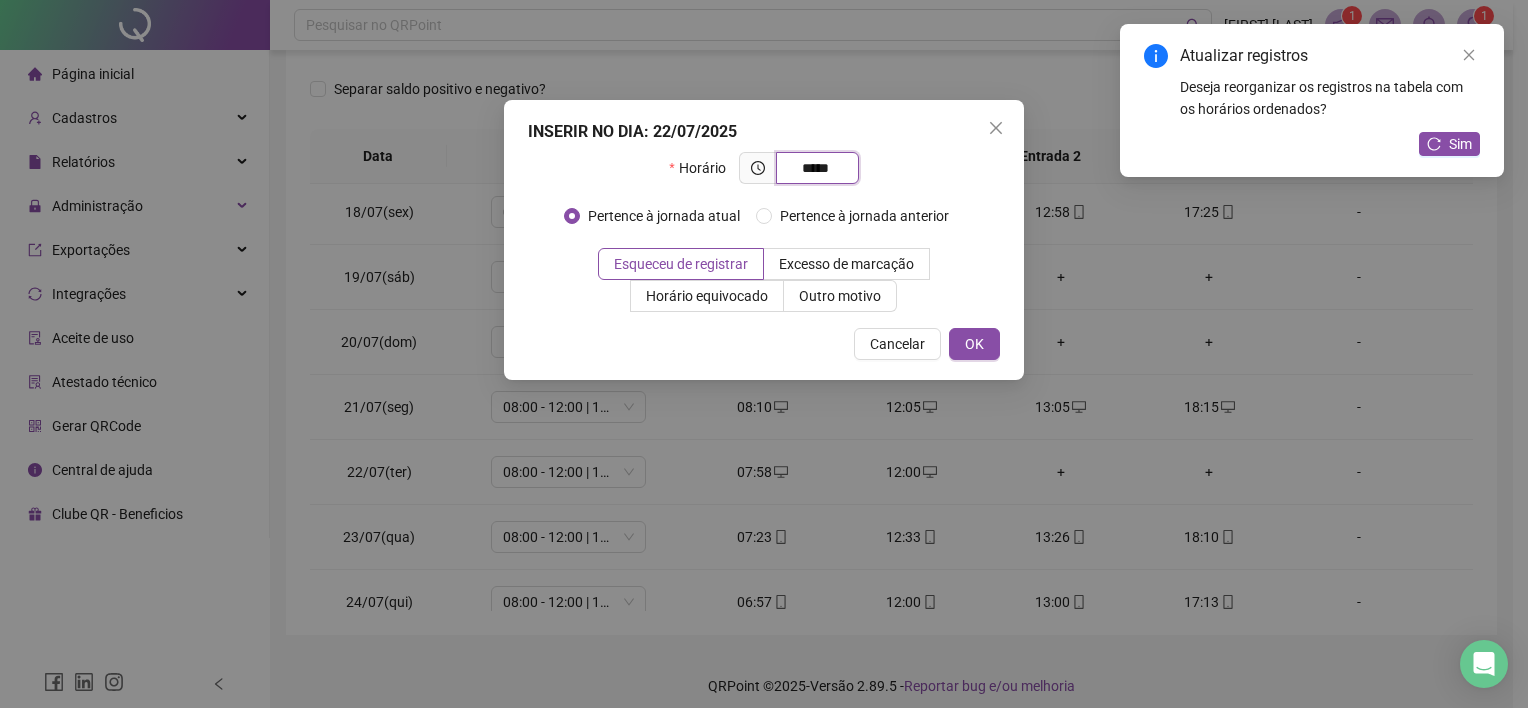 type on "*****" 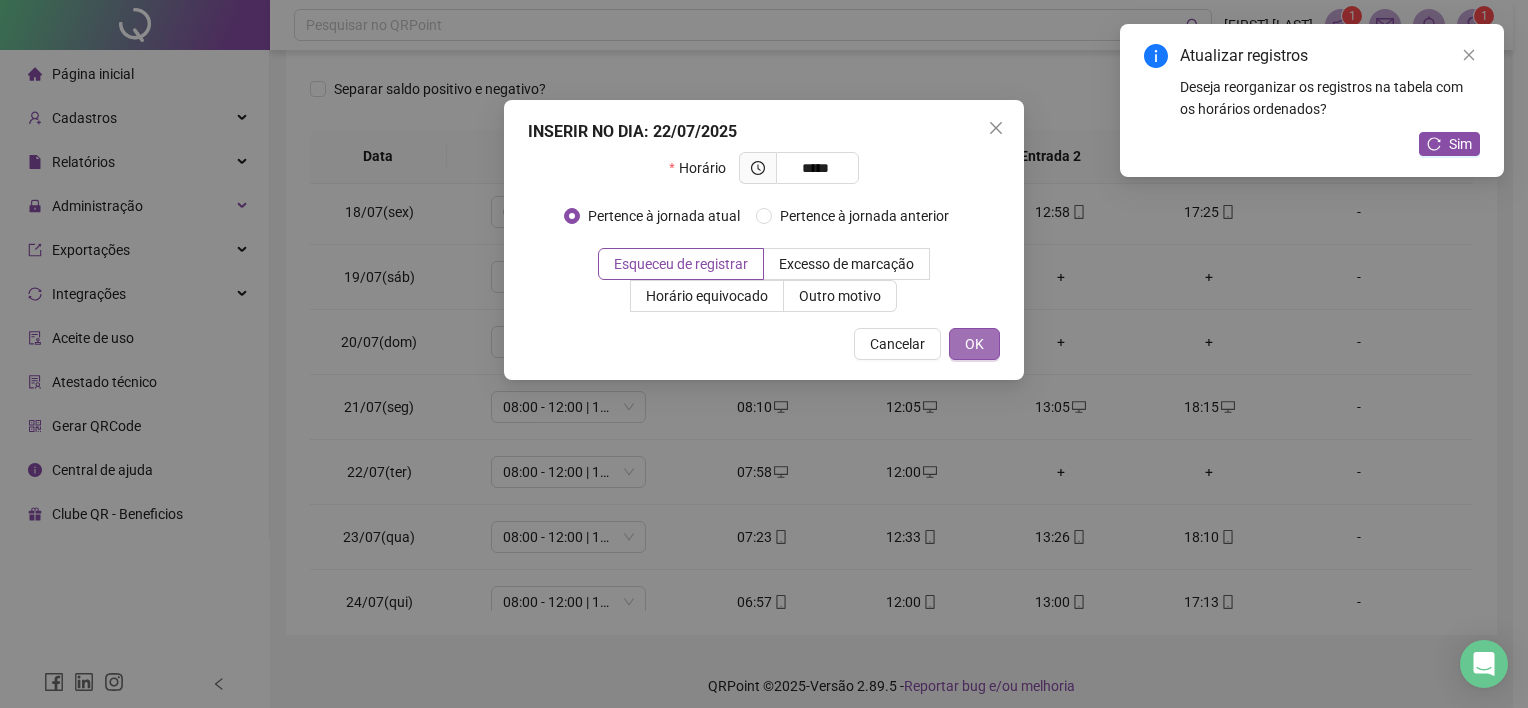 drag, startPoint x: 1000, startPoint y: 343, endPoint x: 989, endPoint y: 343, distance: 11 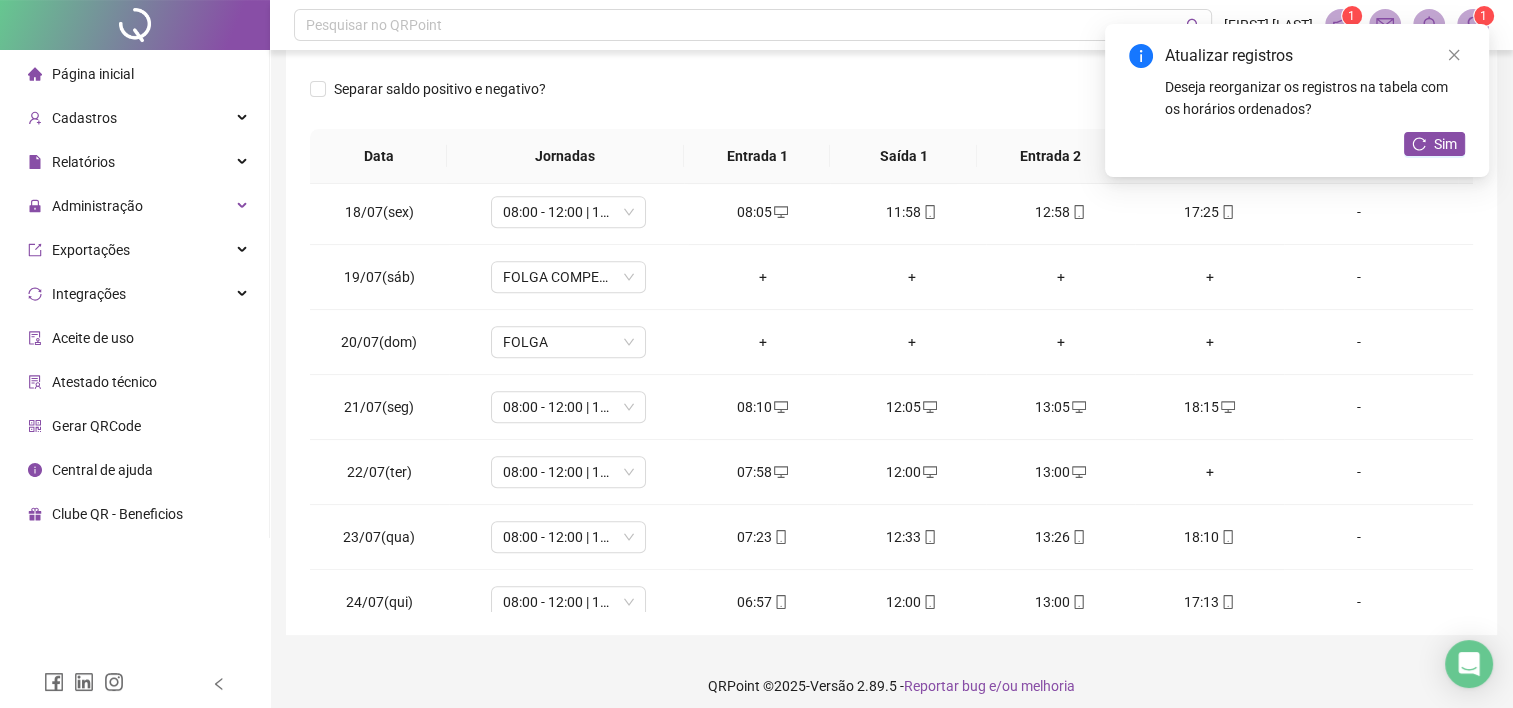 click on "+" at bounding box center [1209, 472] 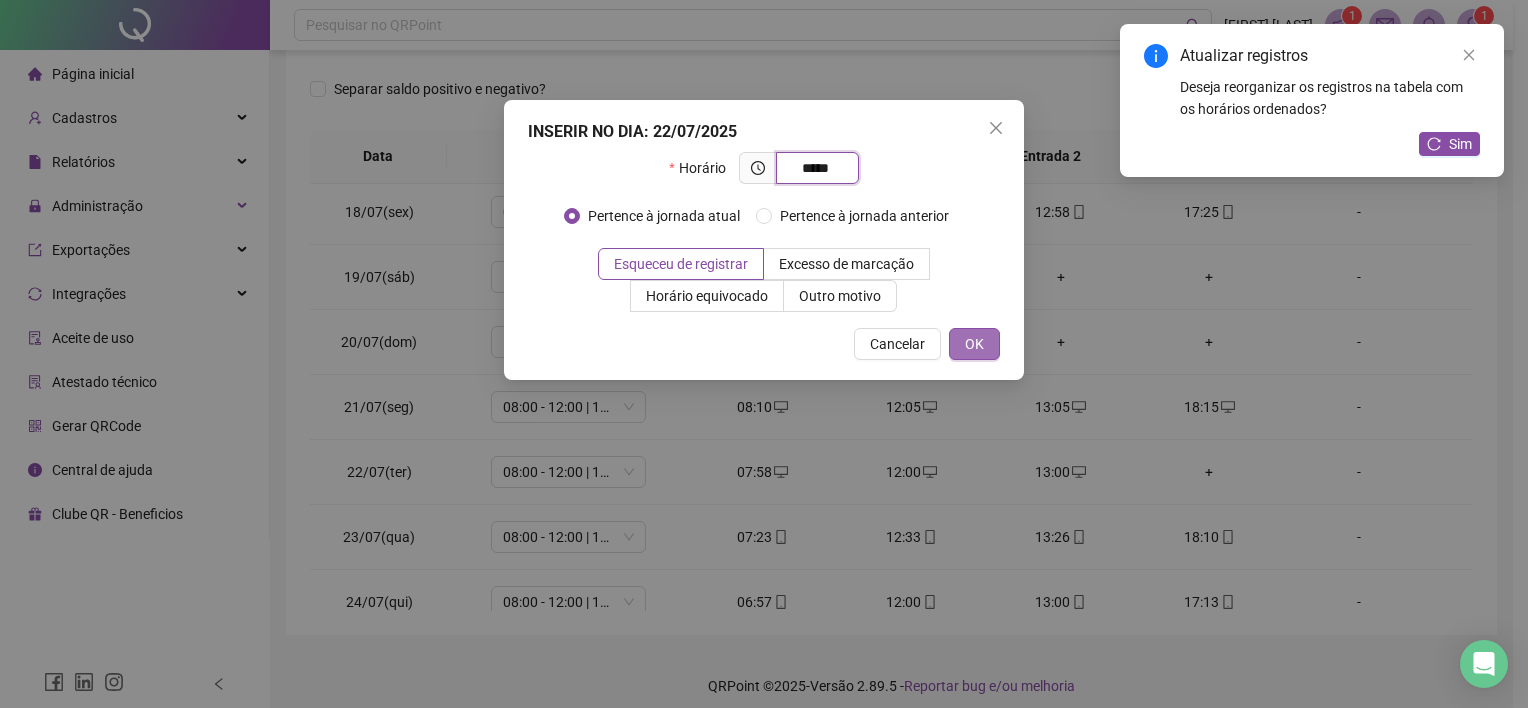 type on "*****" 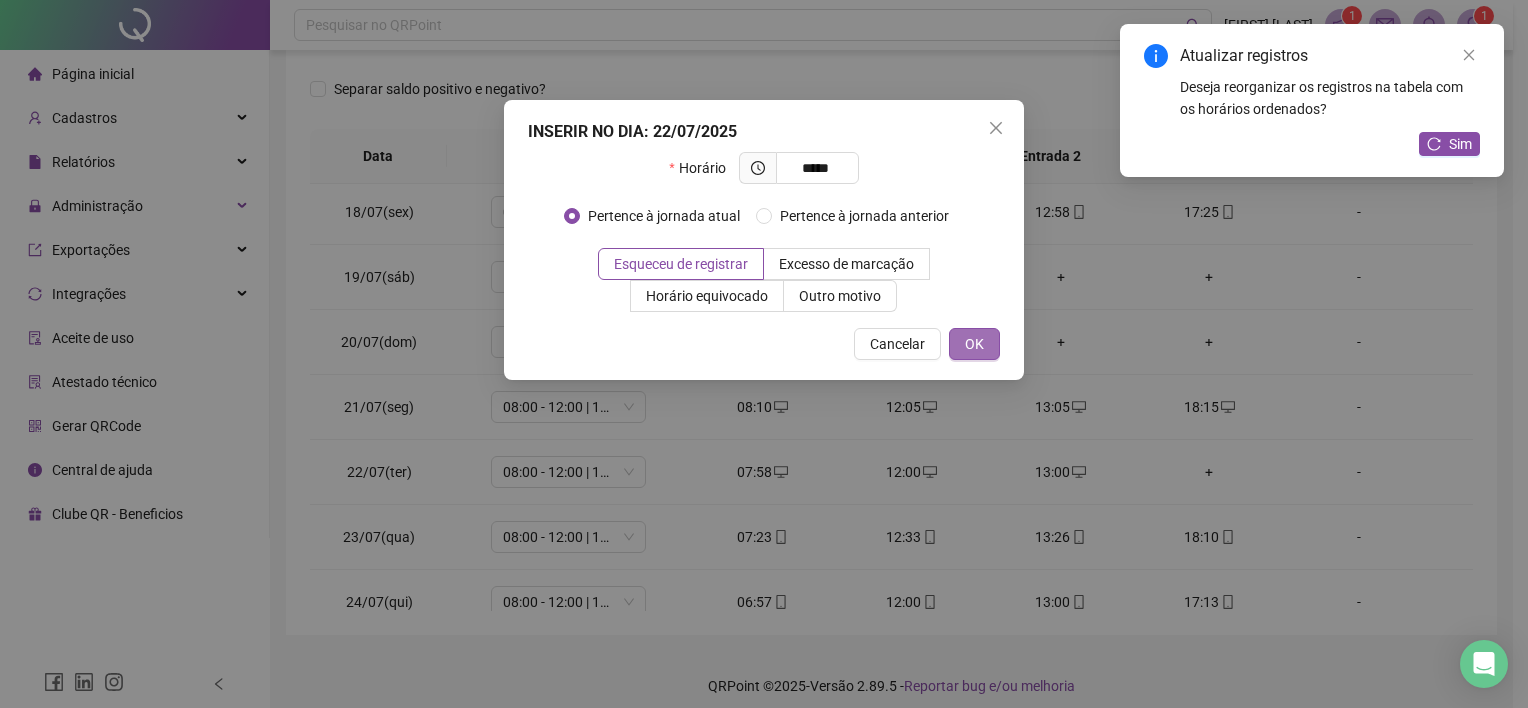 click on "OK" at bounding box center (974, 344) 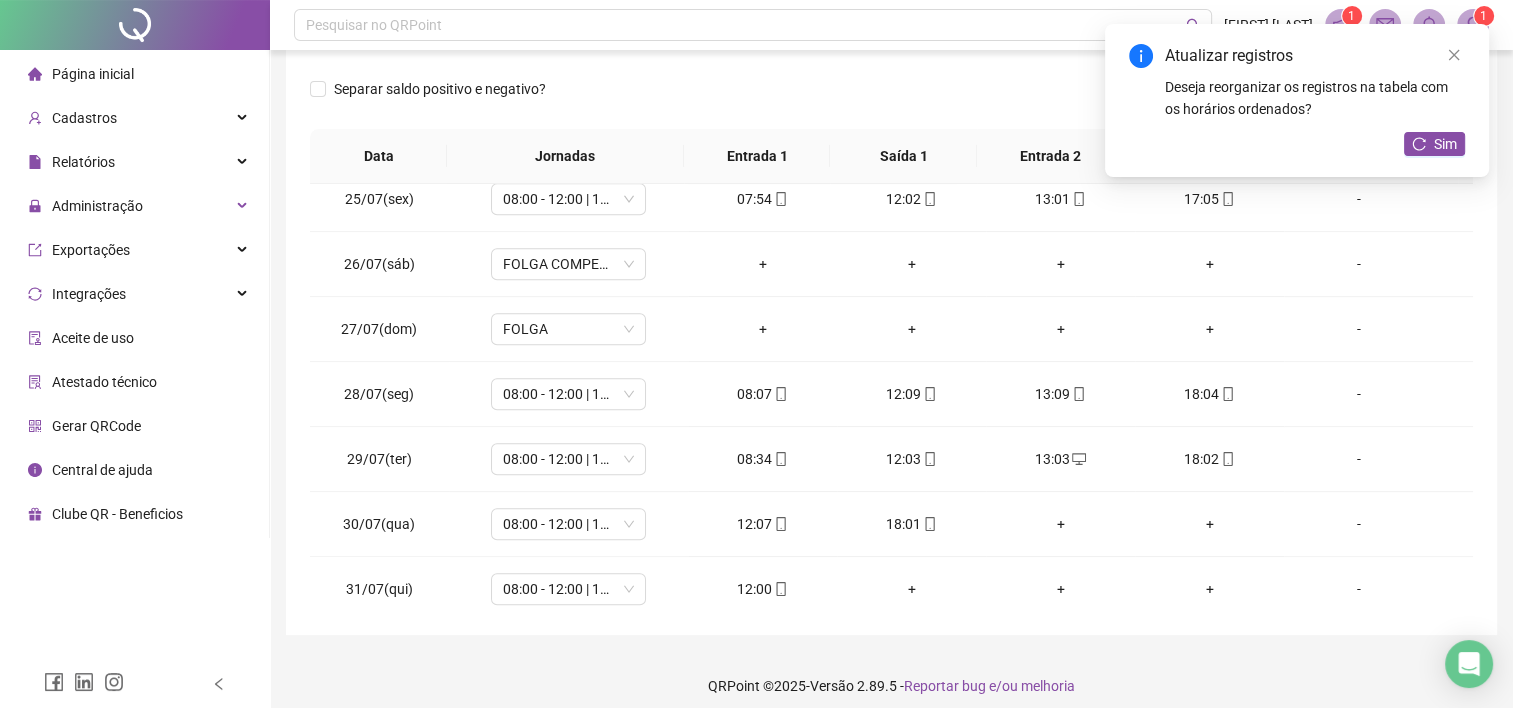 scroll, scrollTop: 1581, scrollLeft: 0, axis: vertical 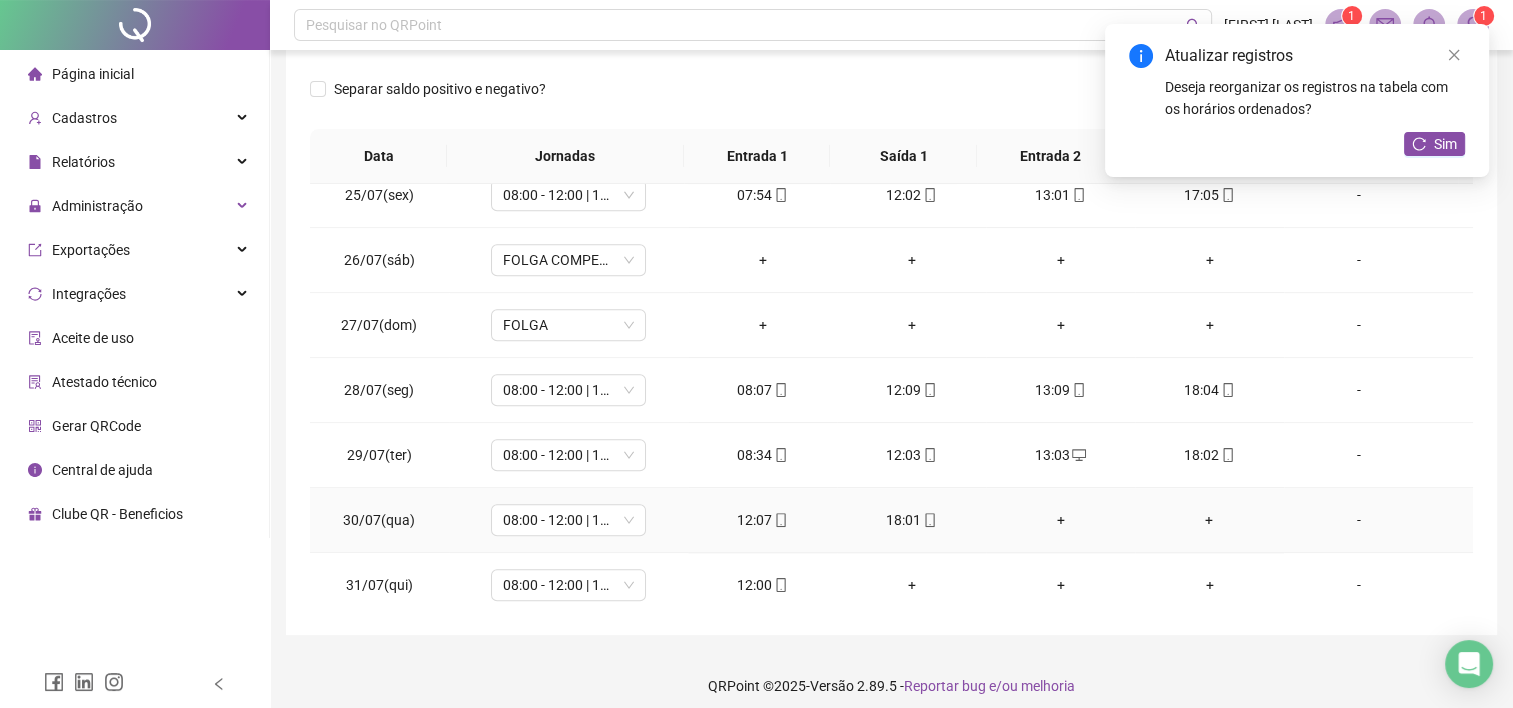 click on "+" at bounding box center (1060, 520) 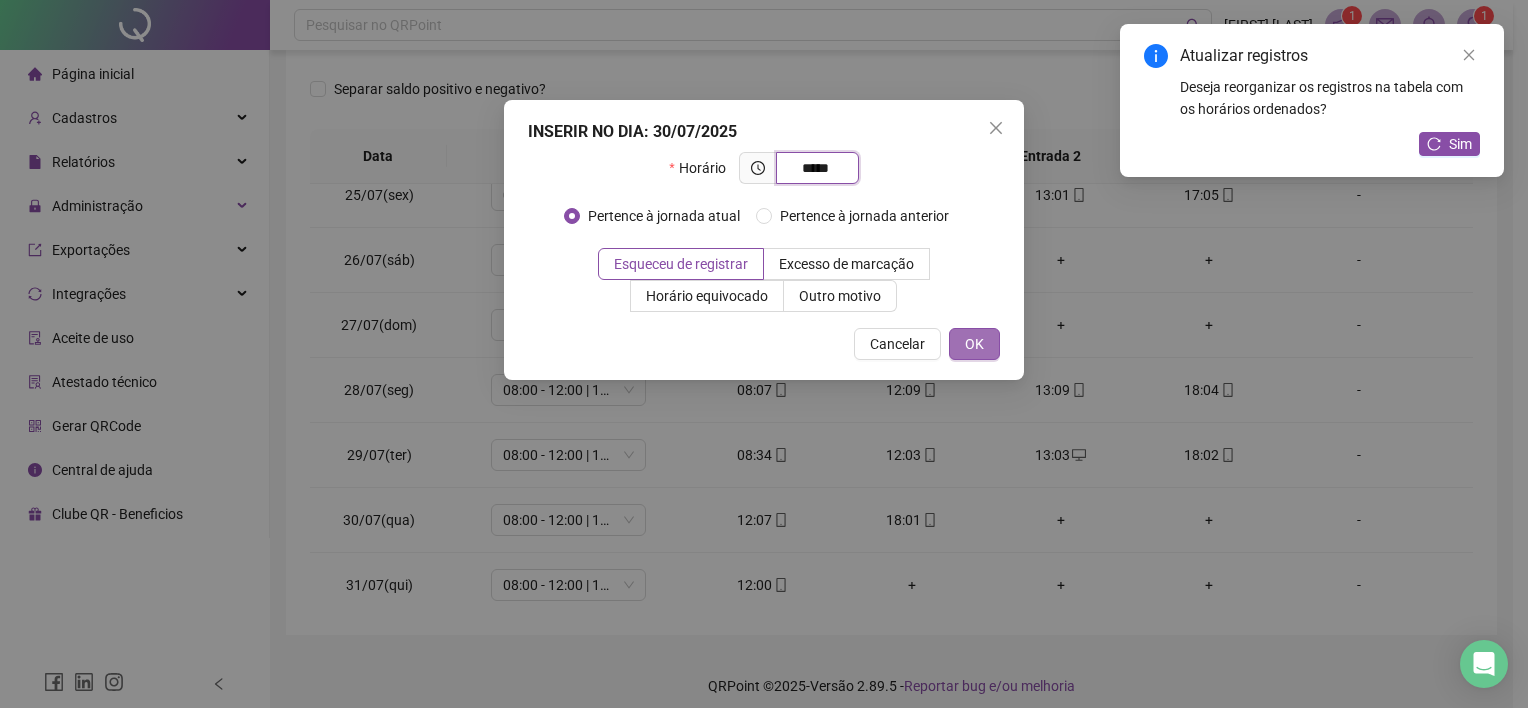 type on "*****" 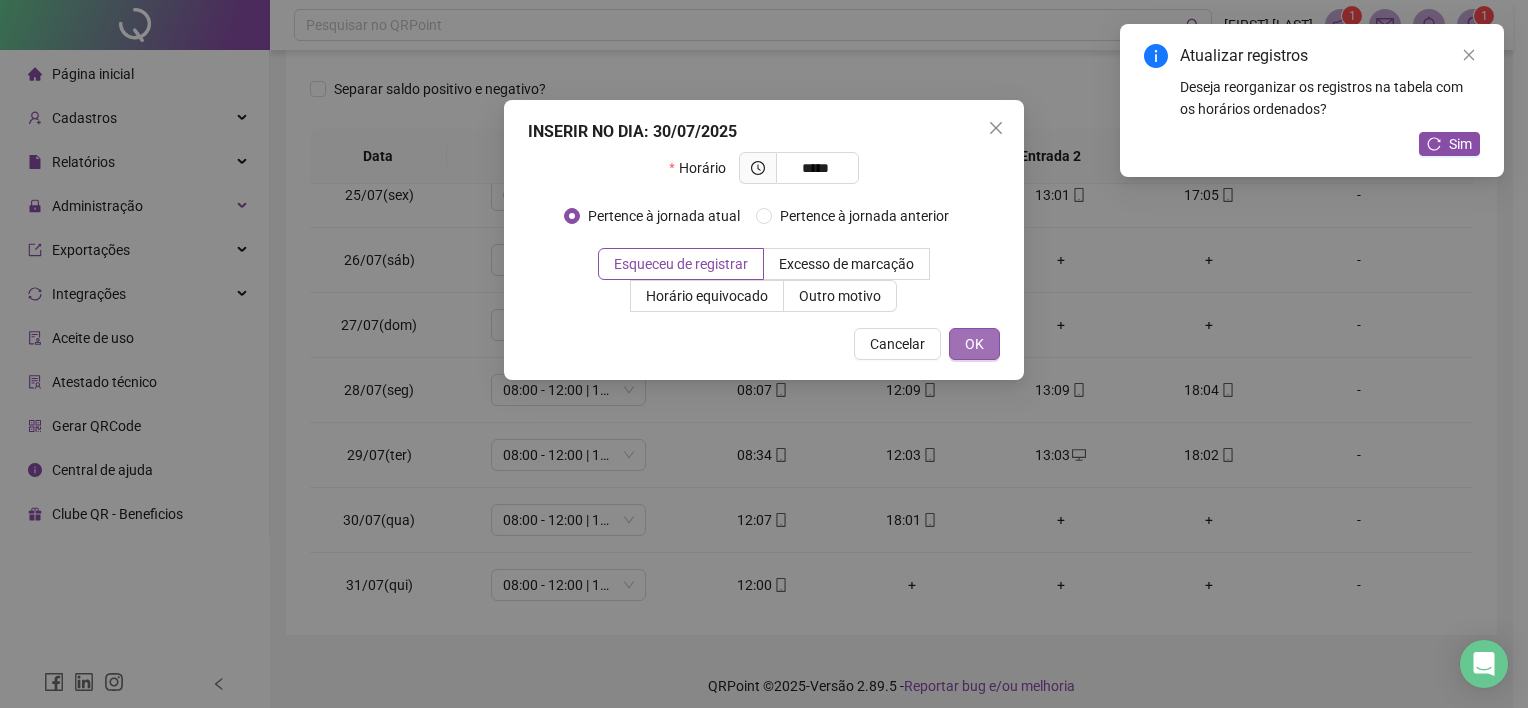 click on "OK" at bounding box center [974, 344] 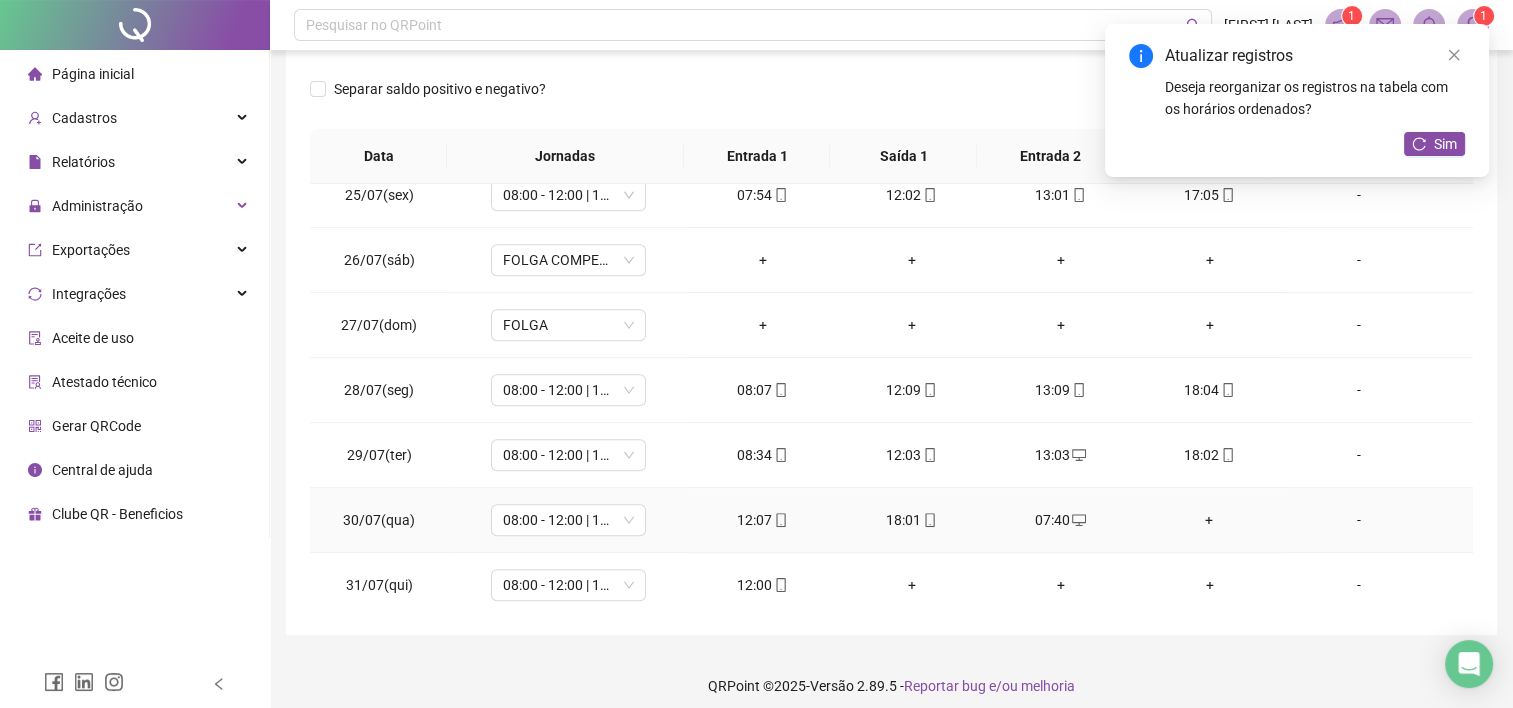 click on "+" at bounding box center [1209, 520] 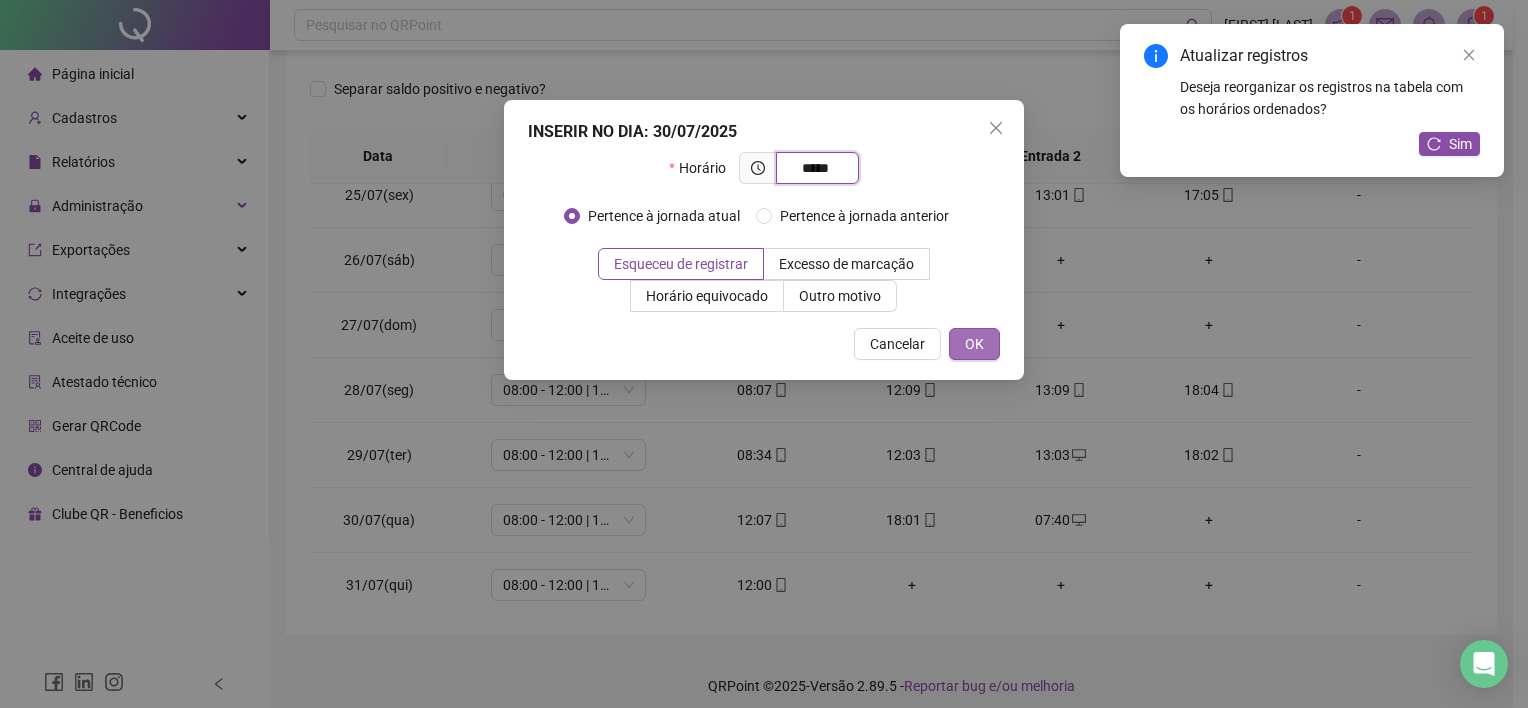 type on "*****" 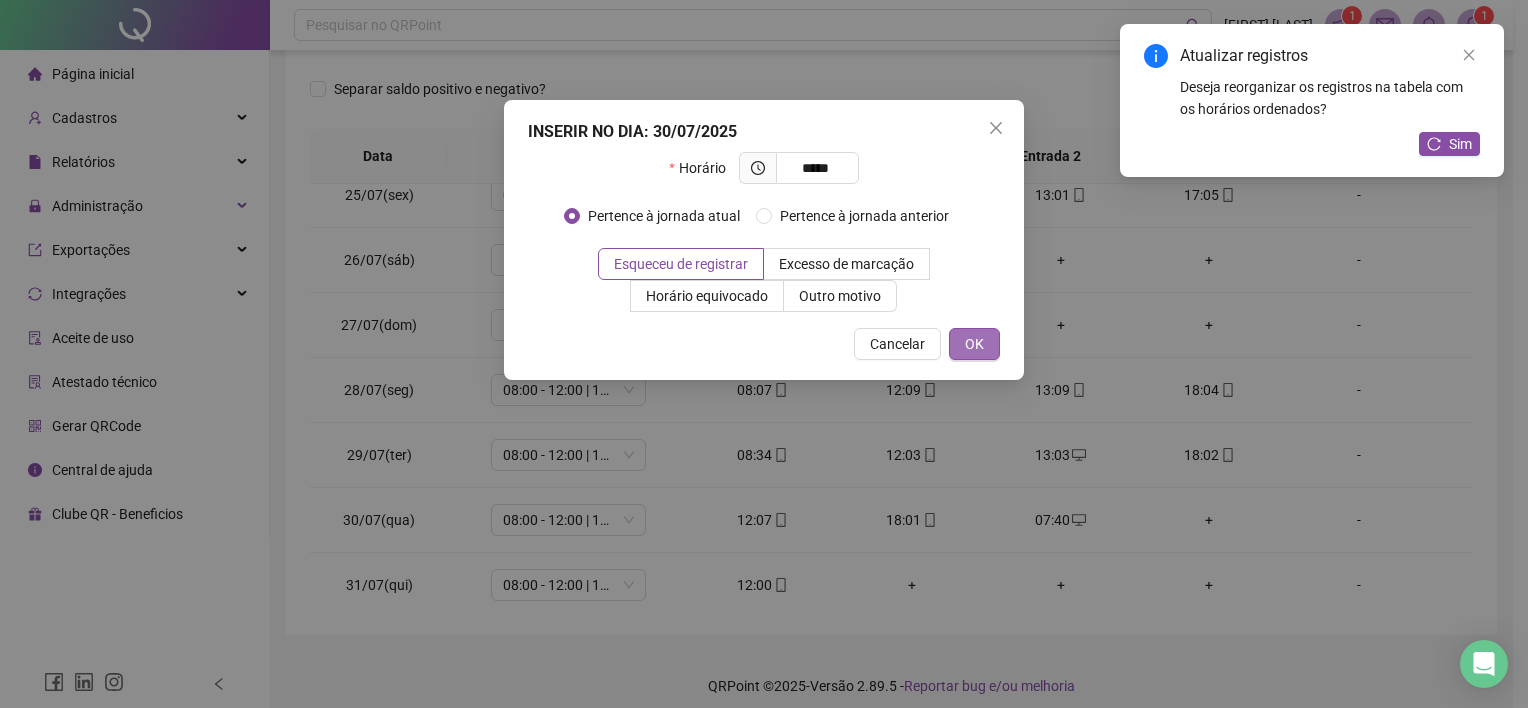 click on "OK" at bounding box center [974, 344] 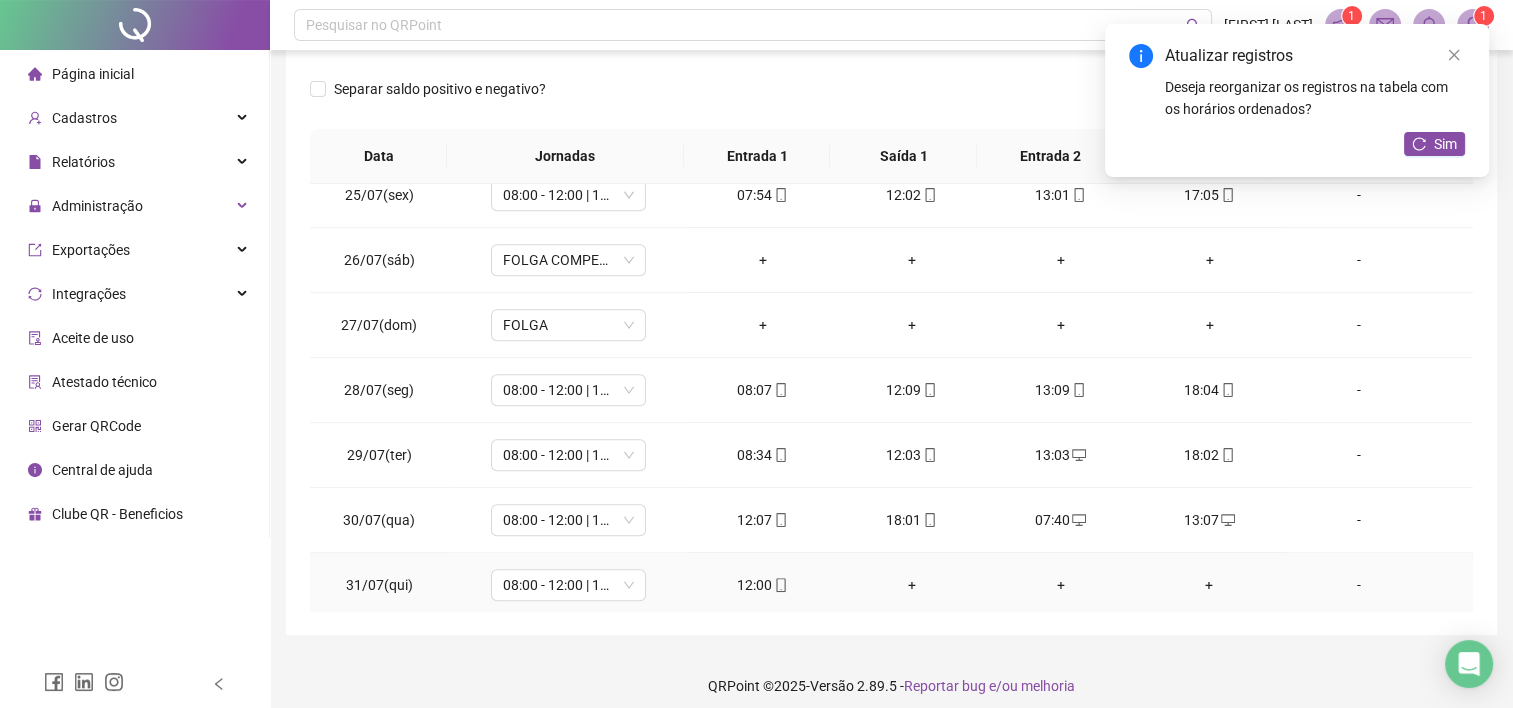 click on "+" at bounding box center (911, 585) 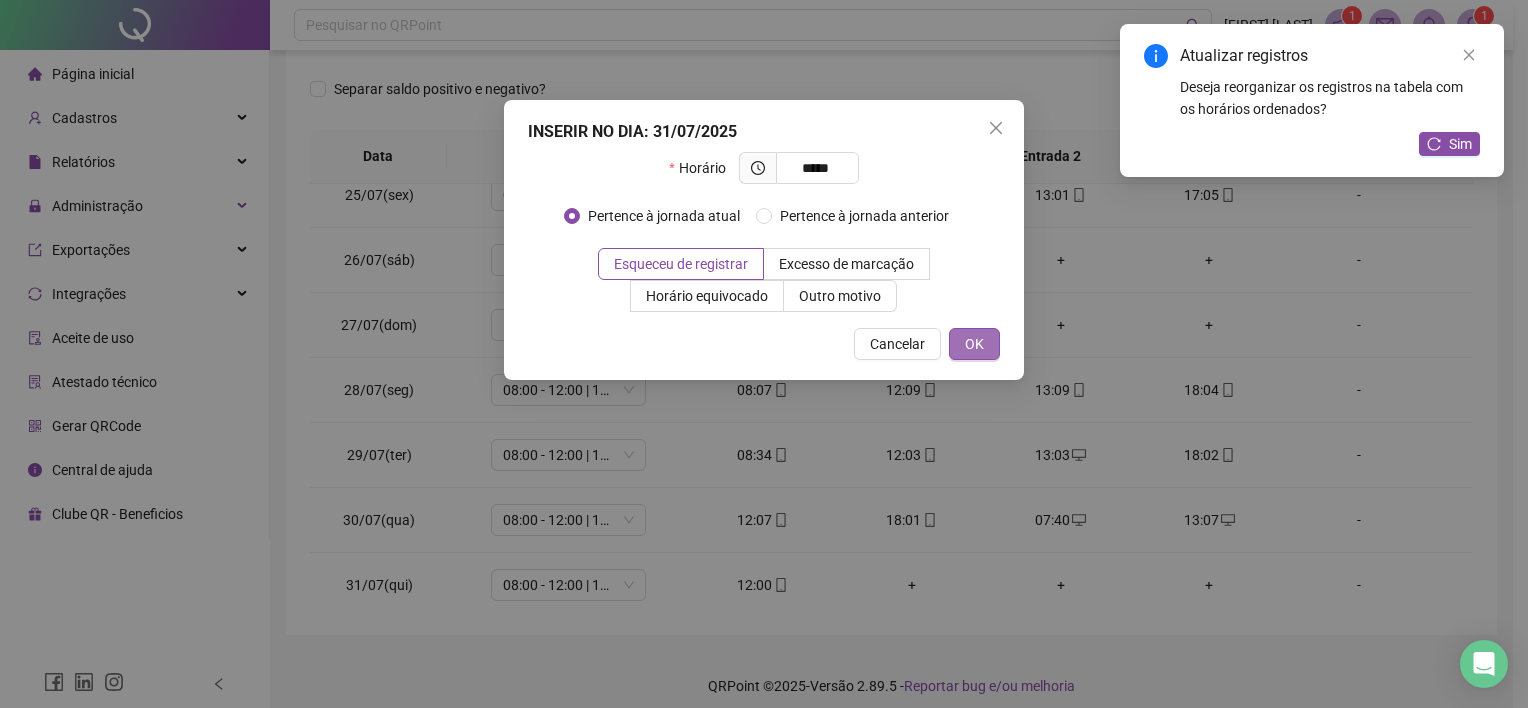type on "*****" 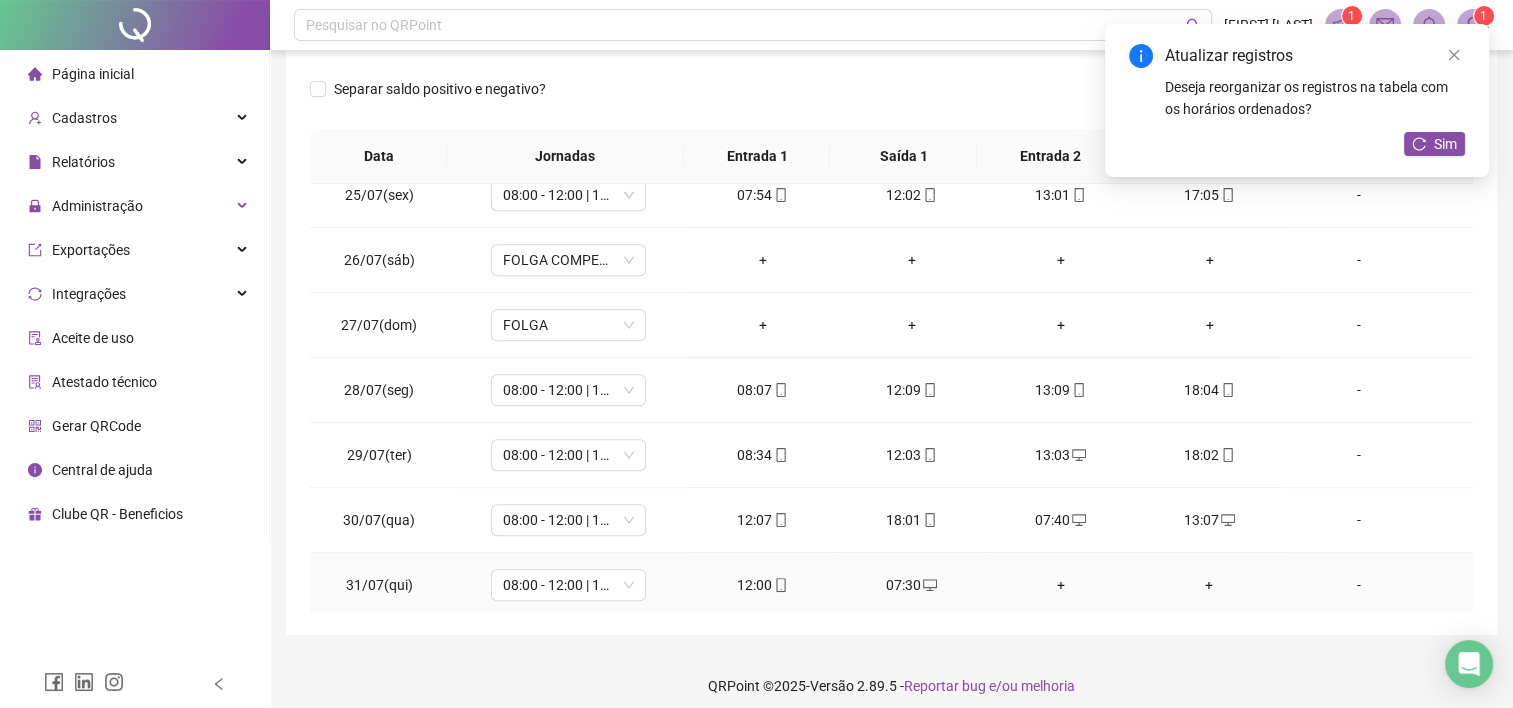 click on "+" at bounding box center (1060, 585) 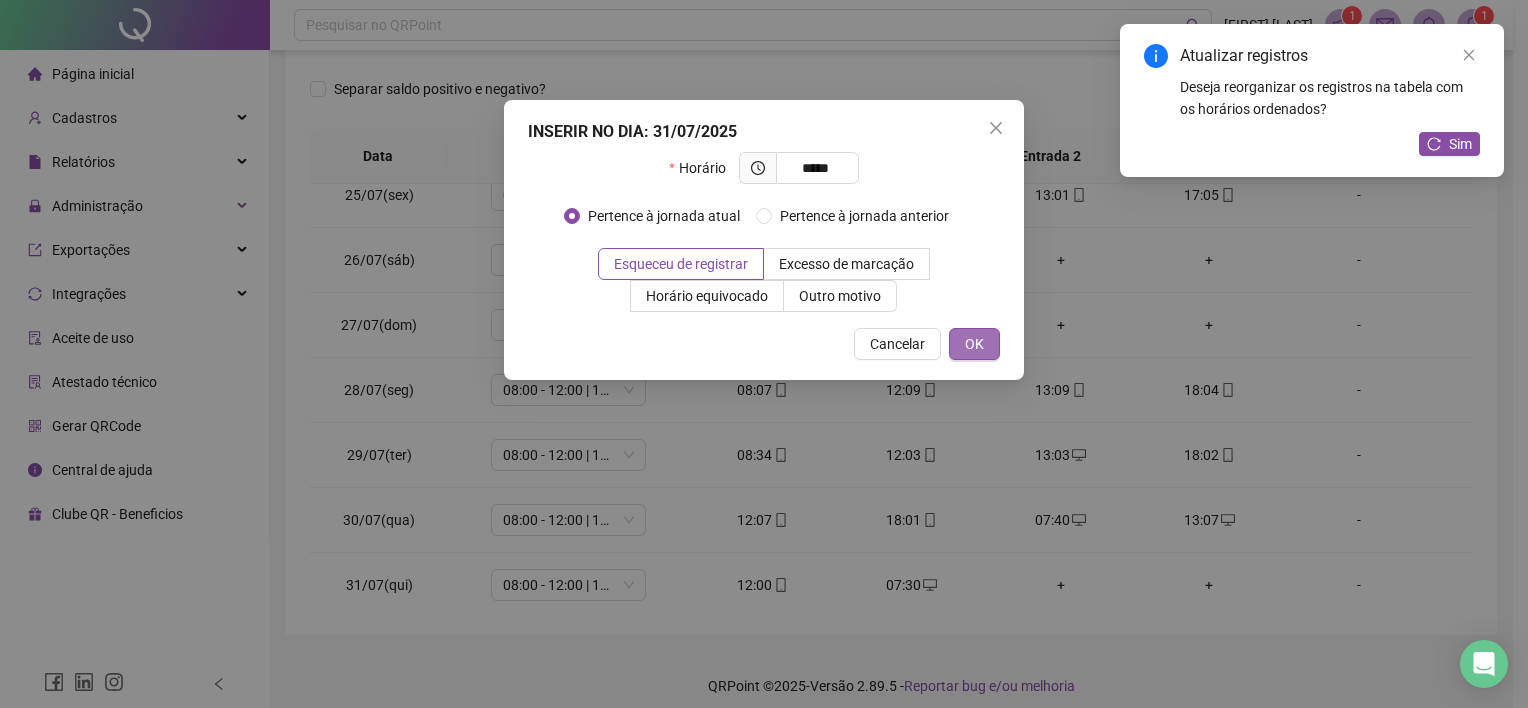type on "*****" 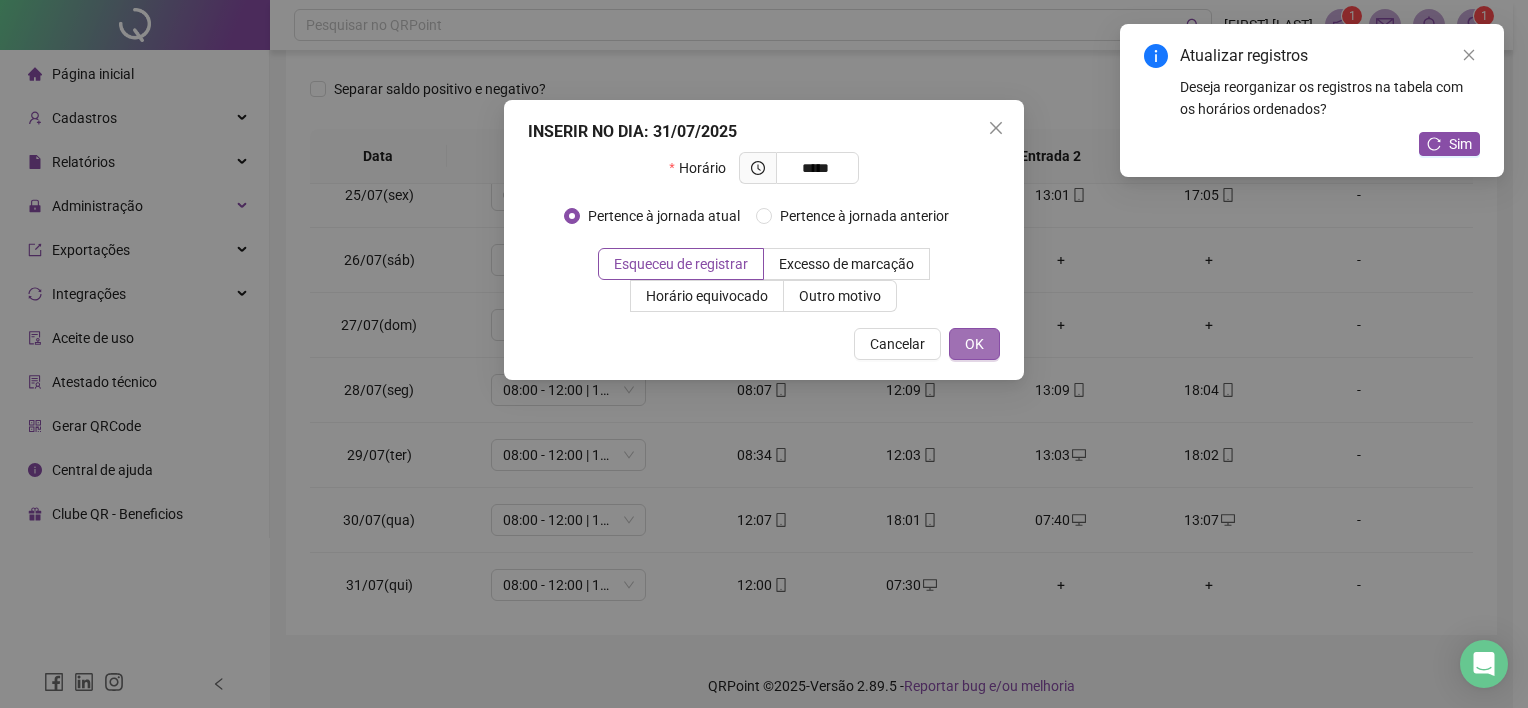 click on "OK" at bounding box center [974, 344] 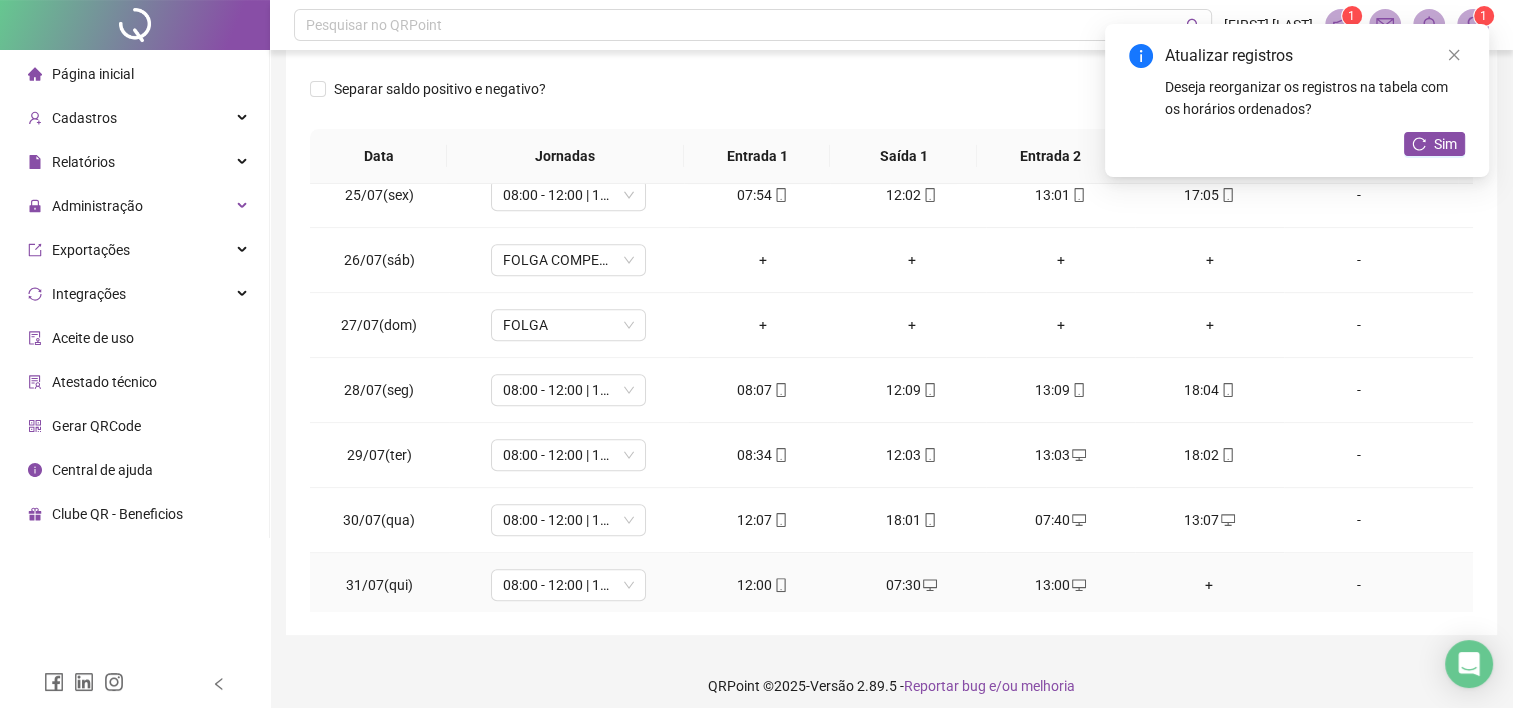 click on "+" at bounding box center [1209, 585] 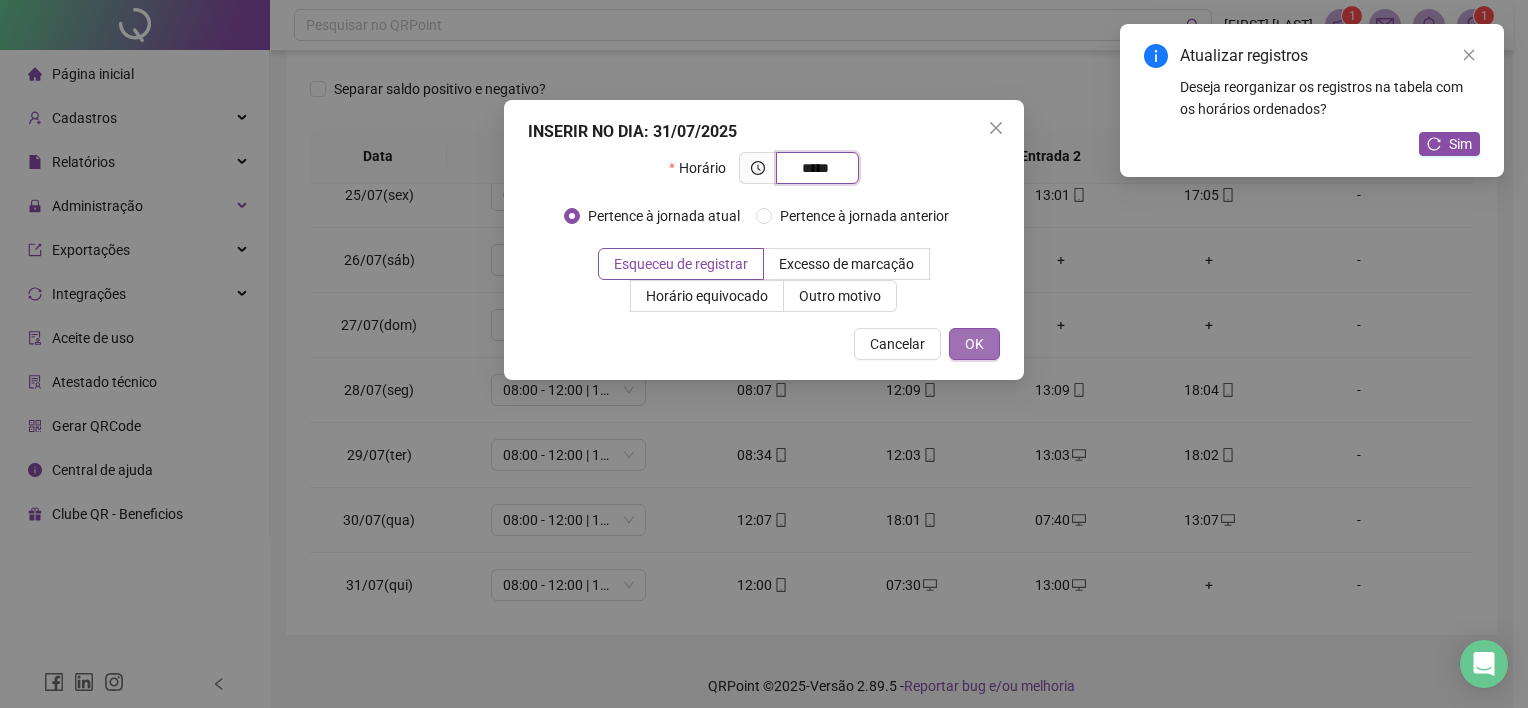 type on "*****" 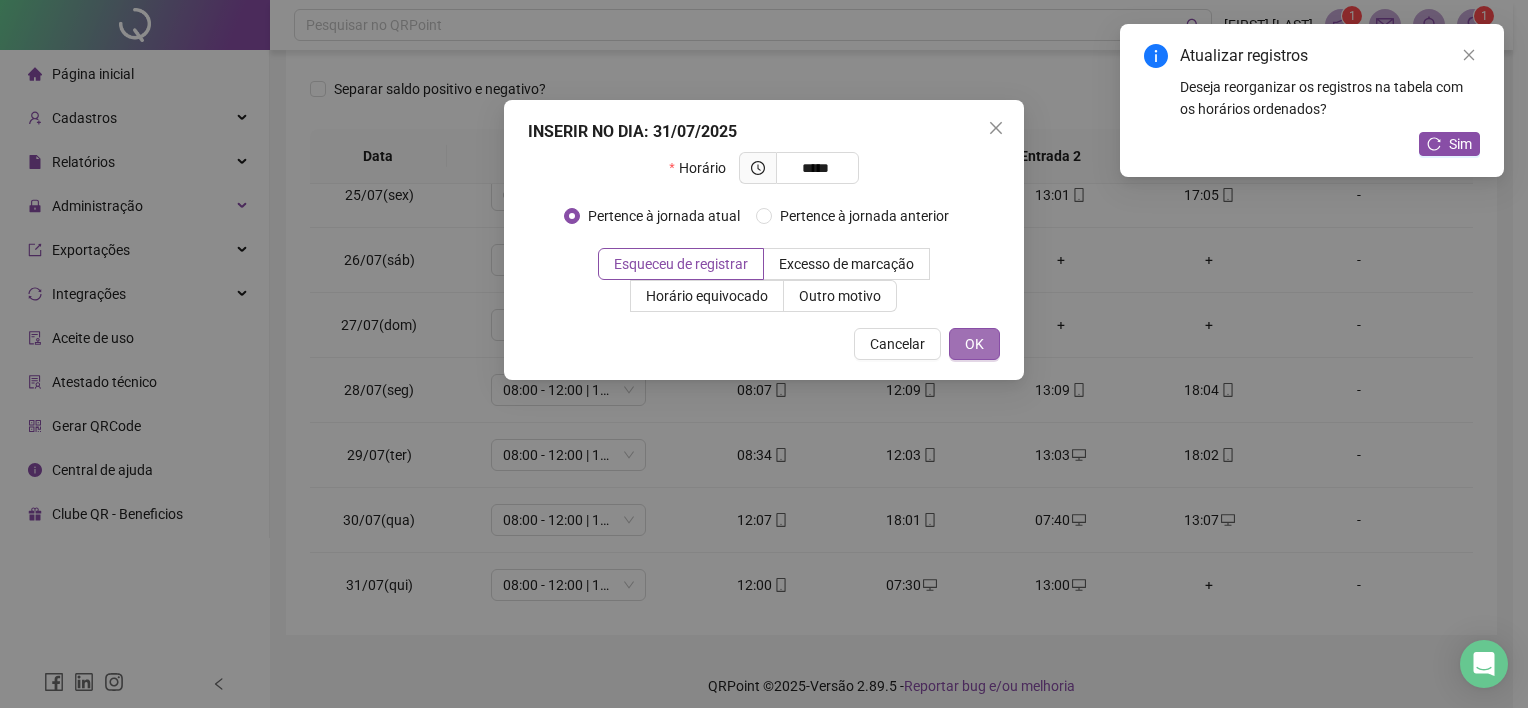 click on "OK" at bounding box center [974, 344] 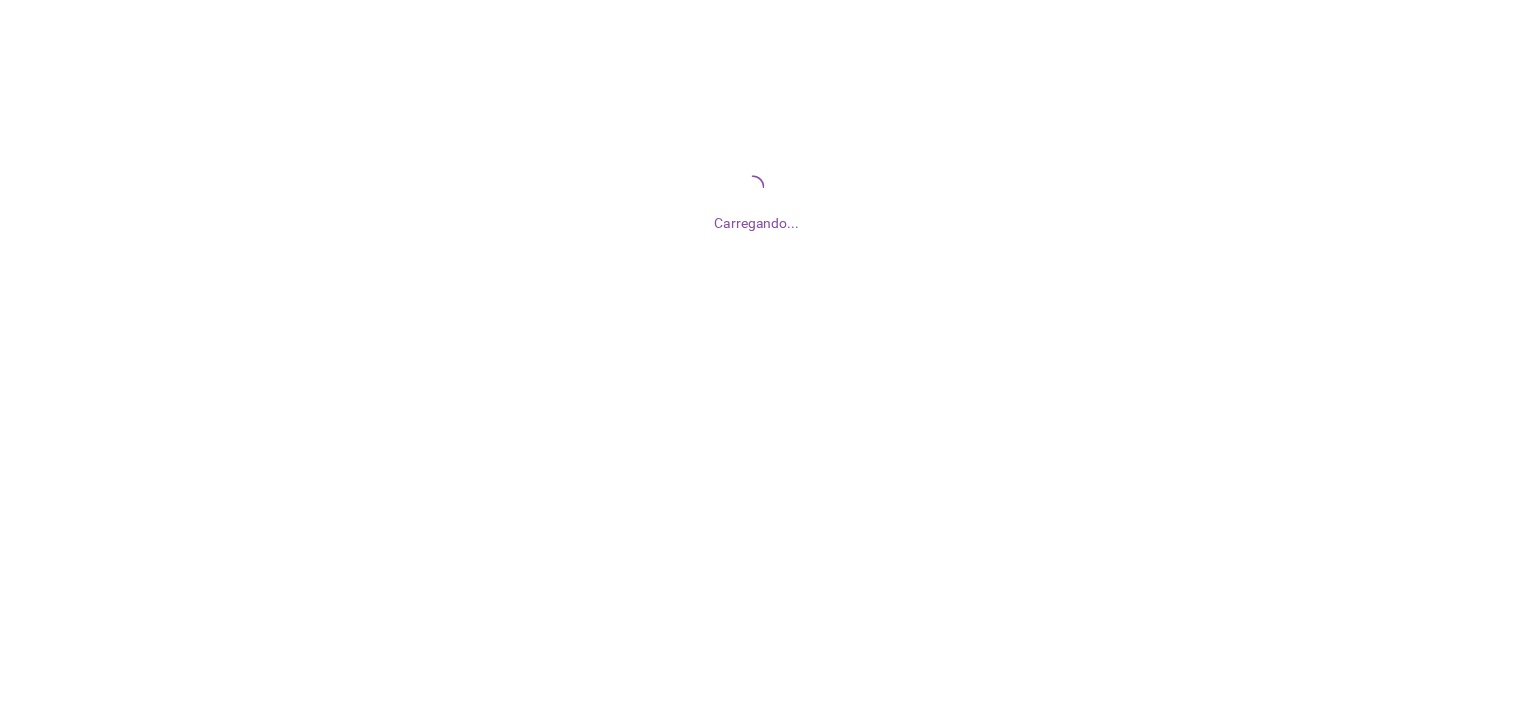 scroll, scrollTop: 0, scrollLeft: 0, axis: both 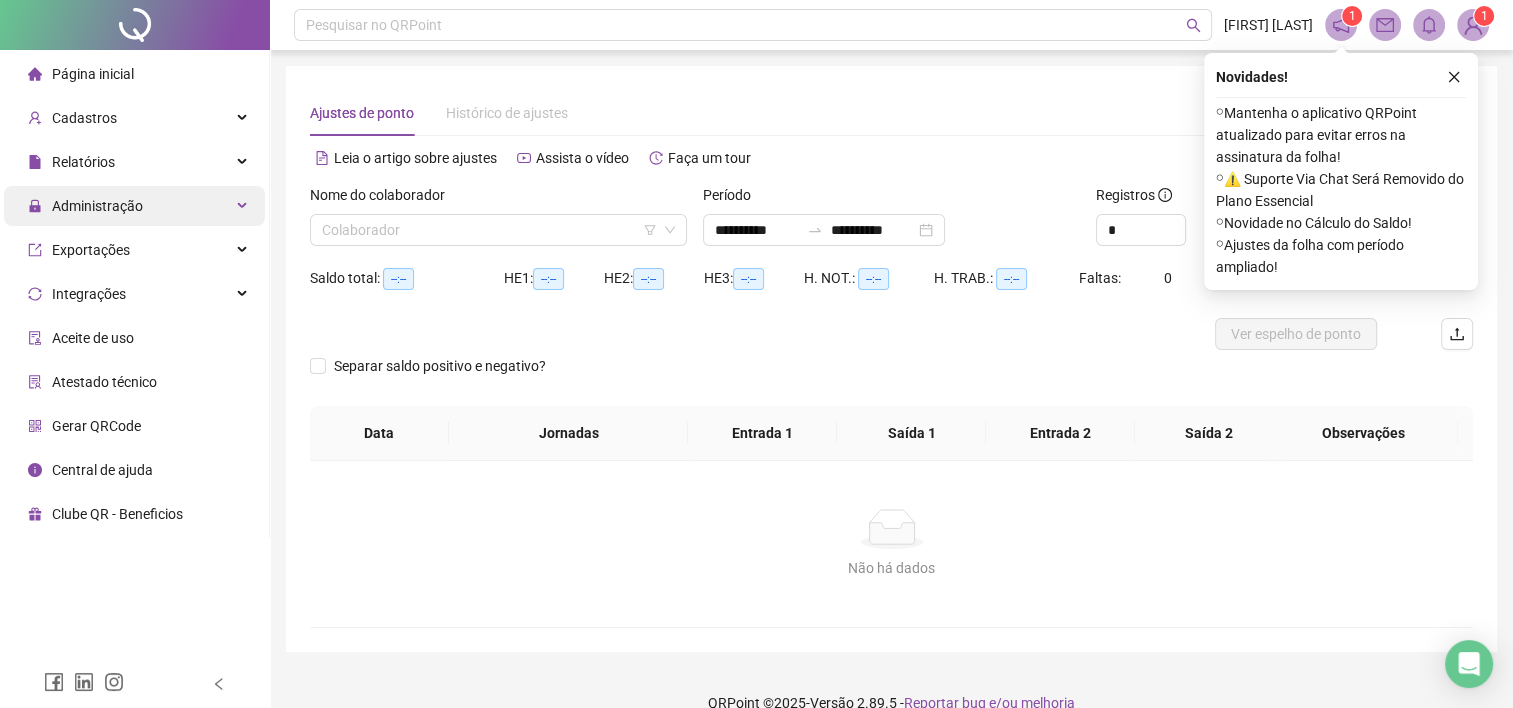 click on "Administração" at bounding box center (134, 206) 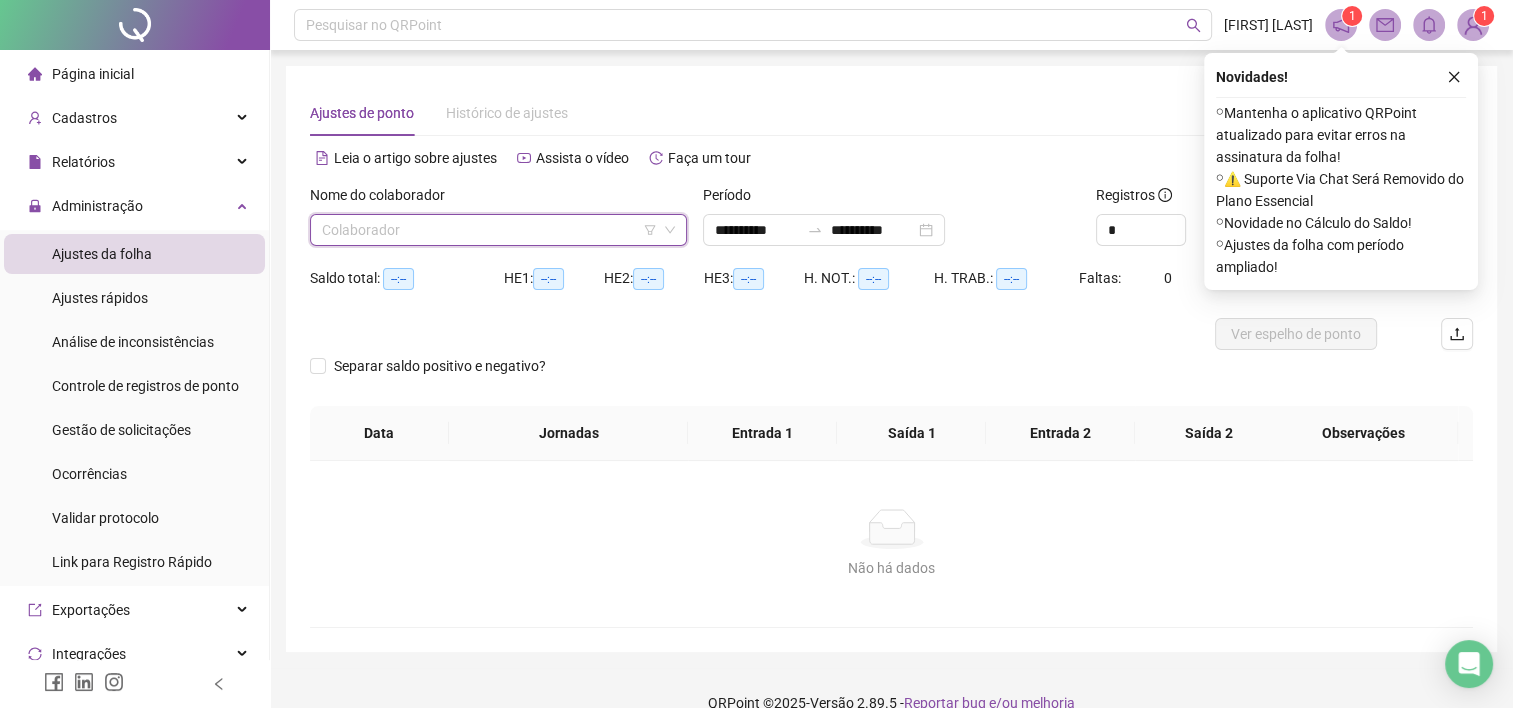 click at bounding box center [489, 230] 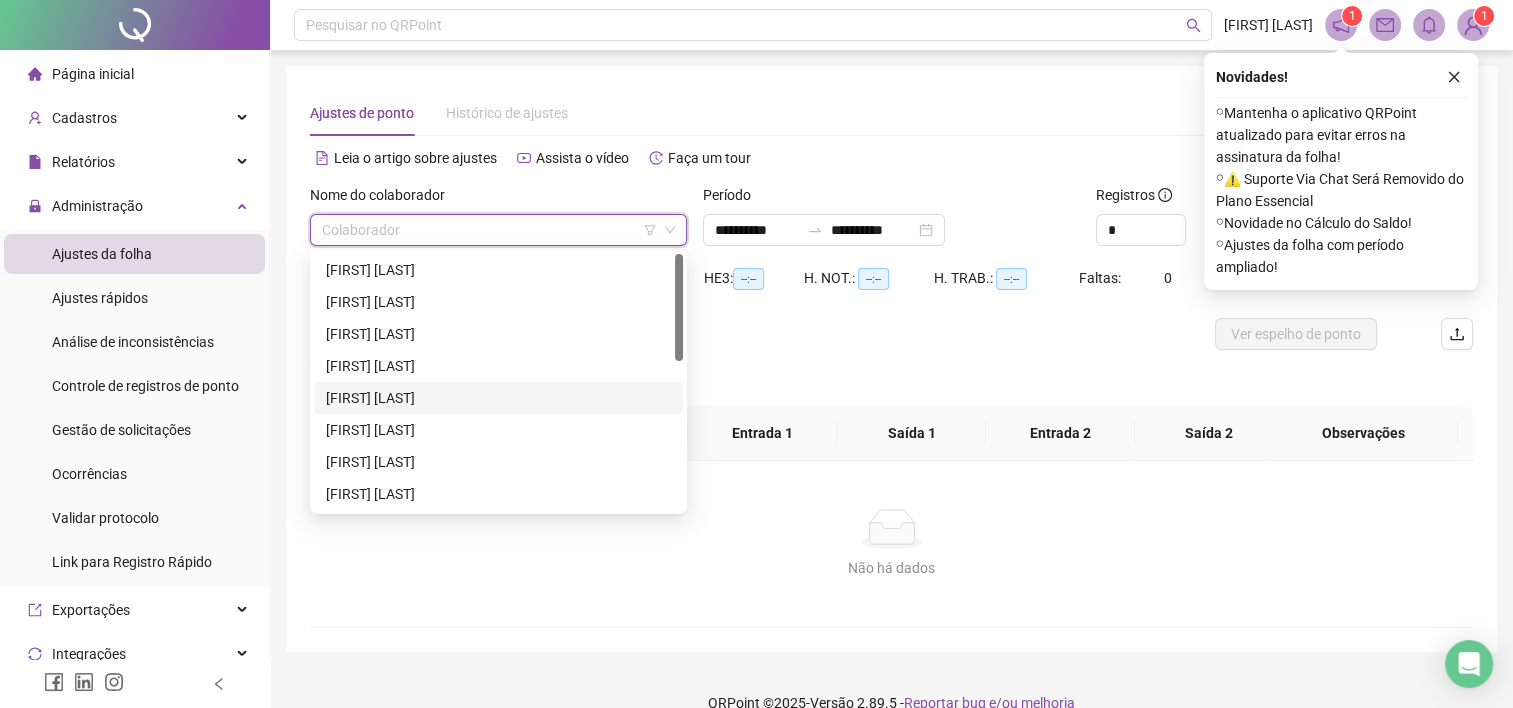 click on "[FIRST] [LAST]" at bounding box center (498, 398) 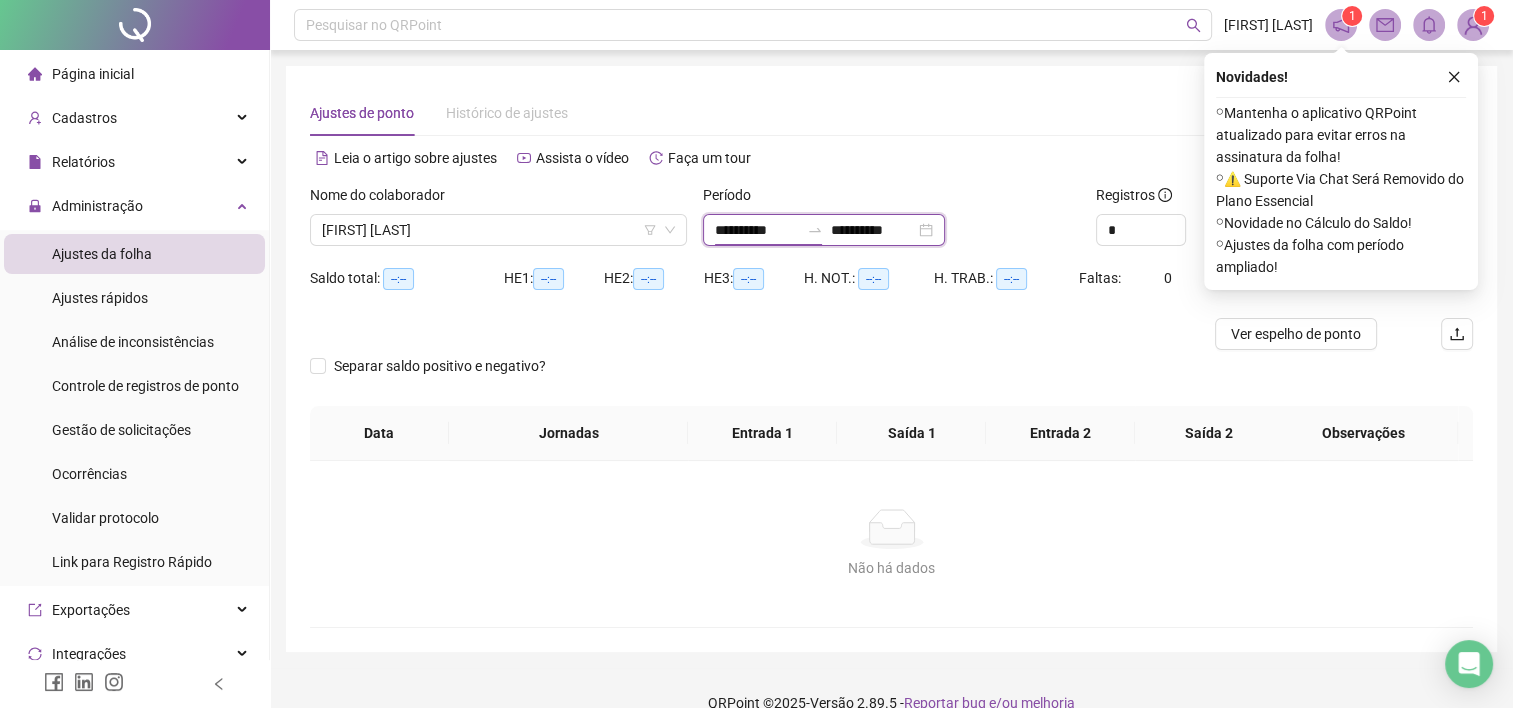 click on "**********" at bounding box center (757, 230) 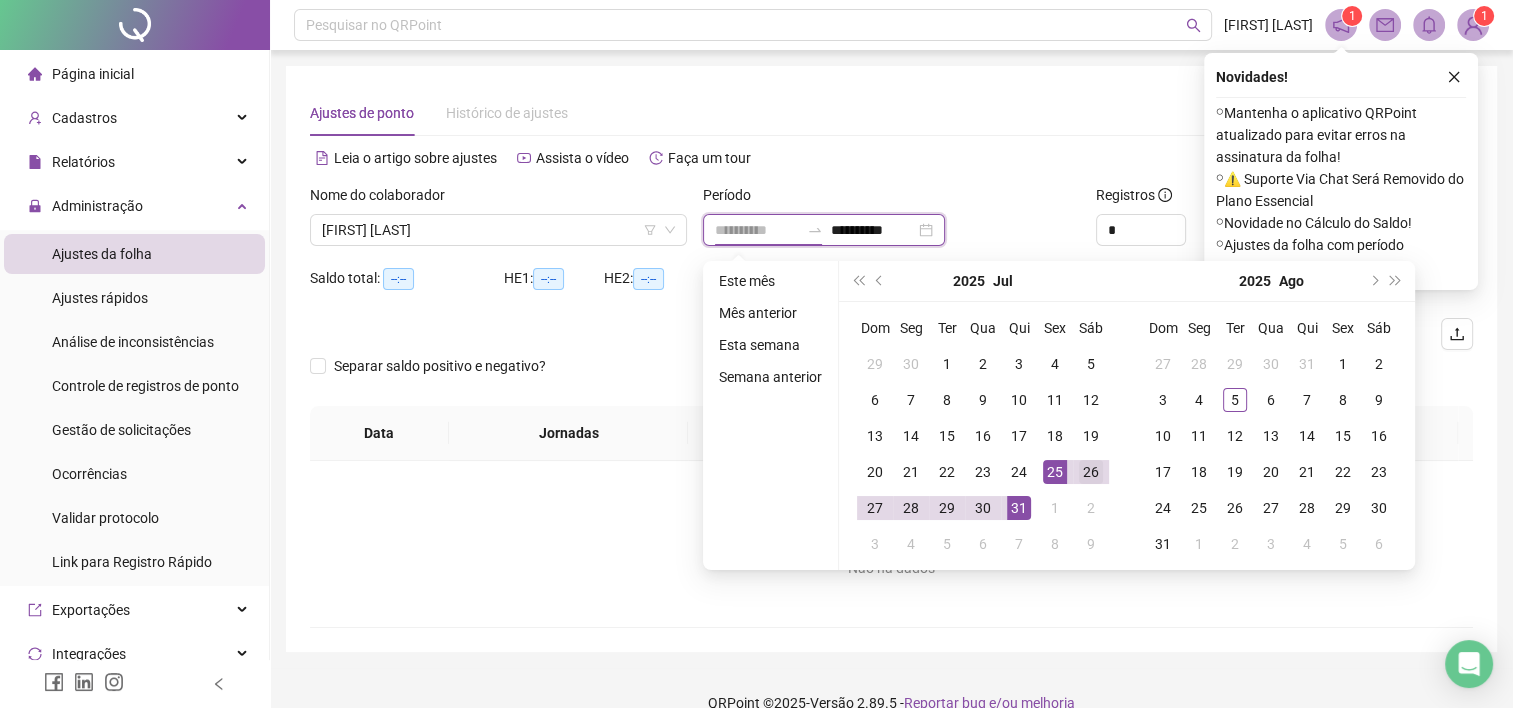 type on "**********" 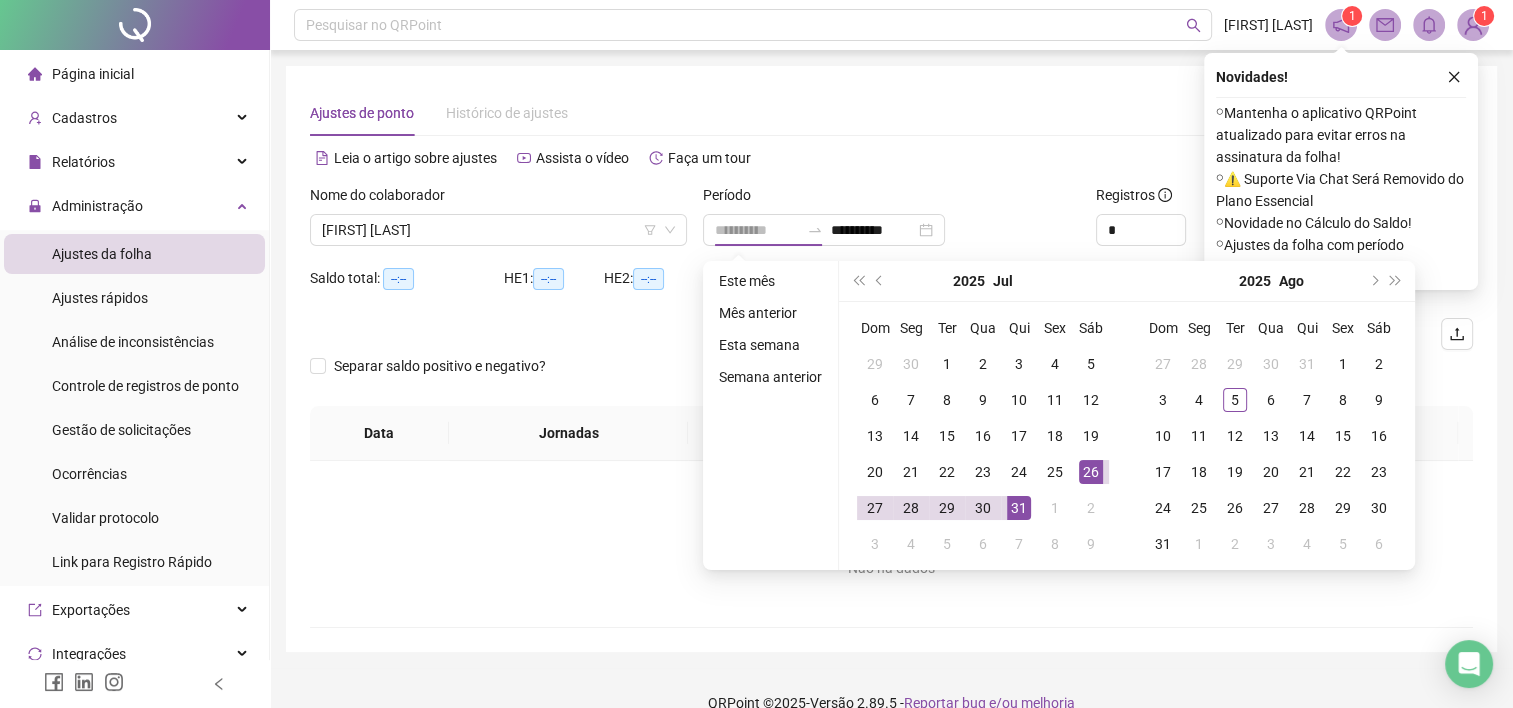 click on "26" at bounding box center (1091, 472) 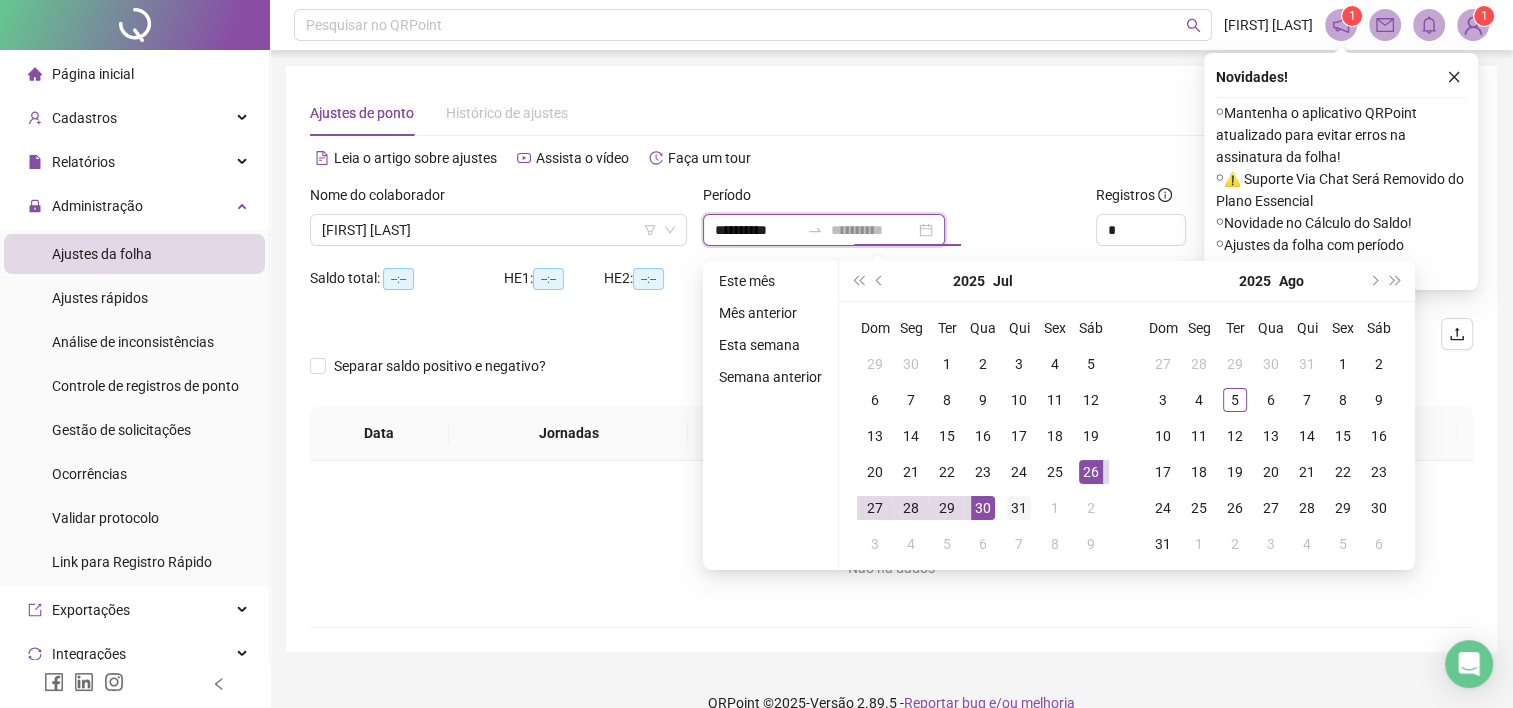 type on "**********" 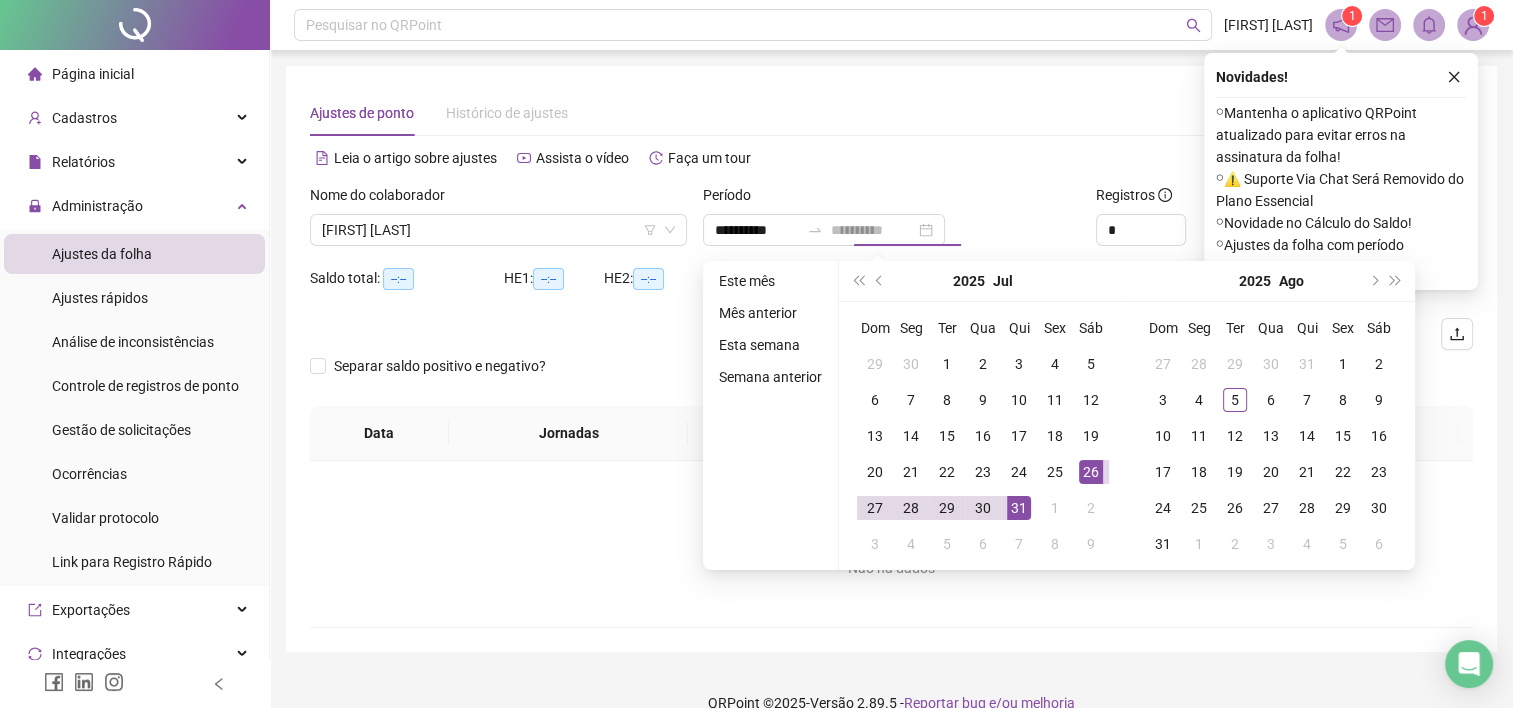 click on "31" at bounding box center [1019, 508] 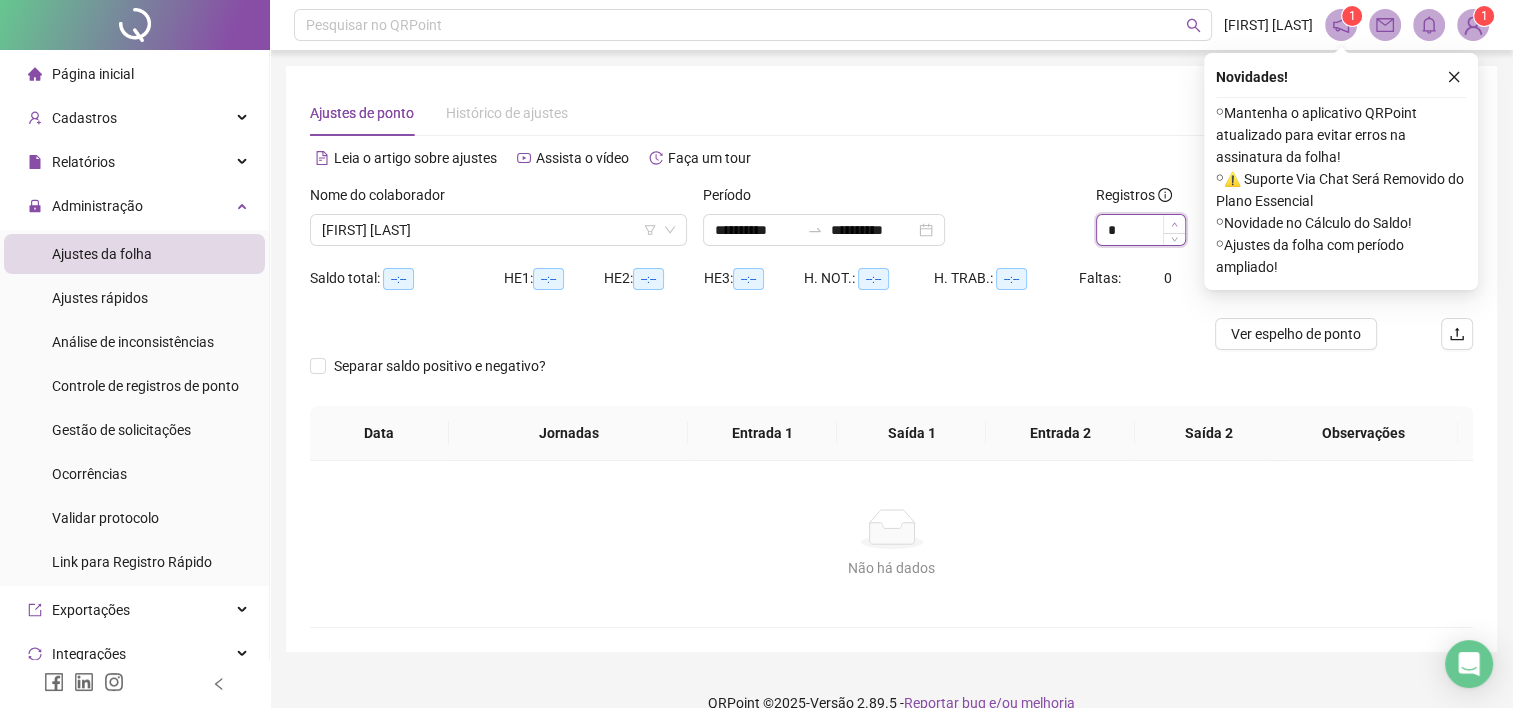 type on "*" 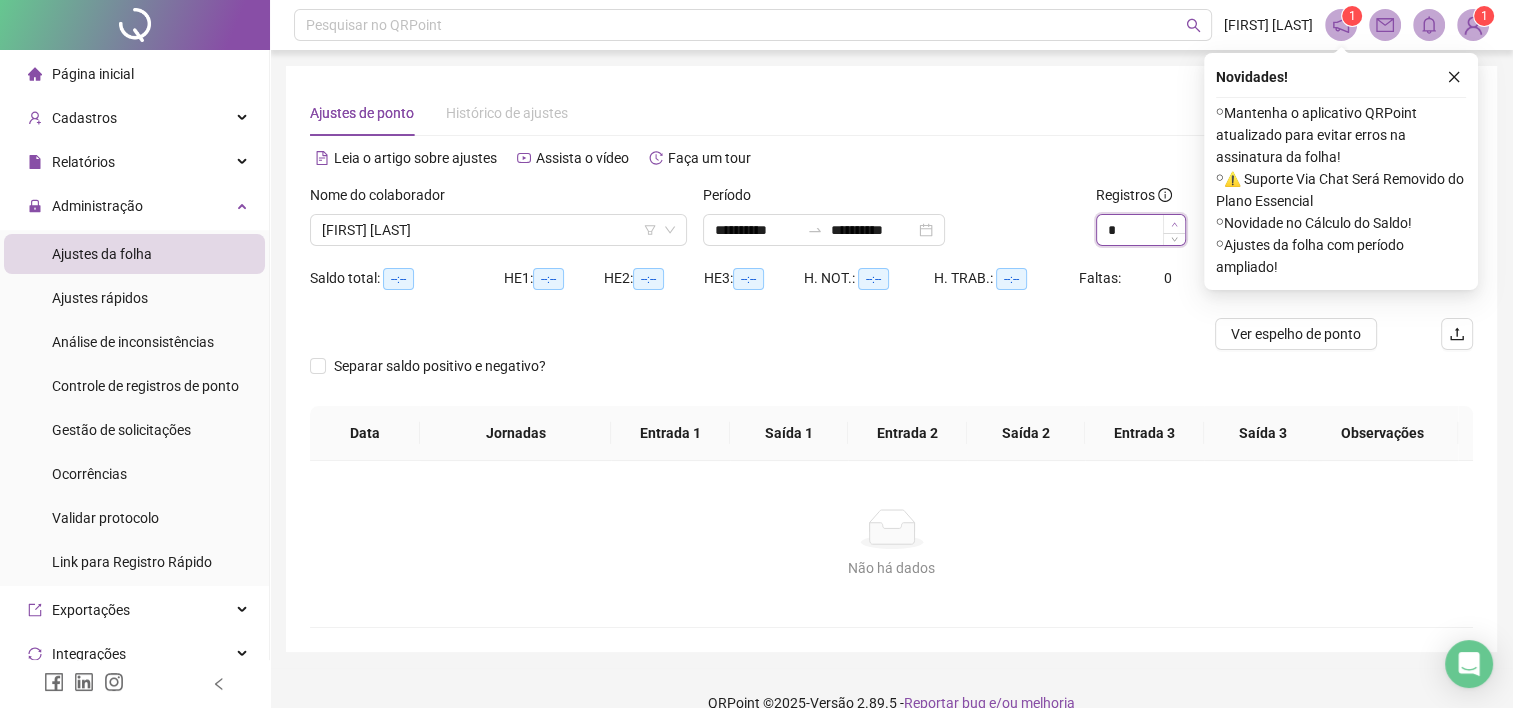 click 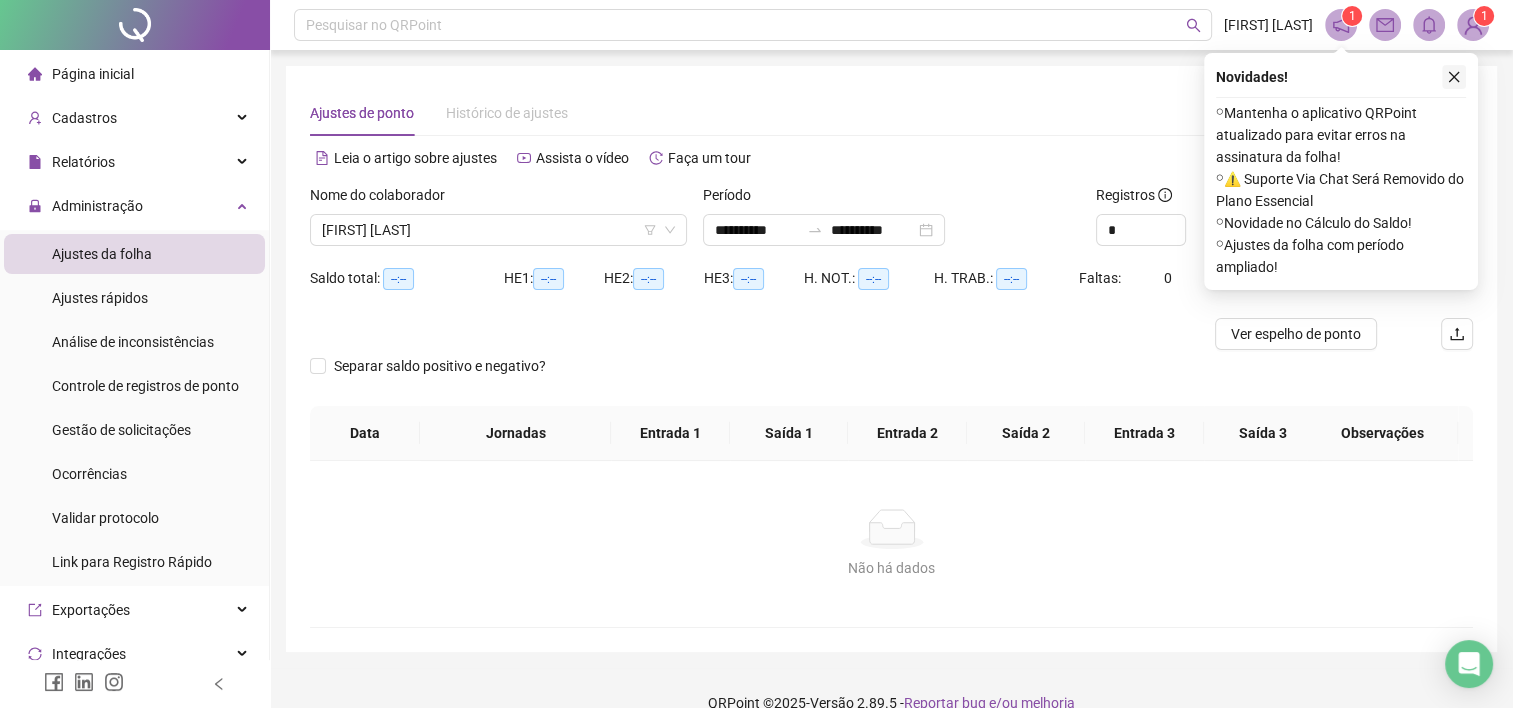click 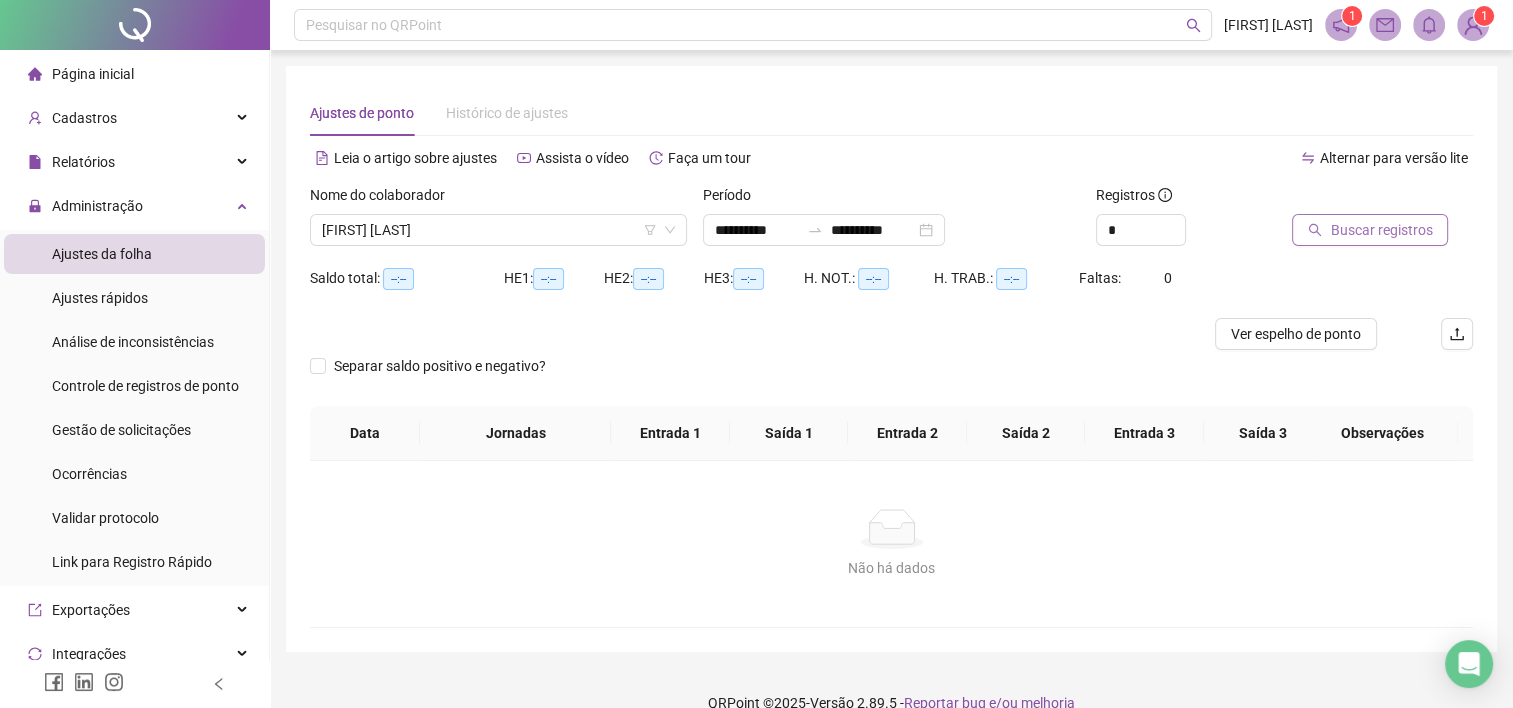 click 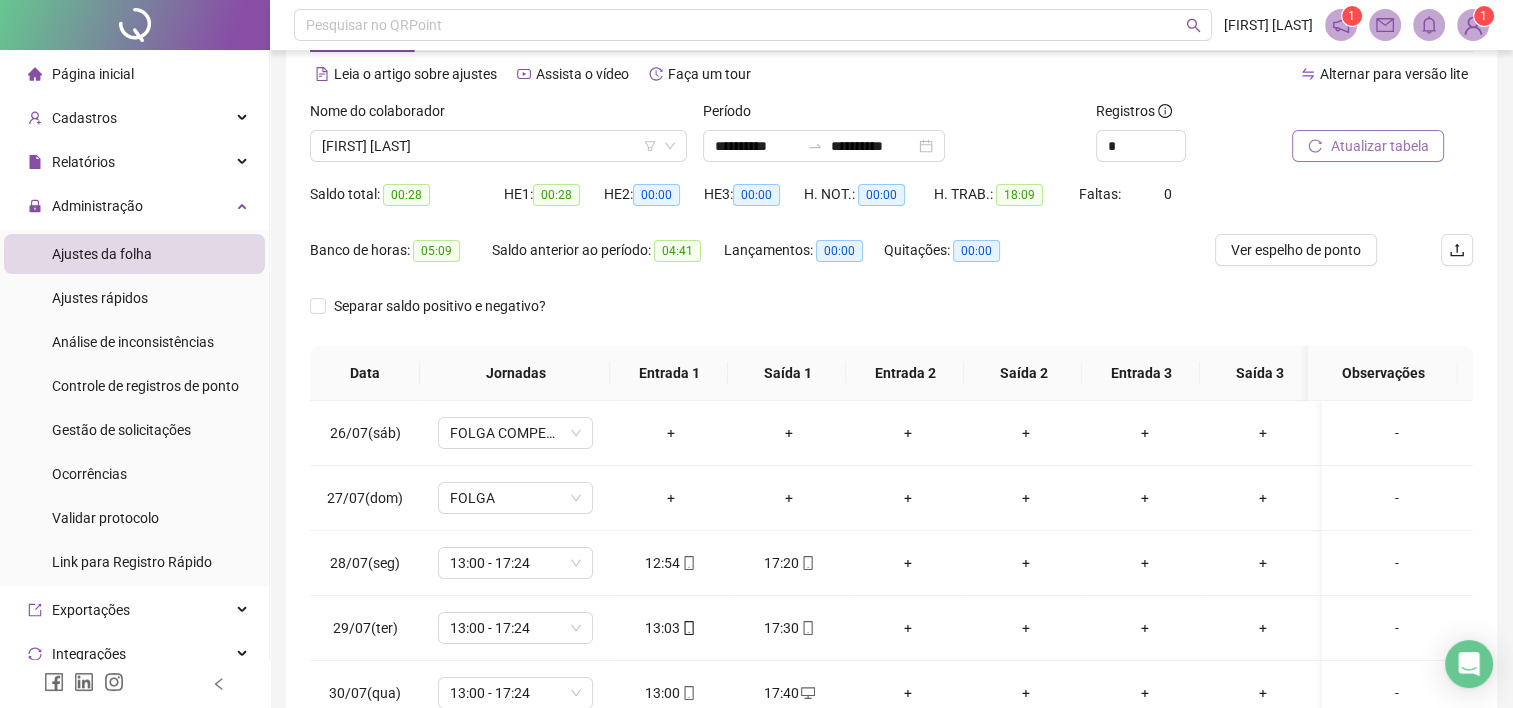 scroll, scrollTop: 0, scrollLeft: 0, axis: both 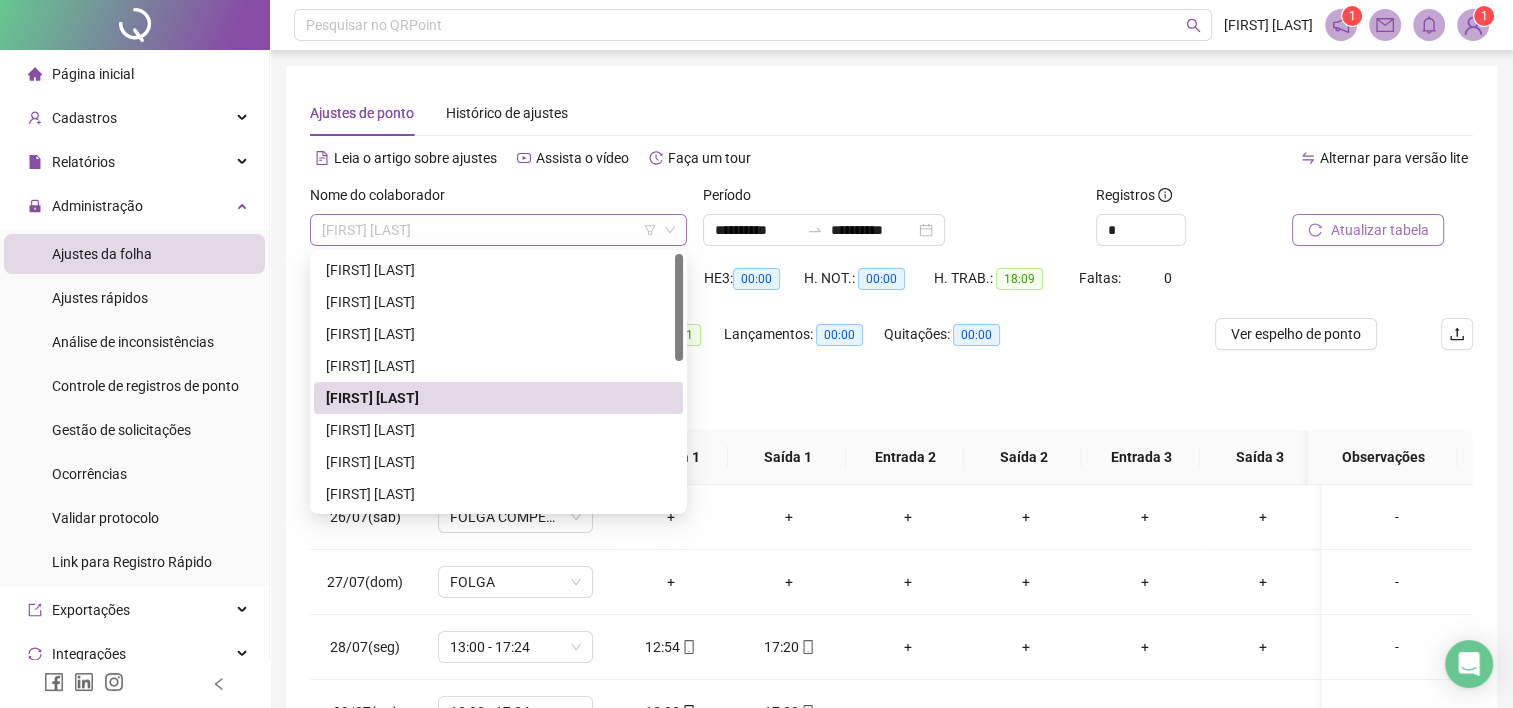 click on "[FIRST] [LAST]" at bounding box center (498, 230) 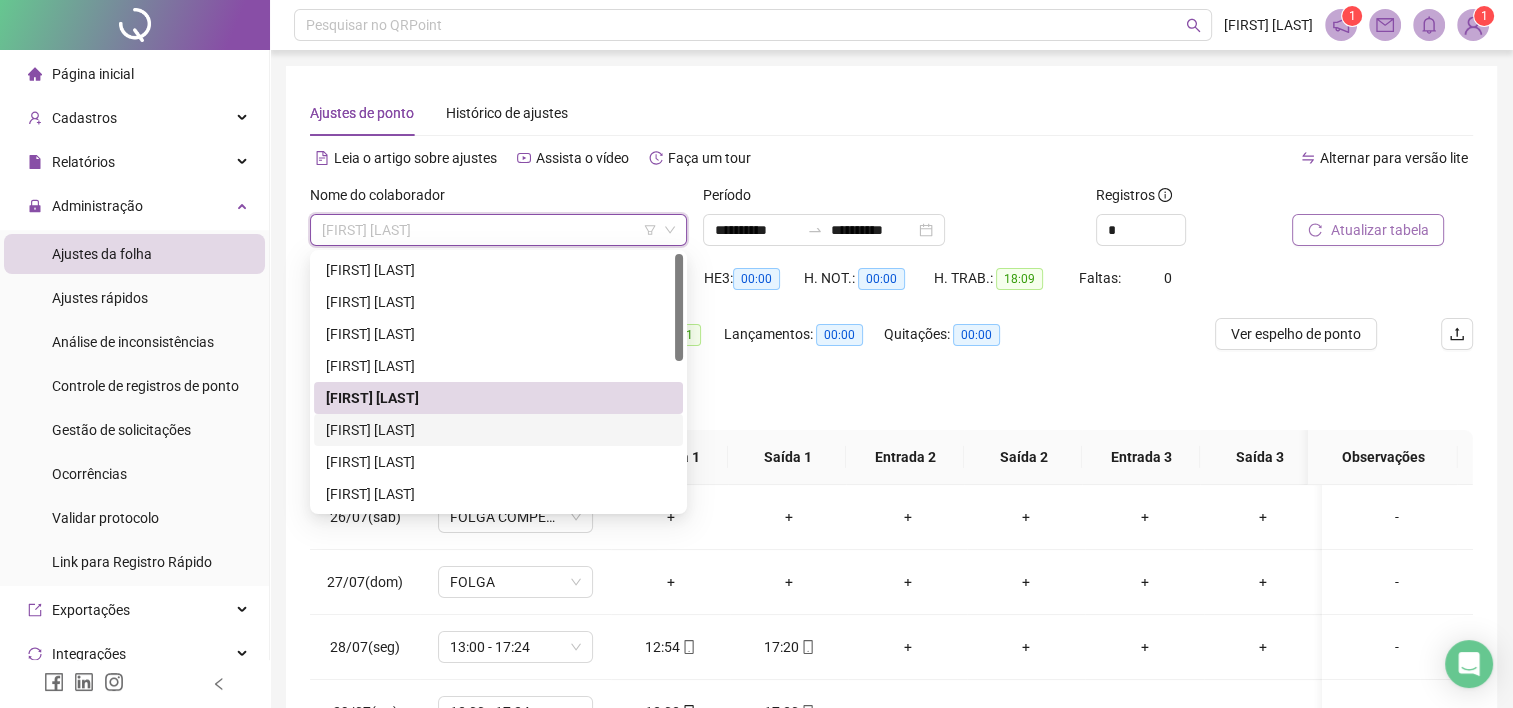 click on "[FIRST] [LAST]" at bounding box center [498, 430] 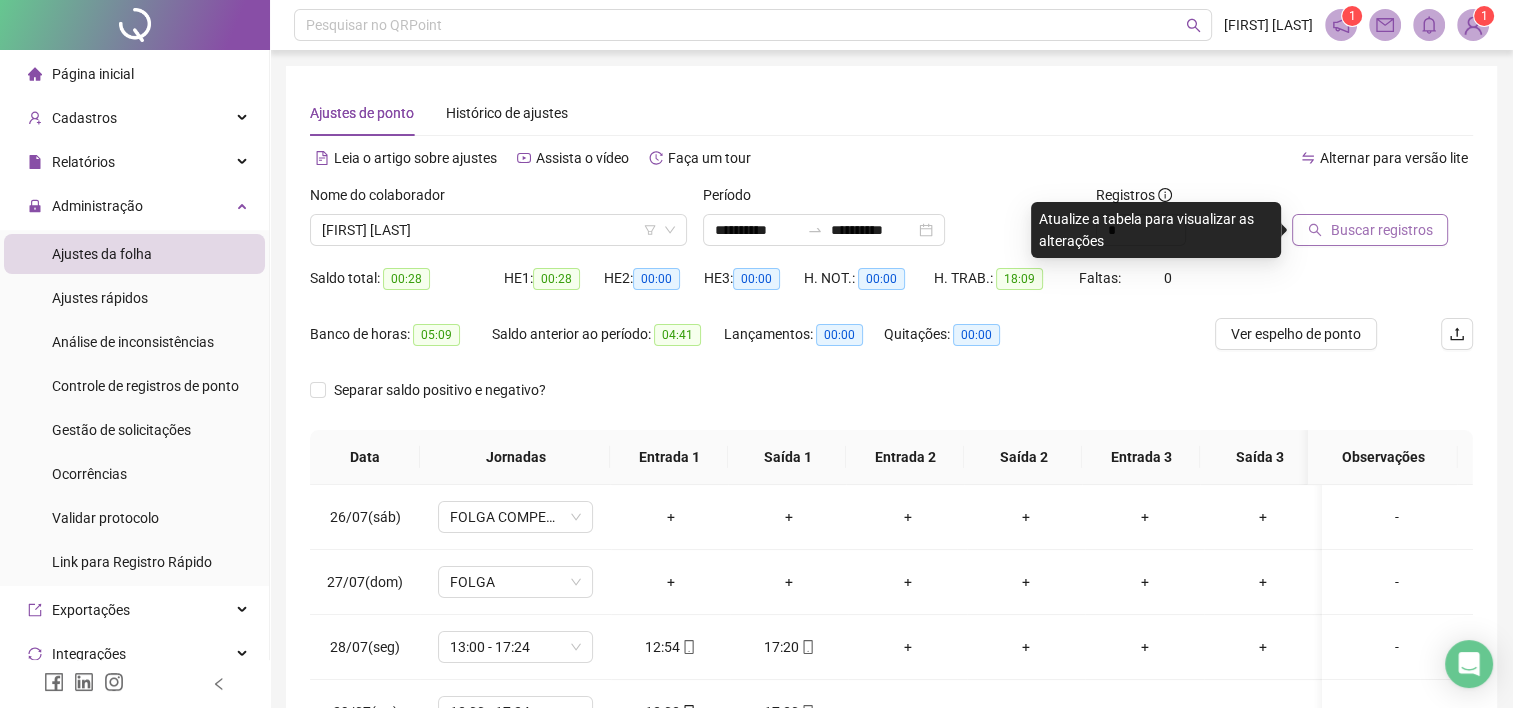 click on "Buscar registros" at bounding box center (1381, 230) 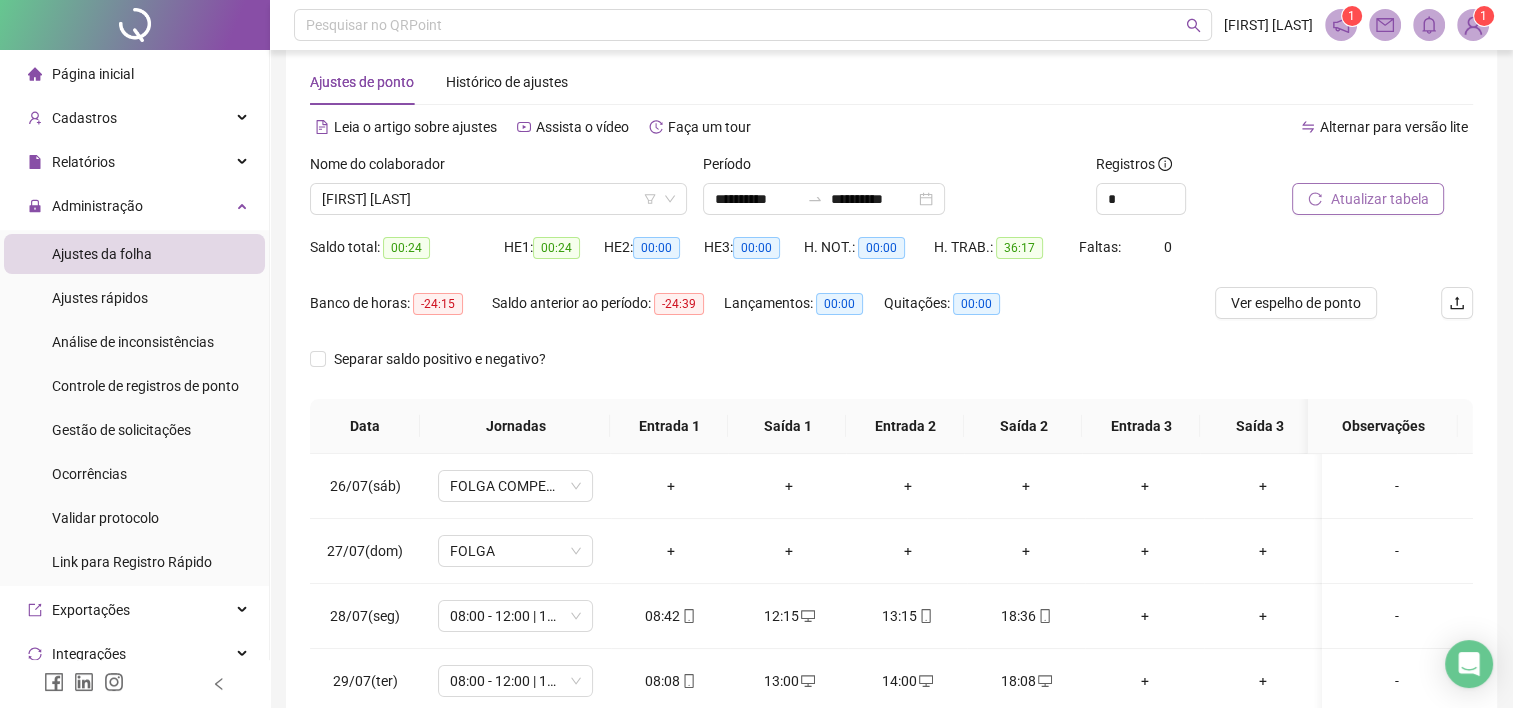 scroll, scrollTop: 0, scrollLeft: 0, axis: both 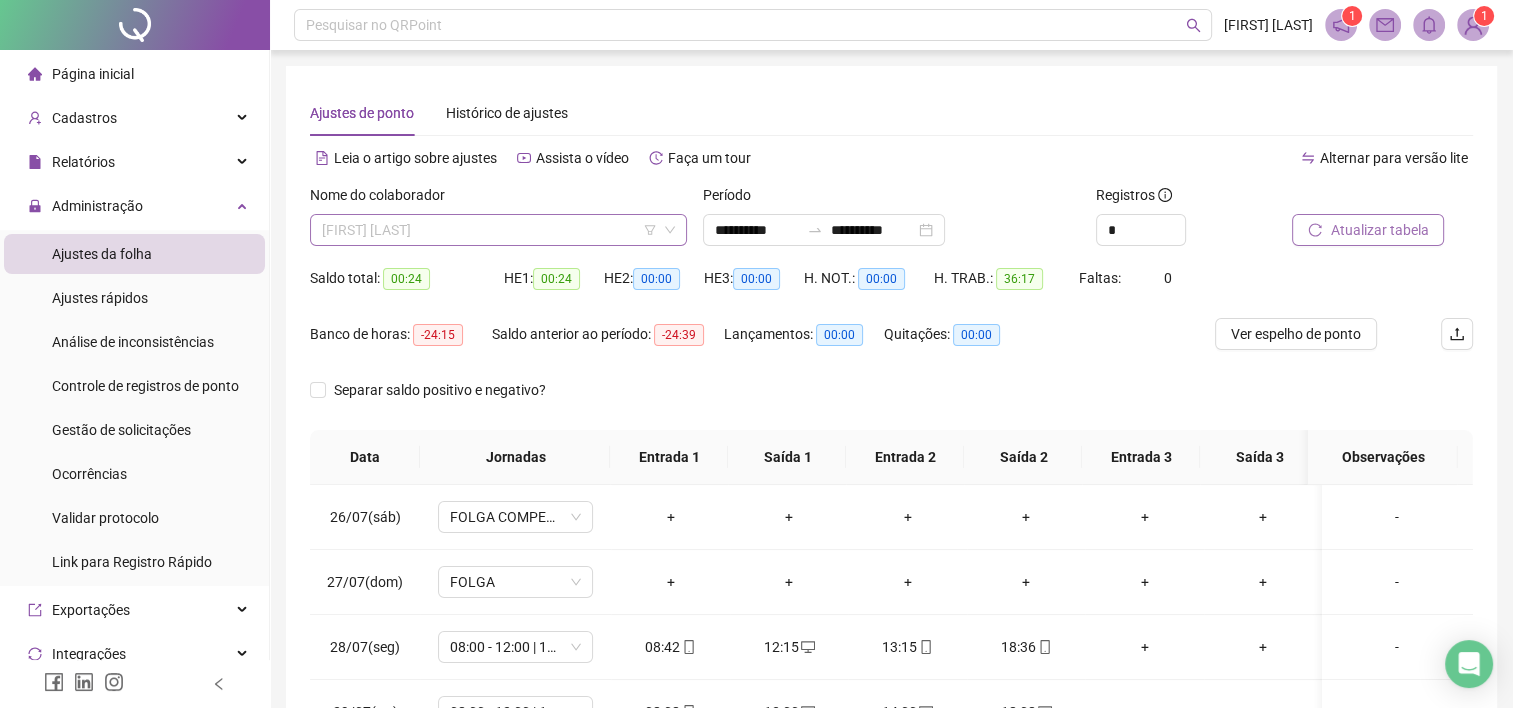 click on "[FIRST] [LAST]" at bounding box center [498, 230] 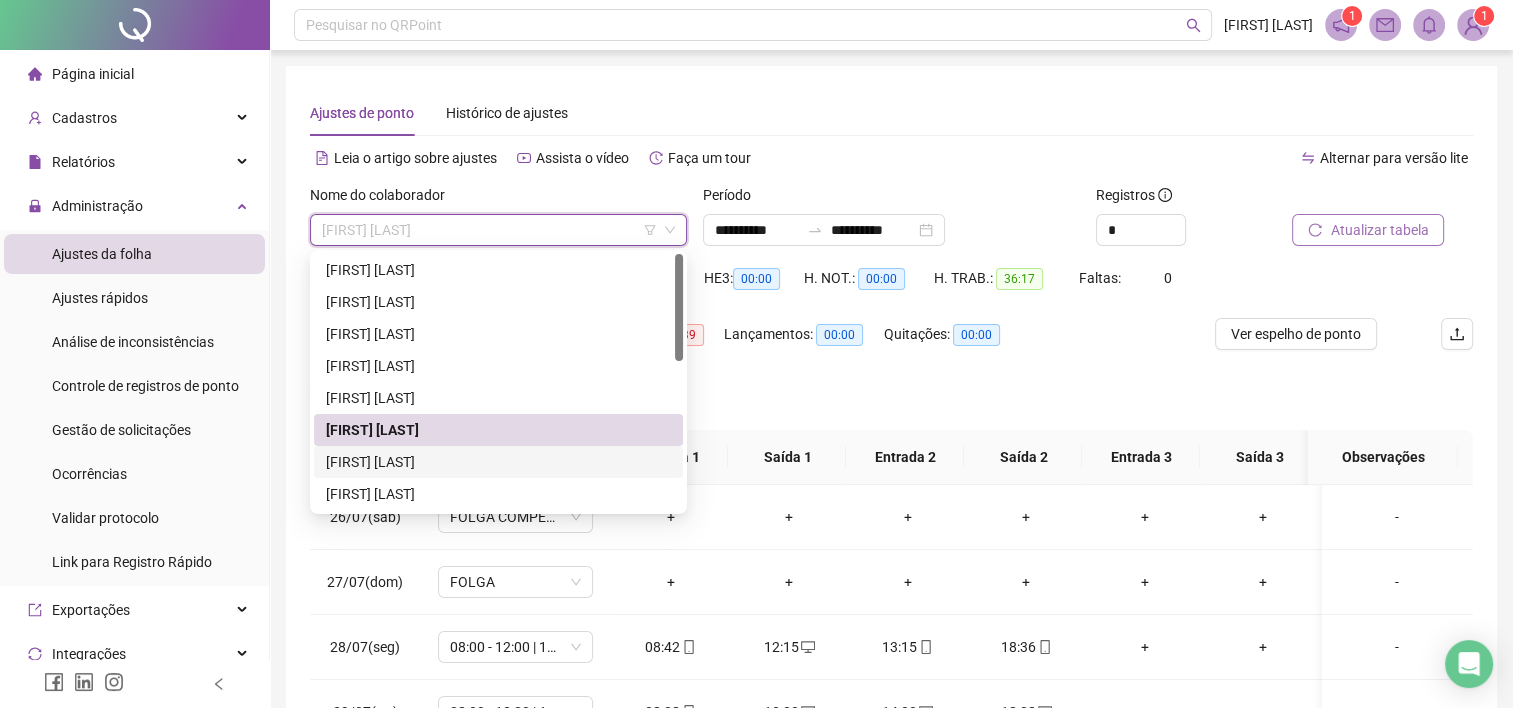 click on "[FIRST] [LAST]" at bounding box center (498, 462) 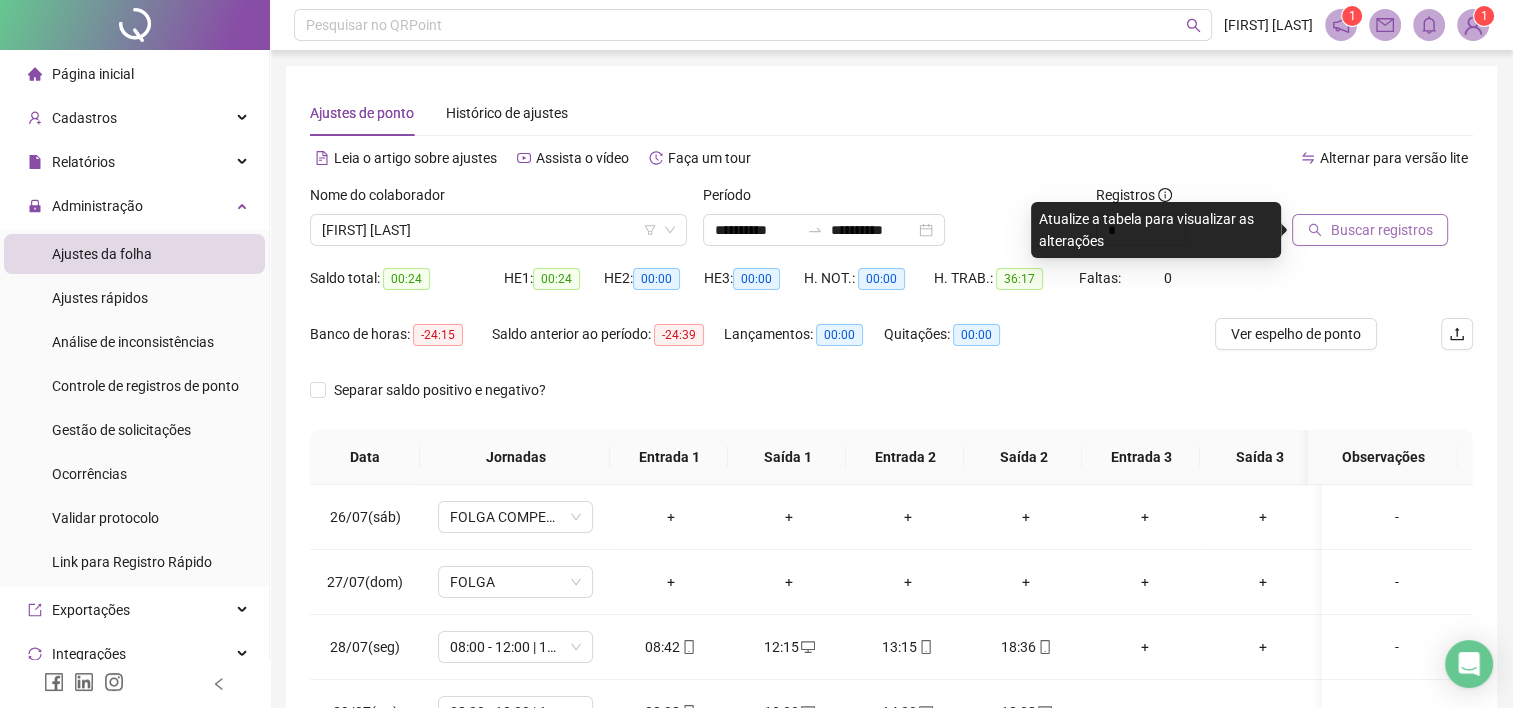 click on "Buscar registros" at bounding box center (1381, 230) 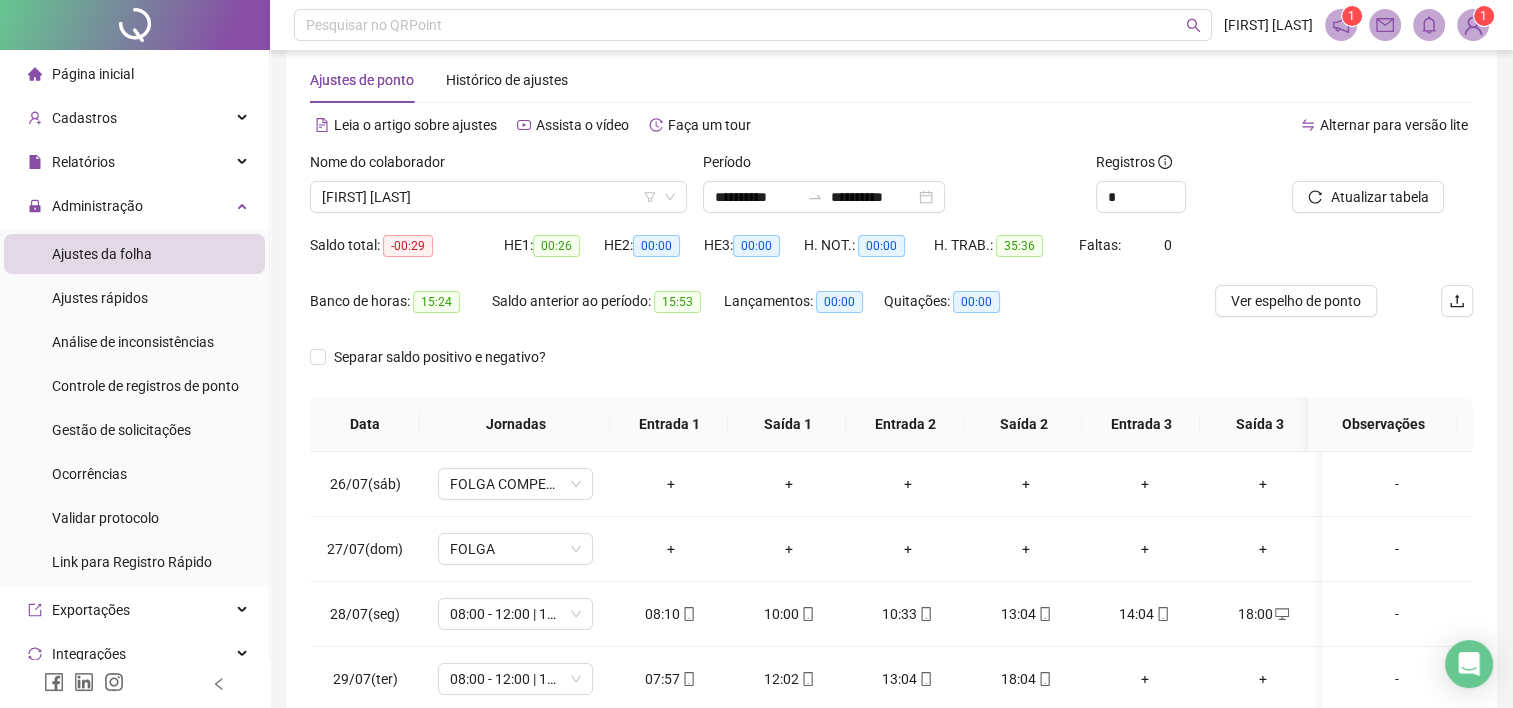 scroll, scrollTop: 32, scrollLeft: 0, axis: vertical 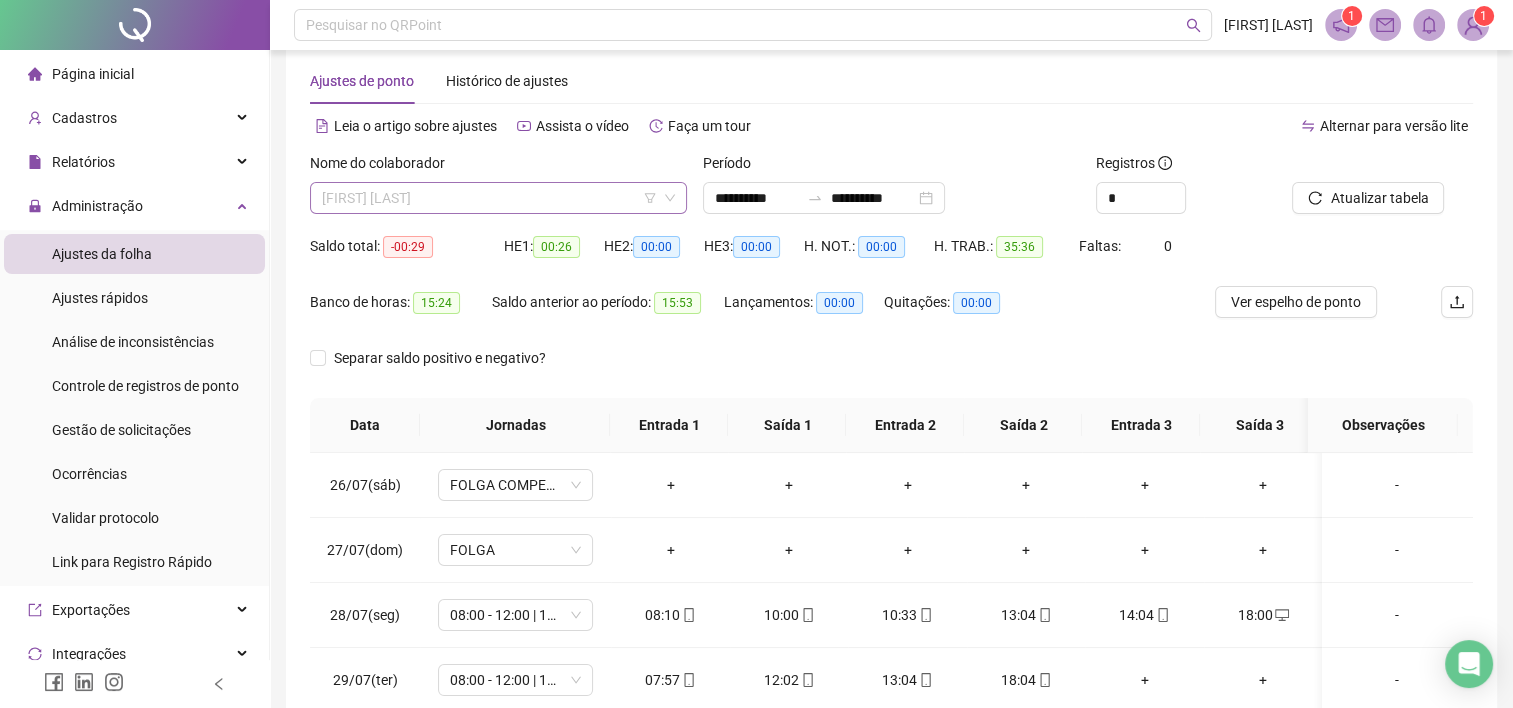 click on "[FIRST] [LAST]" at bounding box center [498, 198] 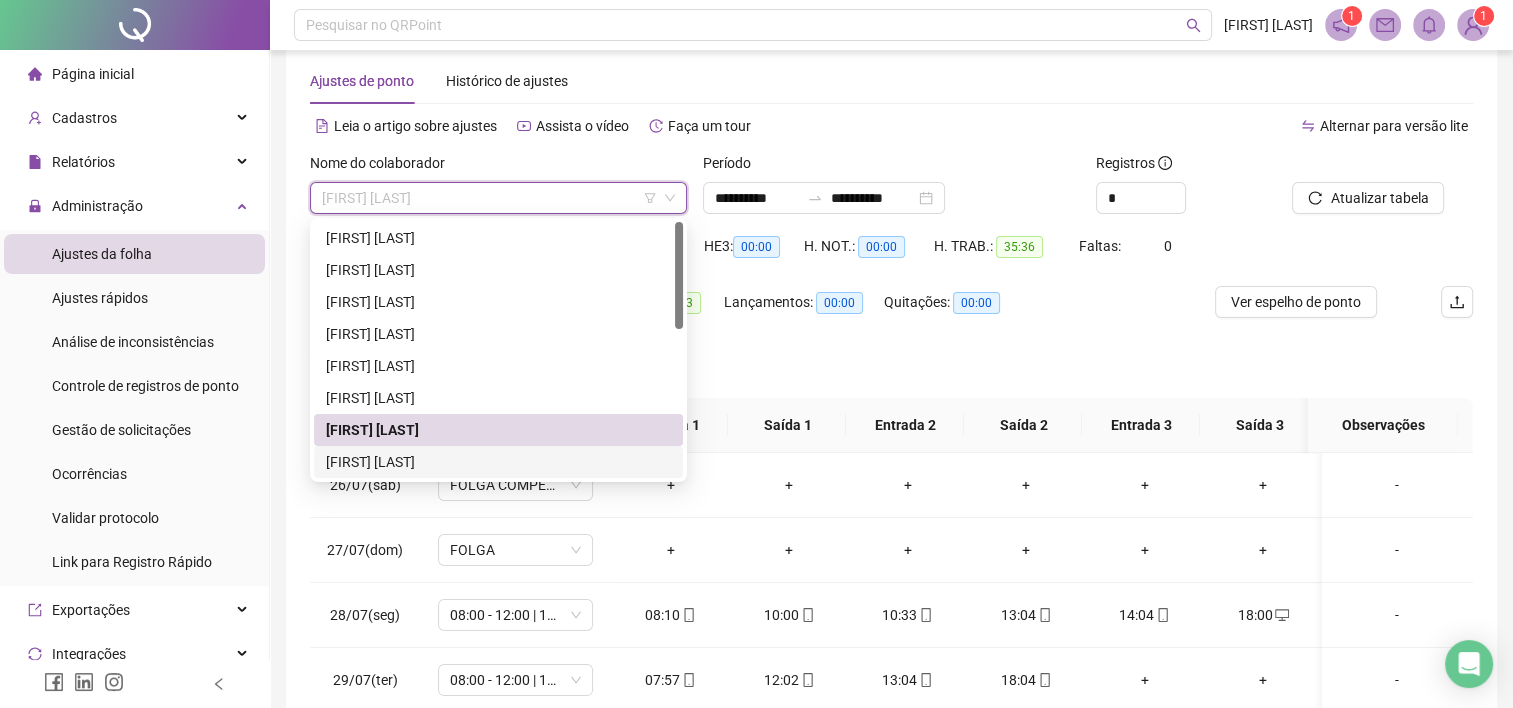 click on "[FIRST] [LAST]" at bounding box center [498, 462] 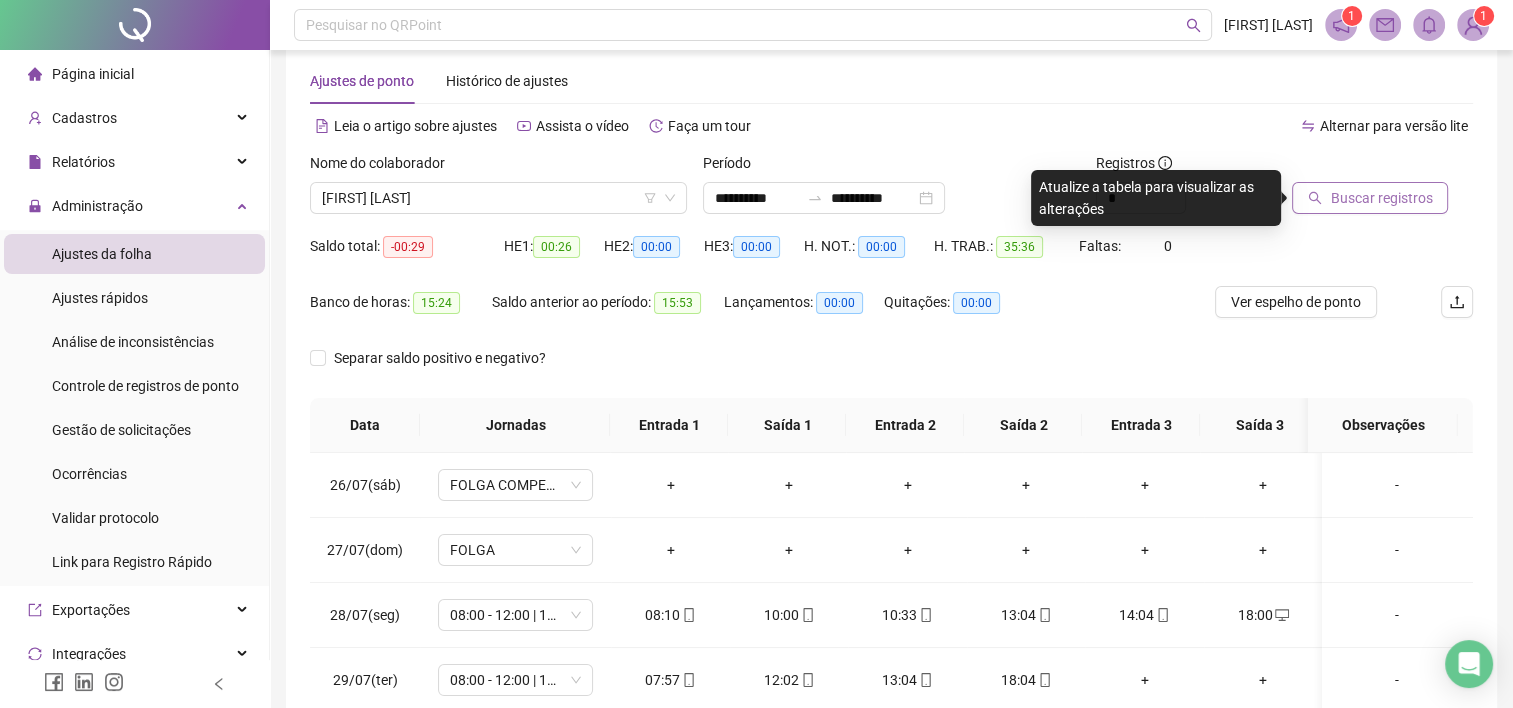 click on "Buscar registros" at bounding box center (1381, 198) 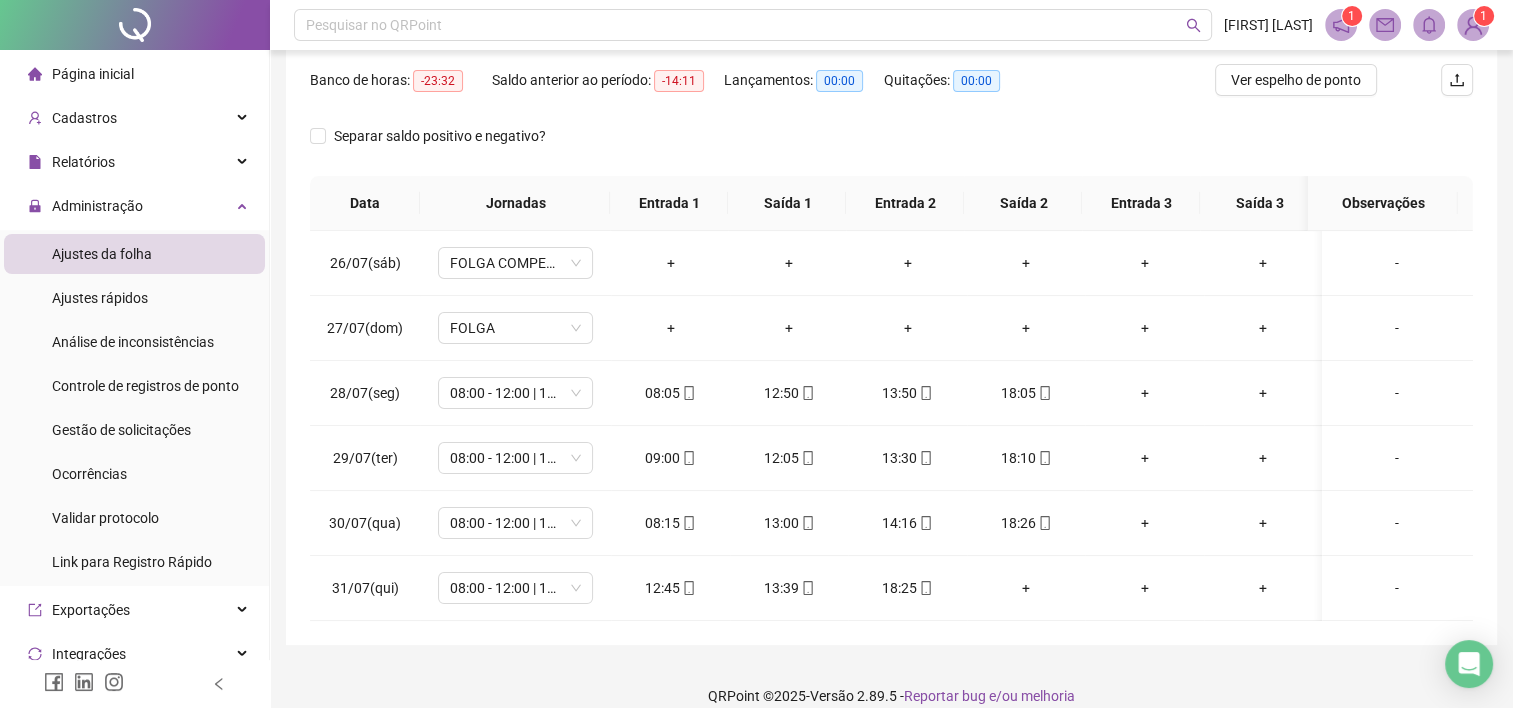 scroll, scrollTop: 276, scrollLeft: 0, axis: vertical 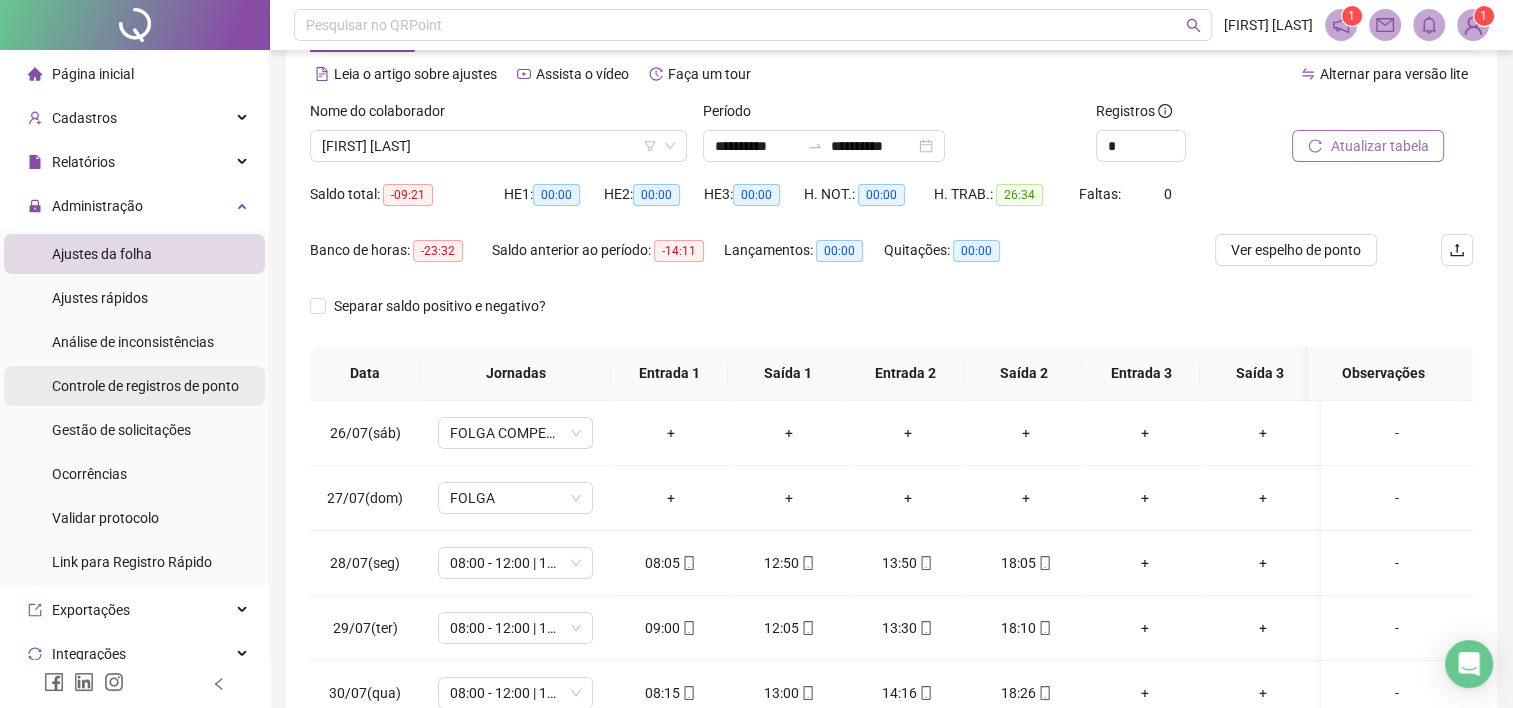 click on "Controle de registros de ponto" at bounding box center [134, 386] 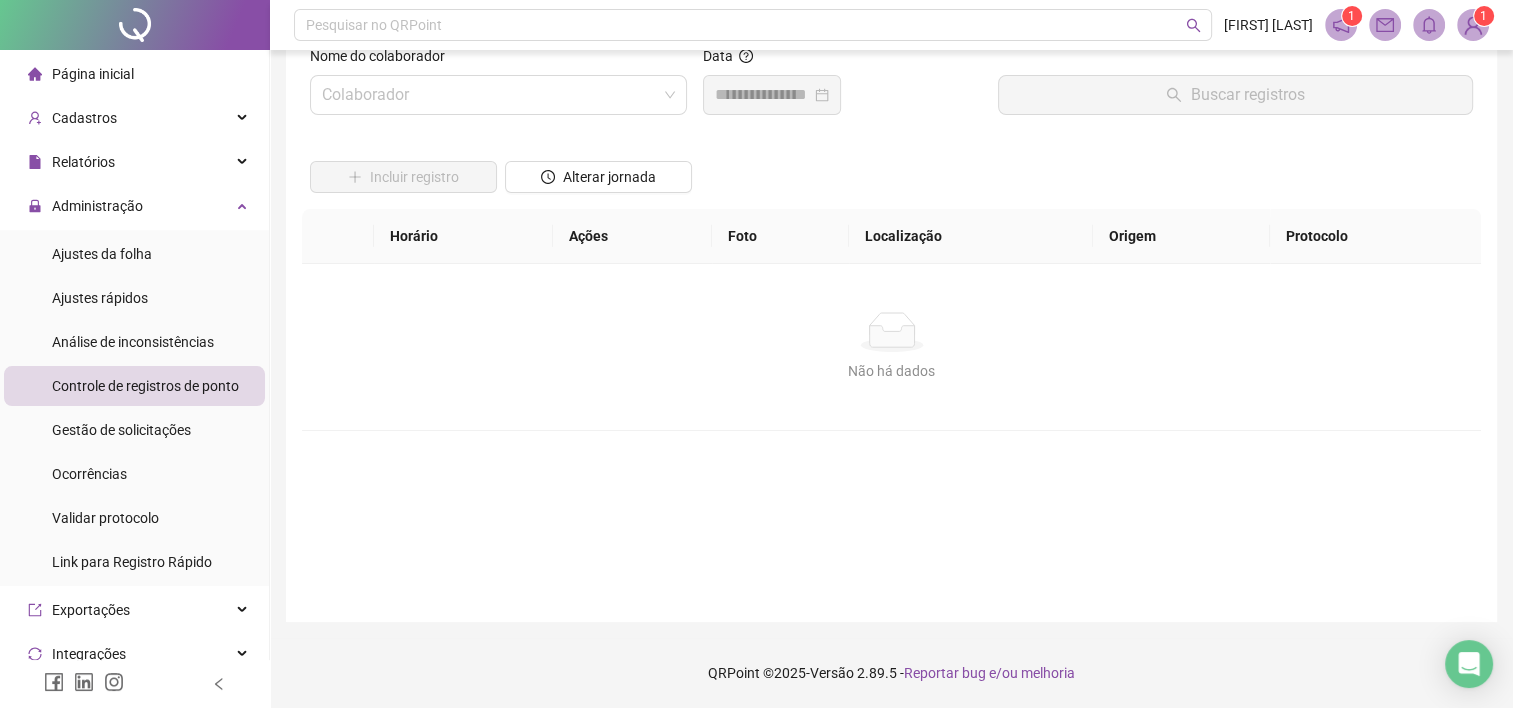 scroll, scrollTop: 44, scrollLeft: 0, axis: vertical 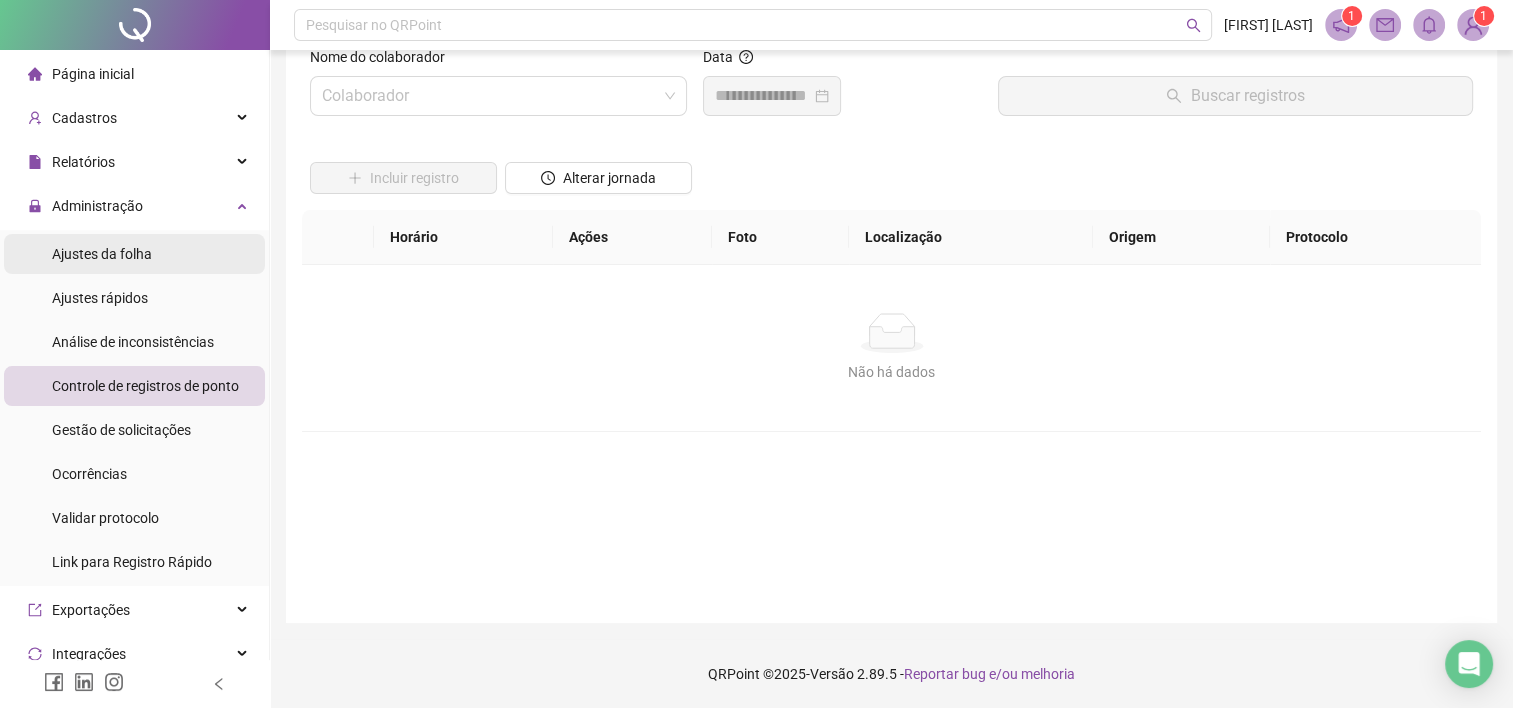 click on "Ajustes da folha" at bounding box center (102, 254) 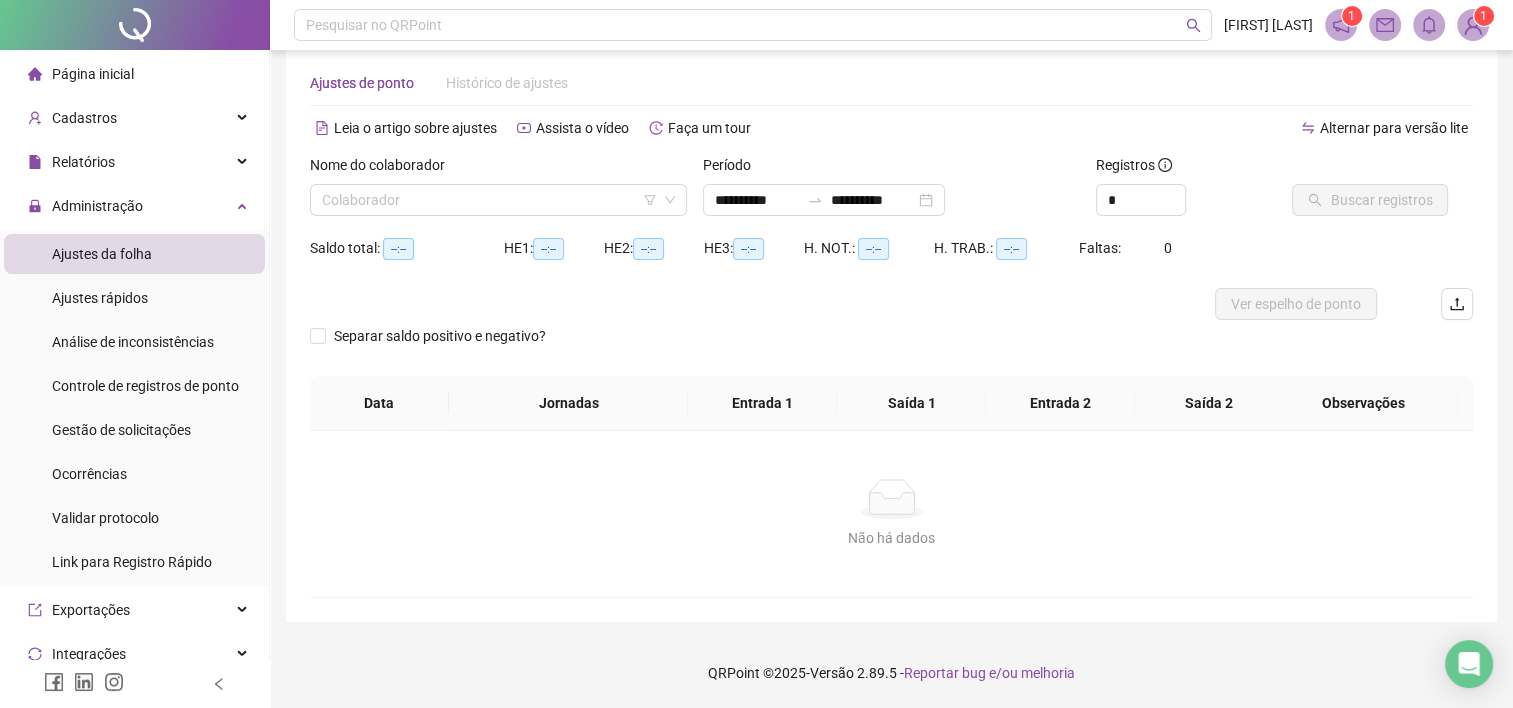 scroll, scrollTop: 29, scrollLeft: 0, axis: vertical 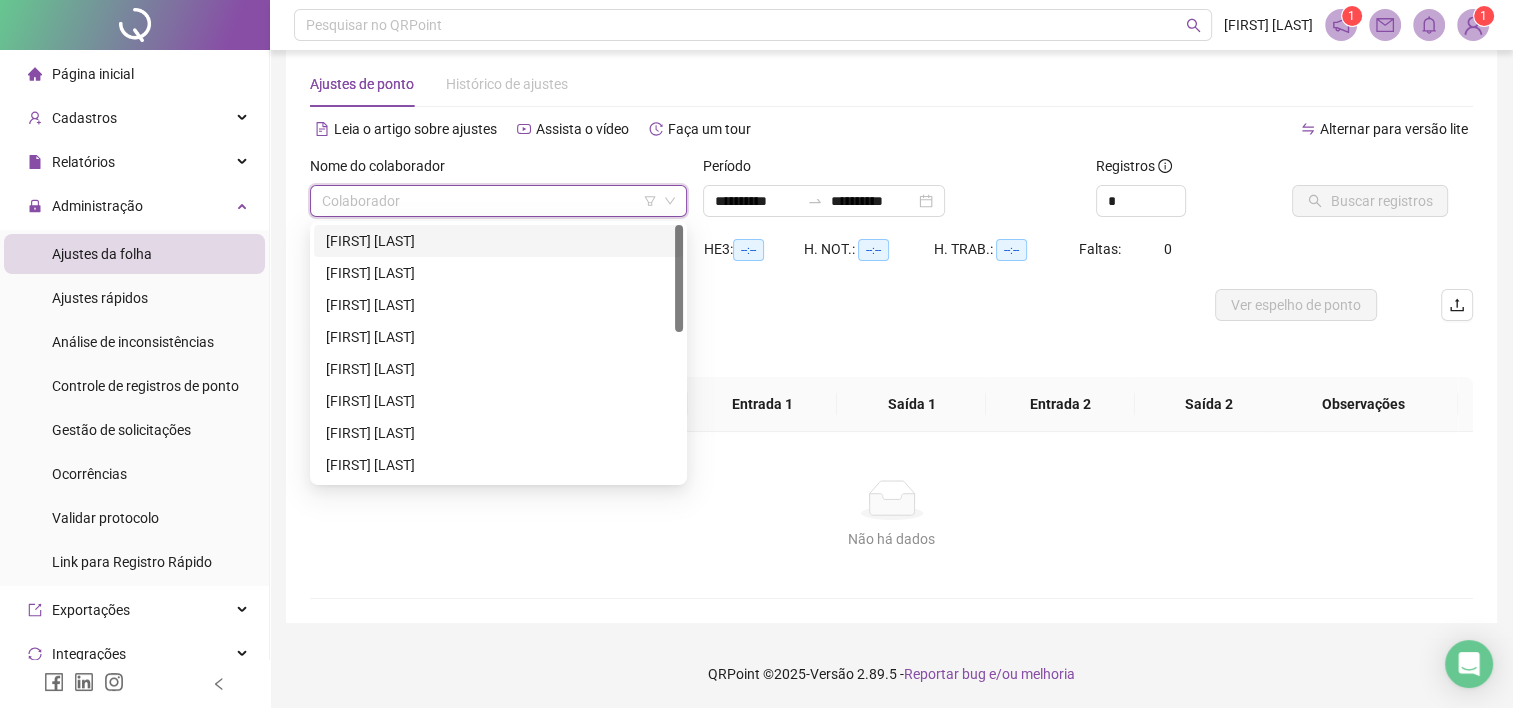 click at bounding box center [489, 201] 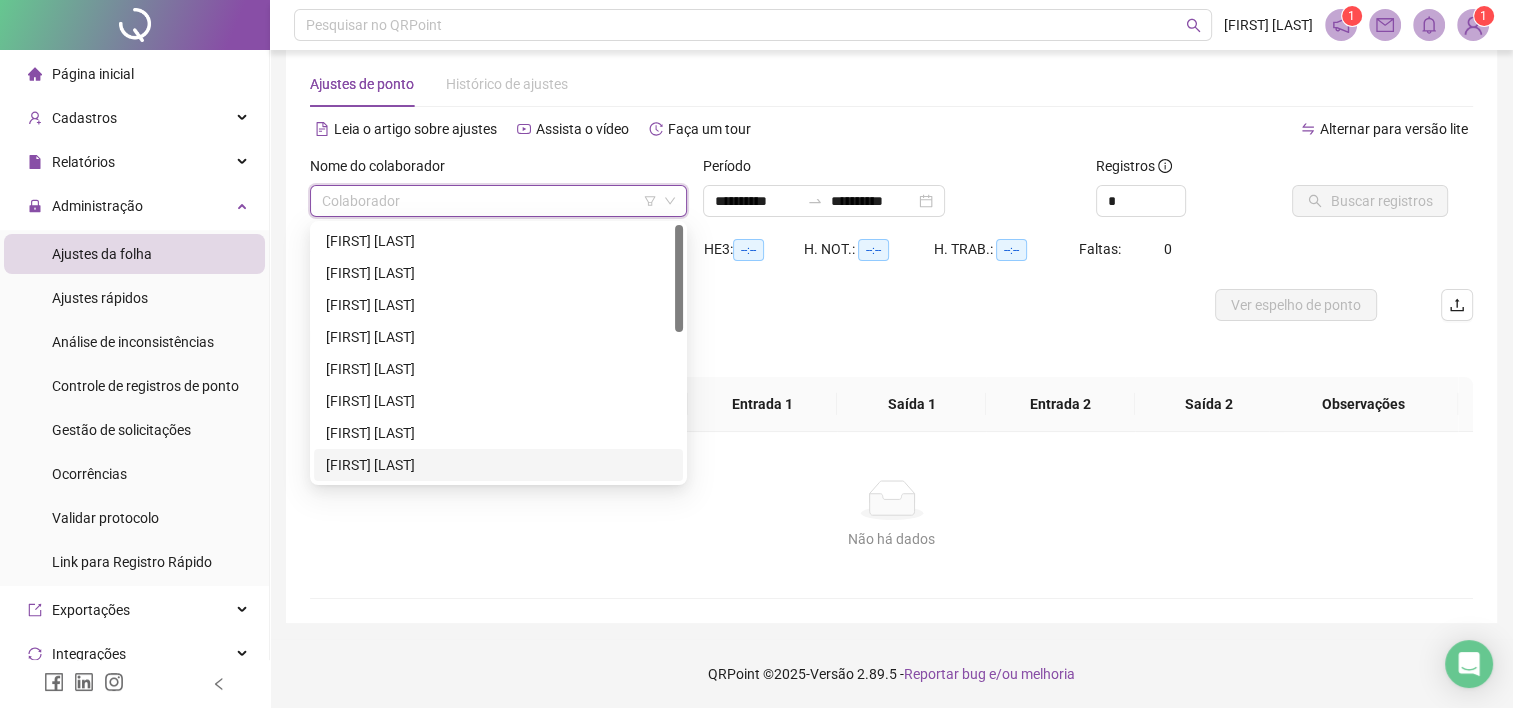 click at bounding box center (679, 353) 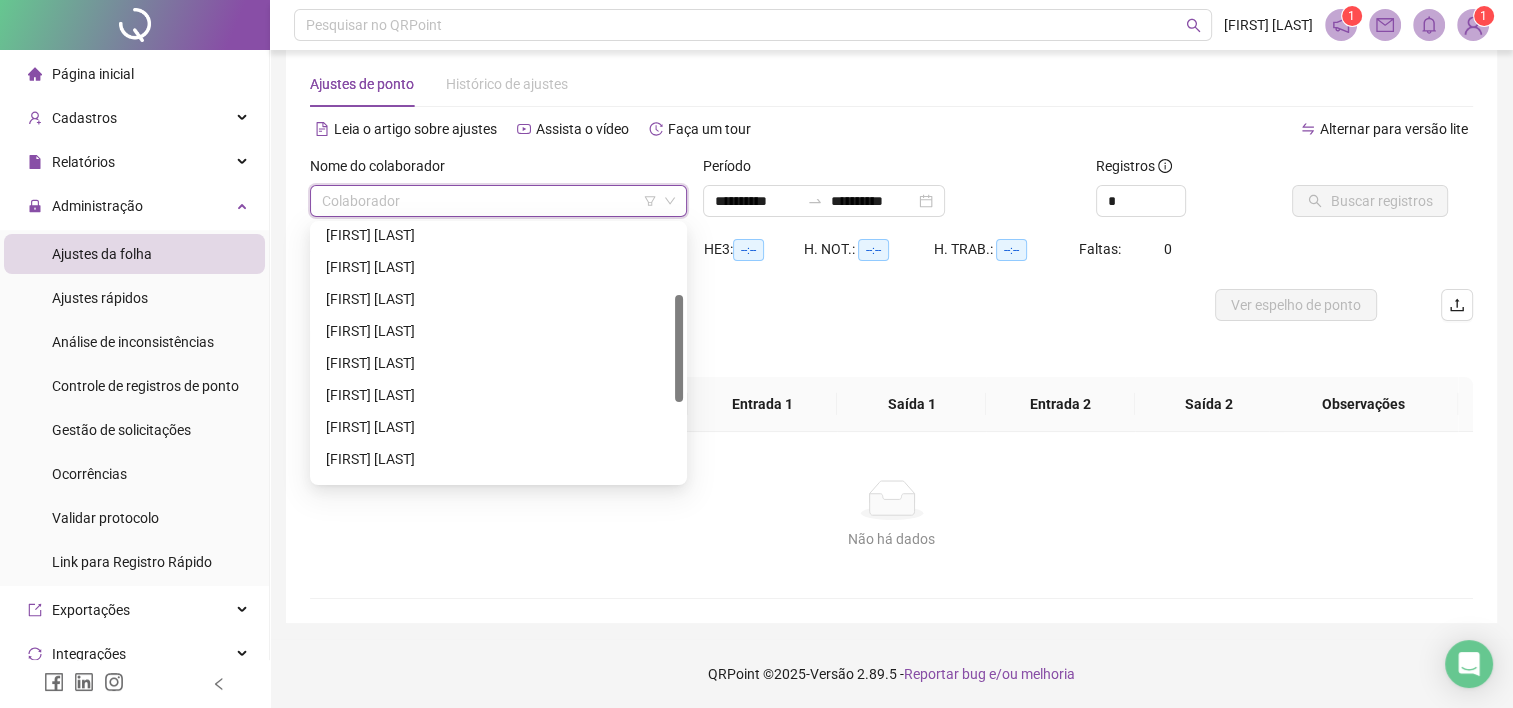 drag, startPoint x: 678, startPoint y: 248, endPoint x: 678, endPoint y: 316, distance: 68 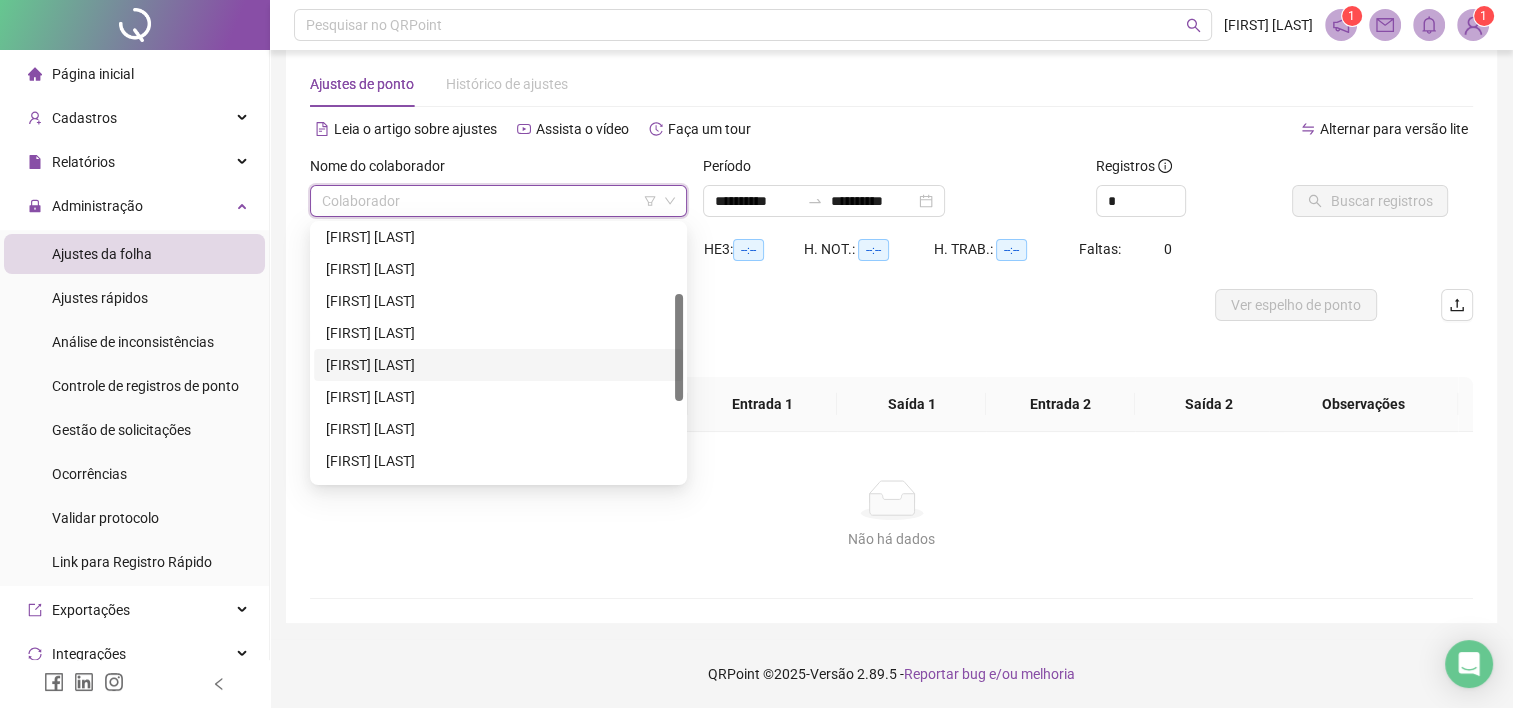 click on "[FIRST] [LAST]" at bounding box center [498, 365] 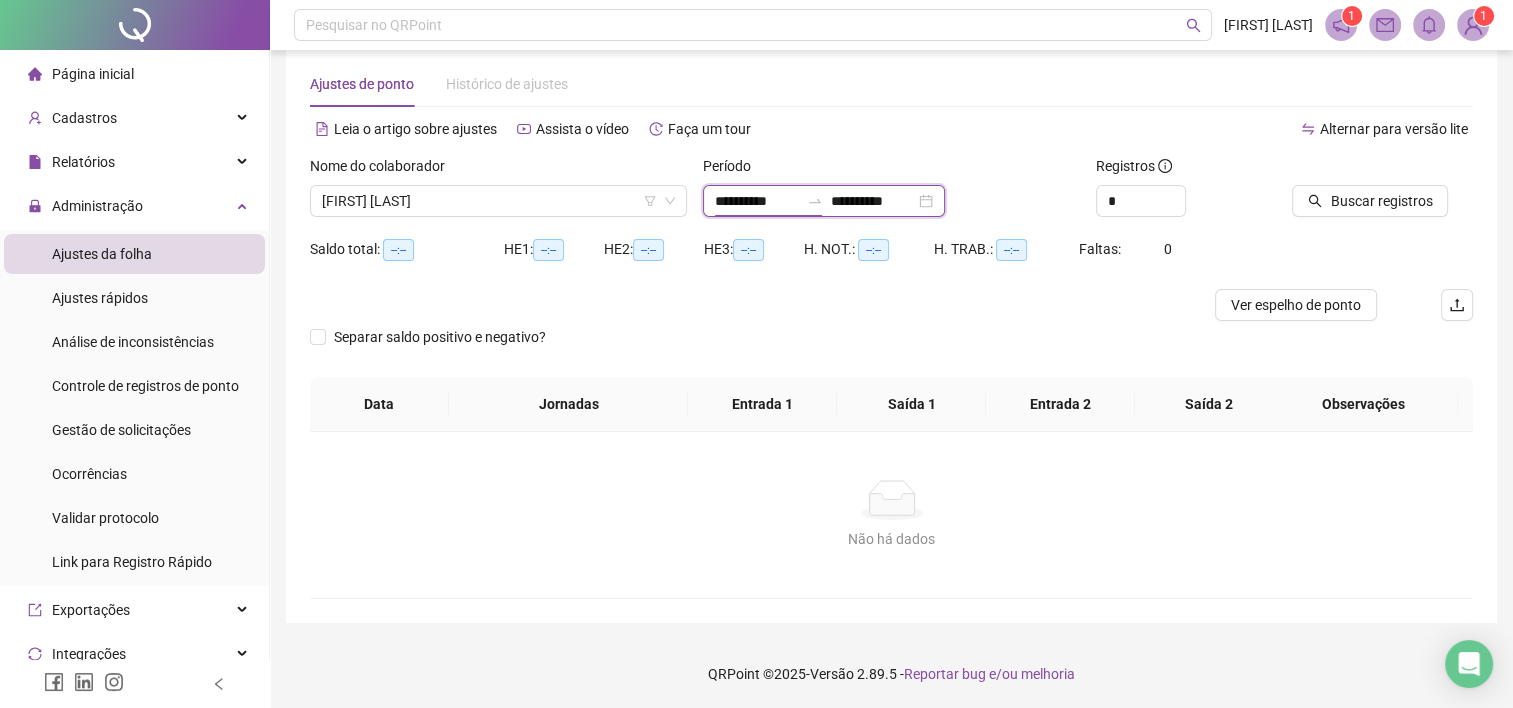 click on "**********" at bounding box center (757, 201) 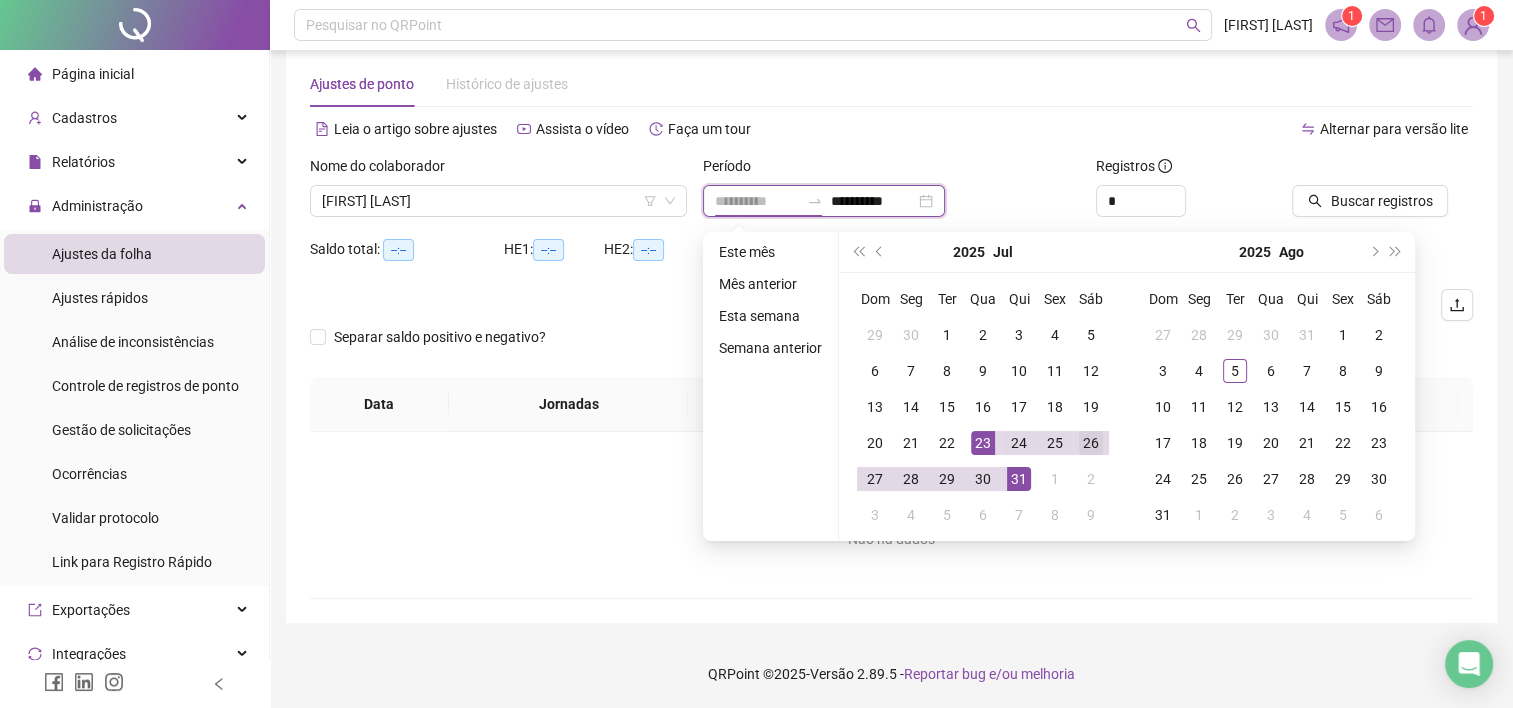 type on "**********" 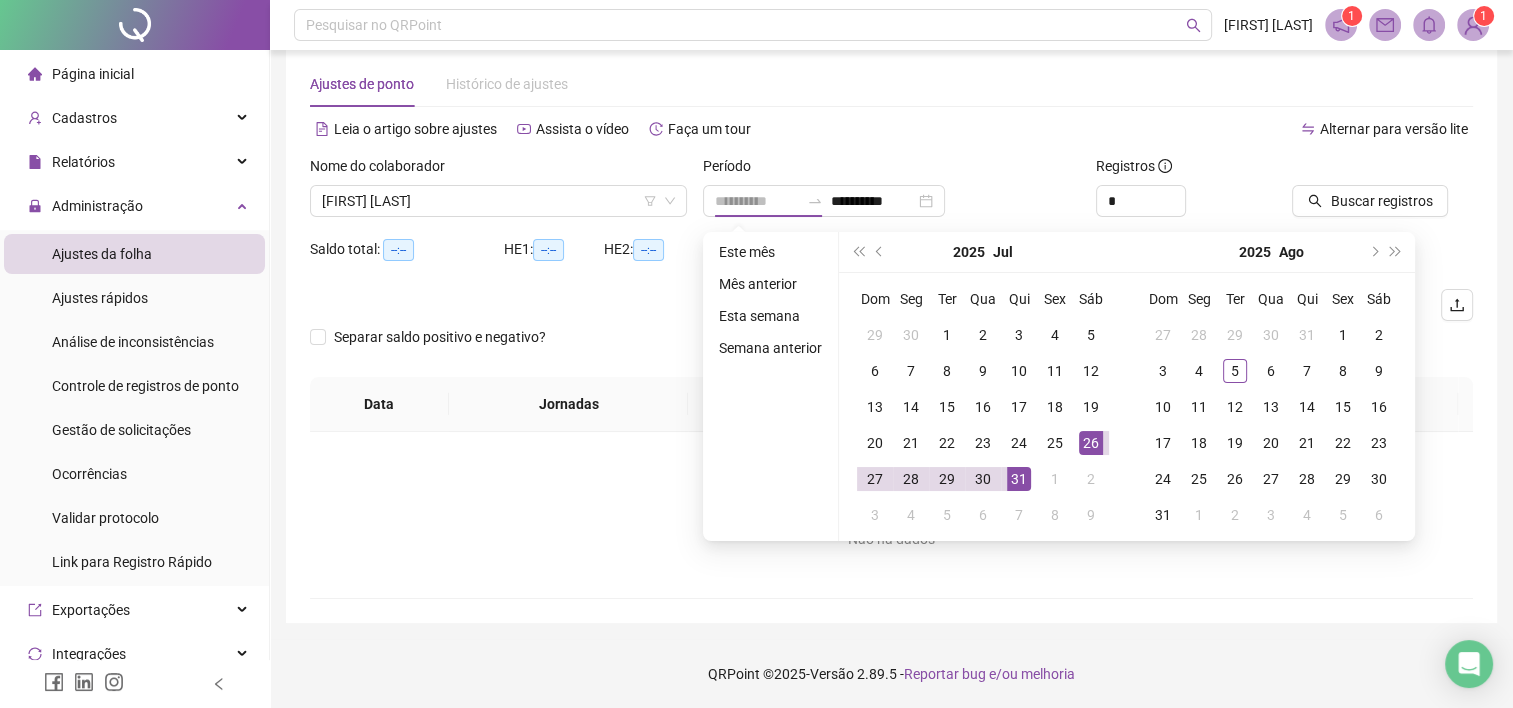 click on "26" at bounding box center [1091, 443] 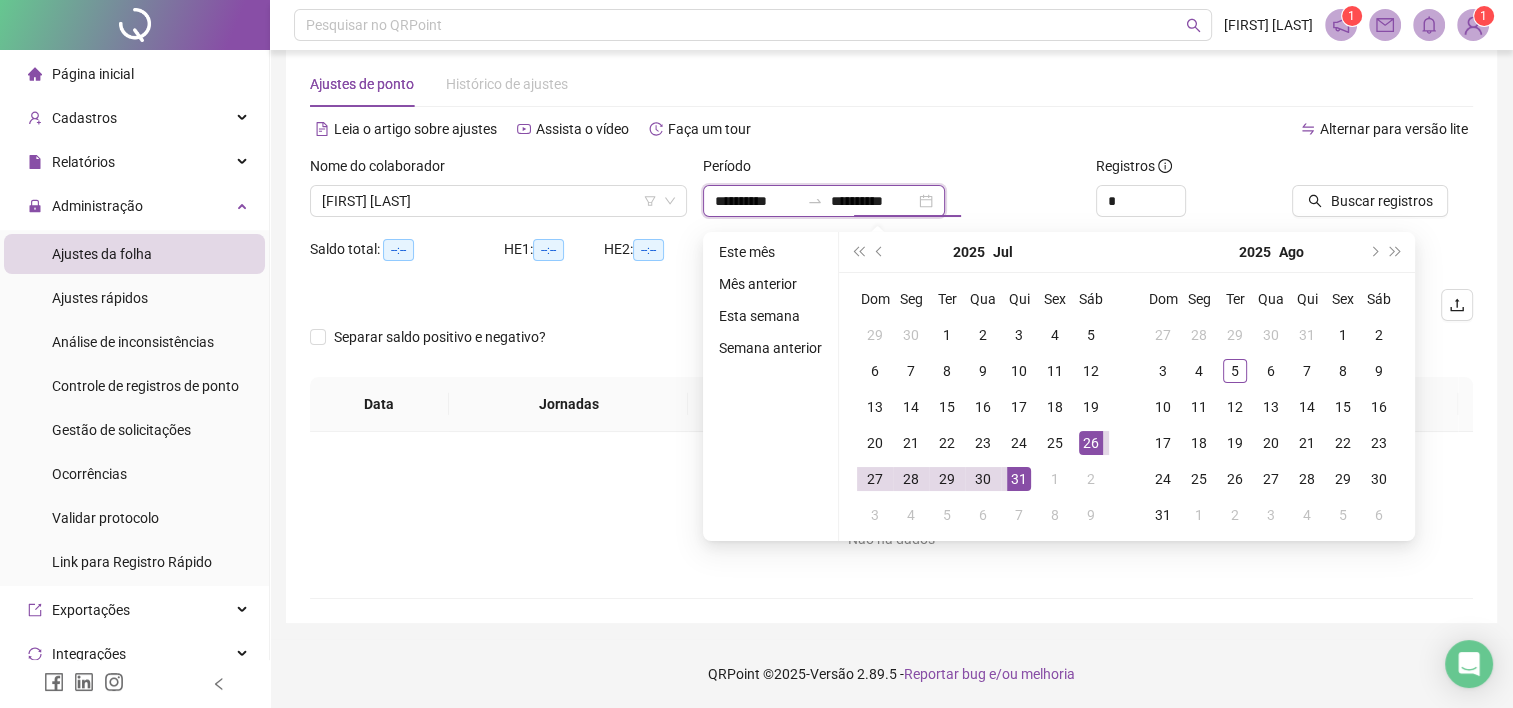 type on "**********" 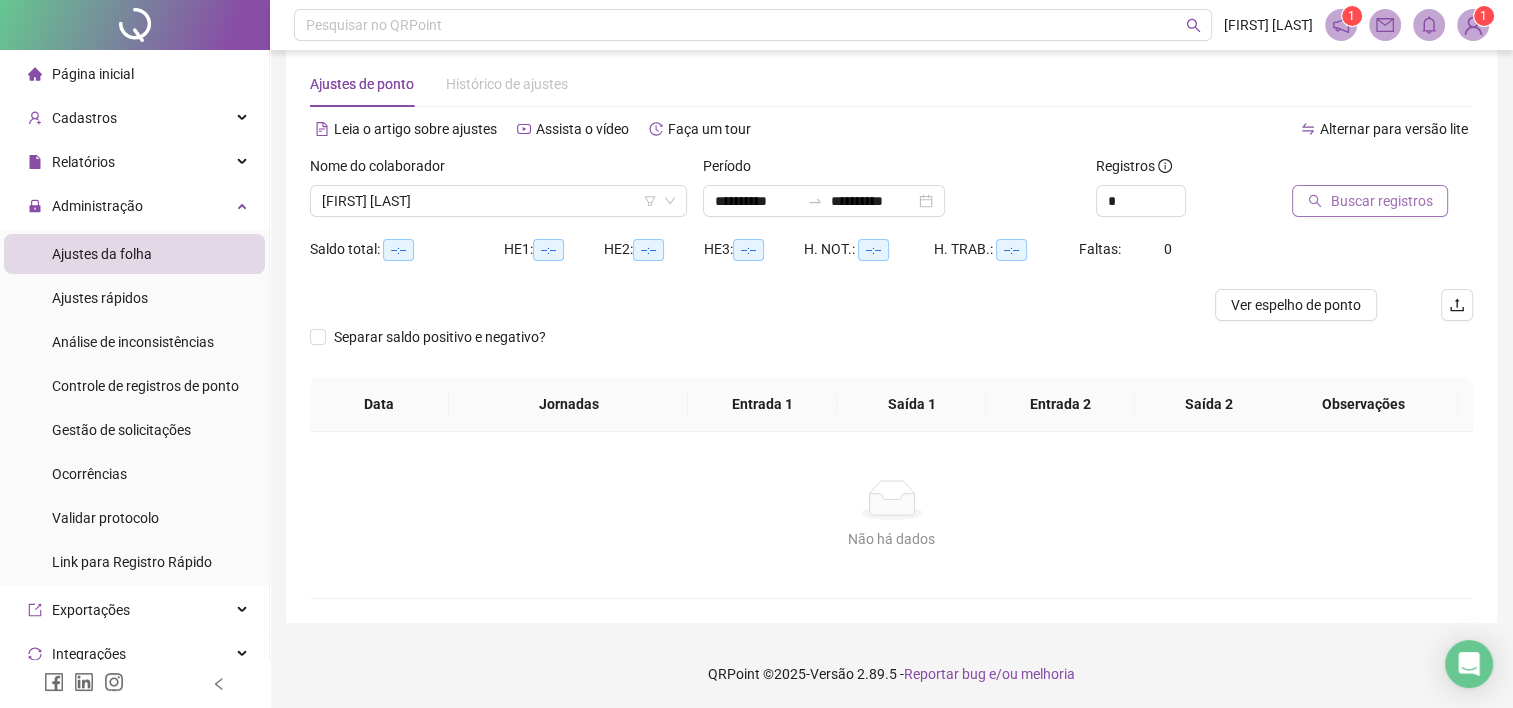 click on "Buscar registros" at bounding box center (1370, 201) 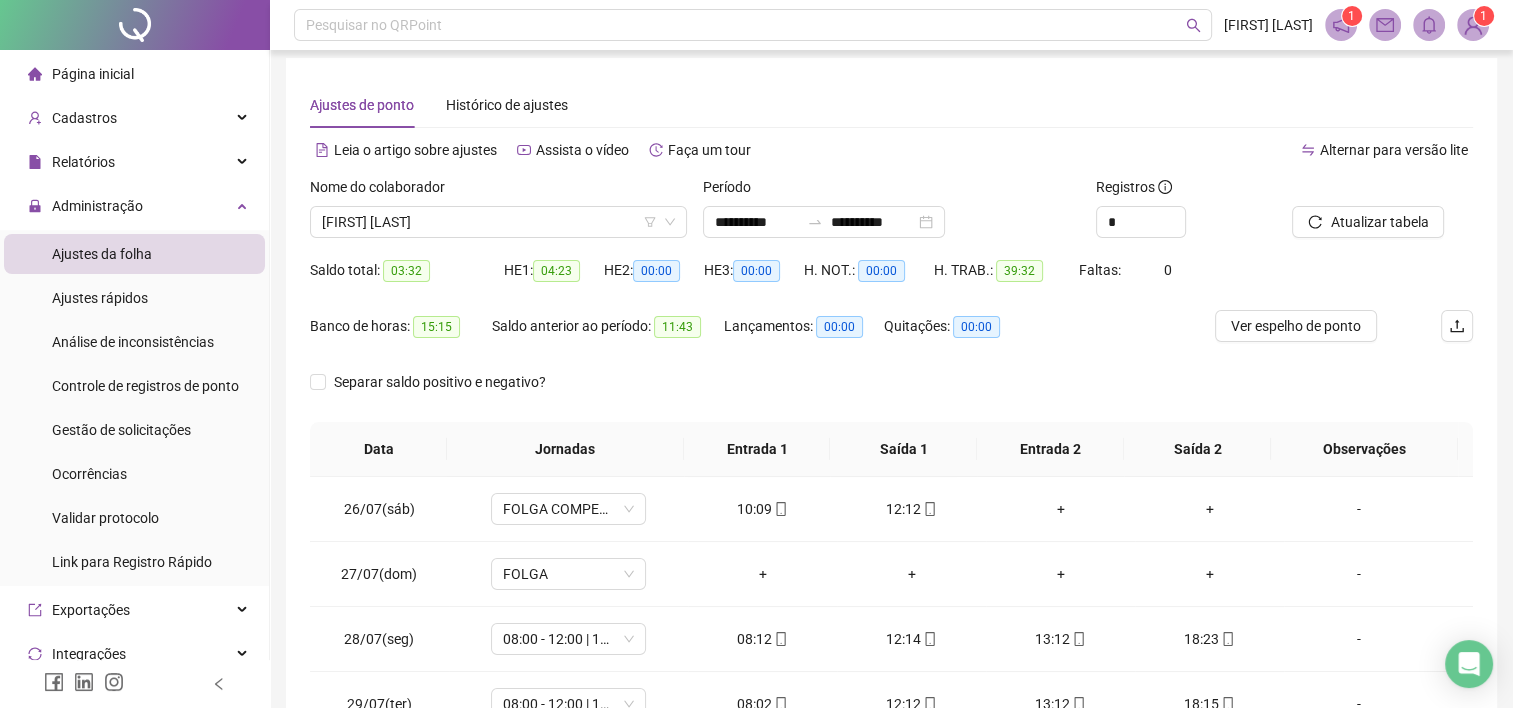 scroll, scrollTop: 0, scrollLeft: 0, axis: both 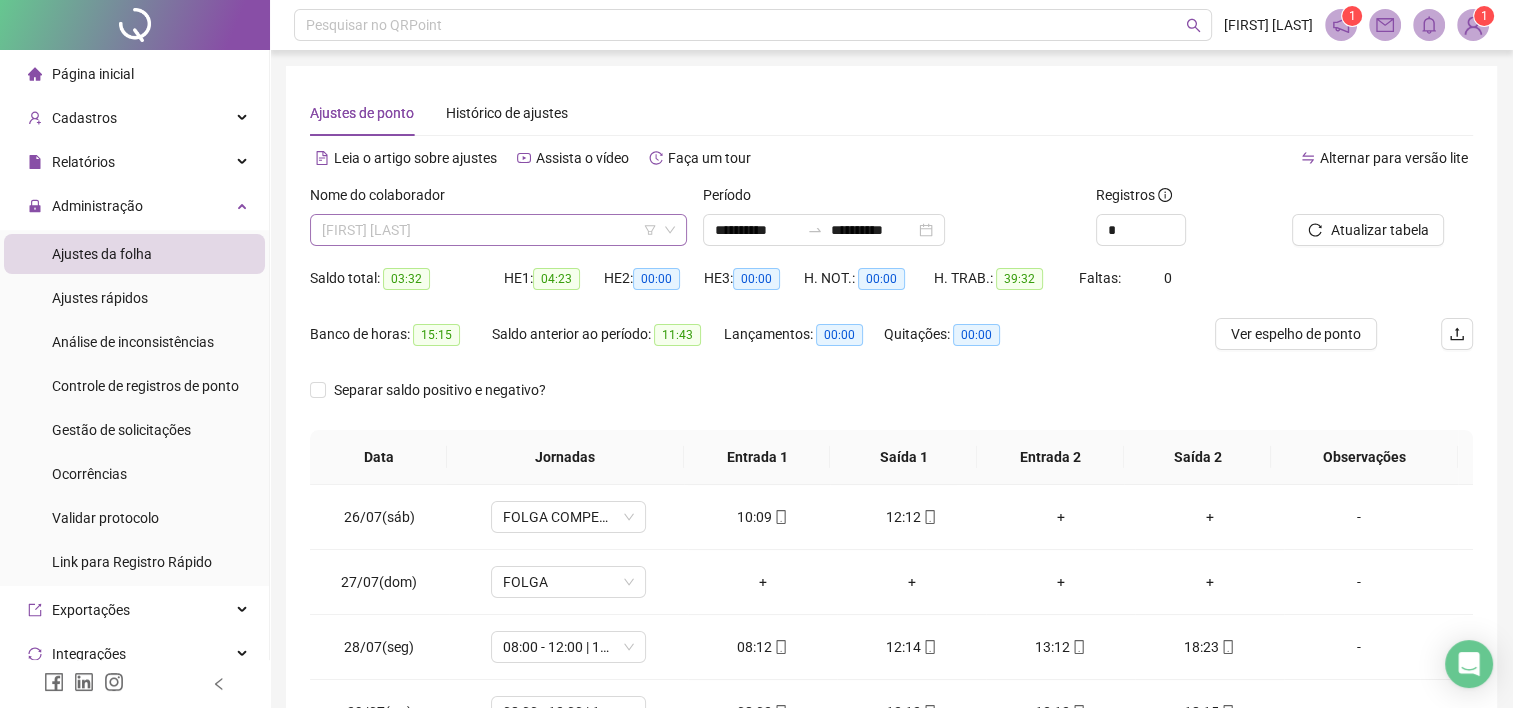 click on "[FIRST] [LAST]" at bounding box center (498, 230) 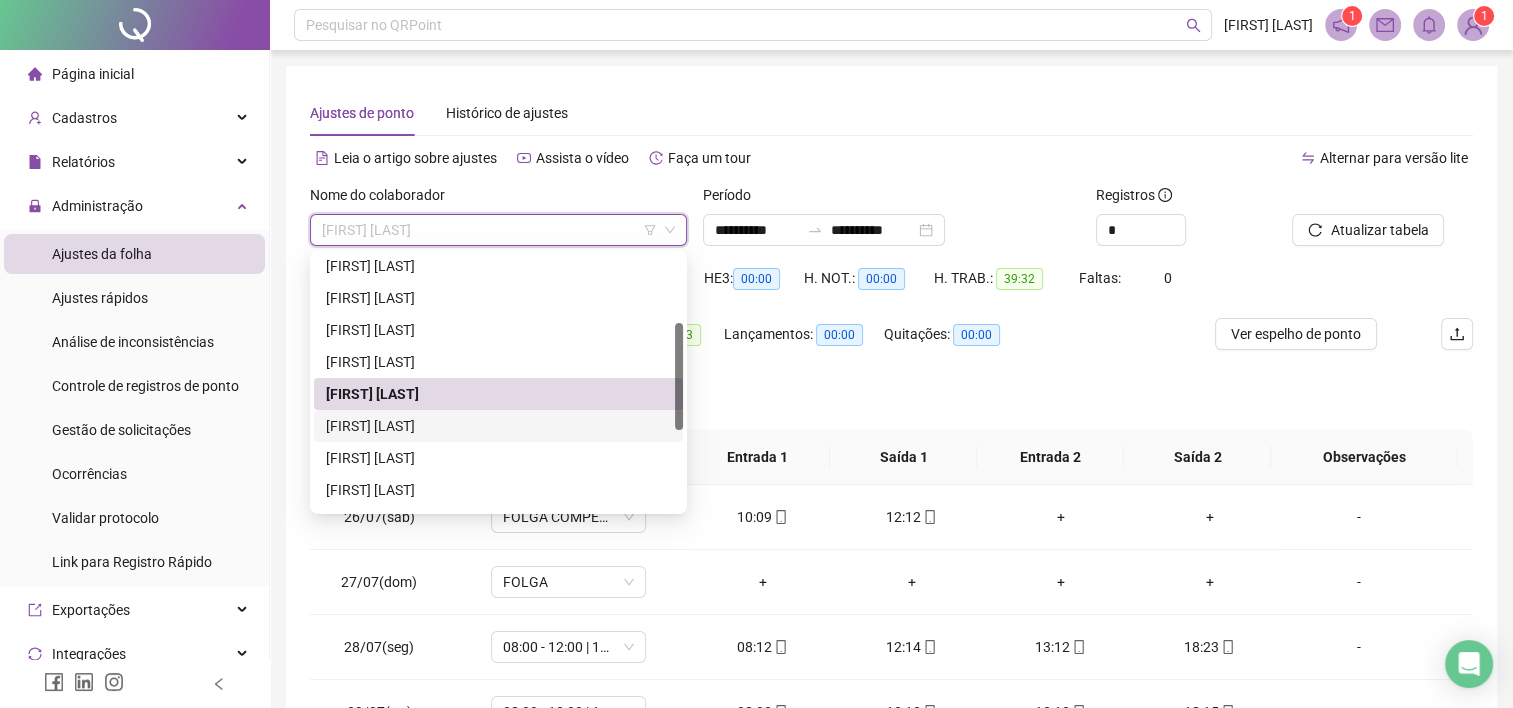 click on "[FIRST] [LAST]" at bounding box center [498, 426] 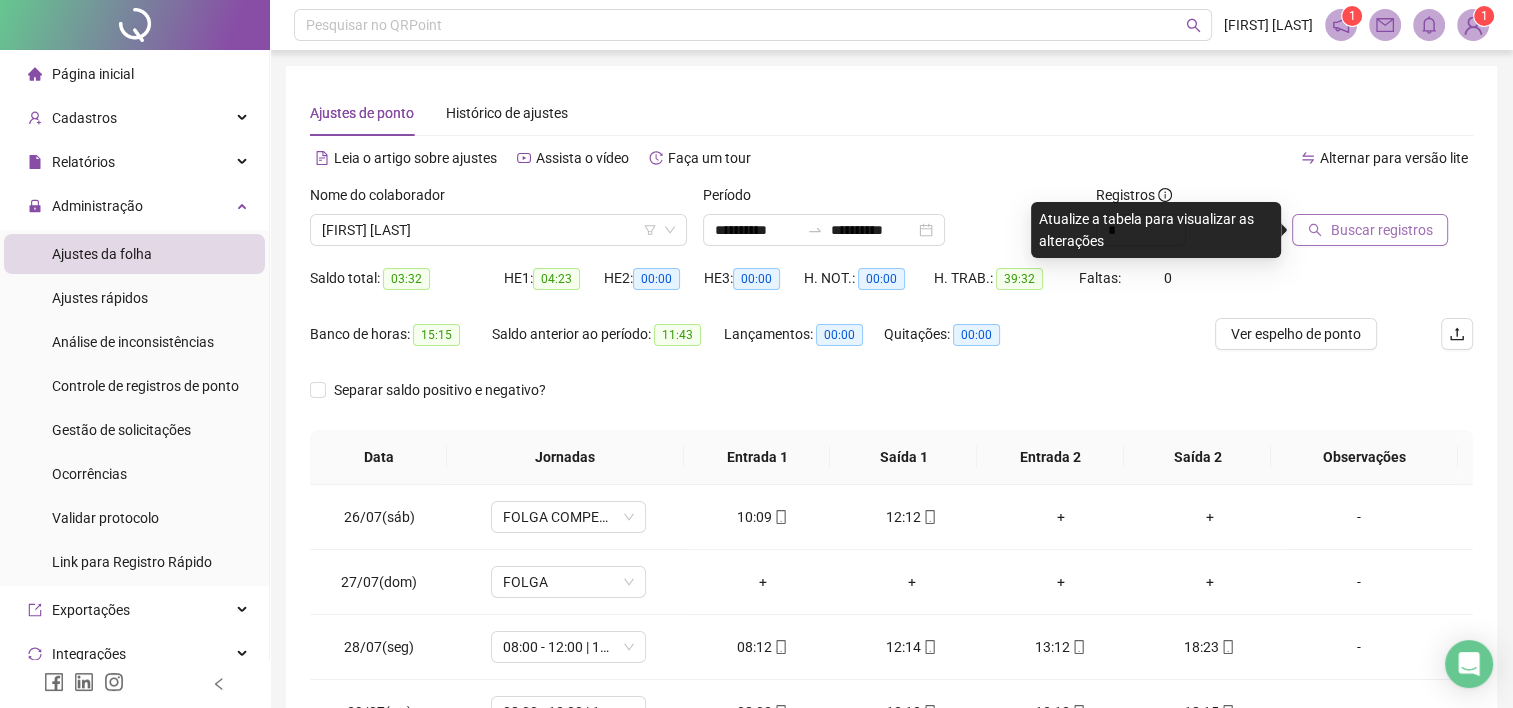 click on "Buscar registros" at bounding box center (1381, 230) 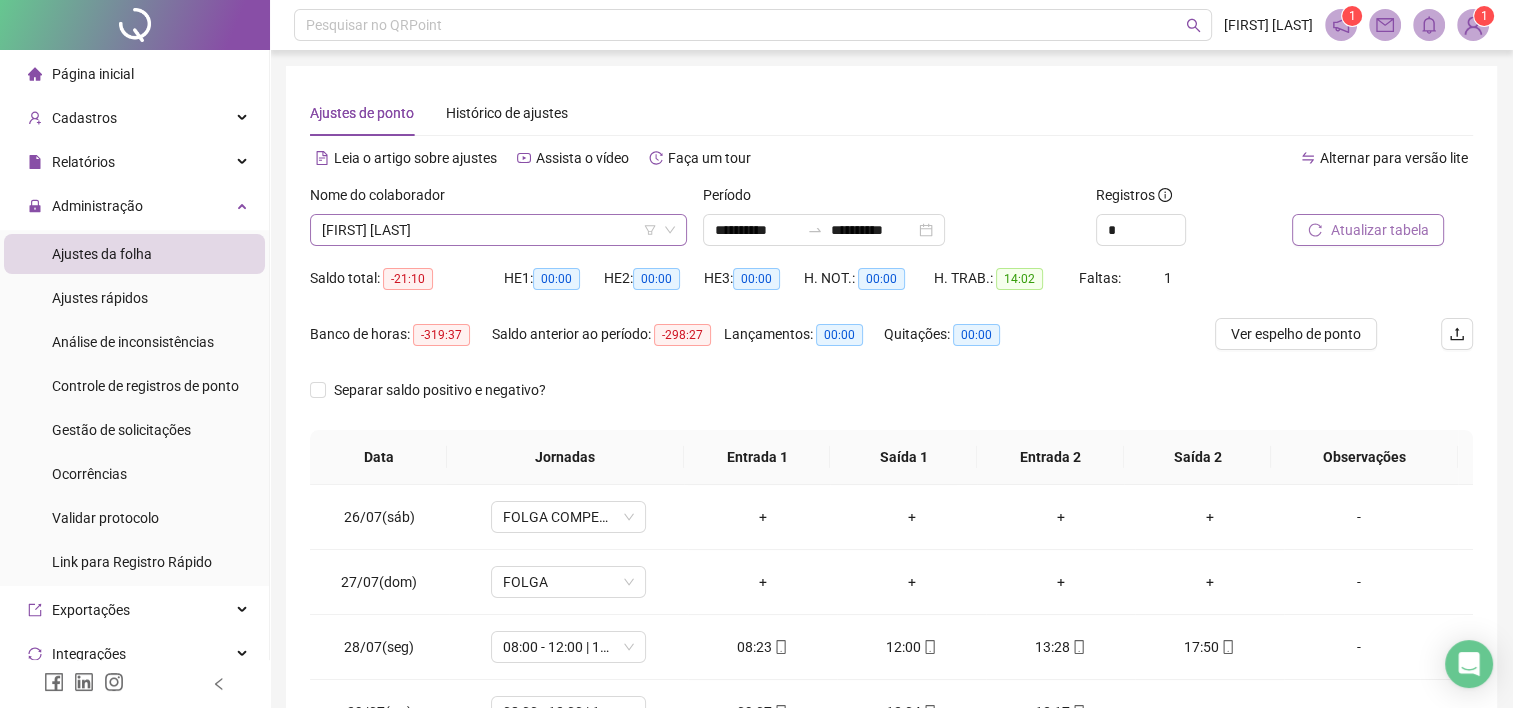 click on "[FIRST] [LAST]" at bounding box center [498, 230] 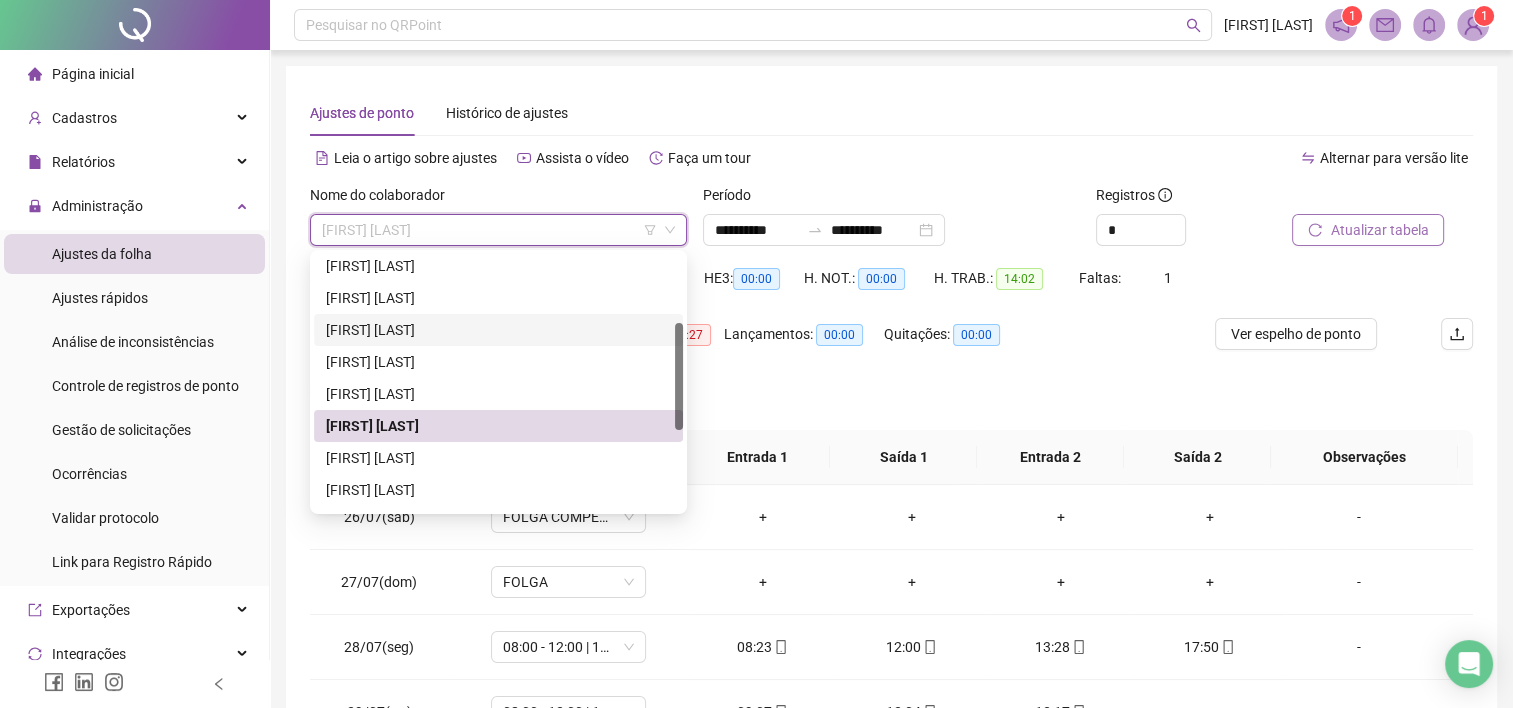 click on "[FIRST] [LAST]" at bounding box center (498, 330) 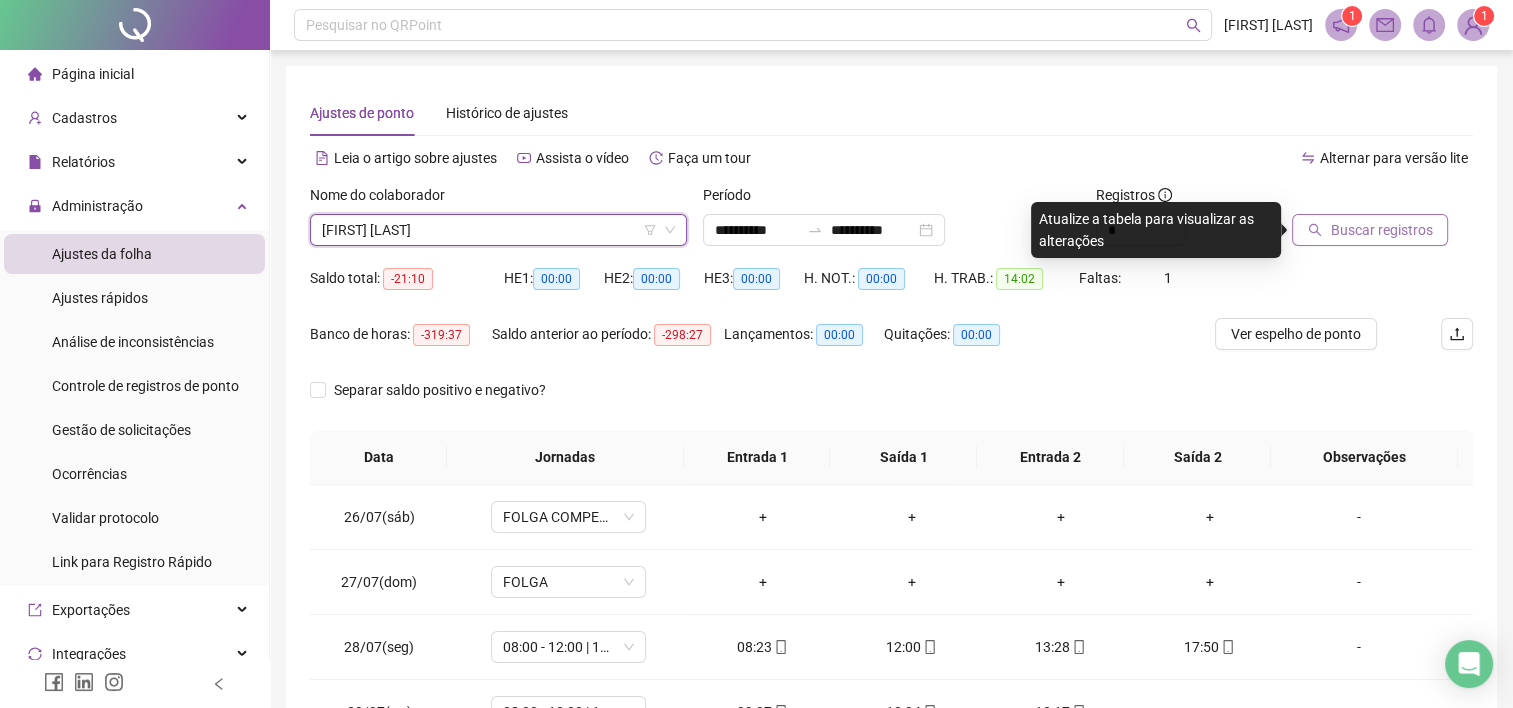 click on "Buscar registros" at bounding box center (1381, 230) 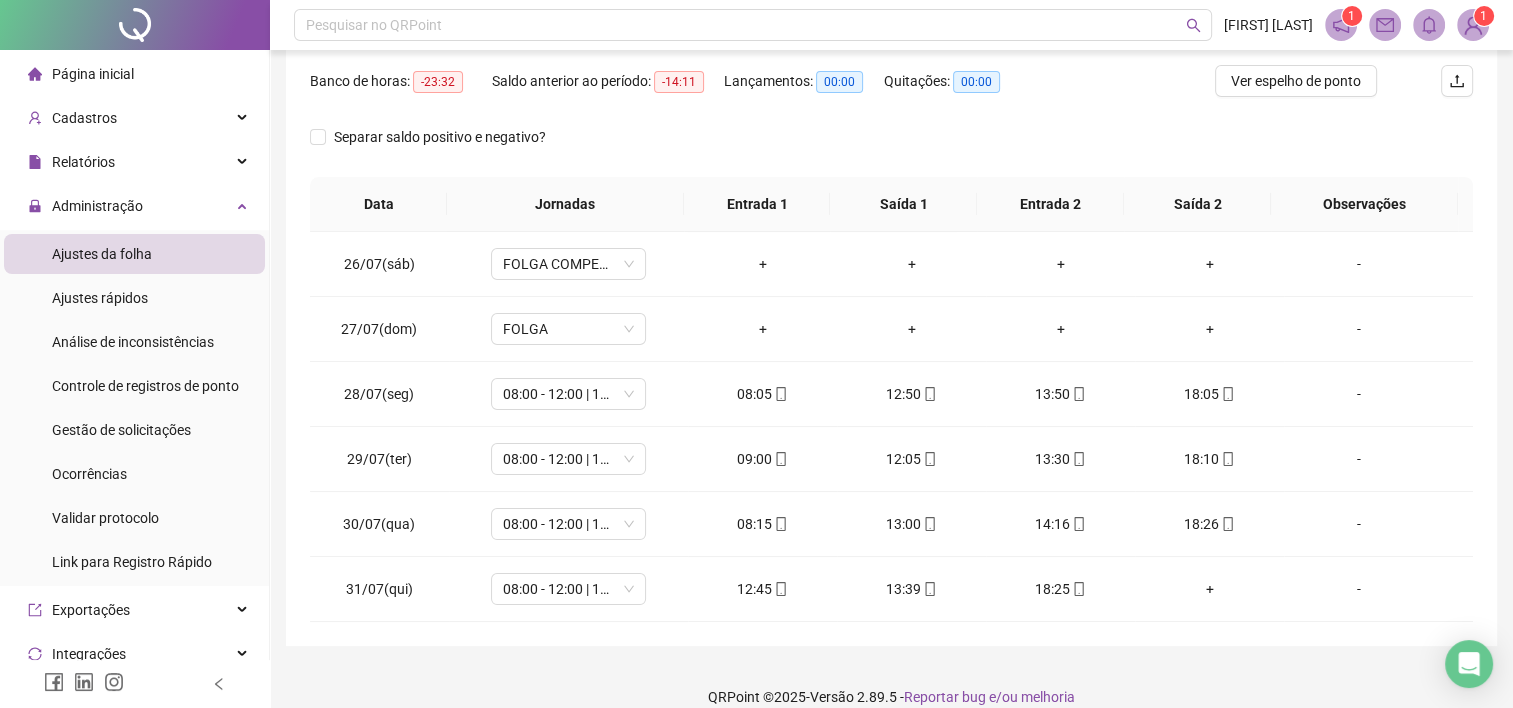 scroll, scrollTop: 276, scrollLeft: 0, axis: vertical 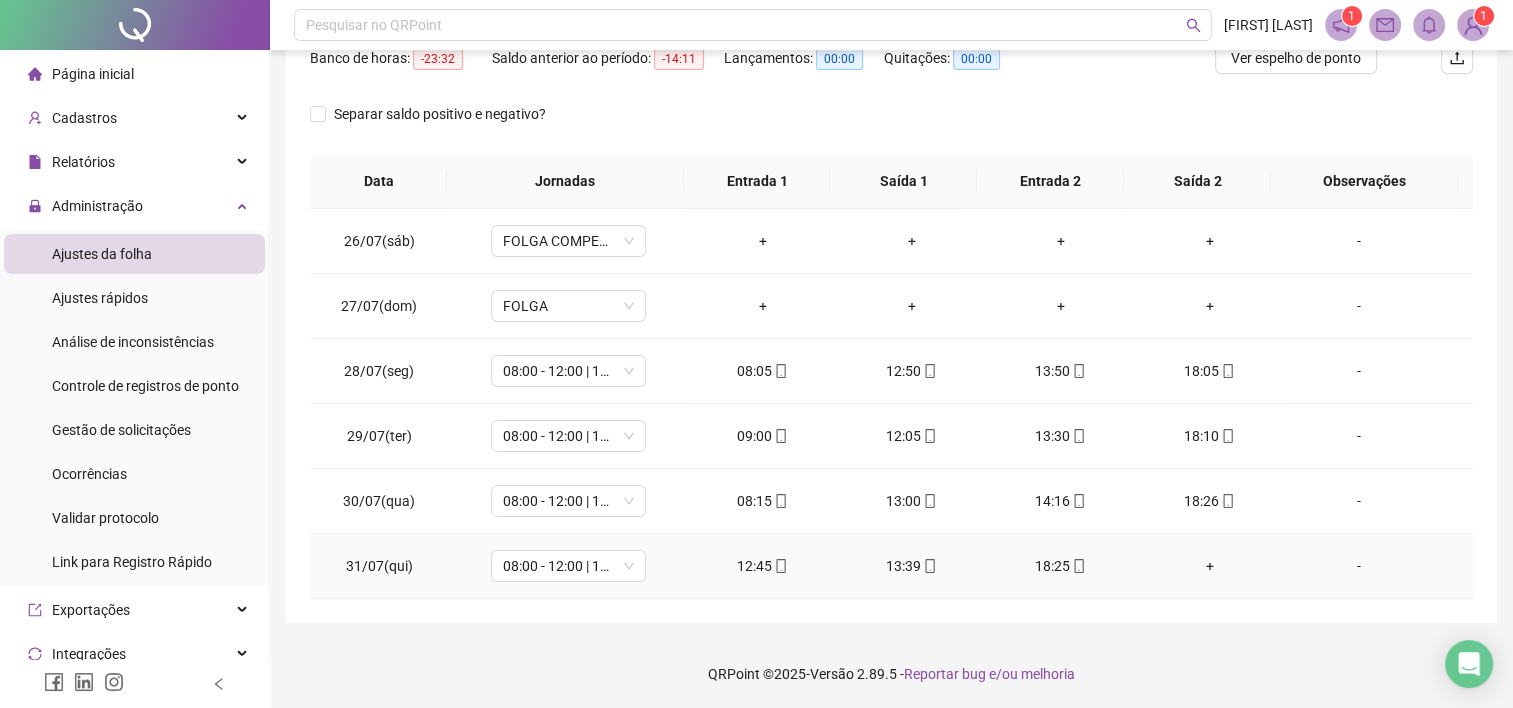 click on "+" at bounding box center (1209, 566) 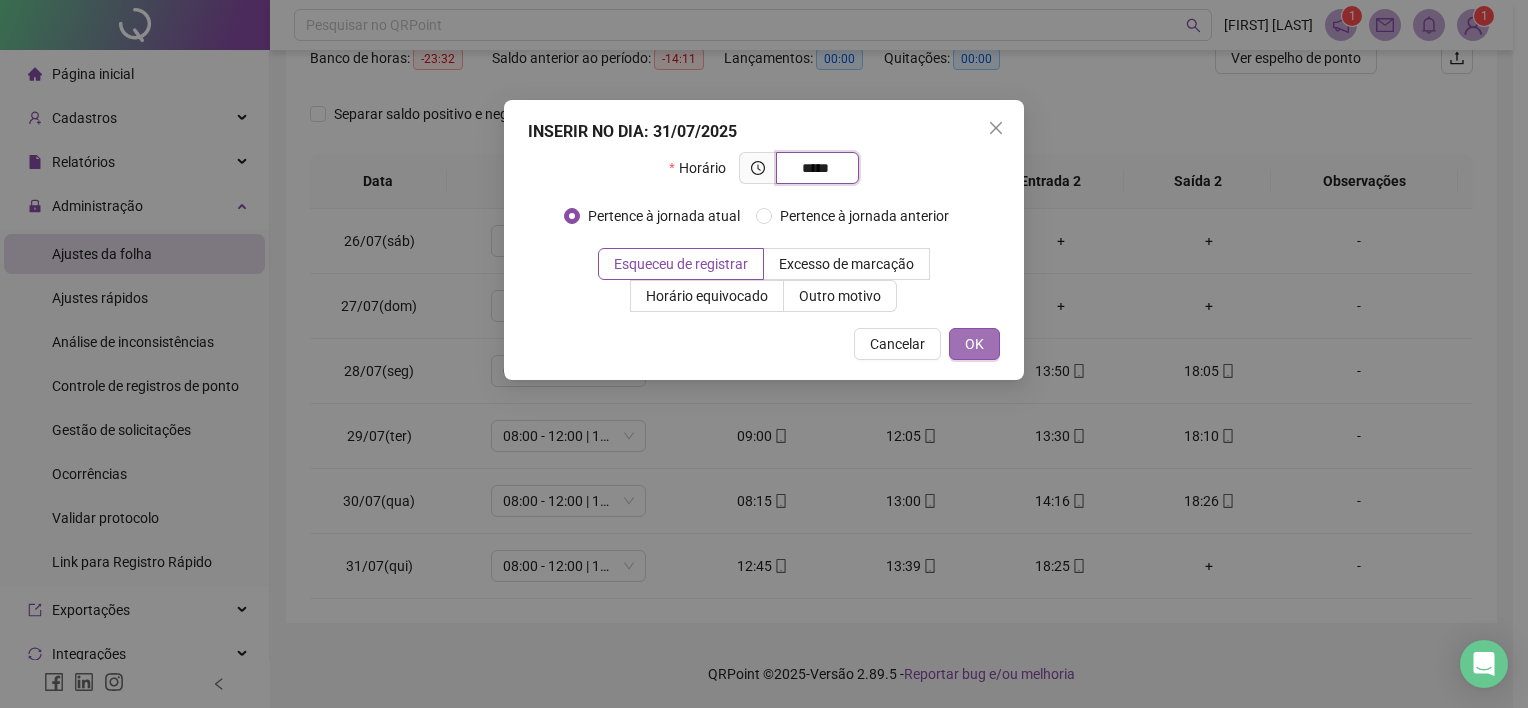 type on "*****" 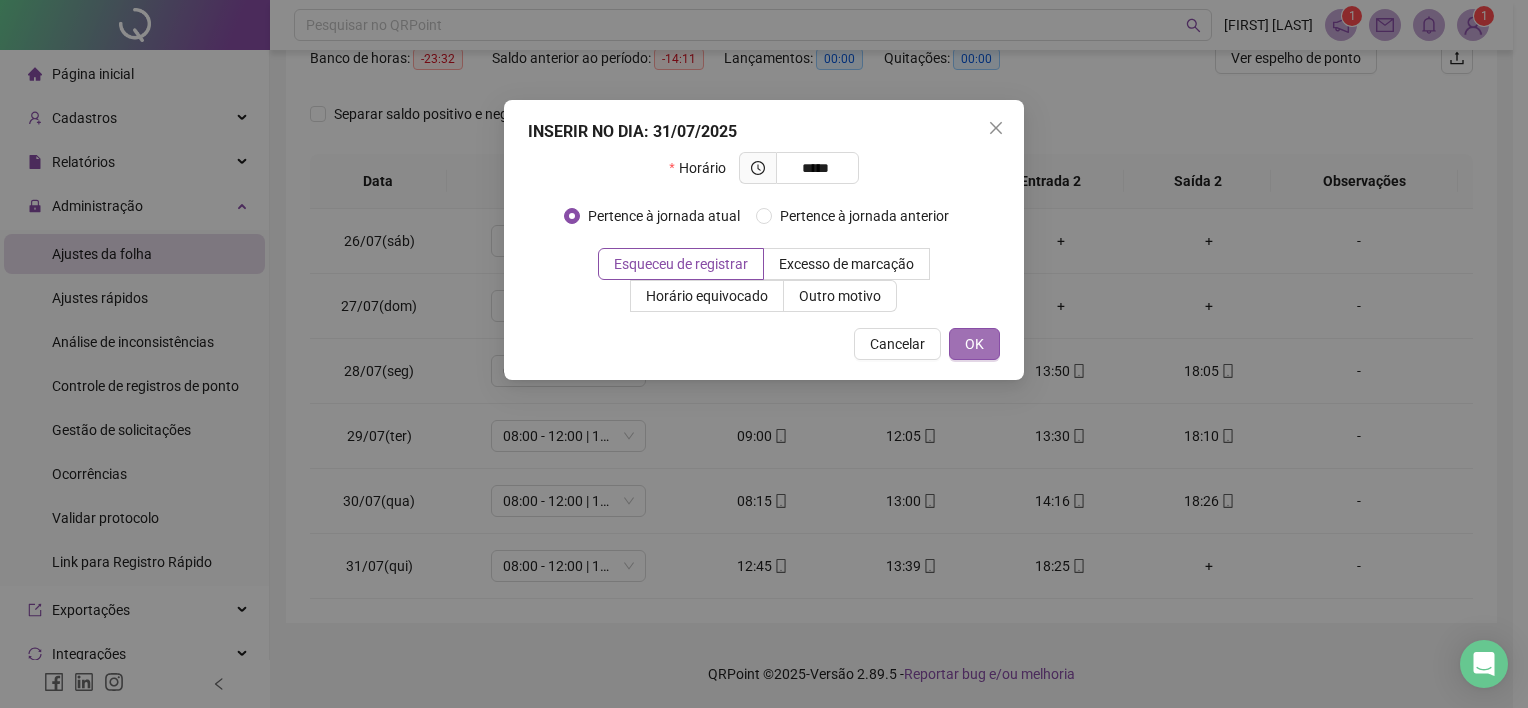 click on "OK" at bounding box center [974, 344] 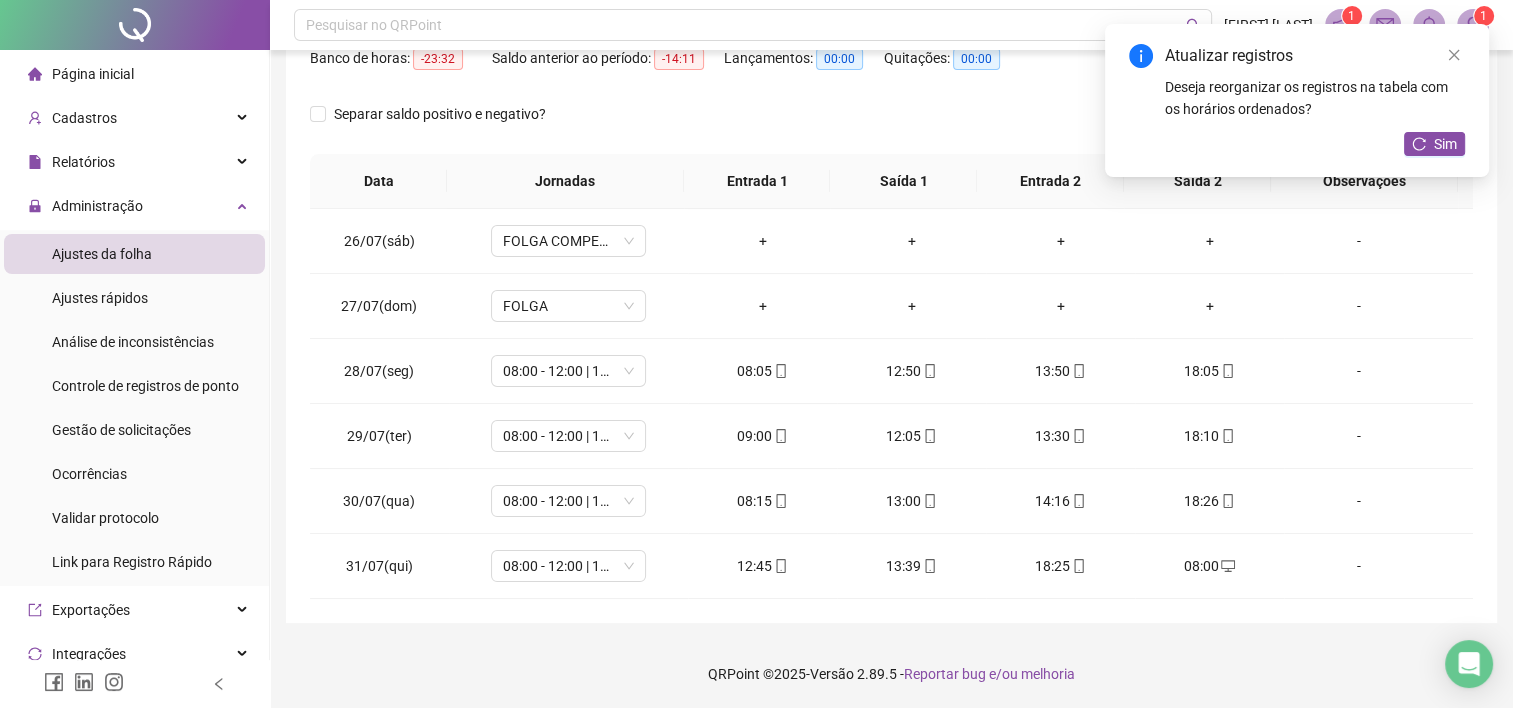 scroll, scrollTop: 0, scrollLeft: 0, axis: both 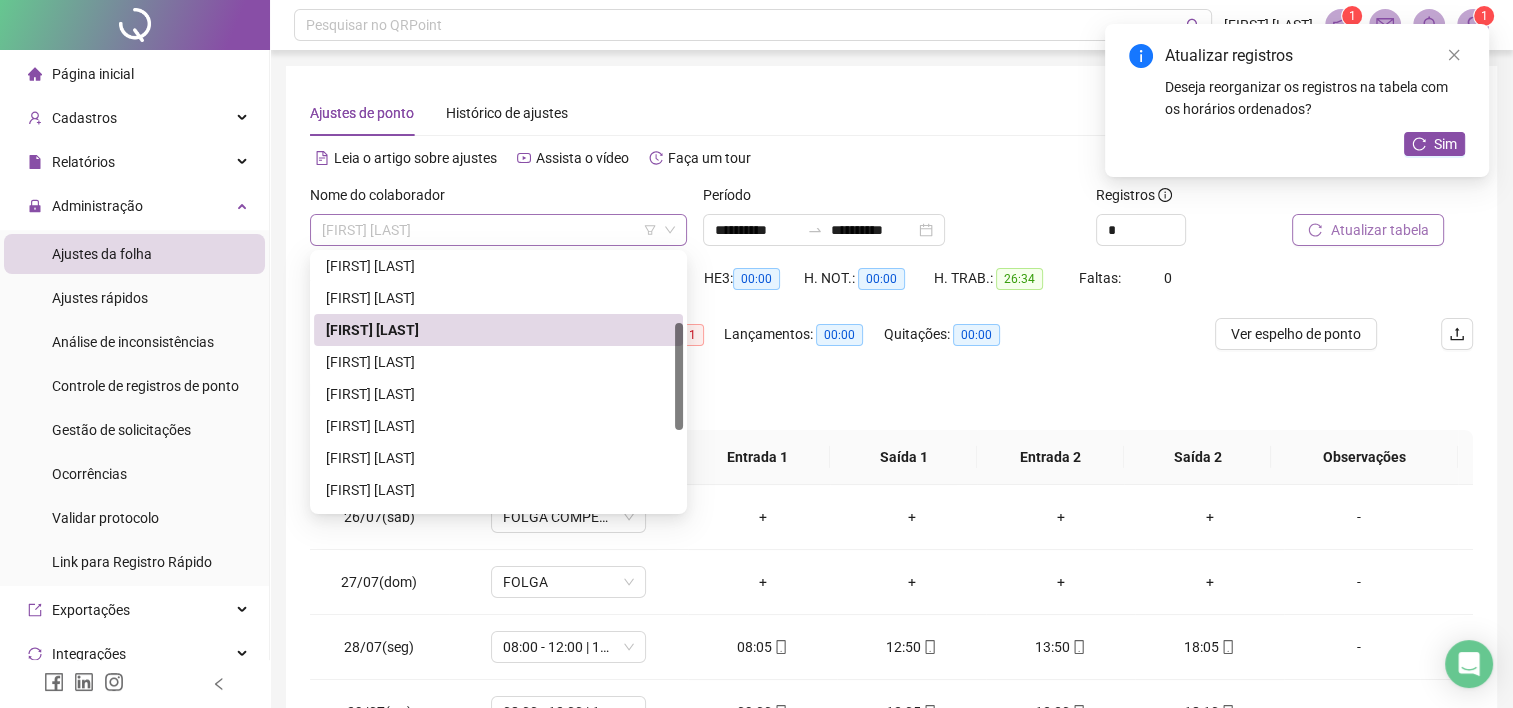 click on "[FIRST] [LAST]" at bounding box center [498, 230] 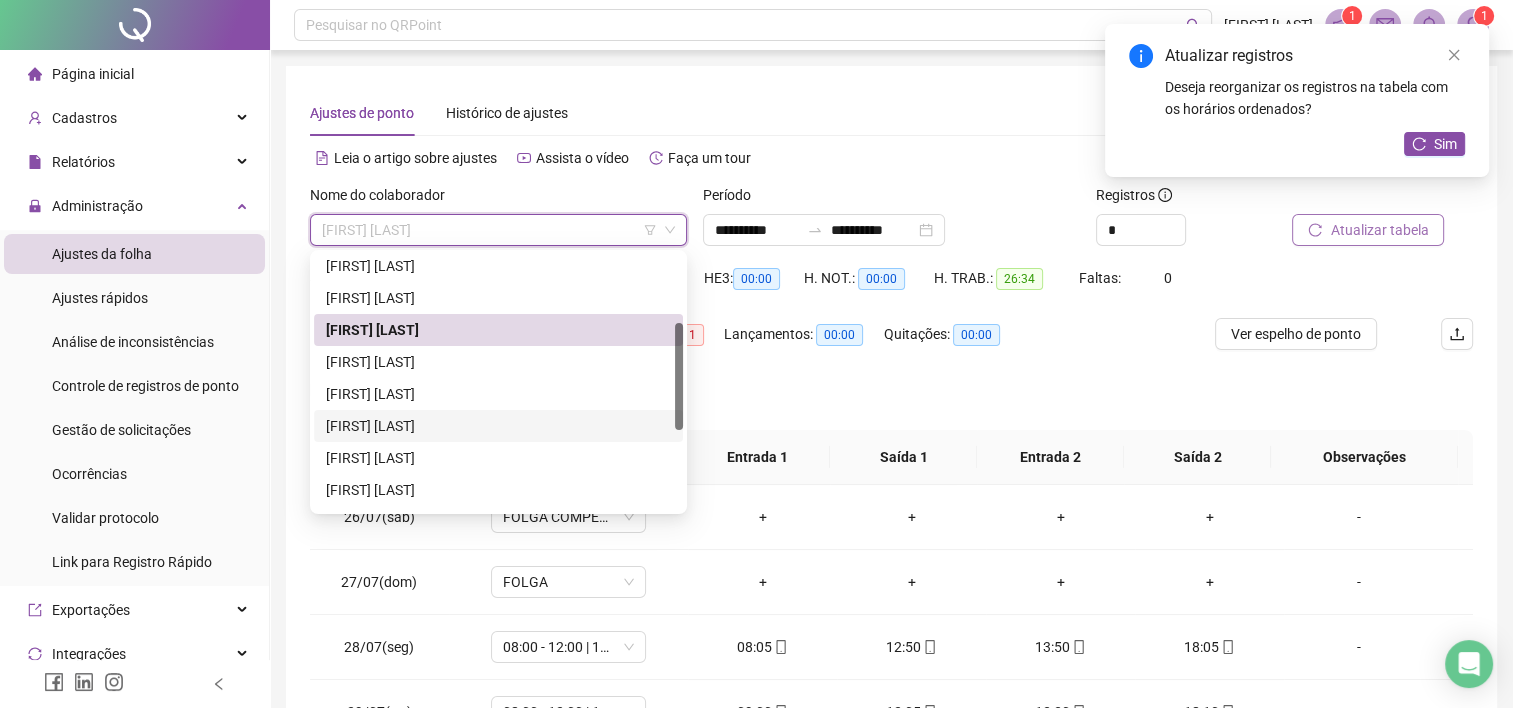 click on "[FIRST] [LAST]" at bounding box center (498, 426) 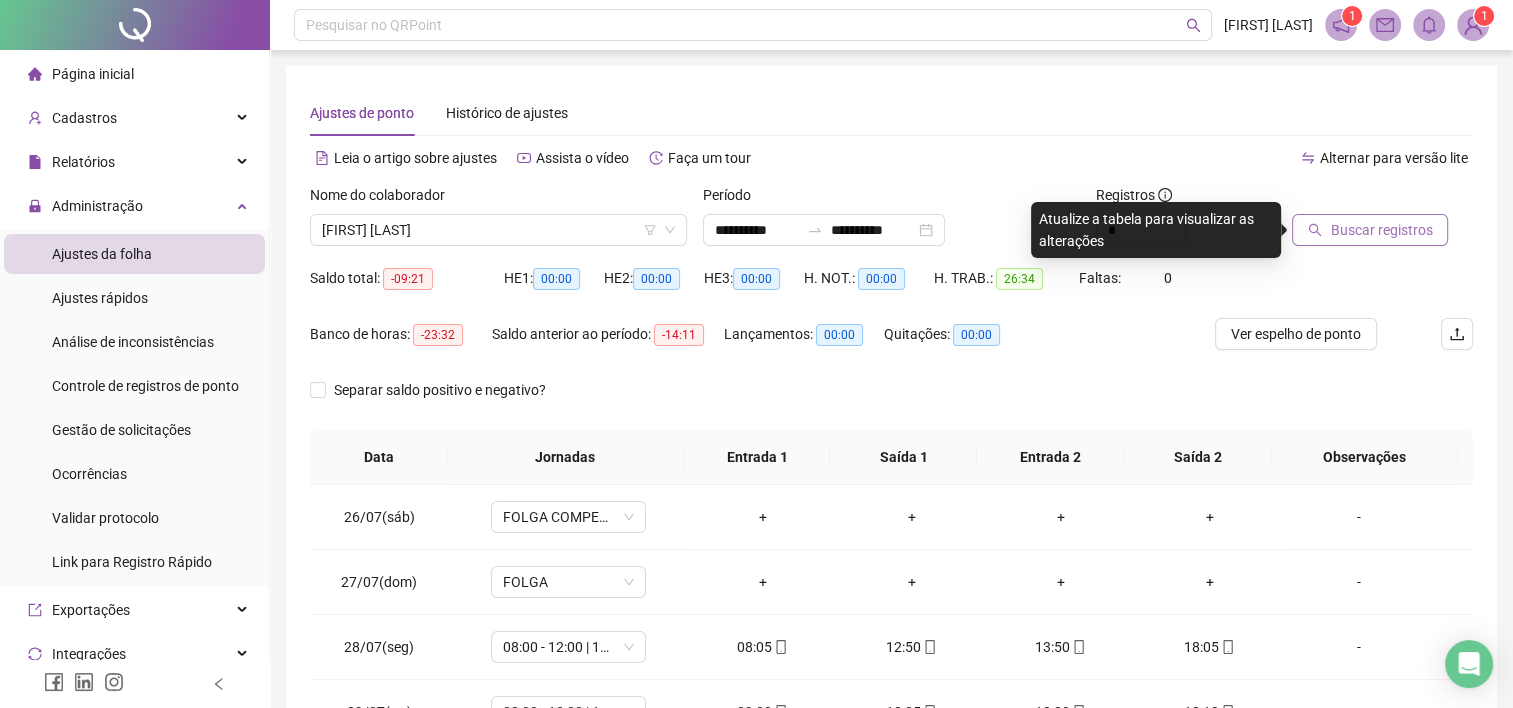click on "Buscar registros" at bounding box center (1381, 230) 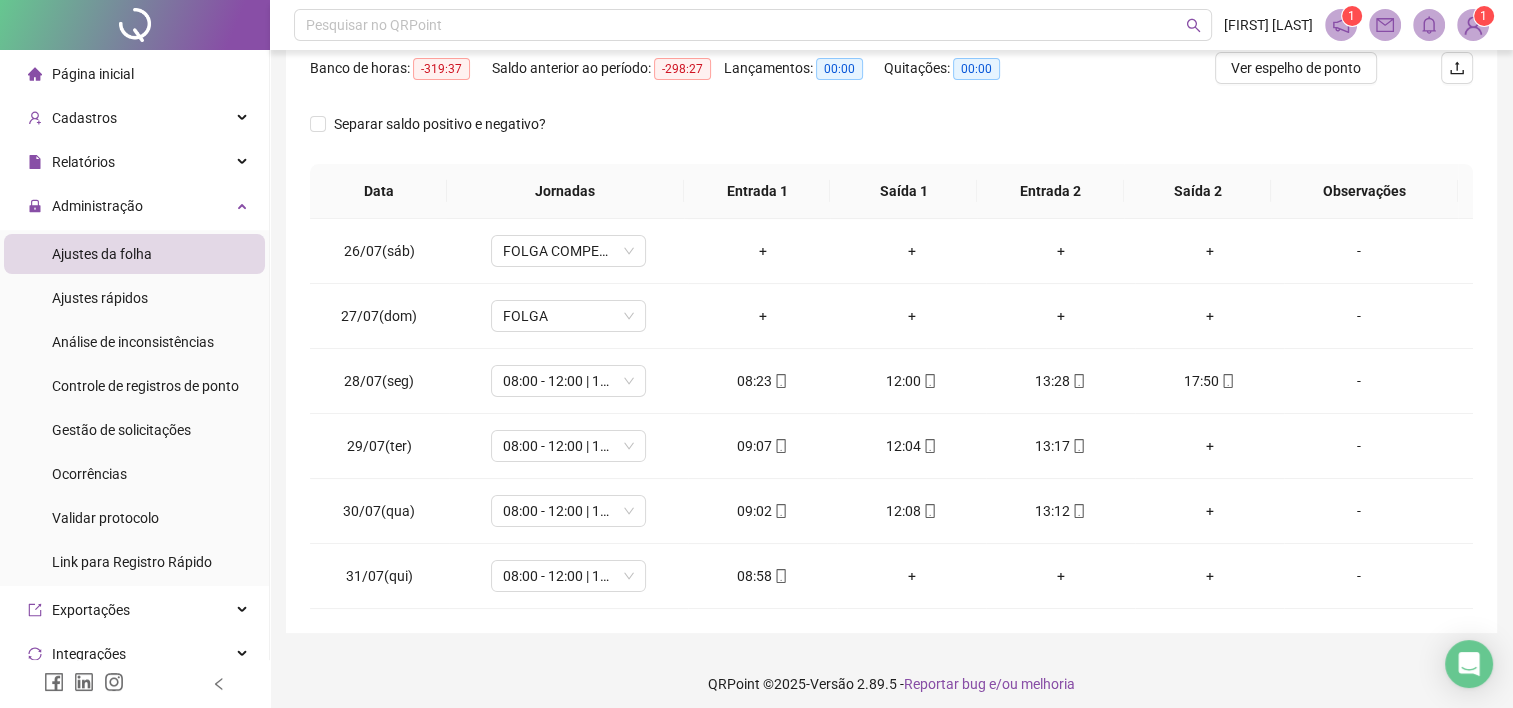 scroll, scrollTop: 276, scrollLeft: 0, axis: vertical 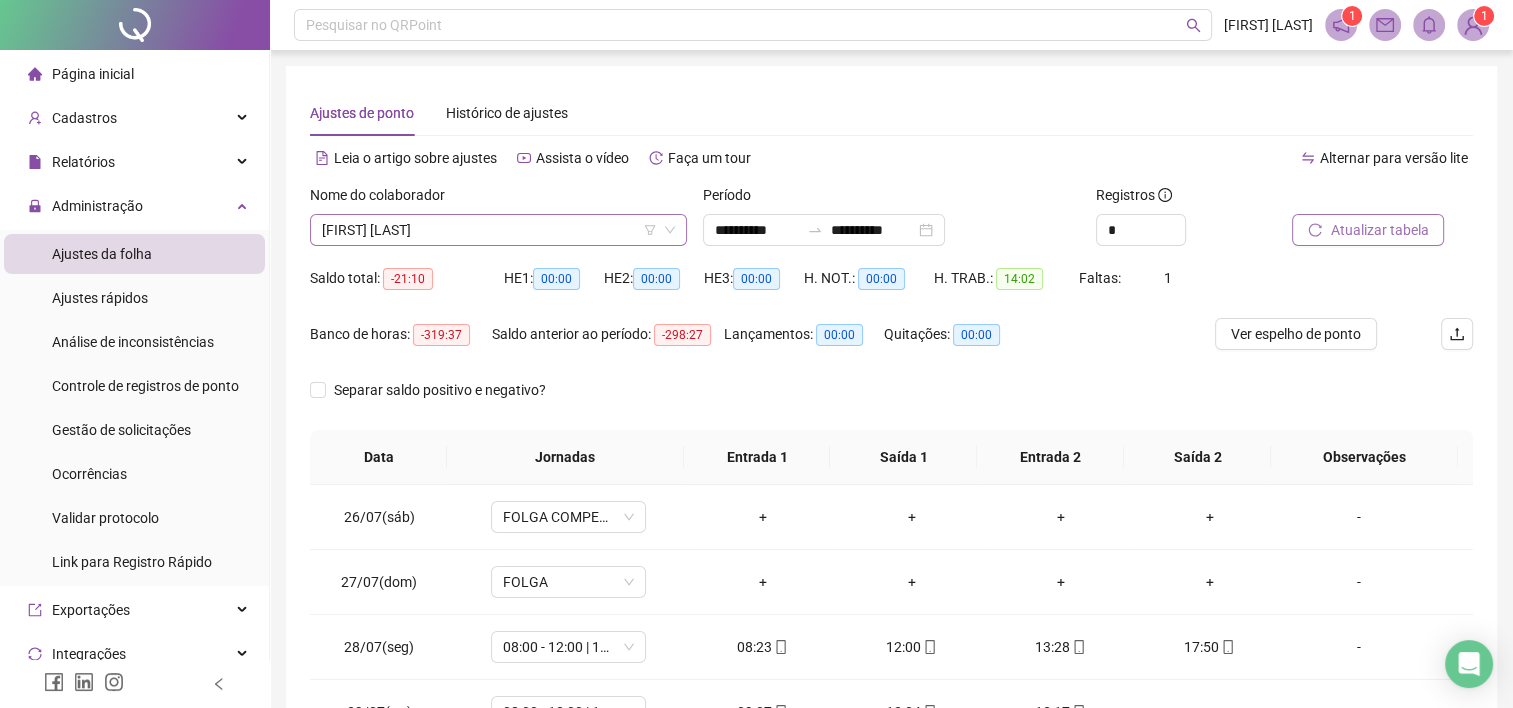 click on "[FIRST] [LAST]" at bounding box center (498, 230) 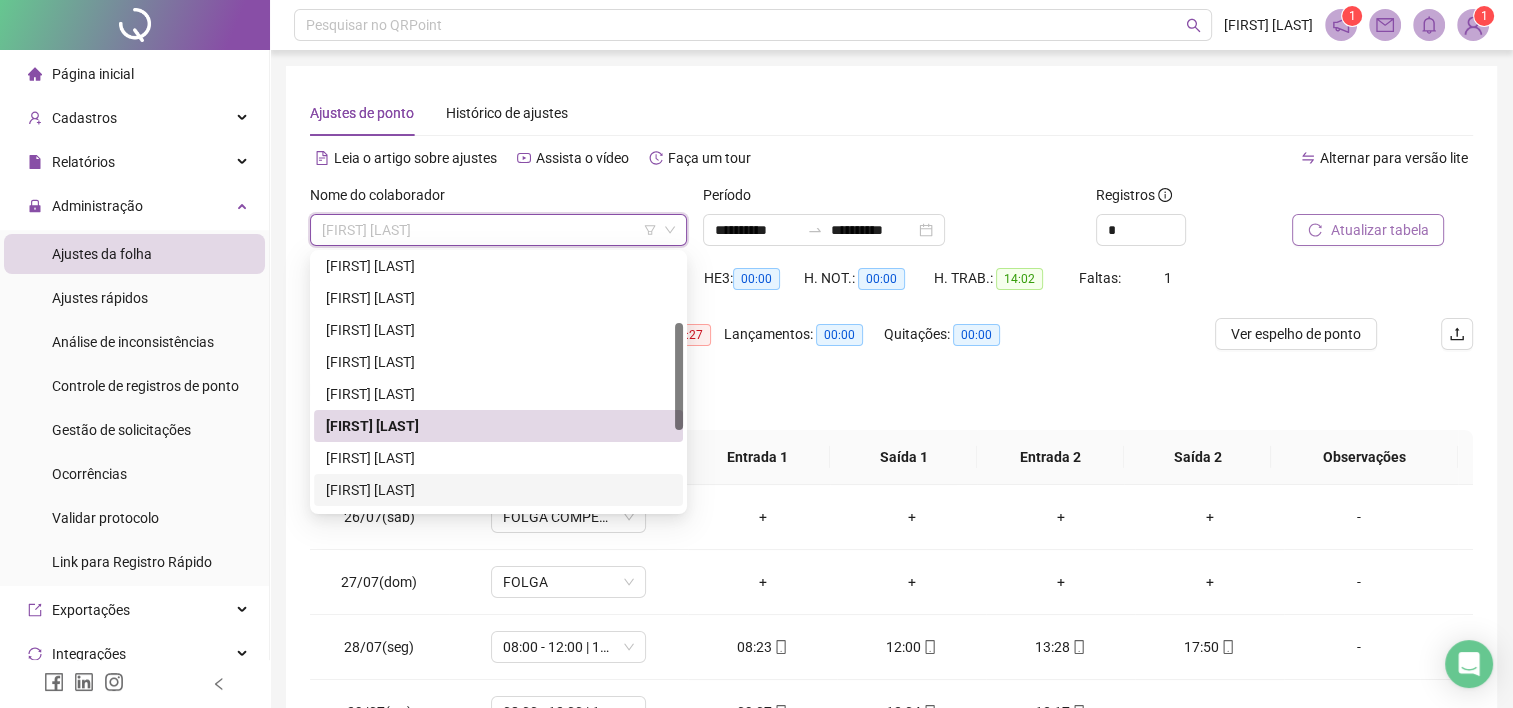click on "[FIRST] [LAST]" at bounding box center [498, 490] 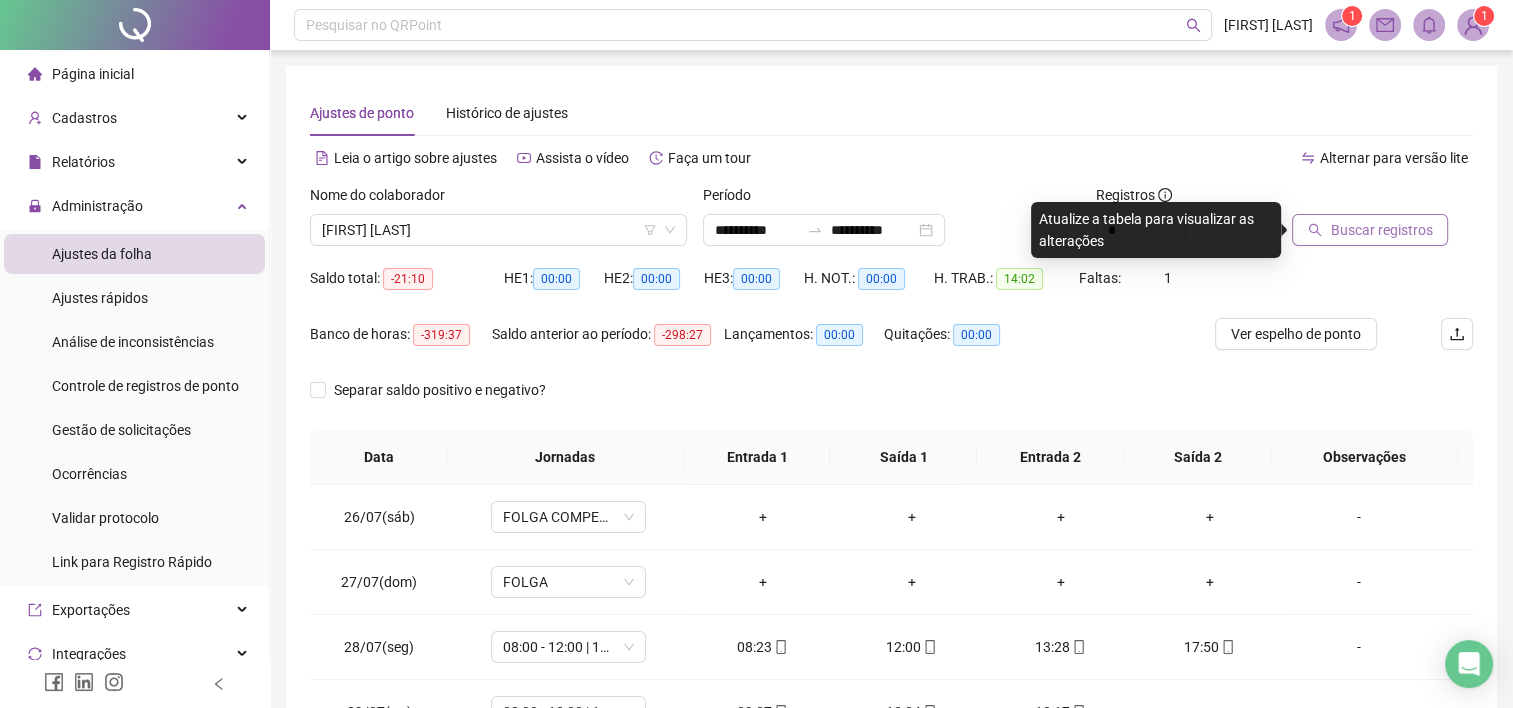 click on "Buscar registros" at bounding box center (1381, 230) 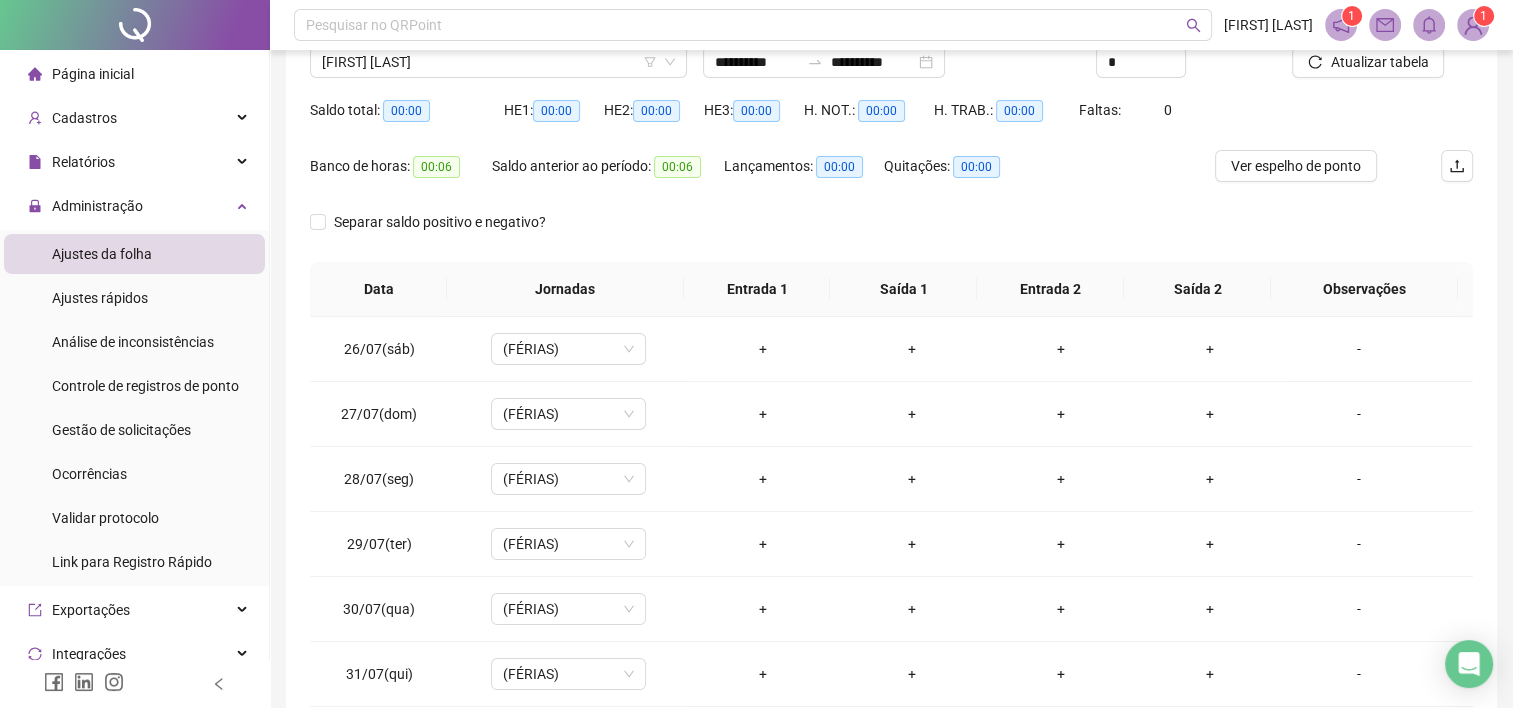 scroll, scrollTop: 85, scrollLeft: 0, axis: vertical 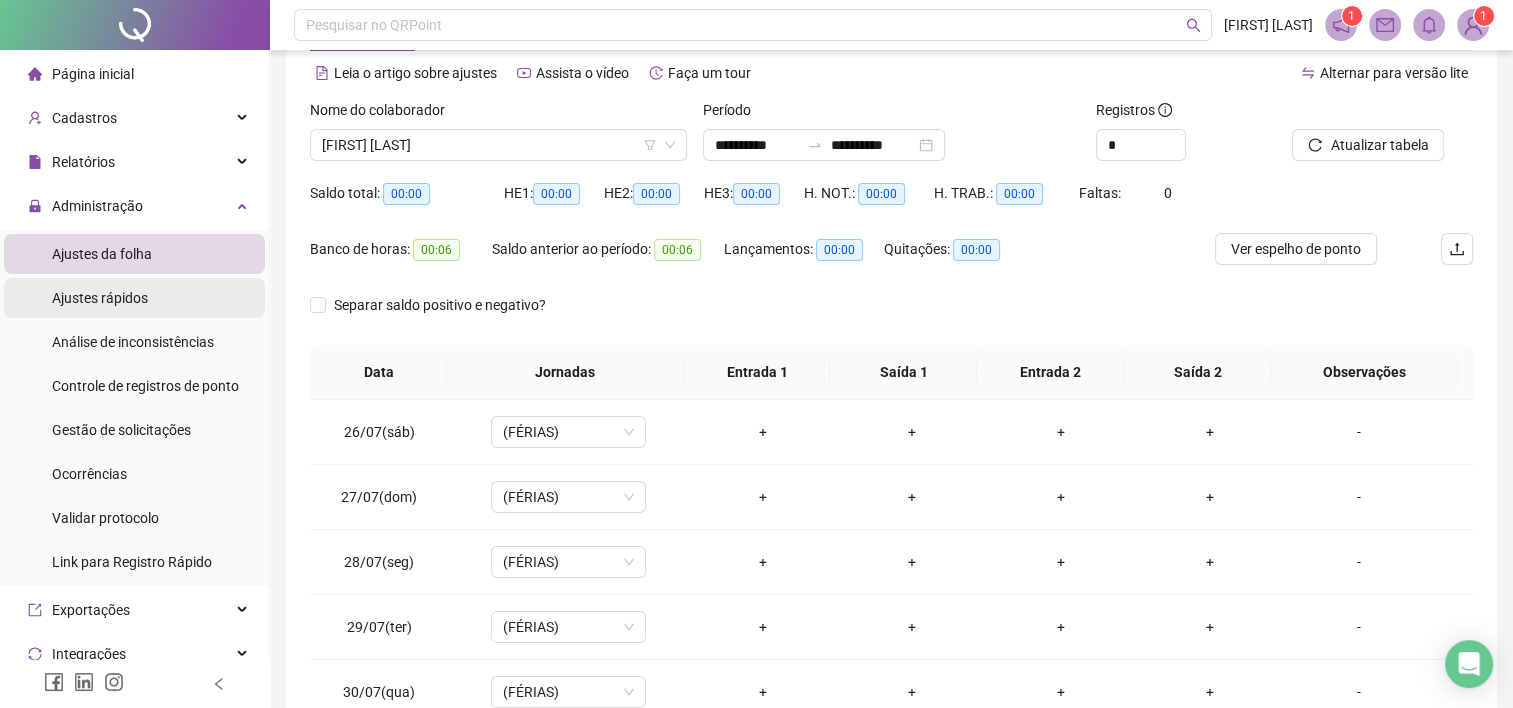 click on "Ajustes rápidos" at bounding box center [134, 298] 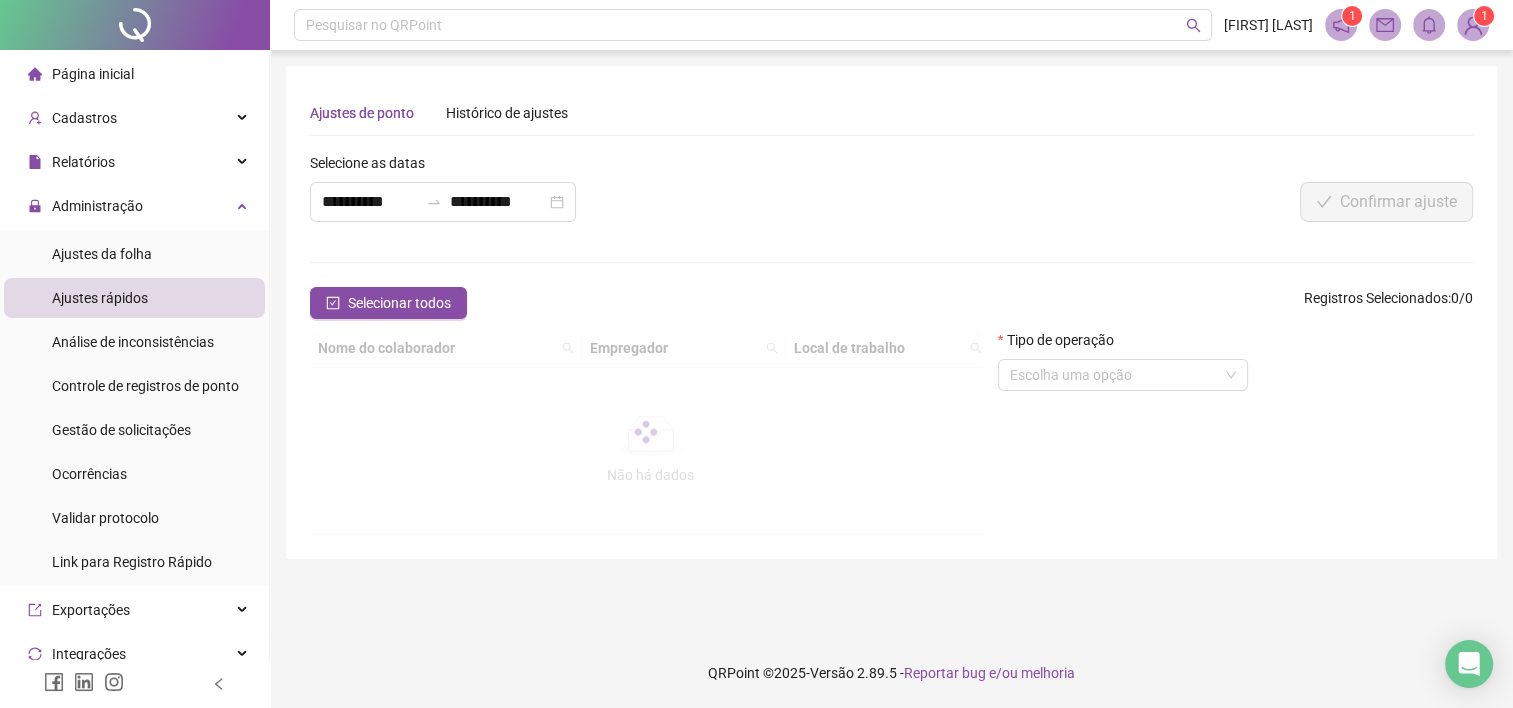 scroll, scrollTop: 0, scrollLeft: 0, axis: both 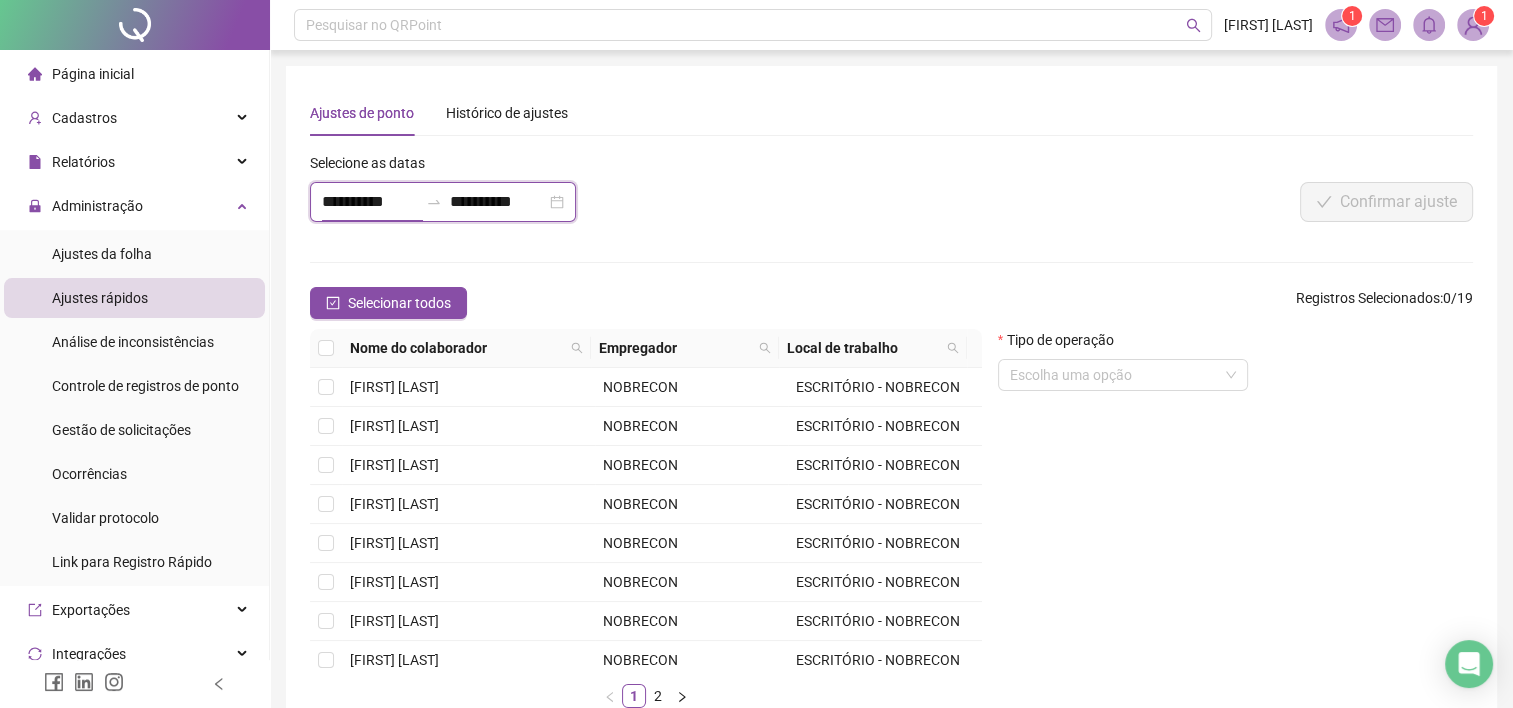 click on "**********" at bounding box center (370, 202) 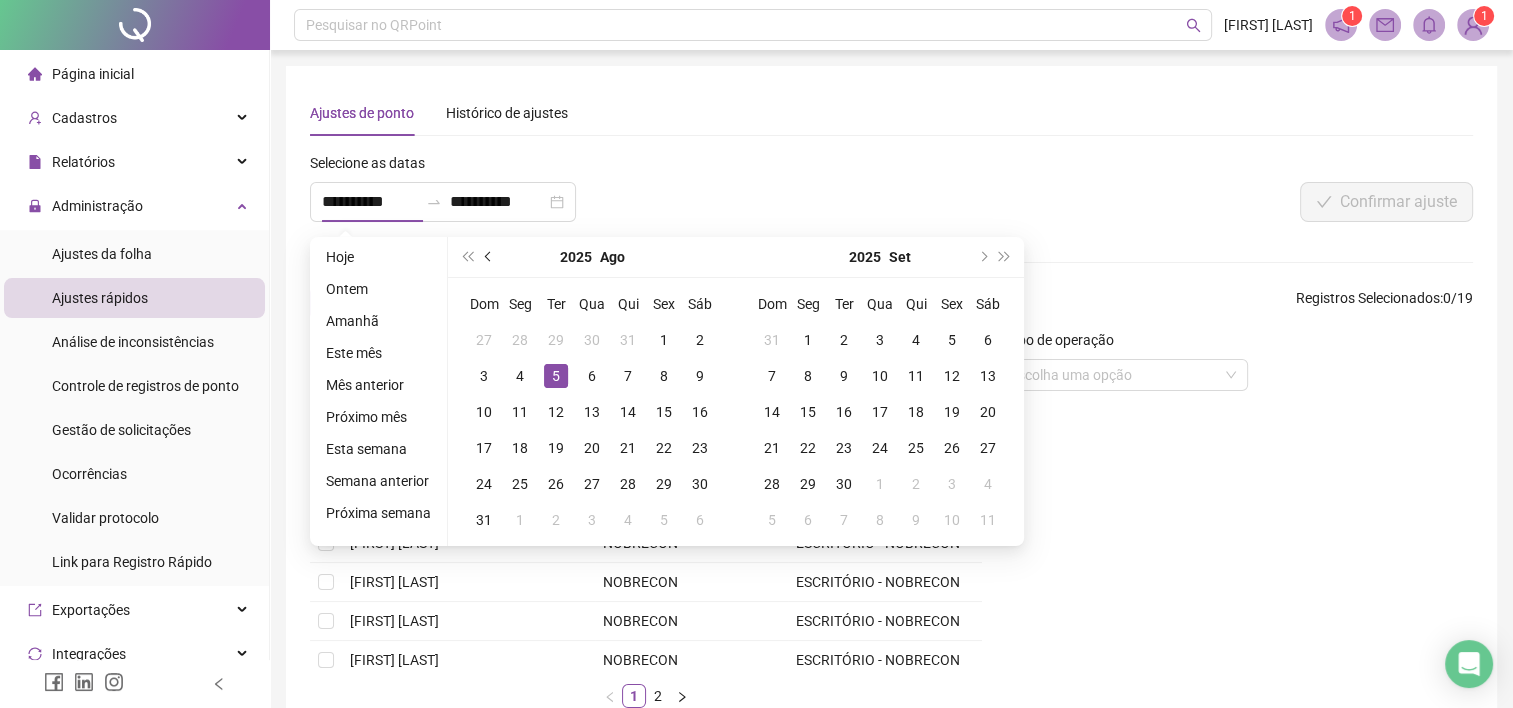 click at bounding box center [489, 257] 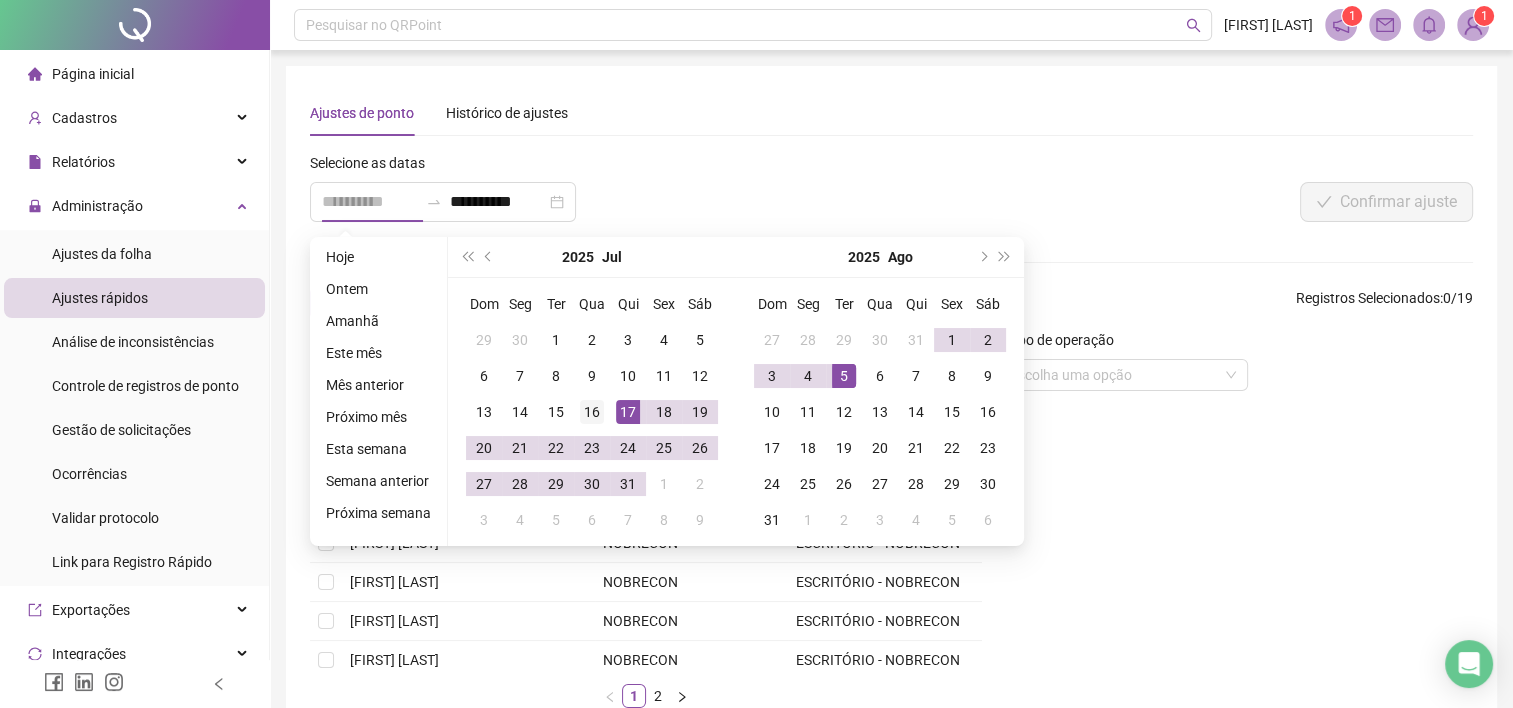 type on "**********" 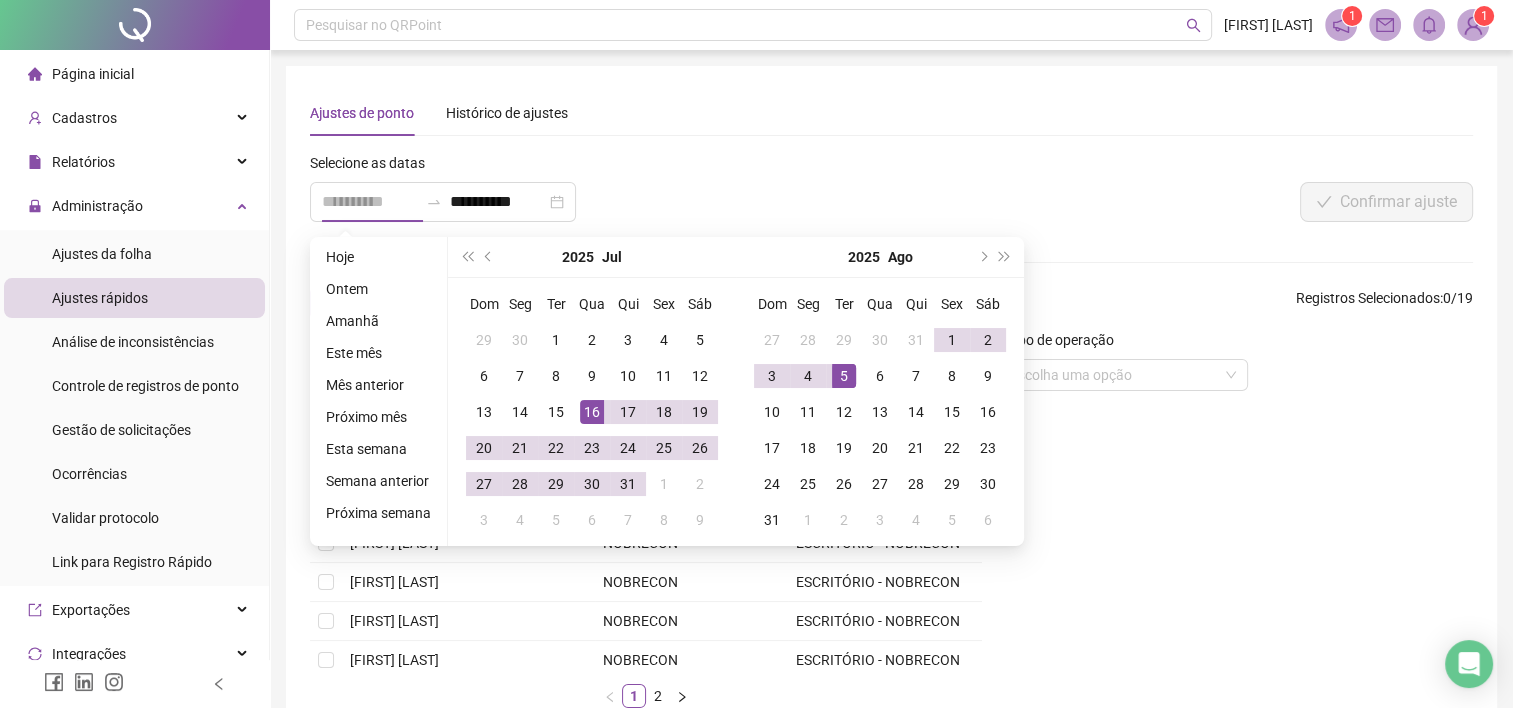 click on "16" at bounding box center (592, 412) 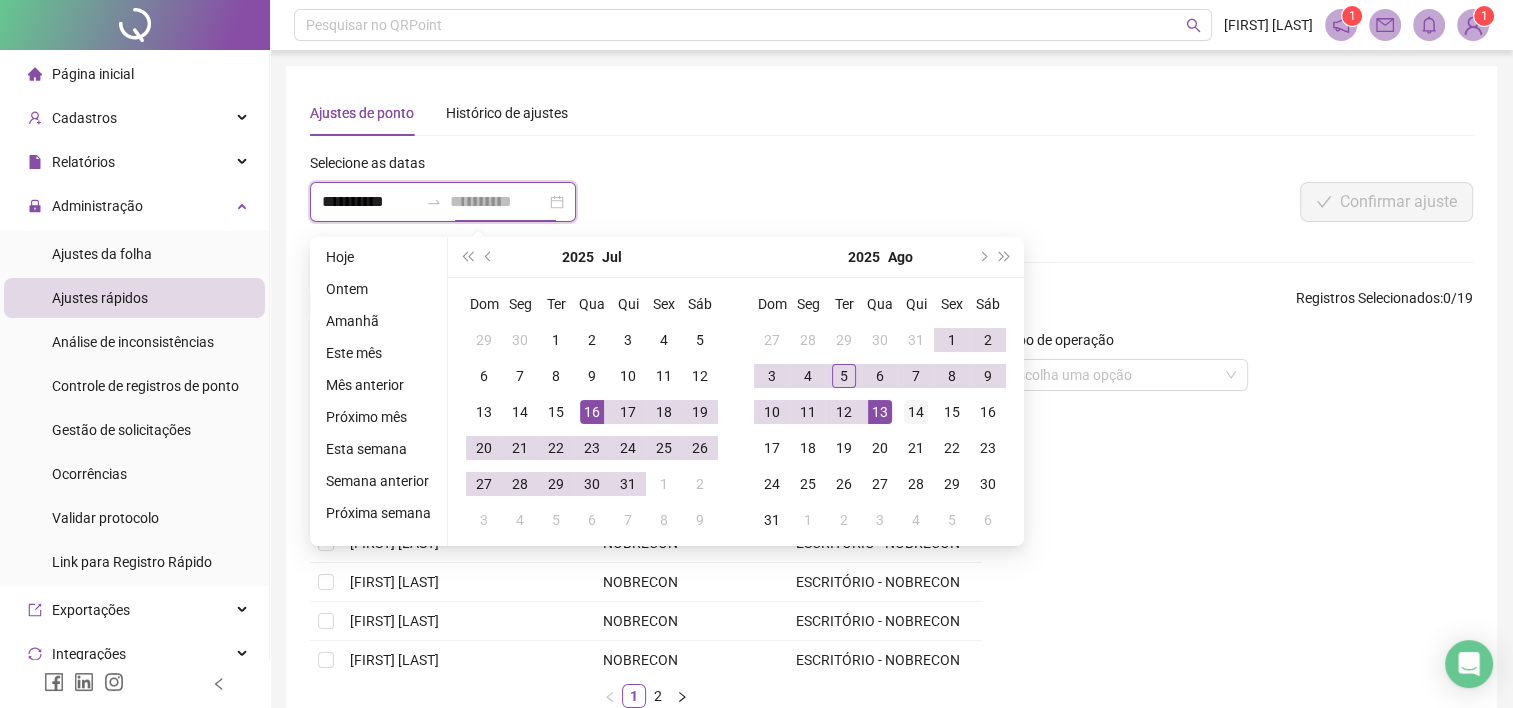 type on "**********" 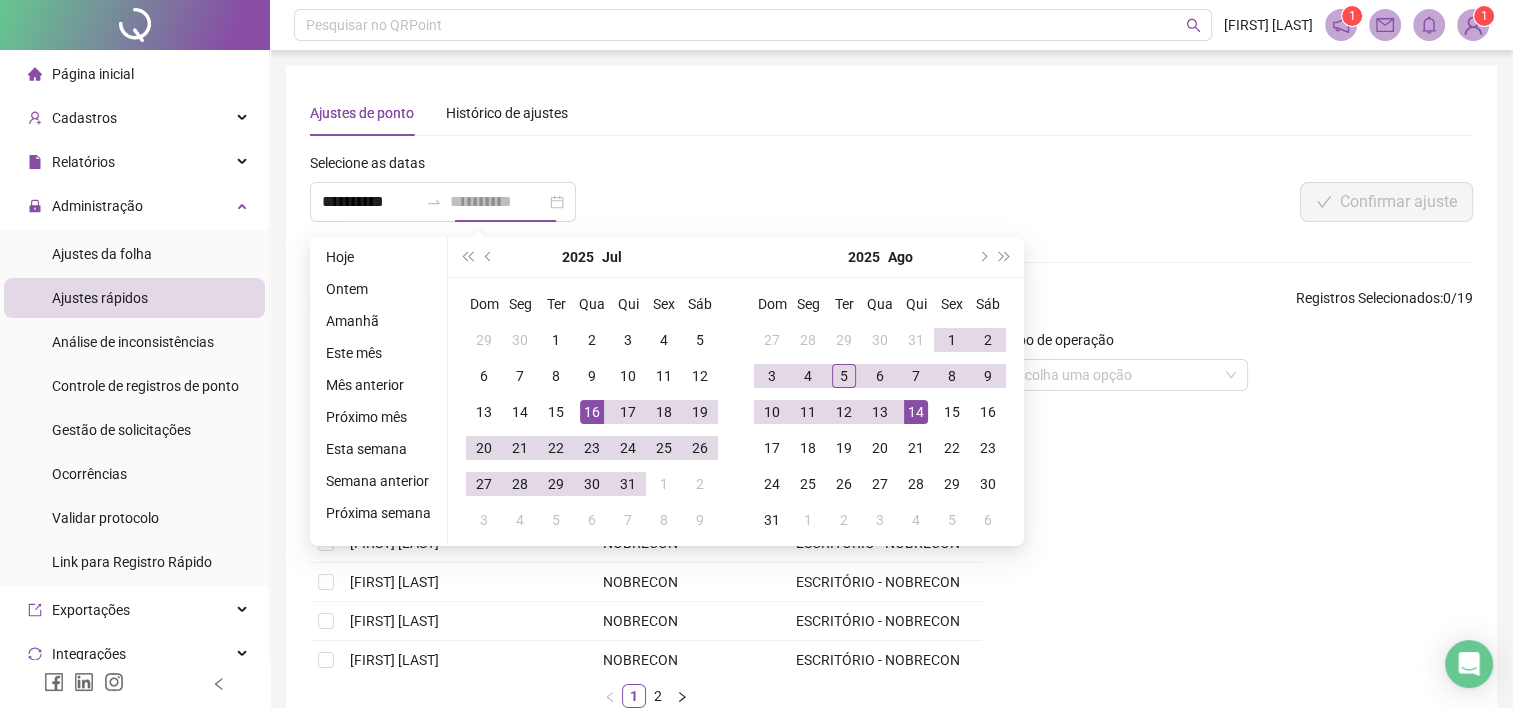 click on "14" at bounding box center (916, 412) 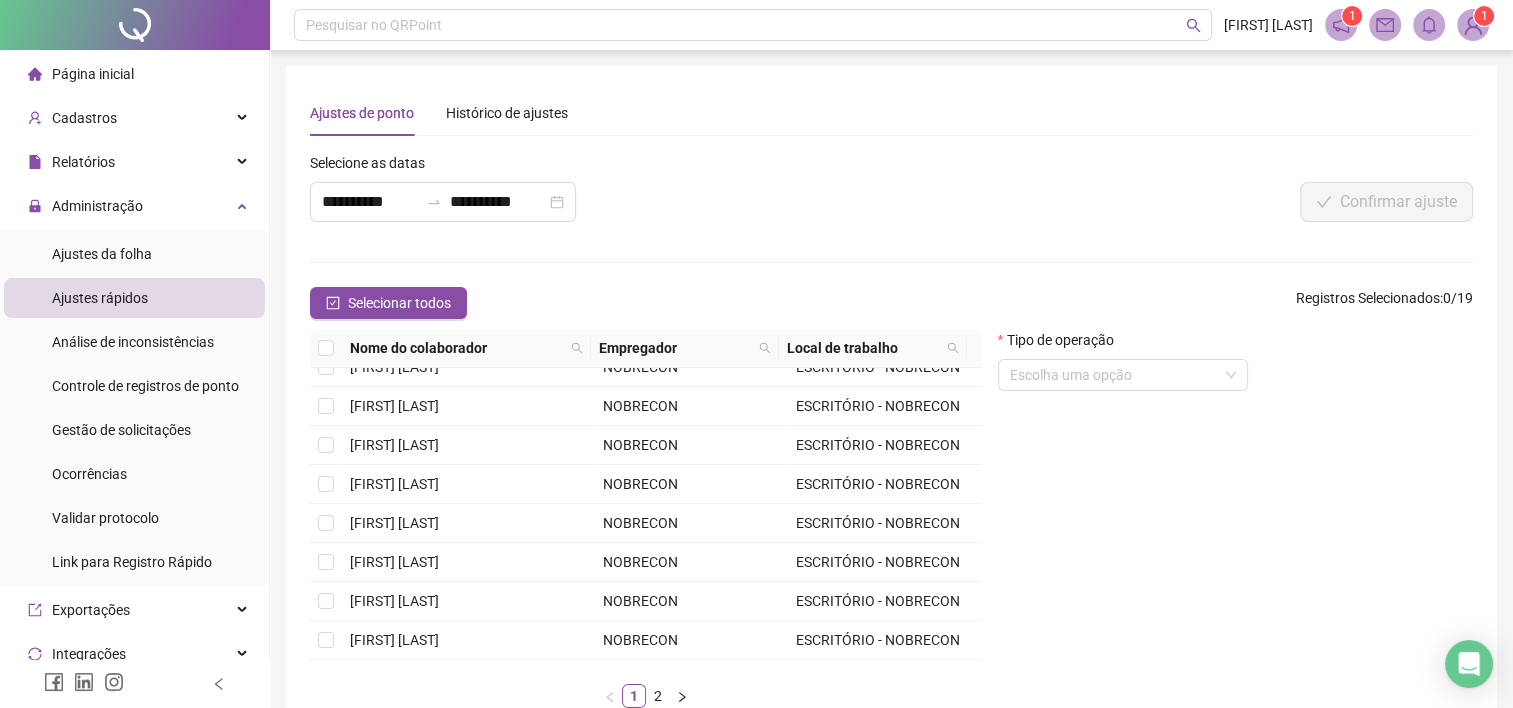 scroll, scrollTop: 148, scrollLeft: 0, axis: vertical 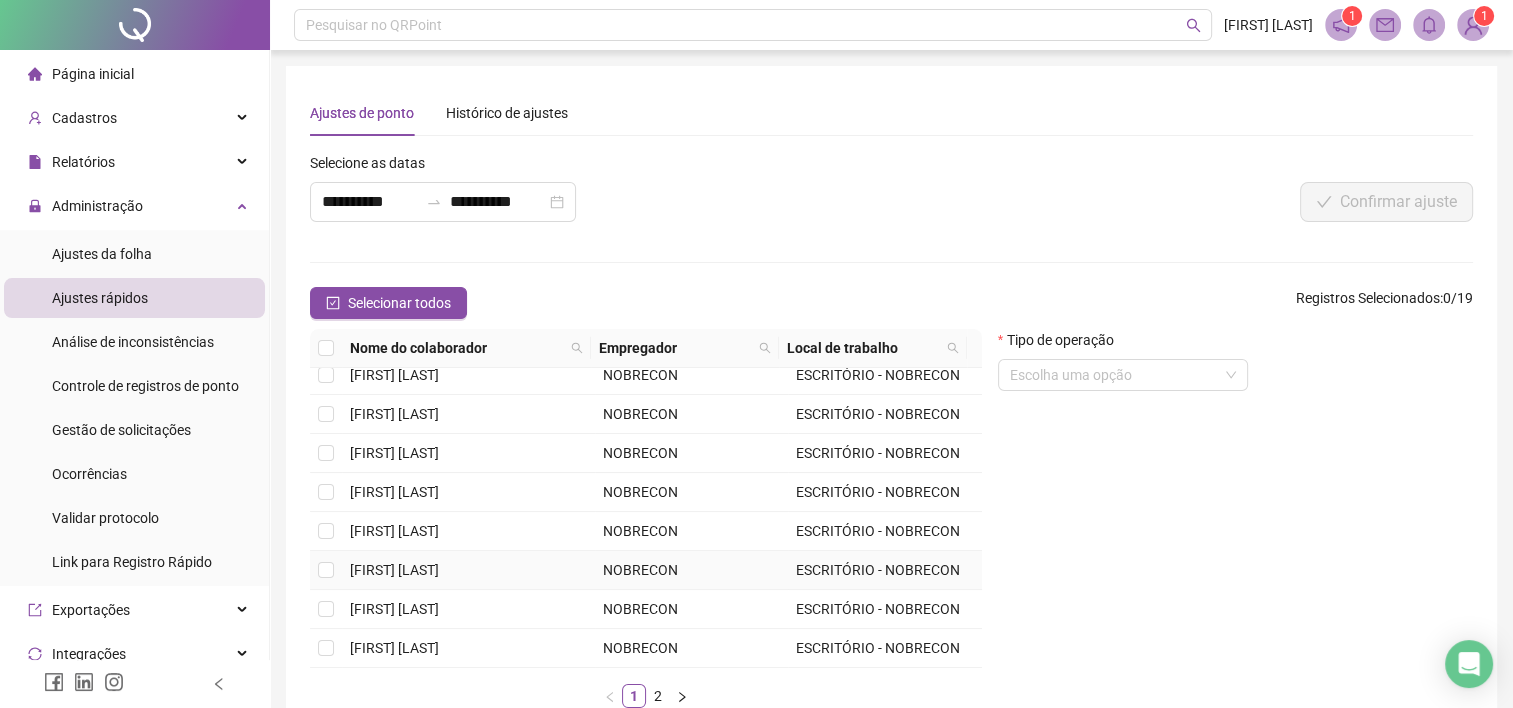 click at bounding box center (326, 570) 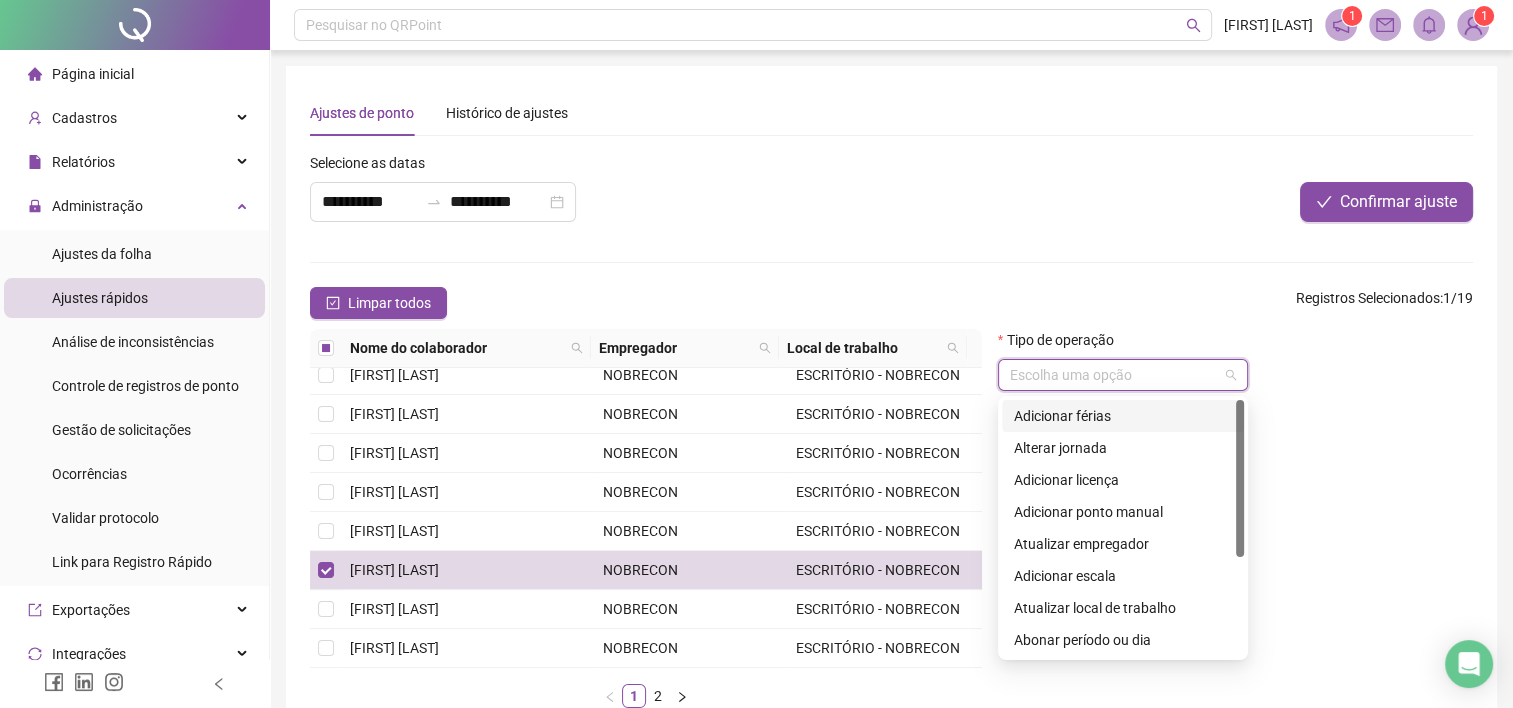 click at bounding box center [1114, 375] 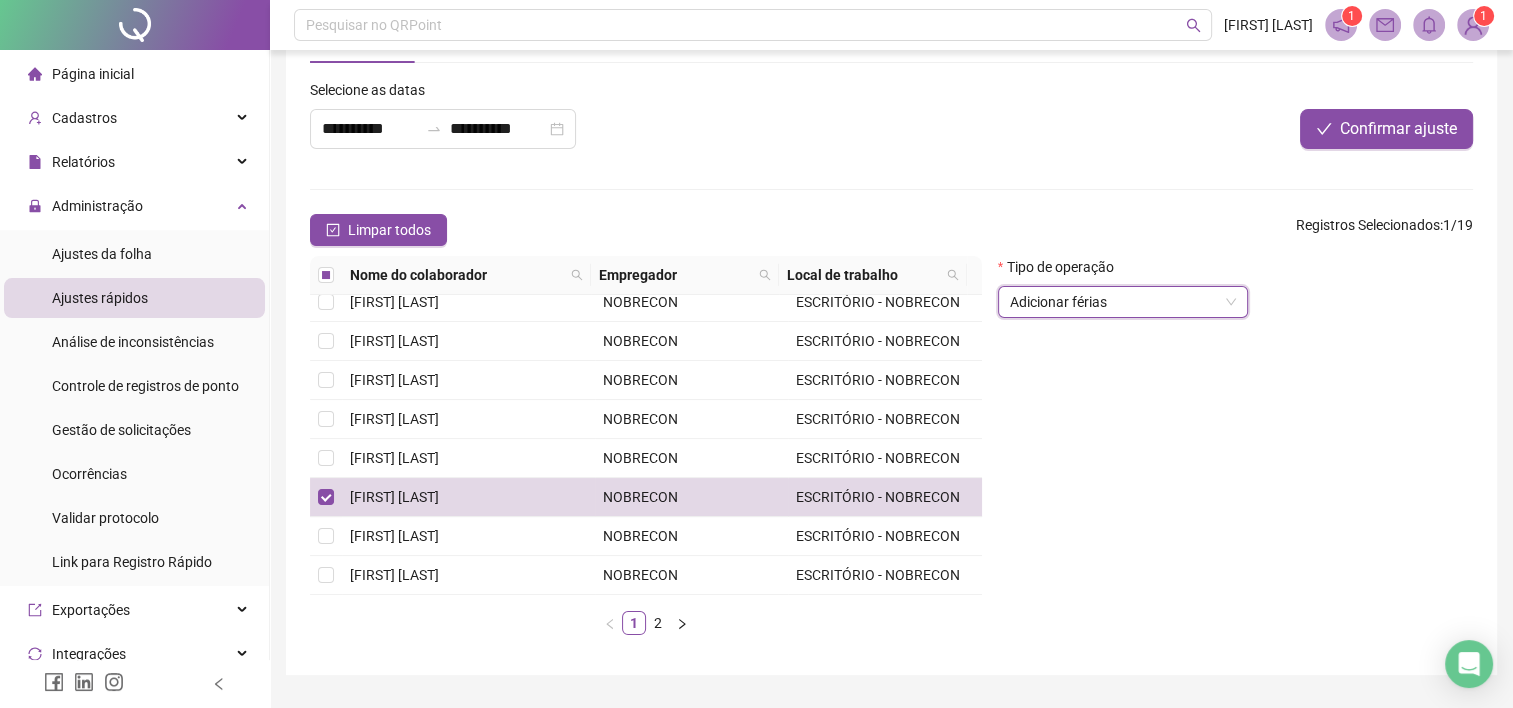 scroll, scrollTop: 0, scrollLeft: 0, axis: both 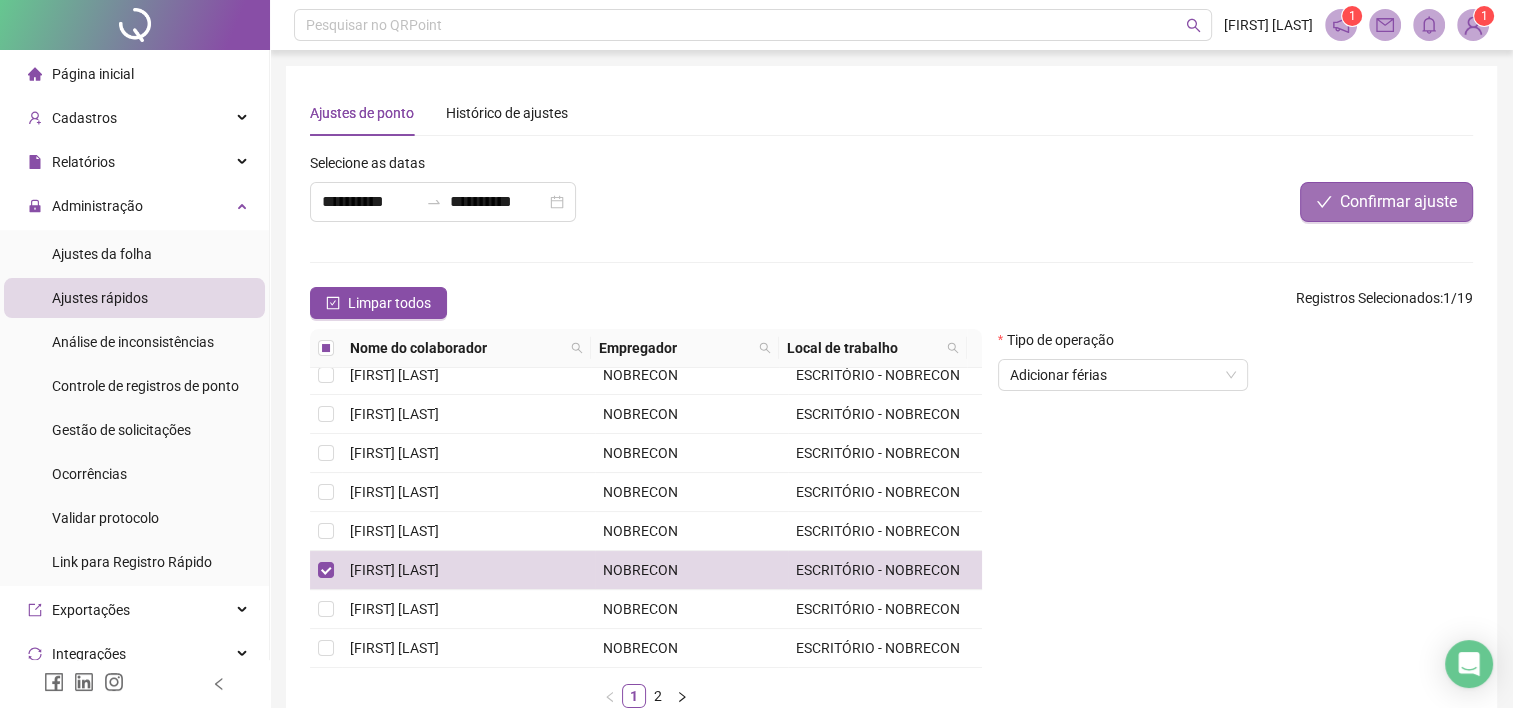 click on "Confirmar ajuste" at bounding box center (1386, 202) 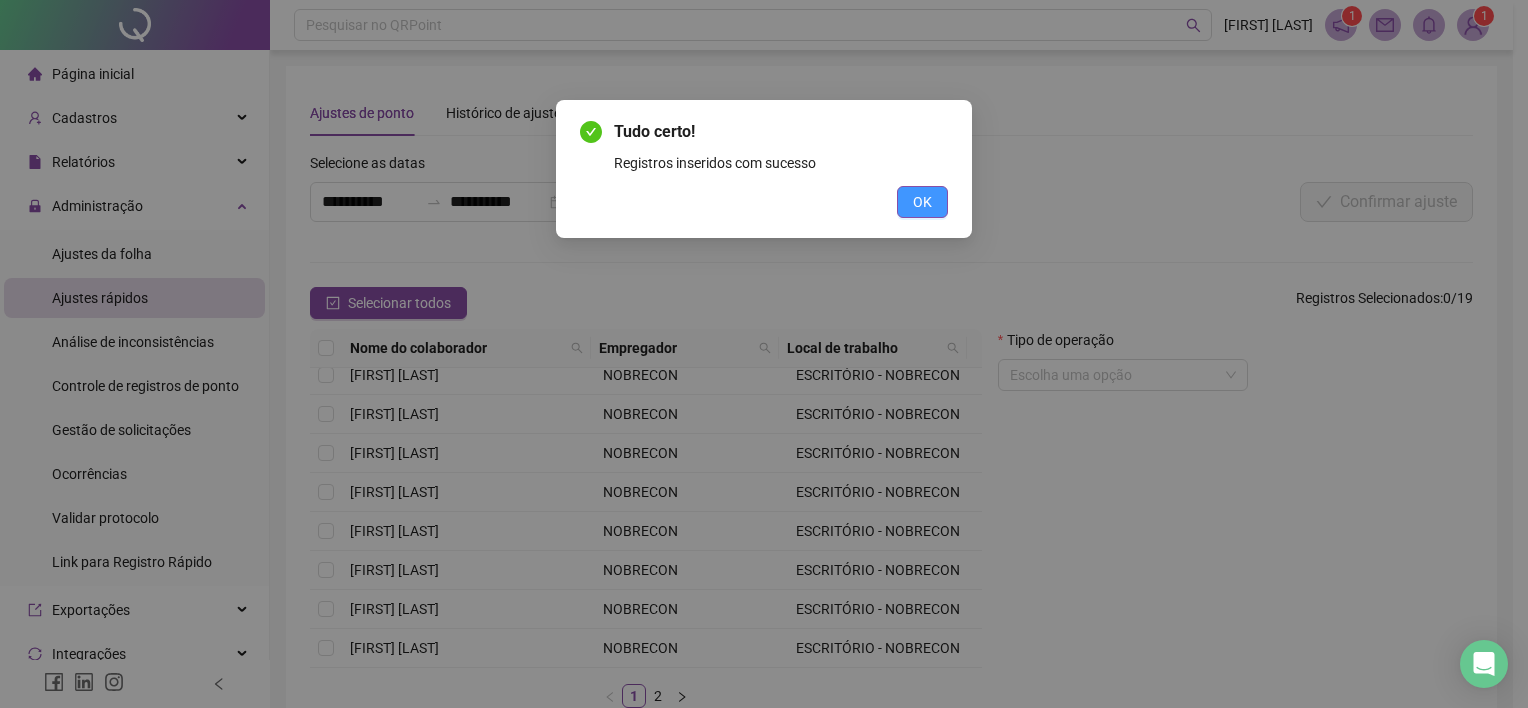 click on "OK" at bounding box center [922, 202] 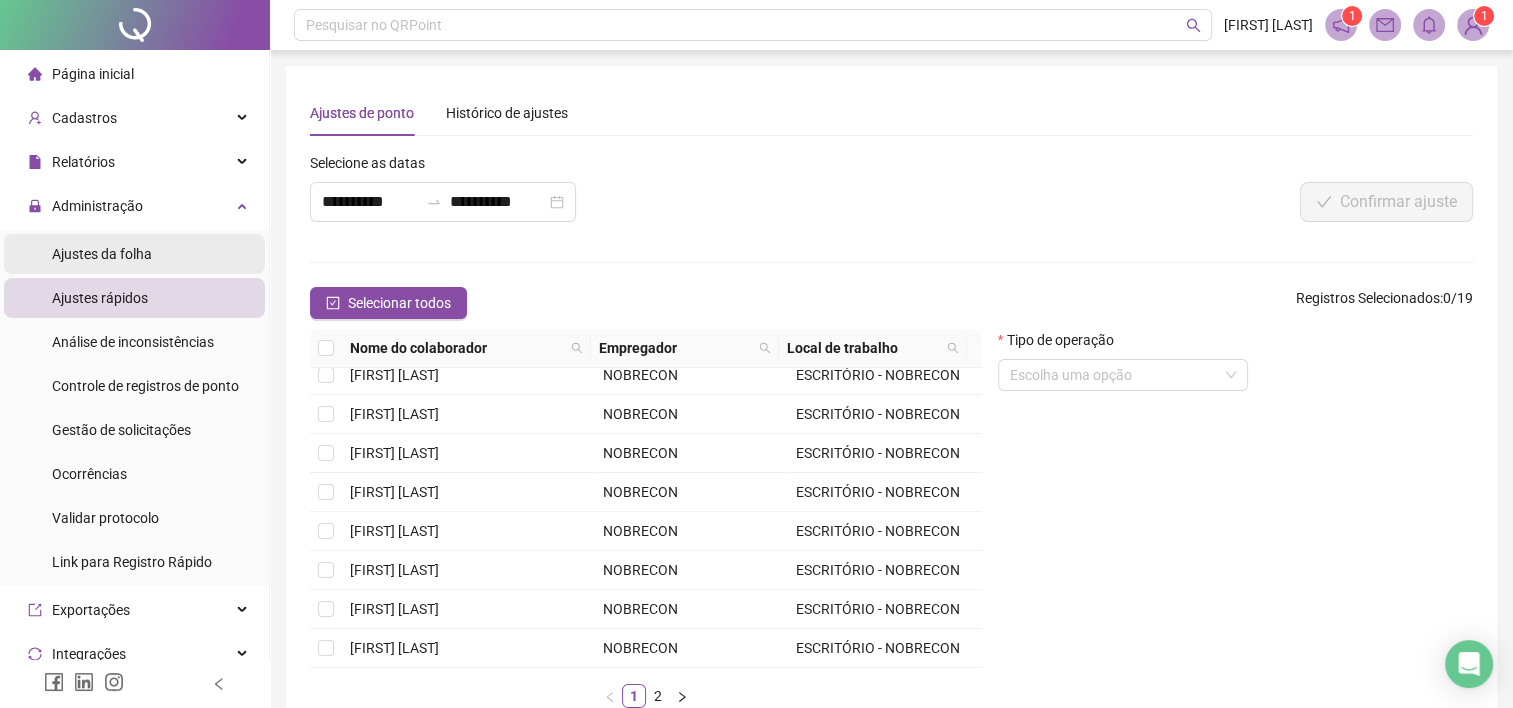 click on "Ajustes da folha" at bounding box center [102, 254] 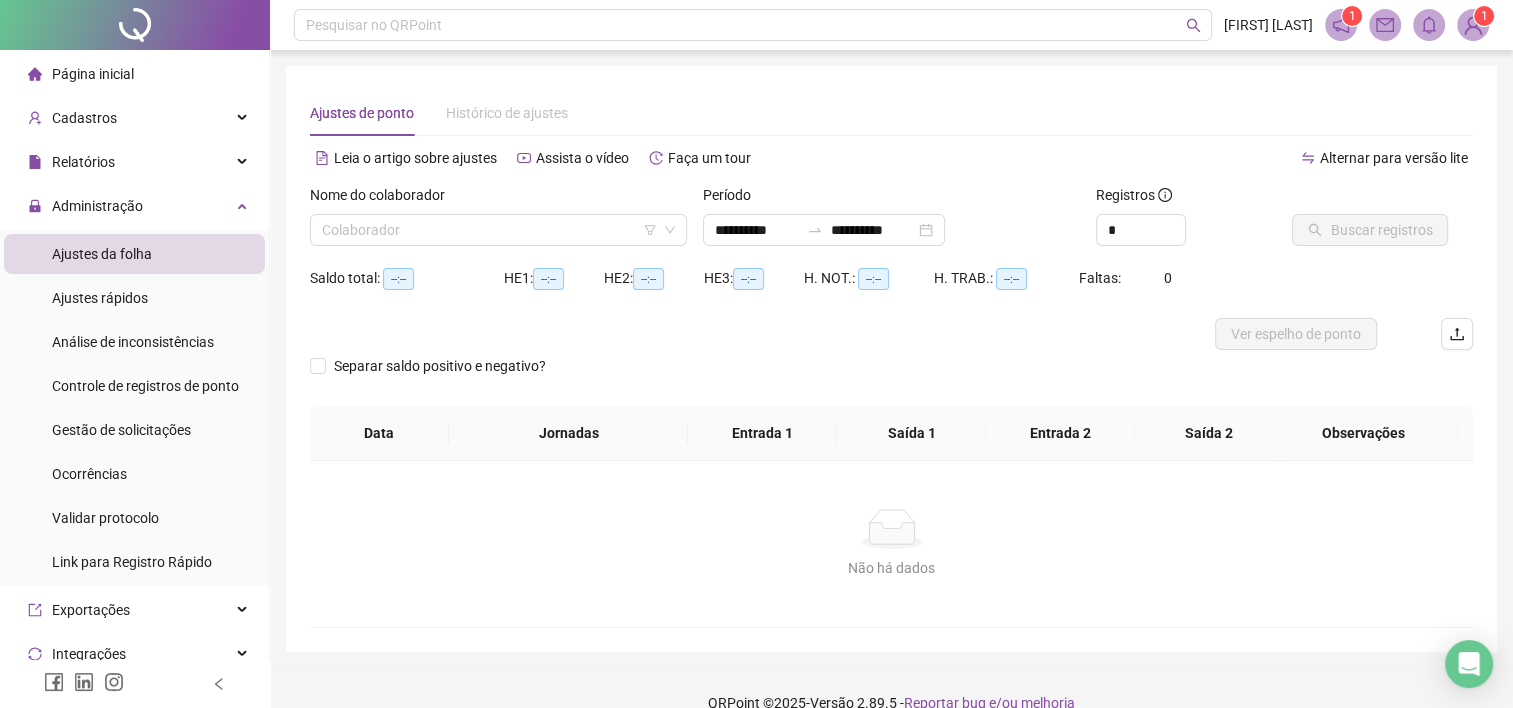 click on "Nome do colaborador Colaborador" at bounding box center [498, 223] 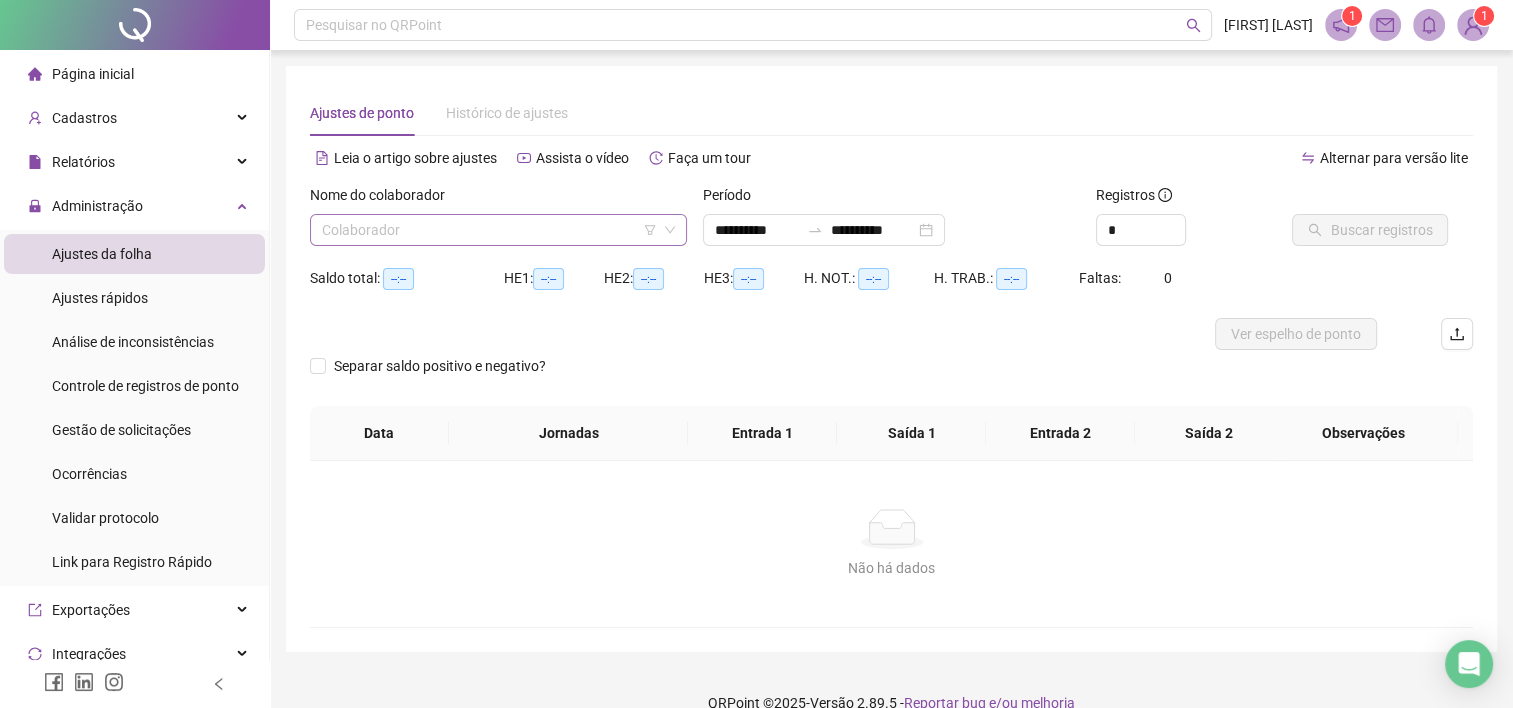 click at bounding box center (489, 230) 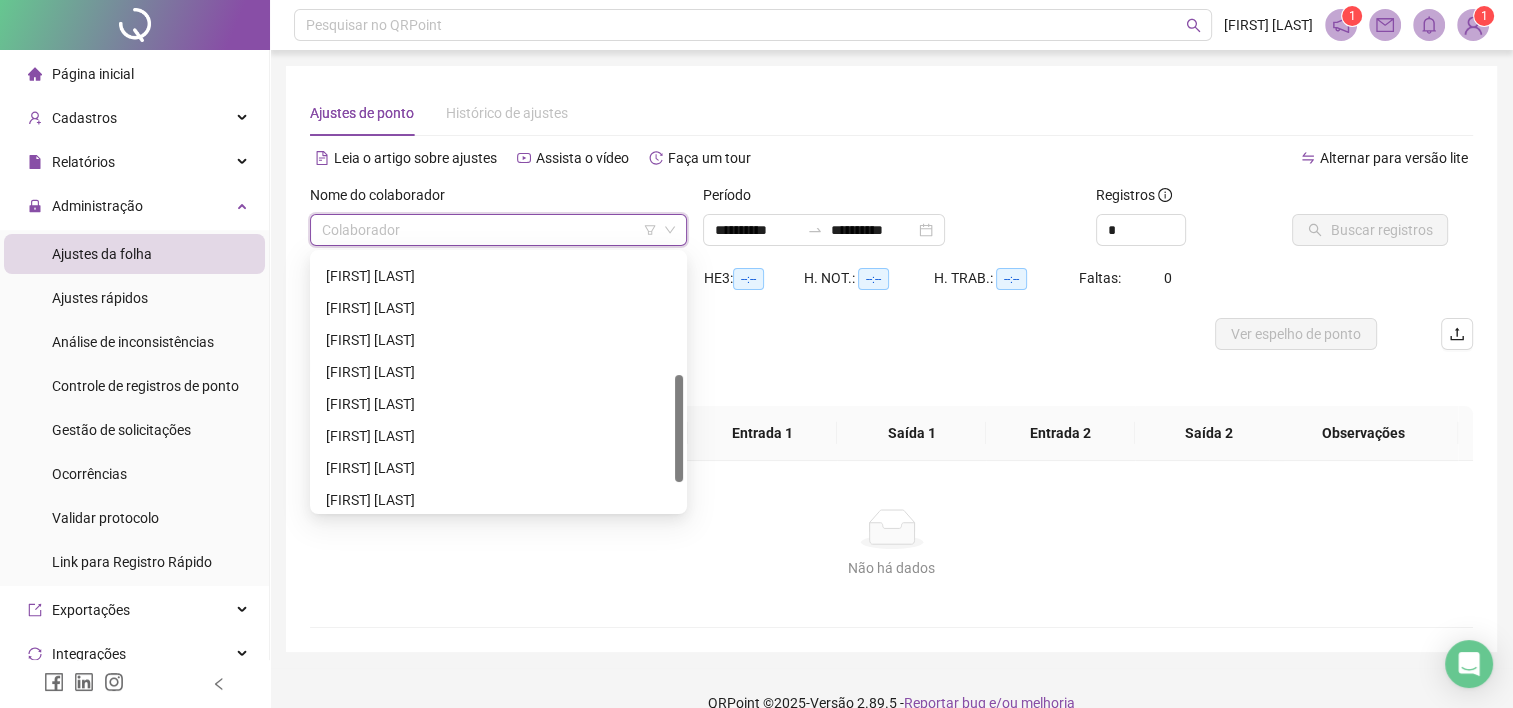 scroll, scrollTop: 286, scrollLeft: 0, axis: vertical 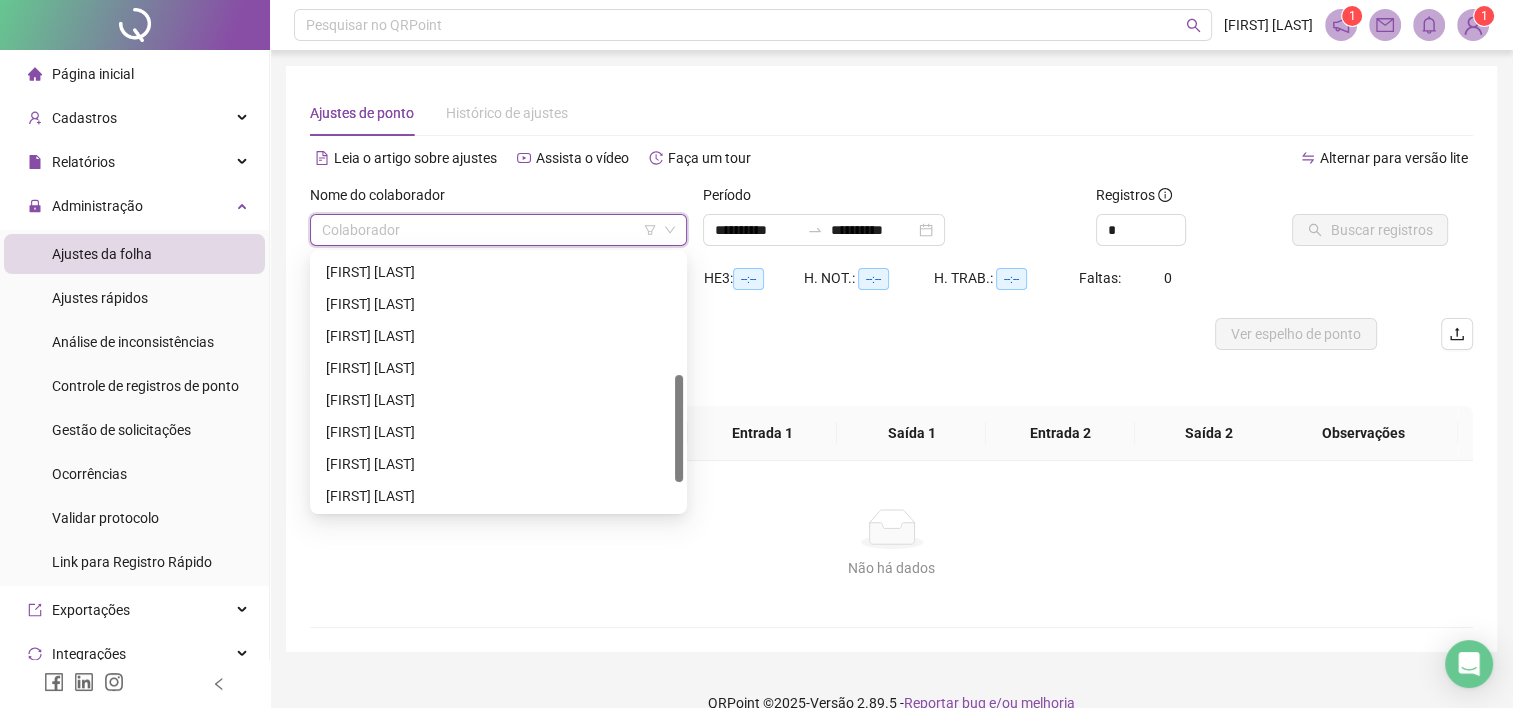 drag, startPoint x: 678, startPoint y: 324, endPoint x: 678, endPoint y: 445, distance: 121 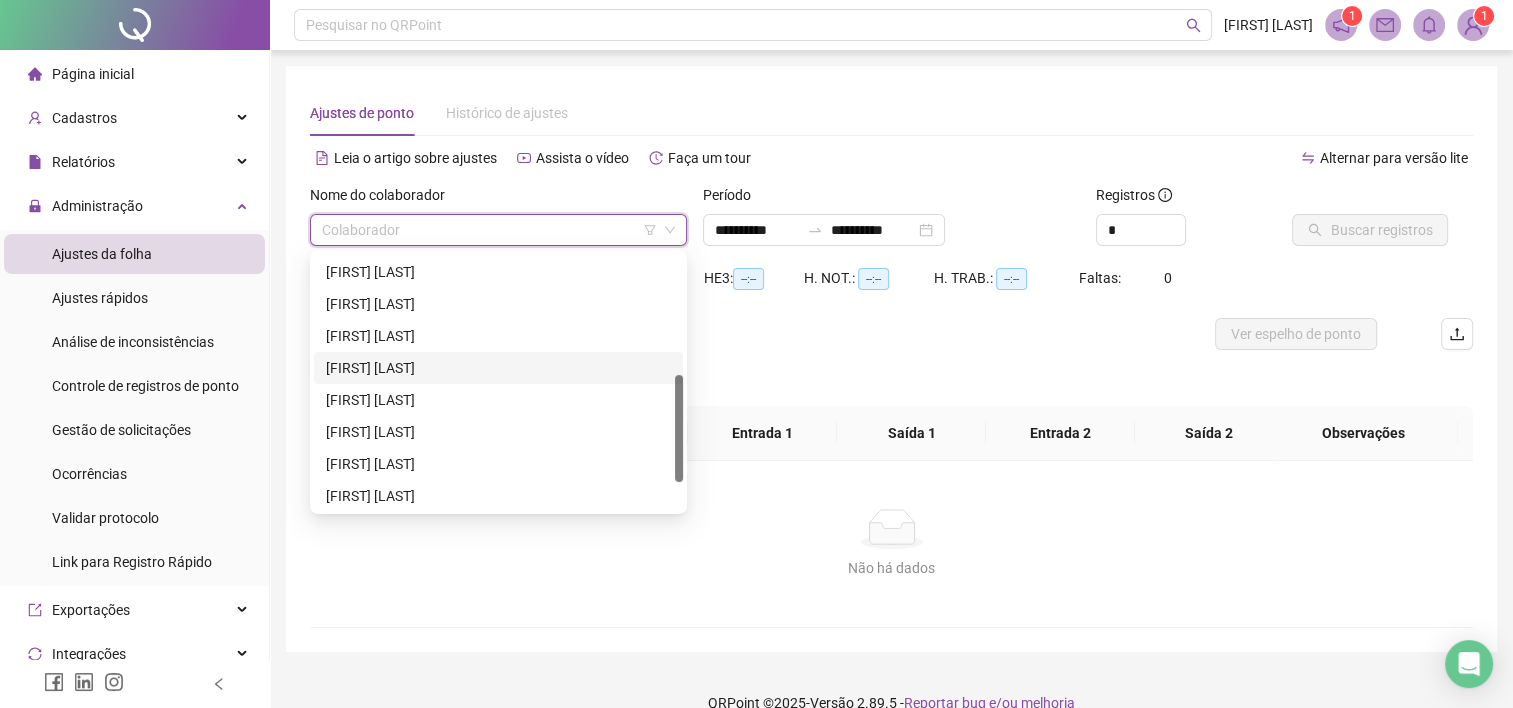 click on "[FIRST] [LAST]" at bounding box center (498, 368) 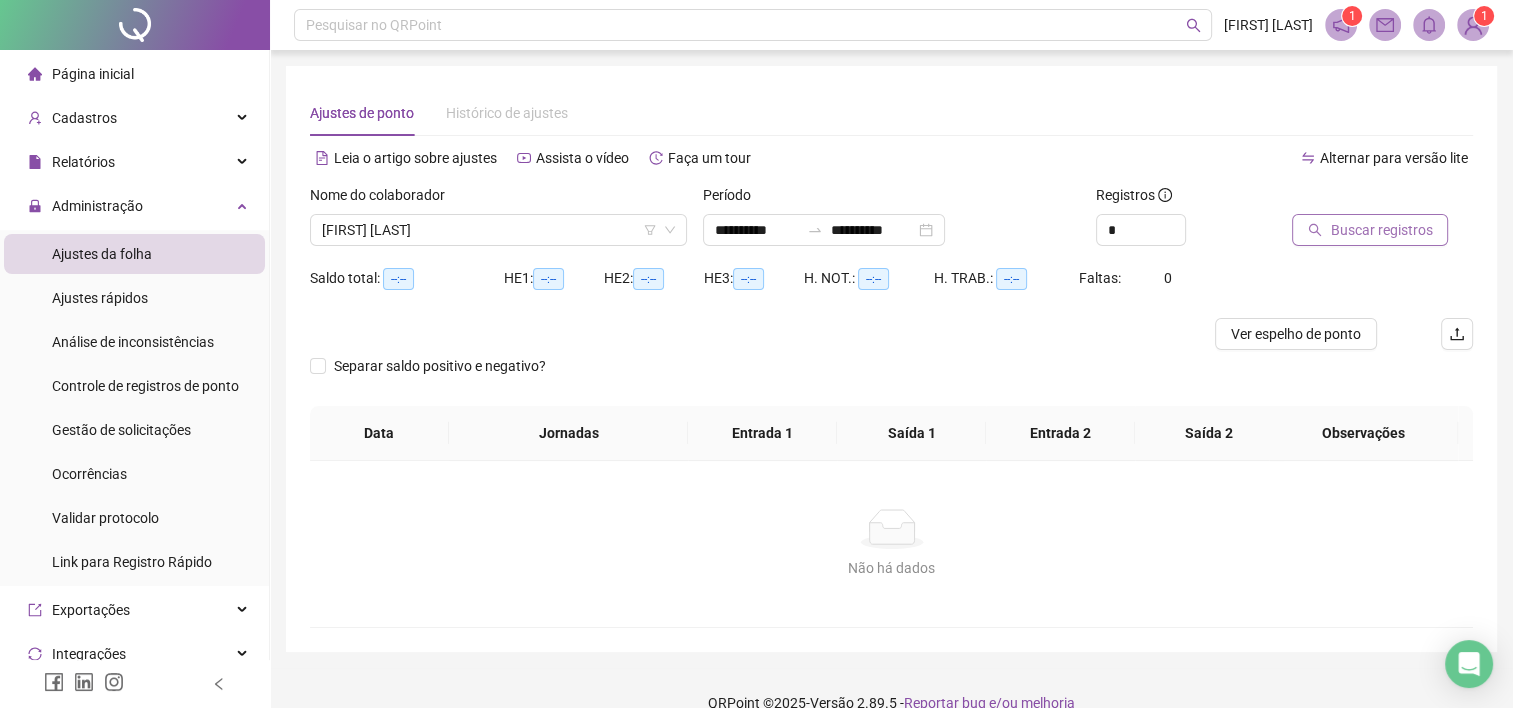 click on "Buscar registros" at bounding box center (1370, 230) 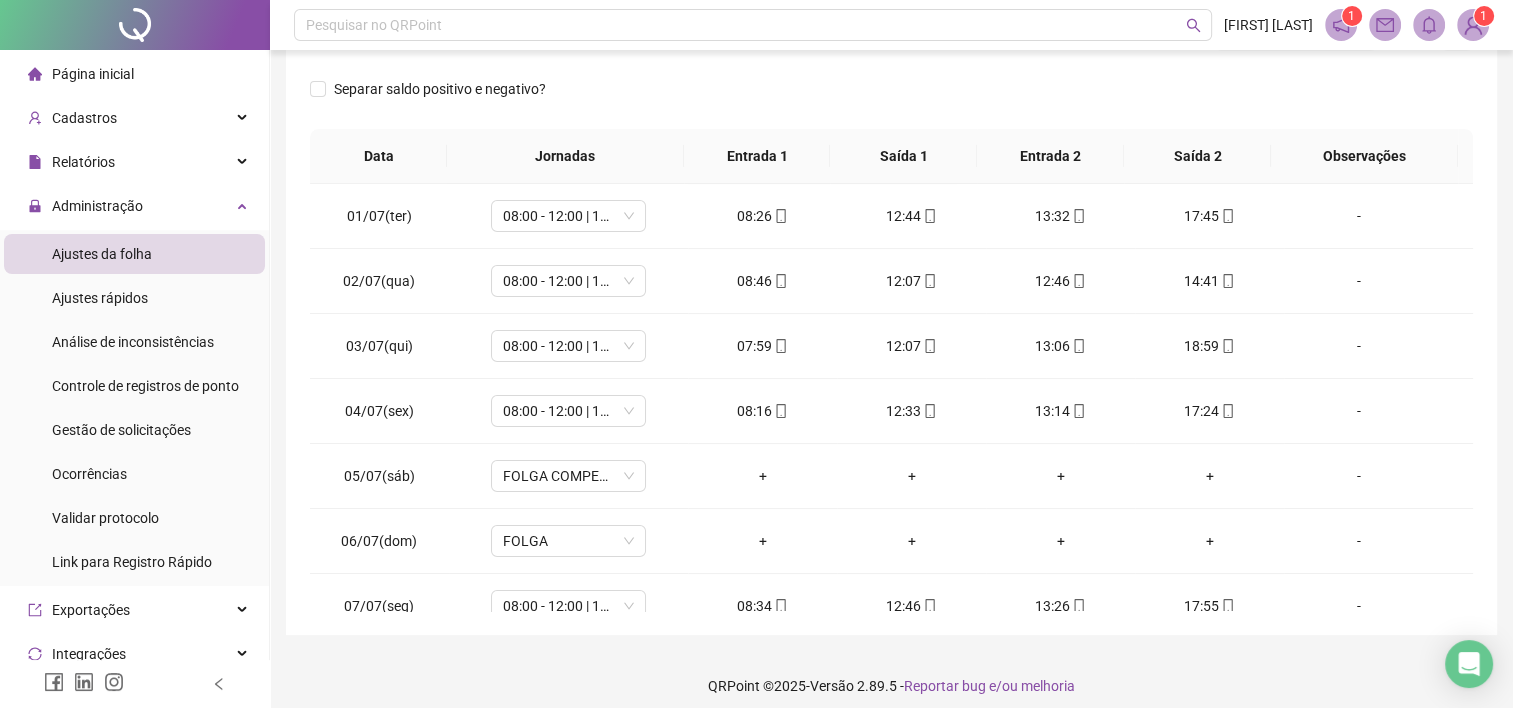 scroll, scrollTop: 313, scrollLeft: 0, axis: vertical 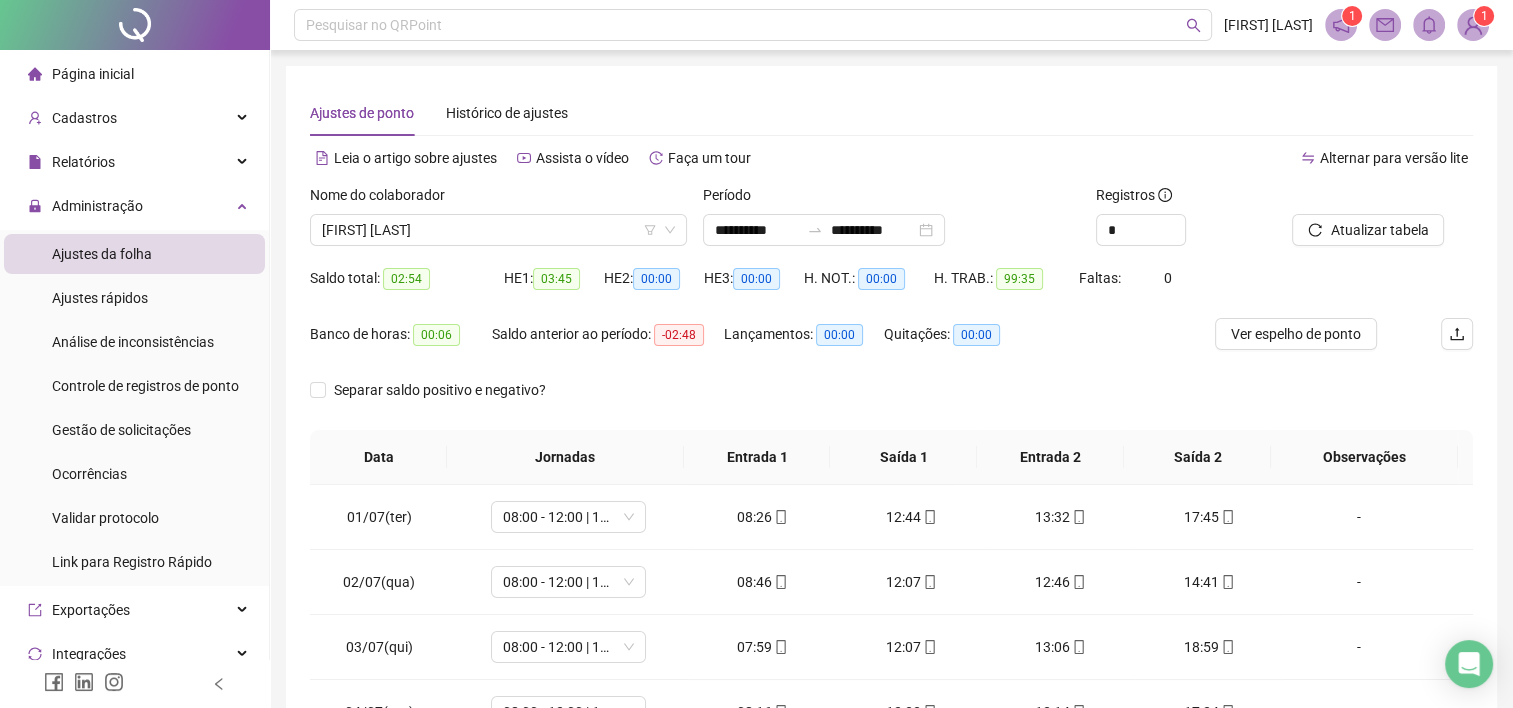click on "Nome do colaborador [FIRST] [LAST]" at bounding box center (498, 223) 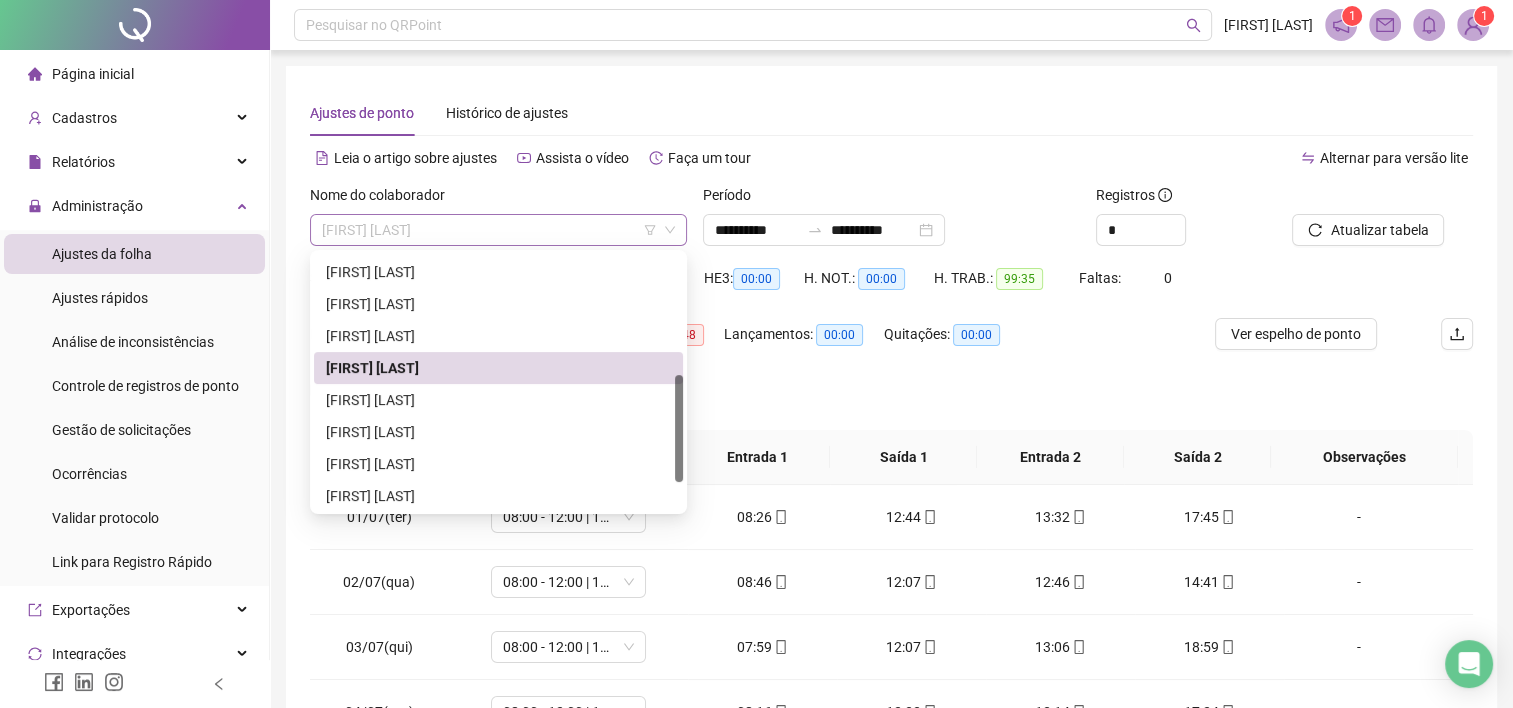 click on "[FIRST] [LAST]" at bounding box center (498, 230) 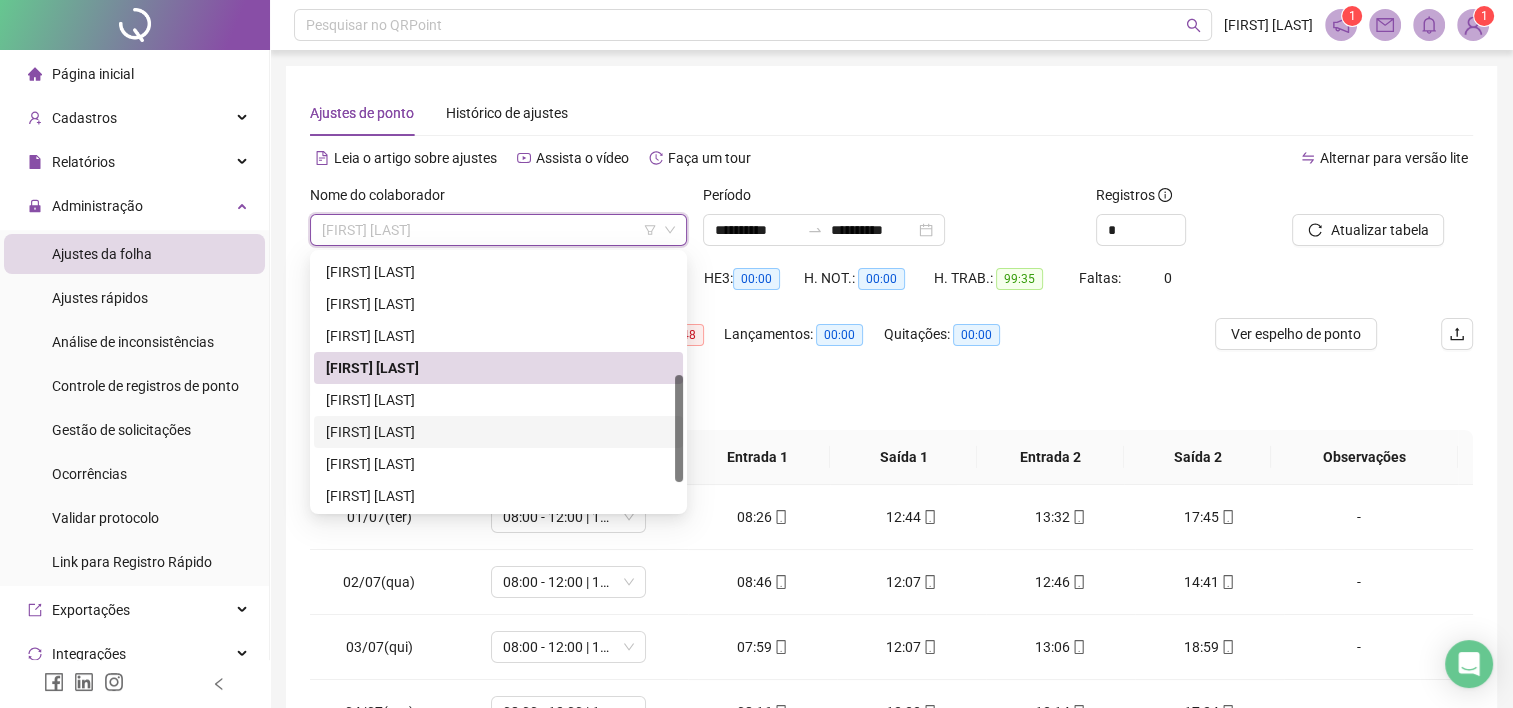 click on "[FIRST] [LAST]" at bounding box center (498, 432) 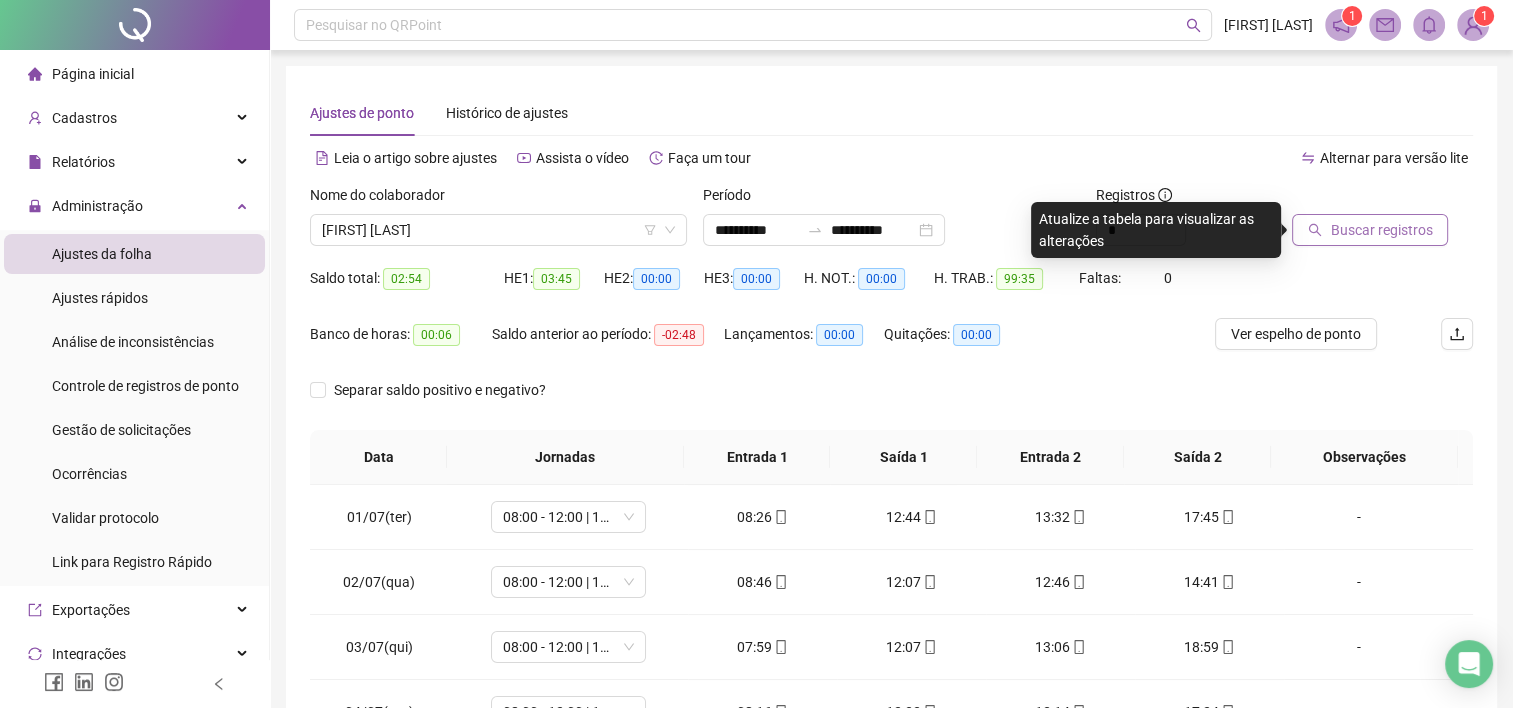 click on "Buscar registros" at bounding box center [1381, 230] 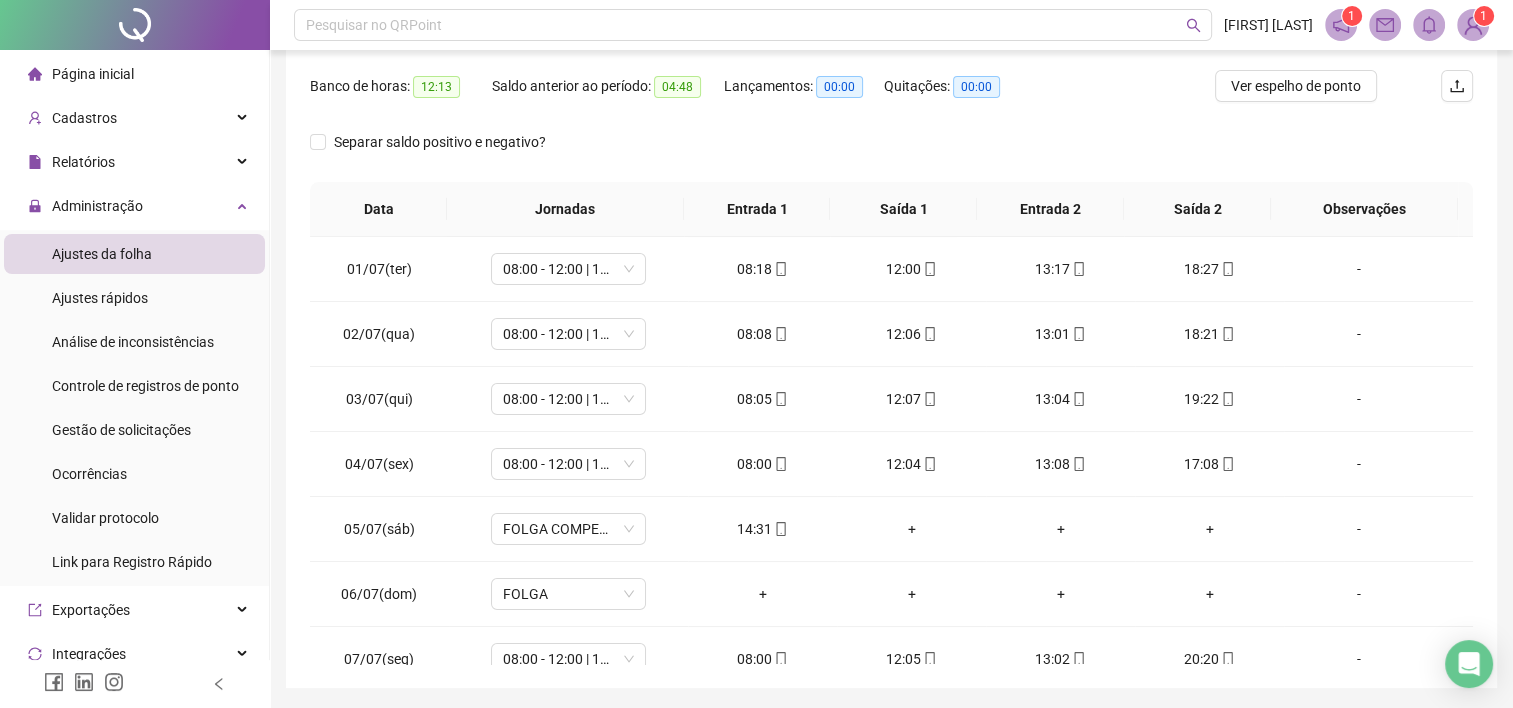 scroll, scrollTop: 265, scrollLeft: 0, axis: vertical 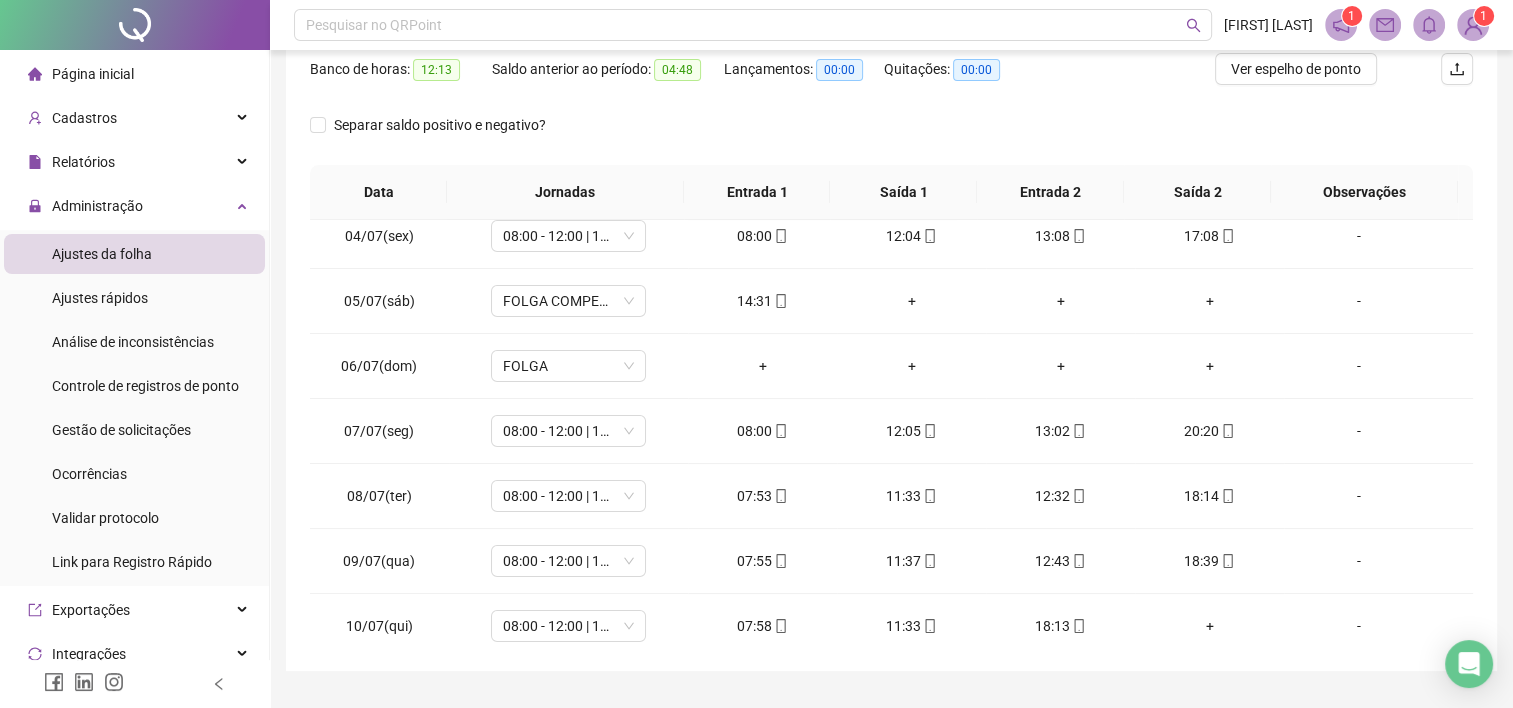 click on "**********" at bounding box center (891, 246) 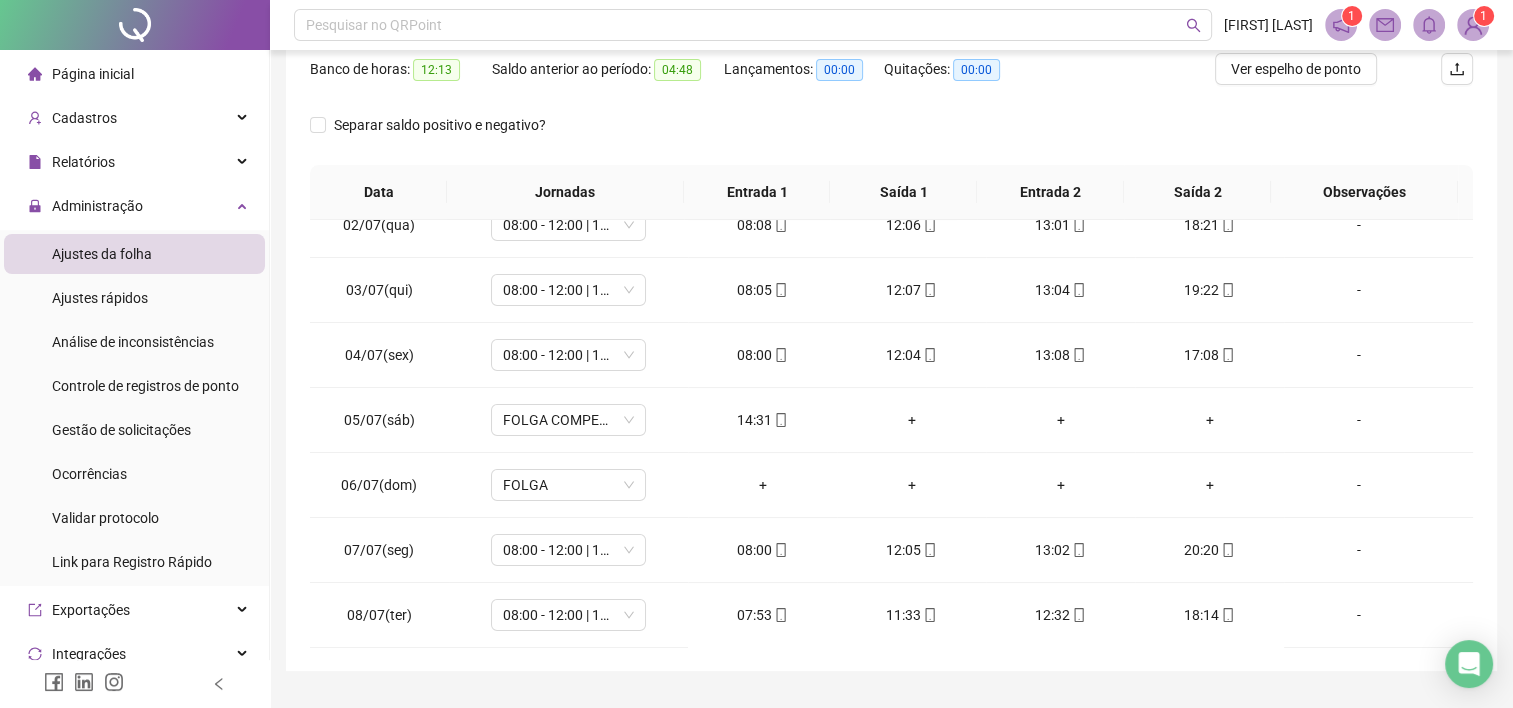 scroll, scrollTop: 0, scrollLeft: 0, axis: both 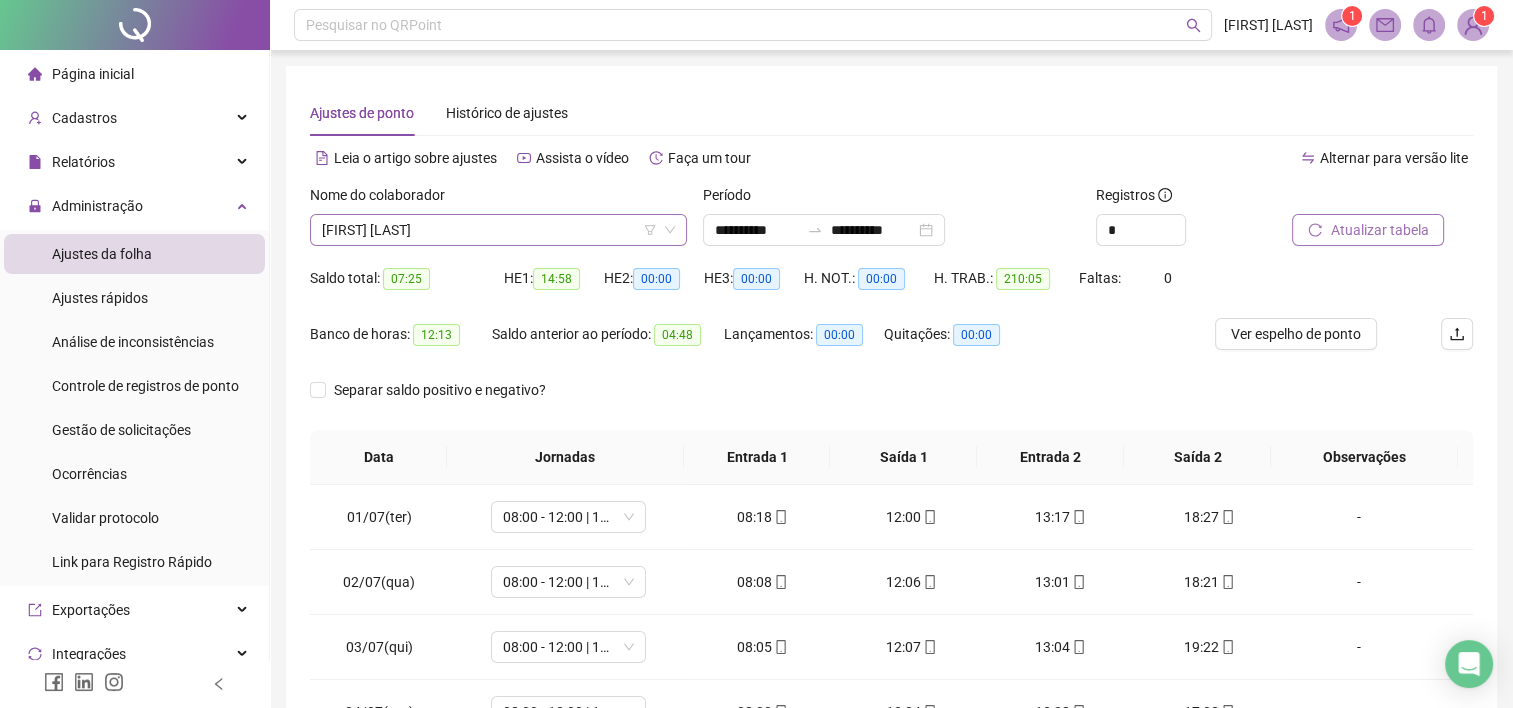 click on "[FIRST] [LAST]" at bounding box center (498, 230) 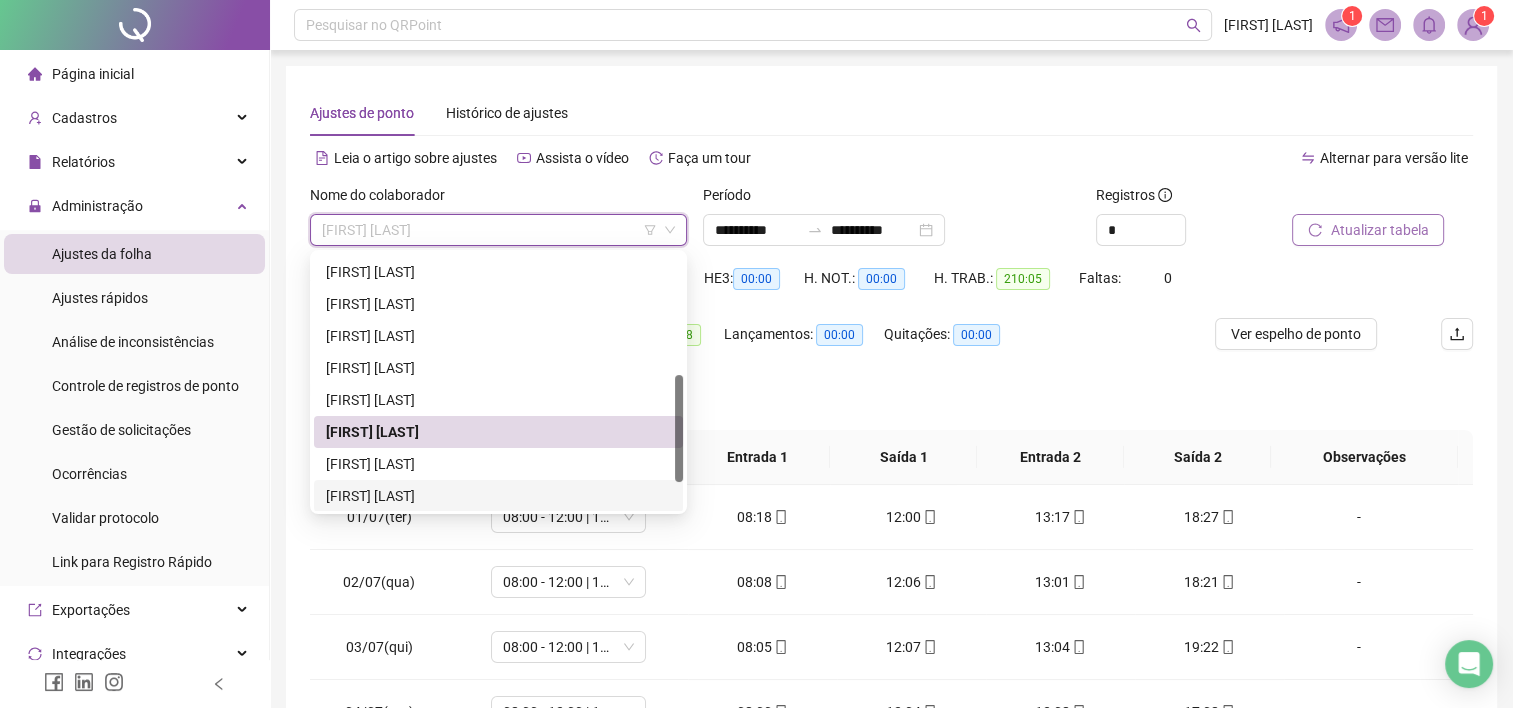 click on "[FIRST] [LAST]" at bounding box center (498, 496) 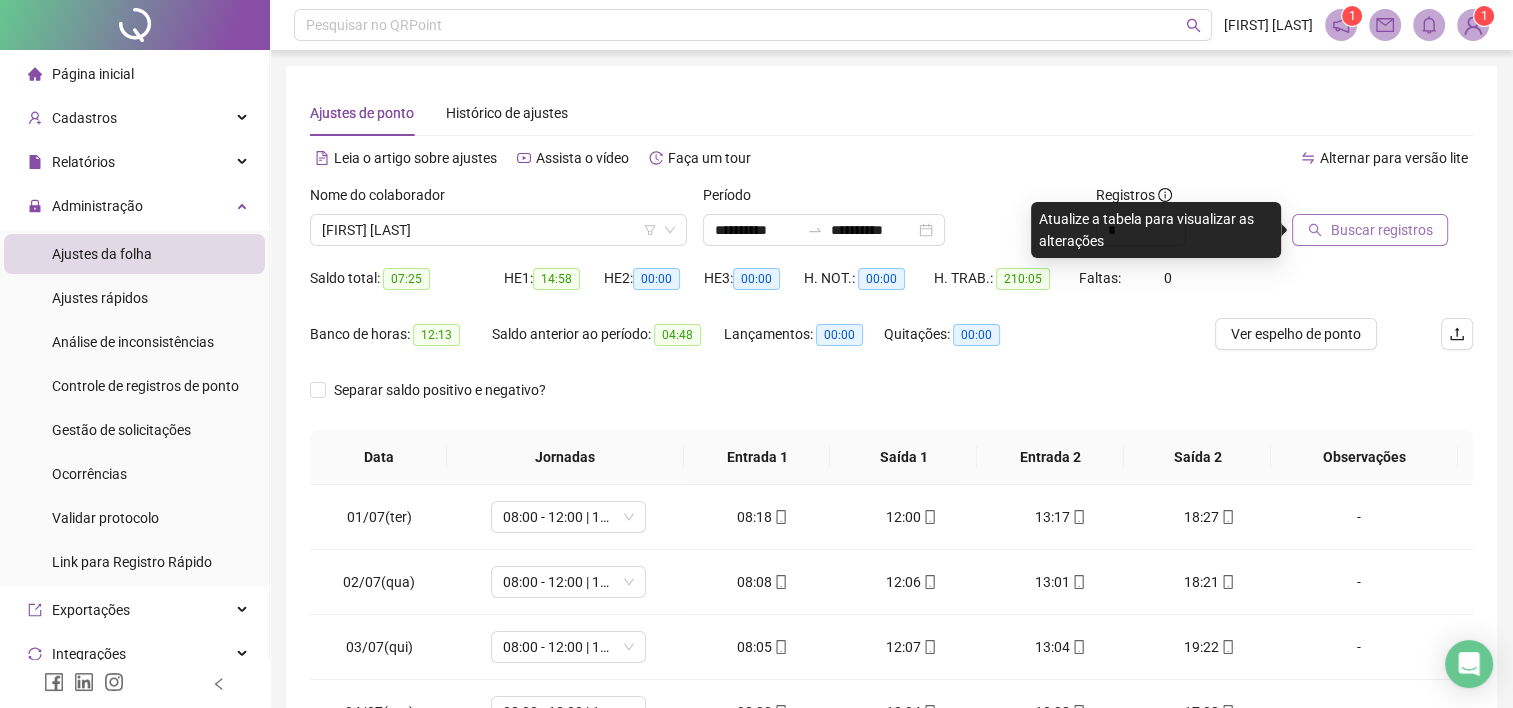 click on "Buscar registros" at bounding box center (1381, 230) 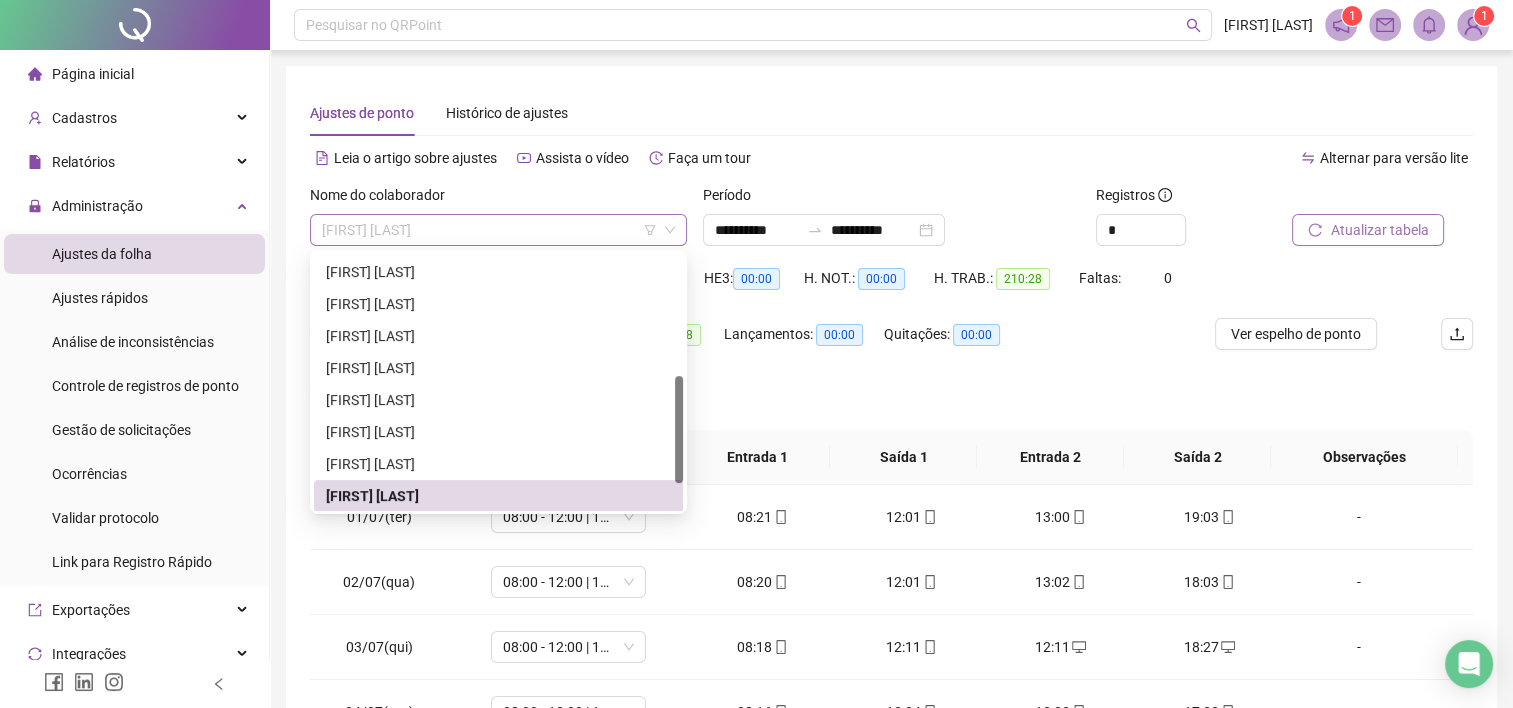 scroll, scrollTop: 288, scrollLeft: 0, axis: vertical 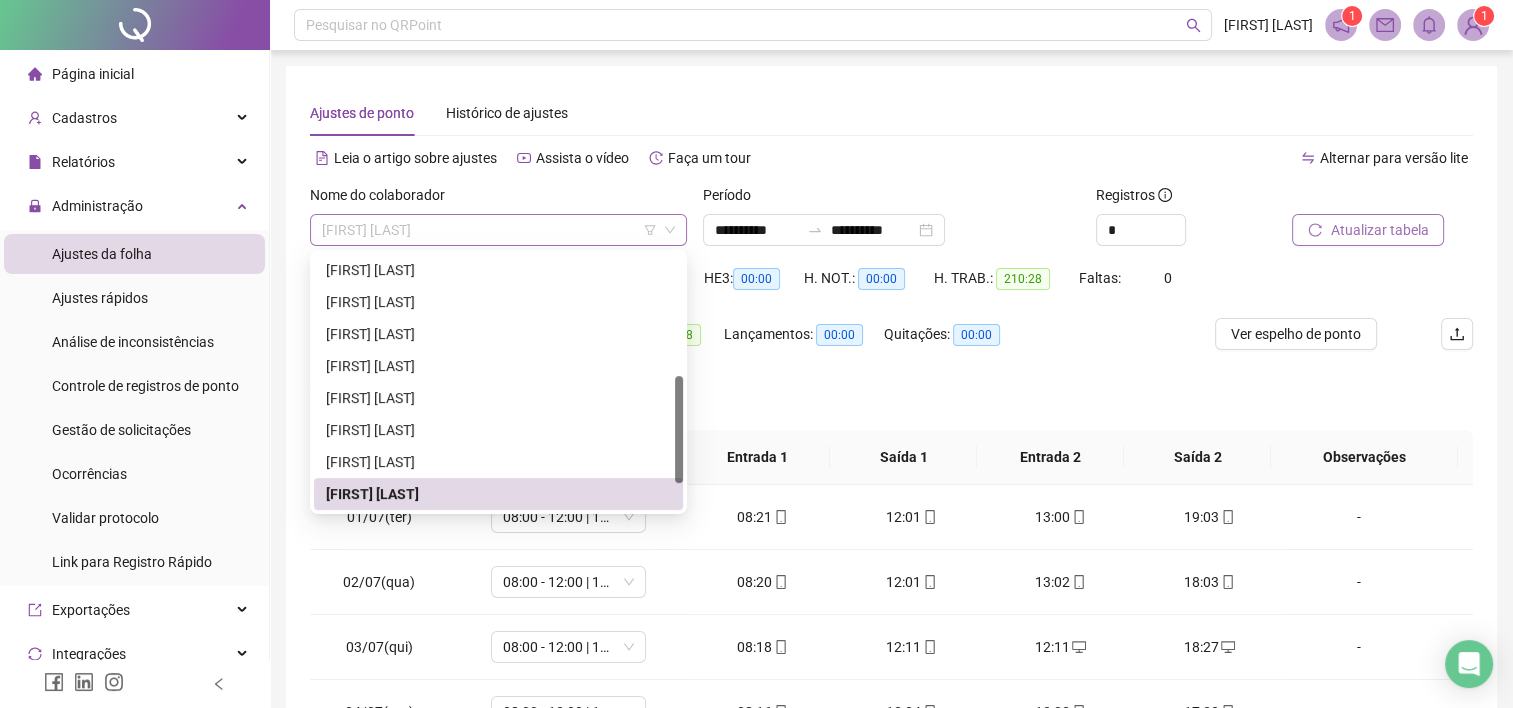 click on "[FIRST] [LAST]" at bounding box center [498, 230] 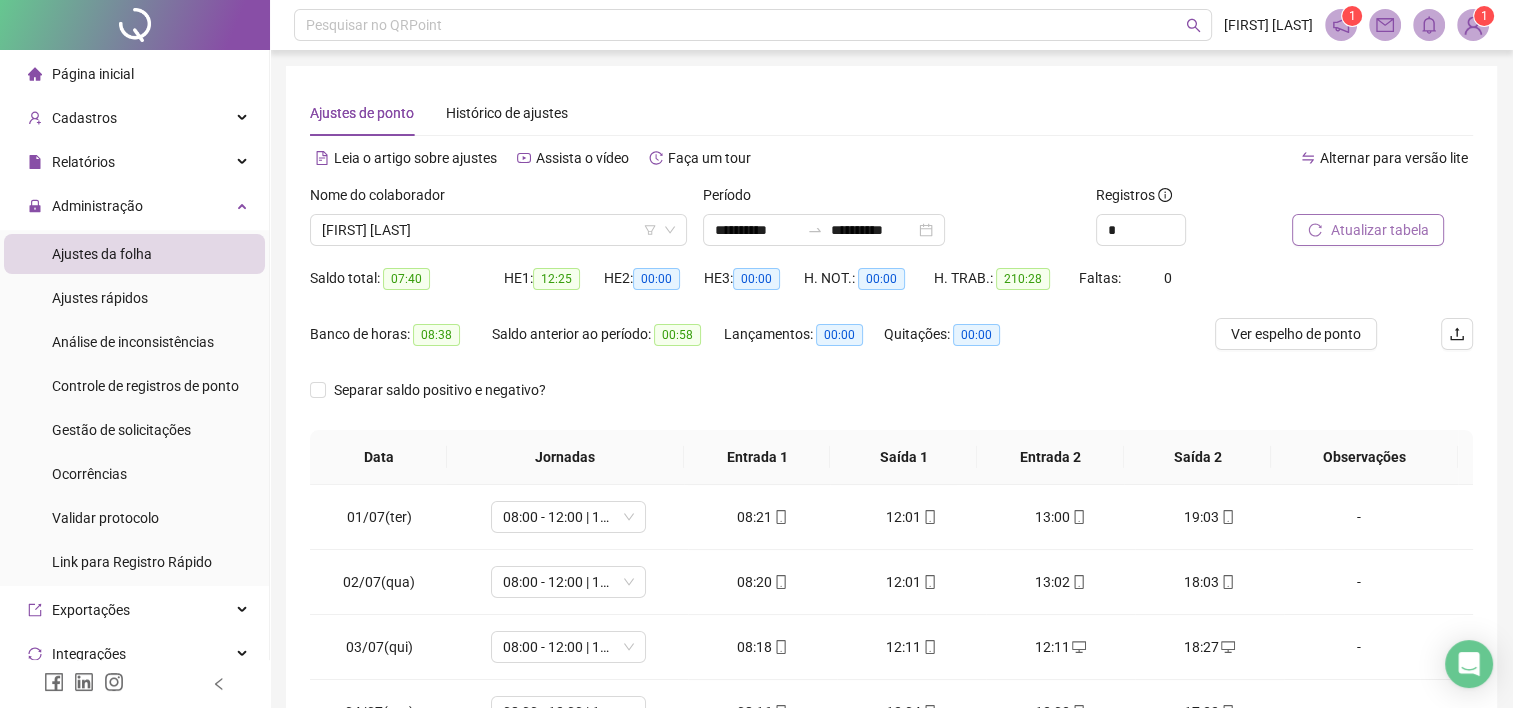 click on "Atualizar tabela" at bounding box center [1368, 230] 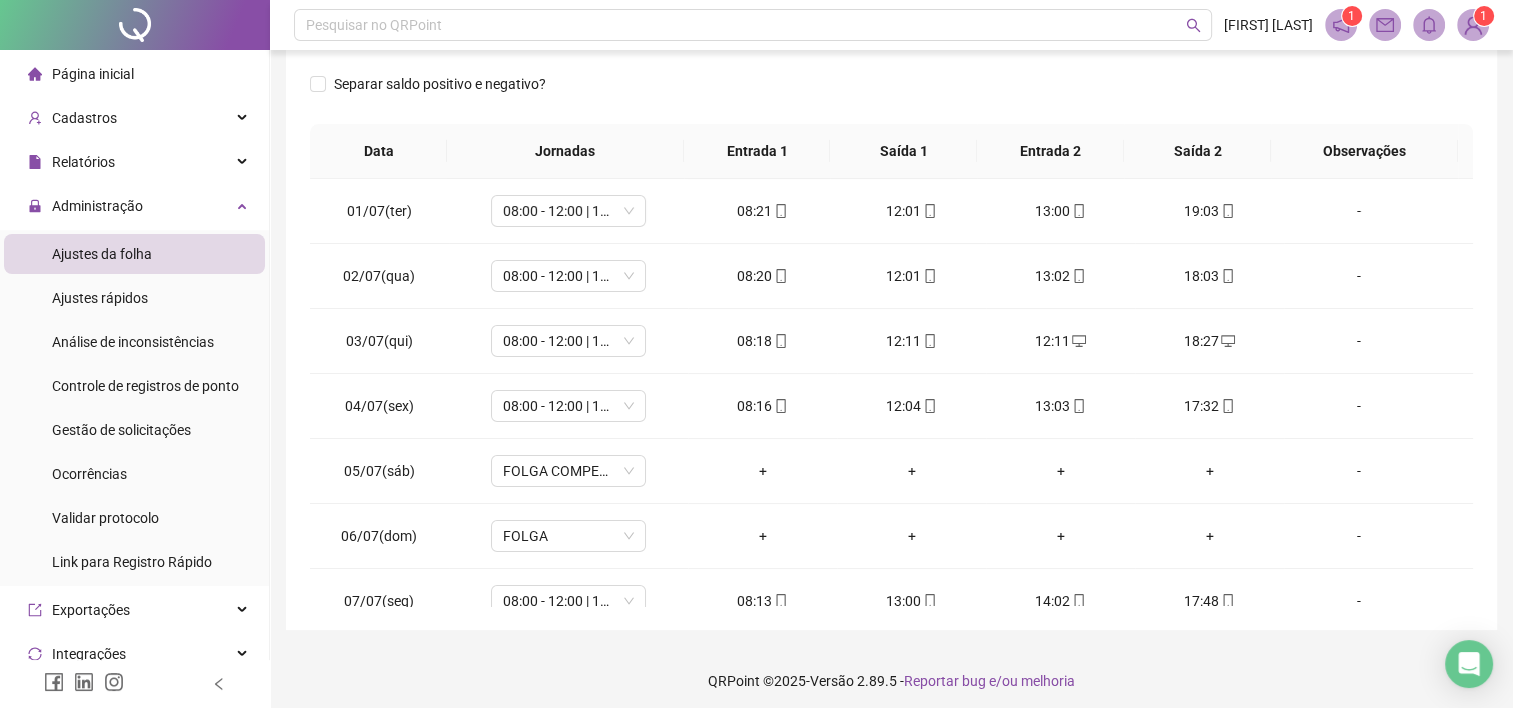 scroll, scrollTop: 313, scrollLeft: 0, axis: vertical 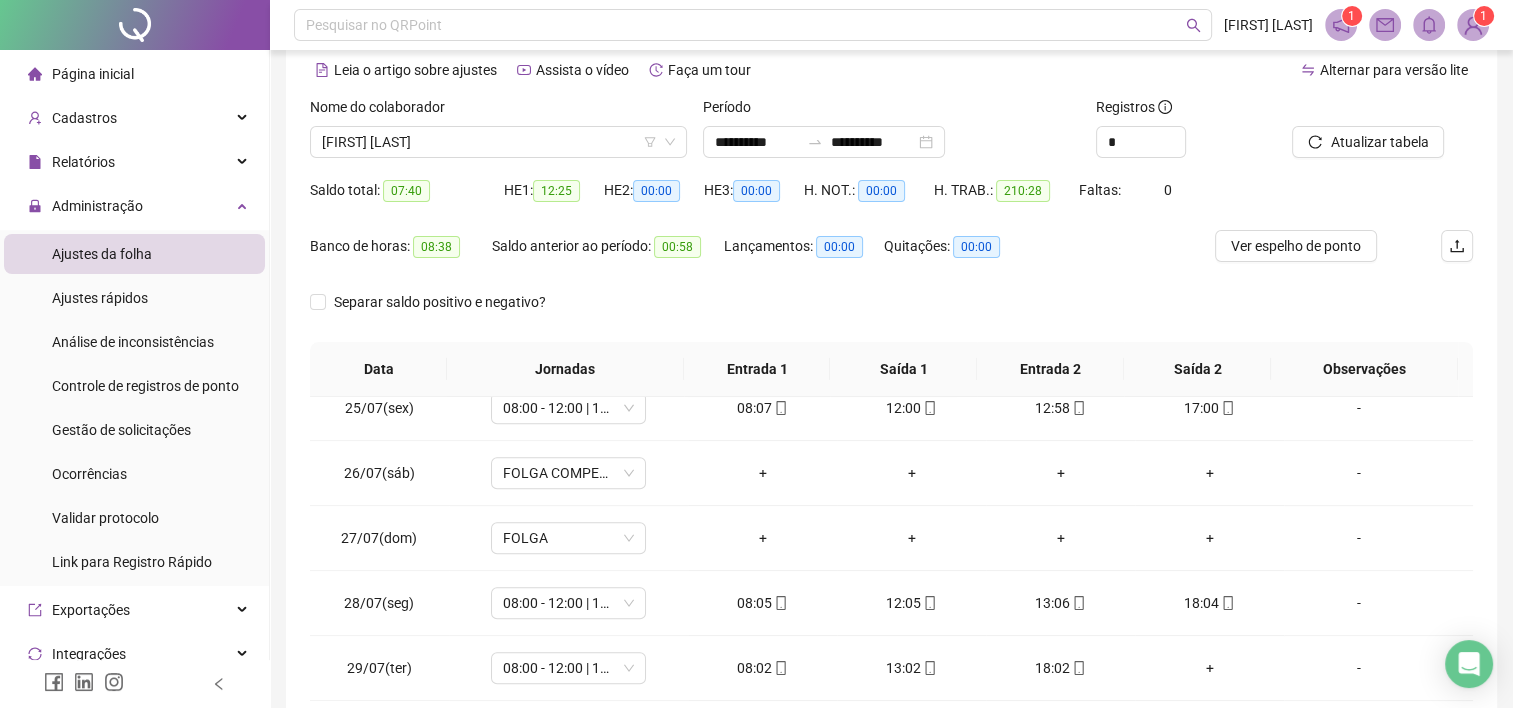click on "Nome do colaborador" at bounding box center [498, 111] 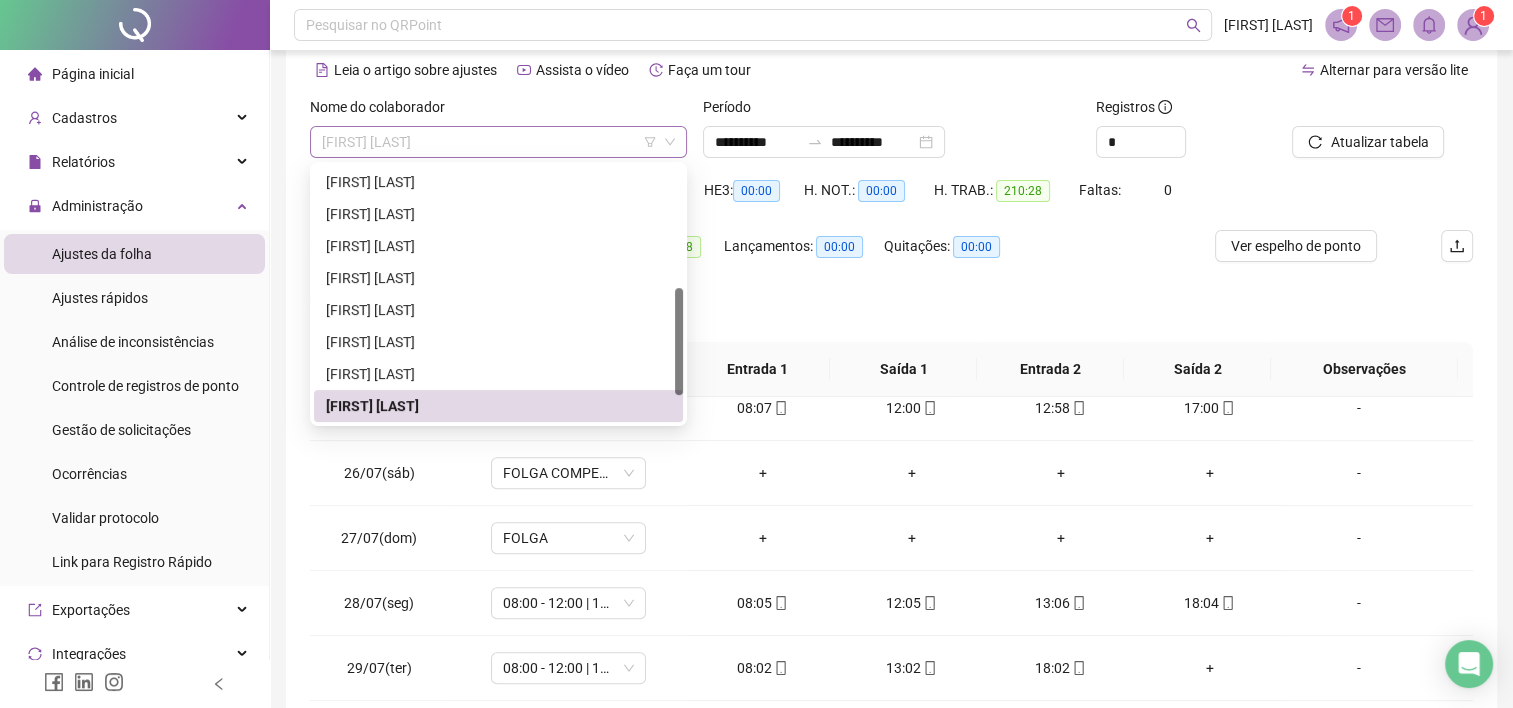 click on "[FIRST] [LAST]" at bounding box center [498, 142] 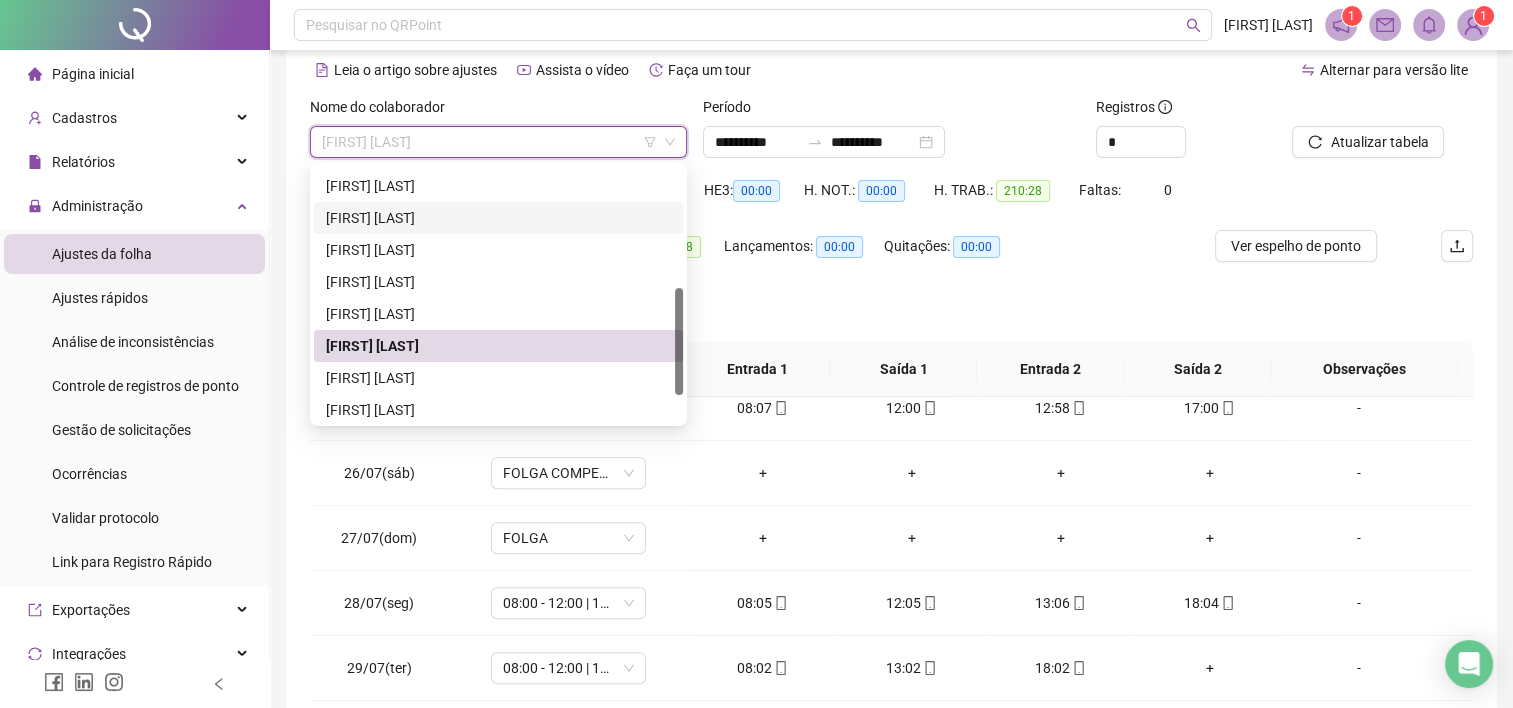 scroll, scrollTop: 352, scrollLeft: 0, axis: vertical 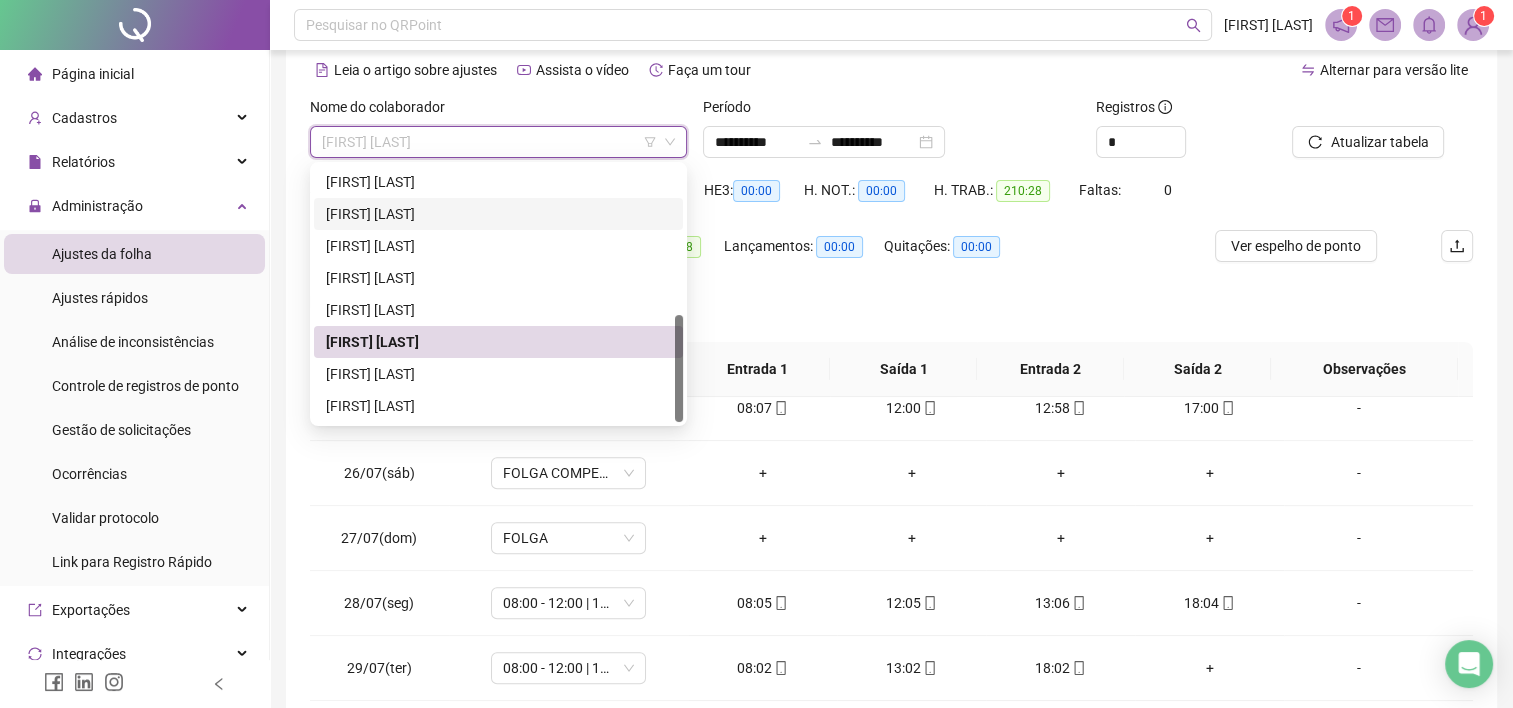 drag, startPoint x: 677, startPoint y: 314, endPoint x: 675, endPoint y: 390, distance: 76.02631 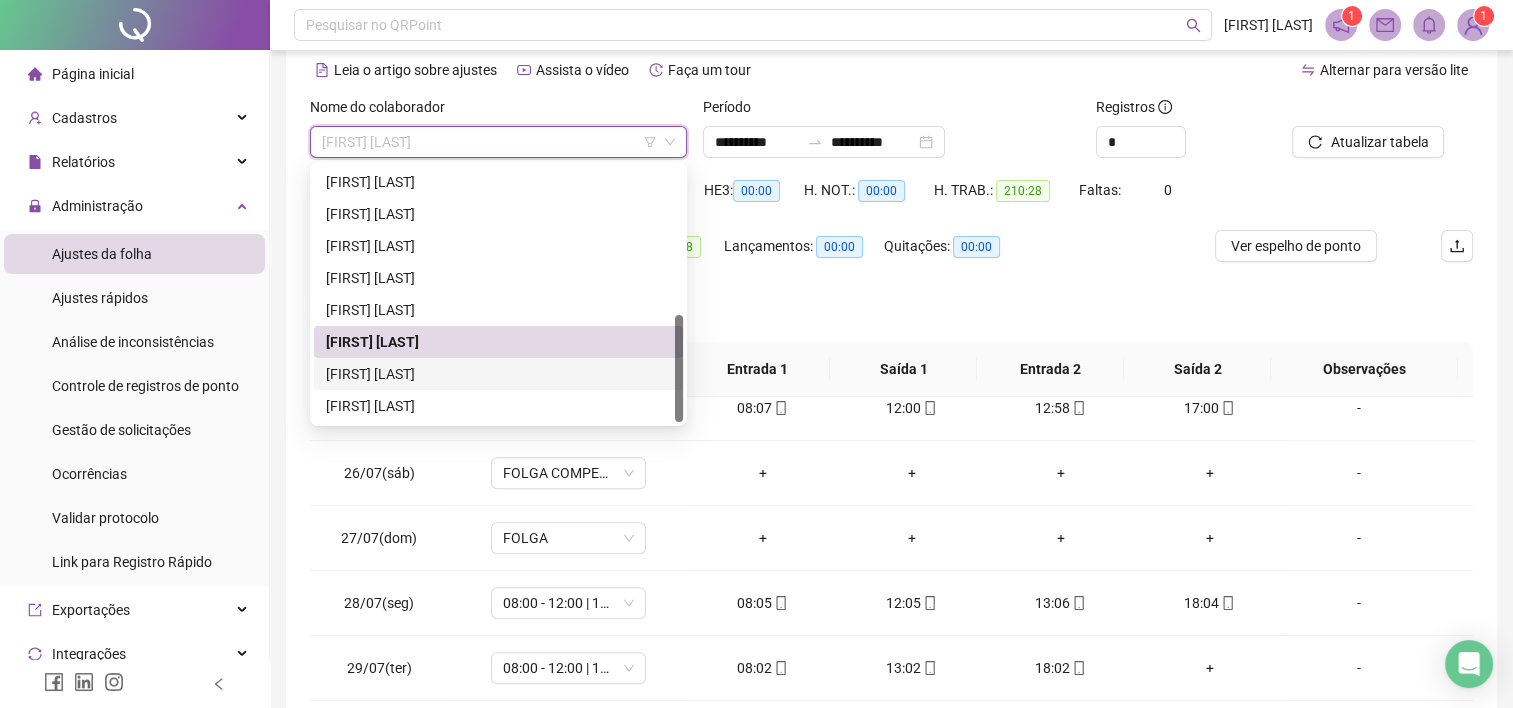 click on "[FIRST] [LAST]" at bounding box center [498, 374] 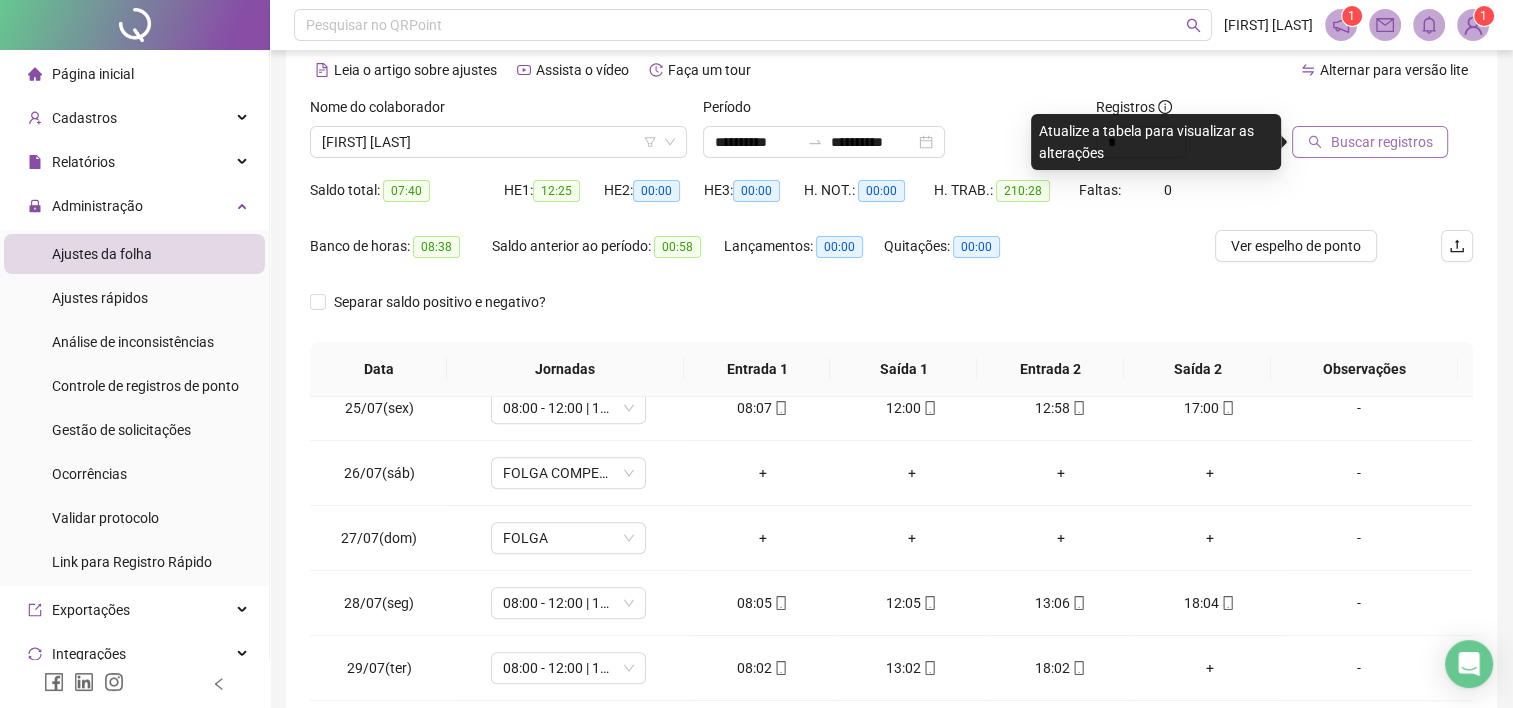 click on "Buscar registros" at bounding box center [1381, 142] 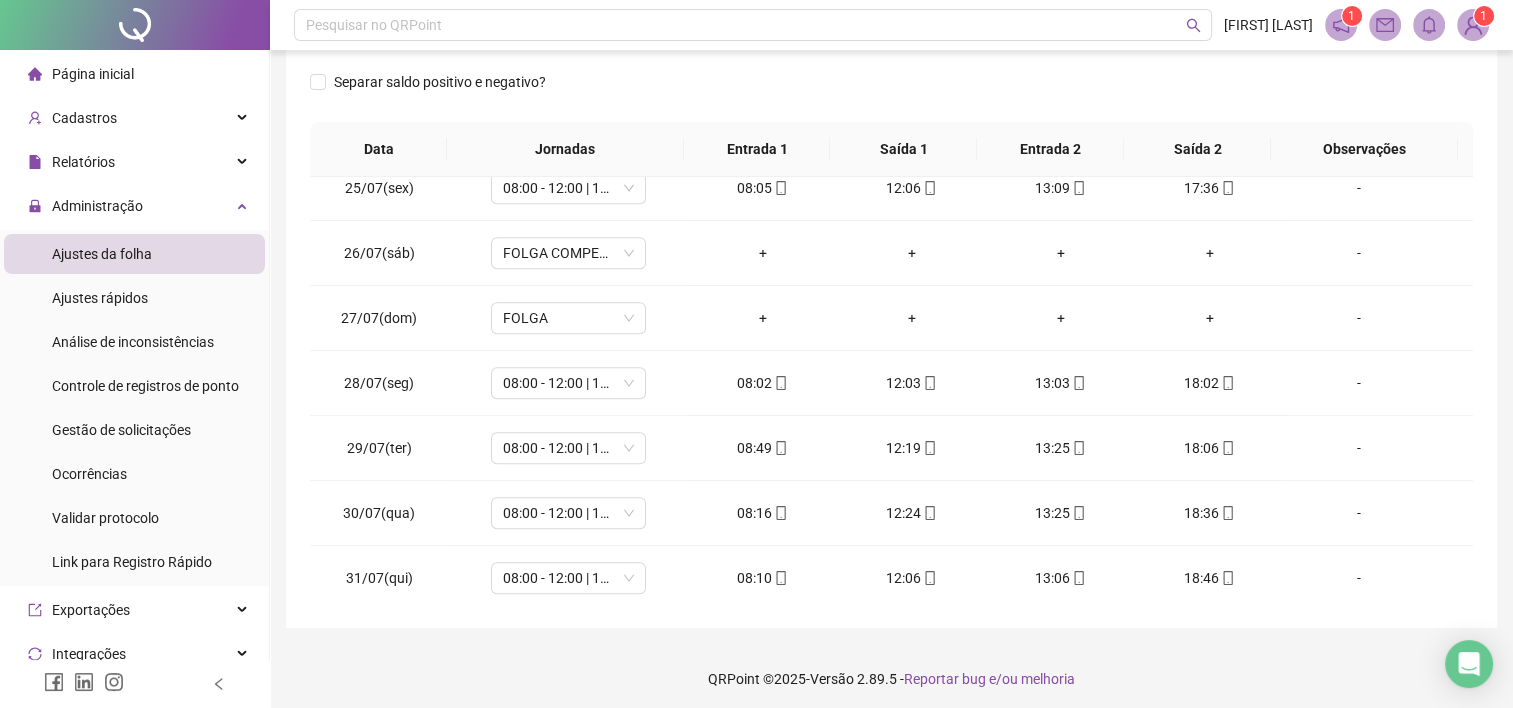 scroll, scrollTop: 313, scrollLeft: 0, axis: vertical 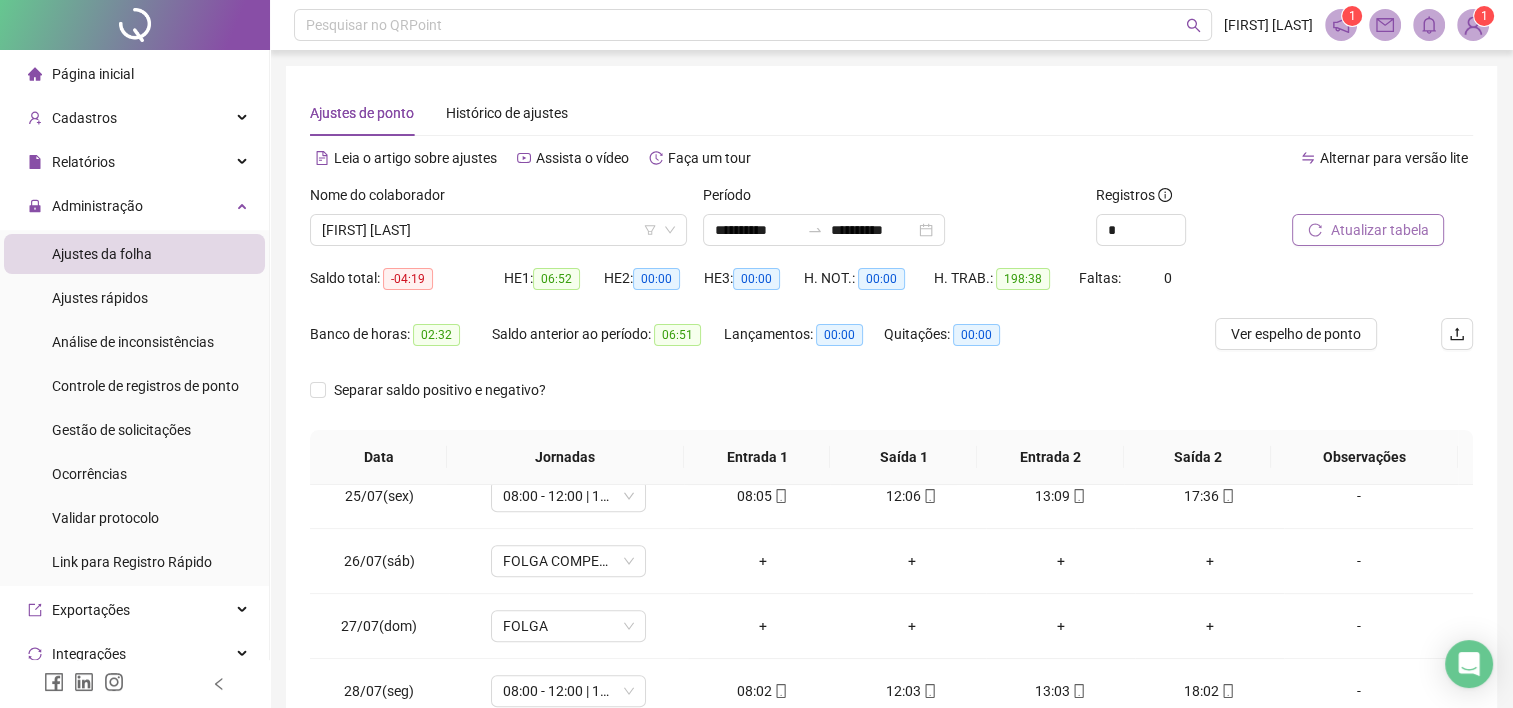 click on "Atualizar tabela" at bounding box center (1379, 230) 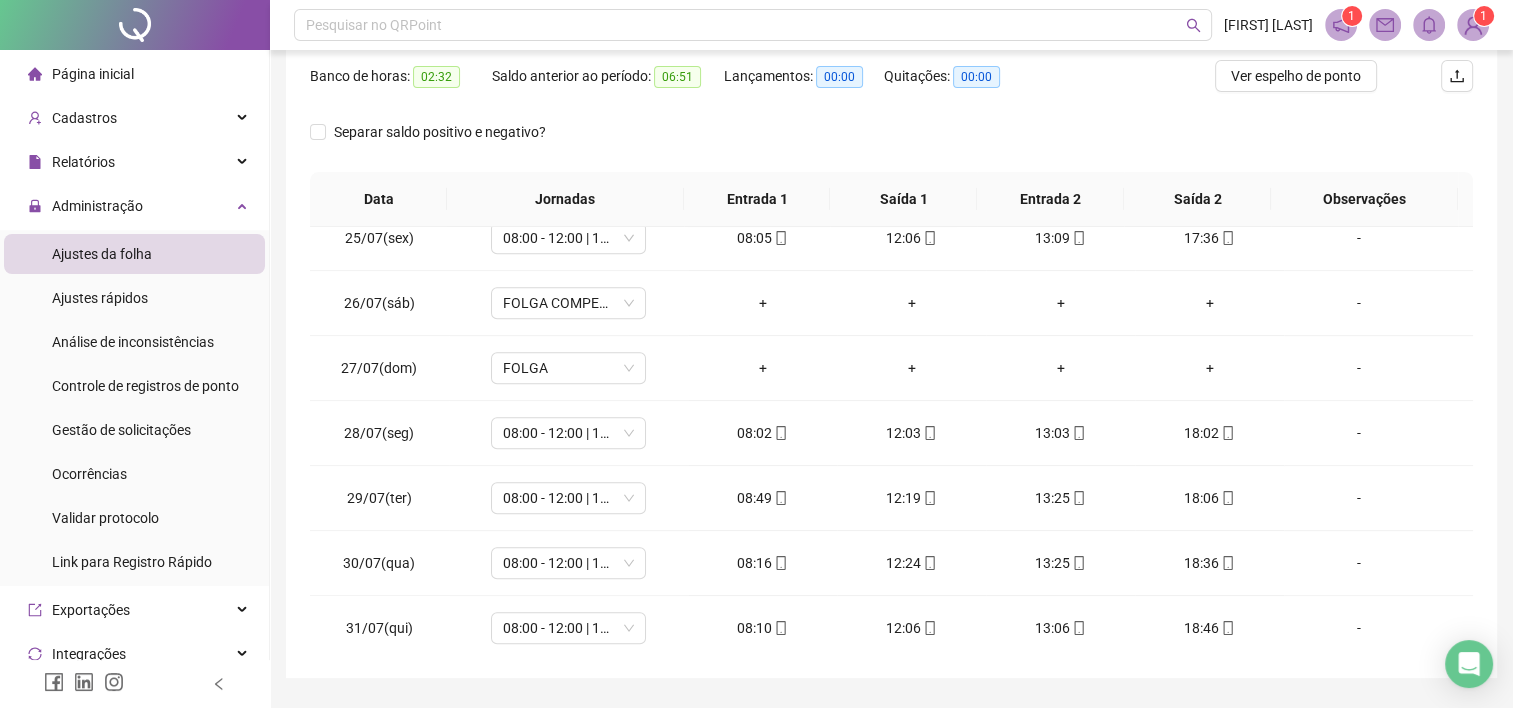 scroll, scrollTop: 313, scrollLeft: 0, axis: vertical 